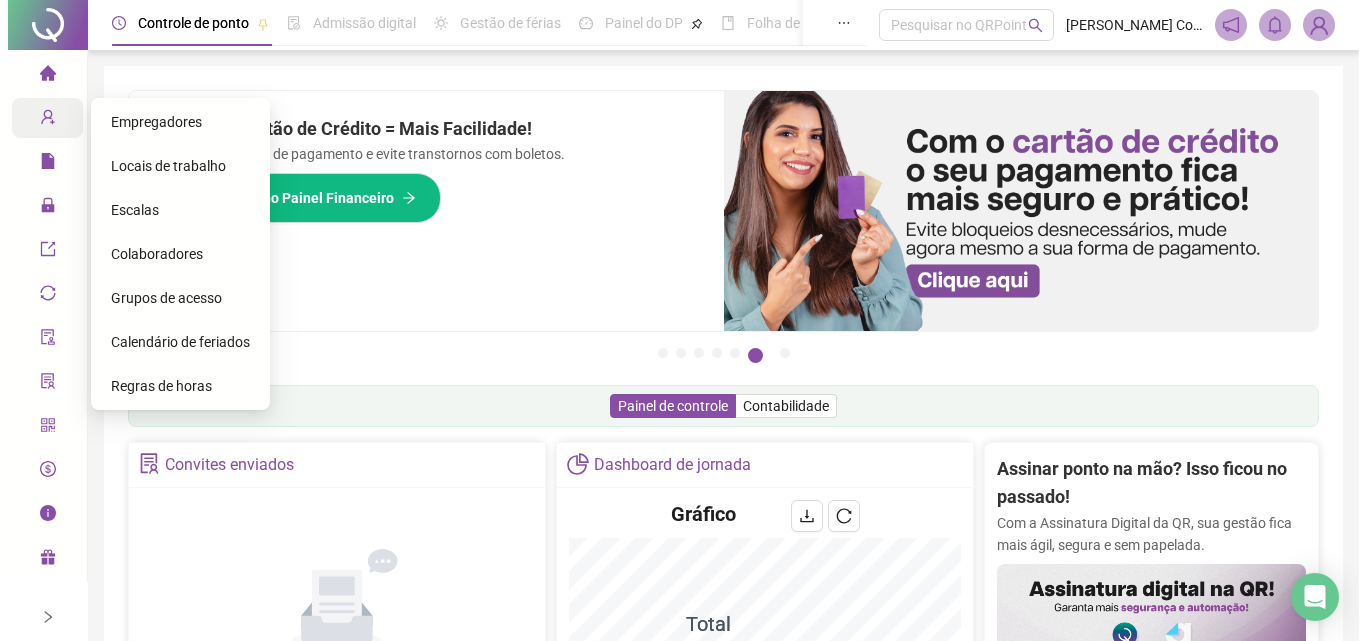 scroll, scrollTop: 0, scrollLeft: 0, axis: both 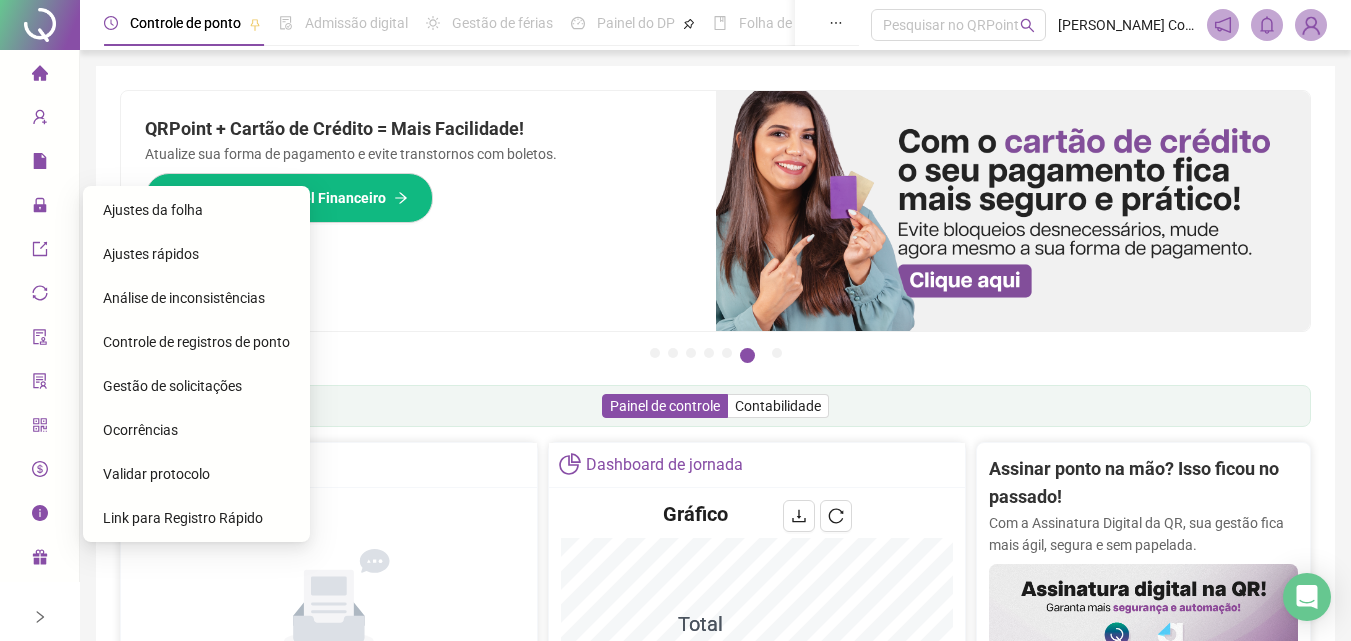 click on "Ajustes da folha" at bounding box center (153, 210) 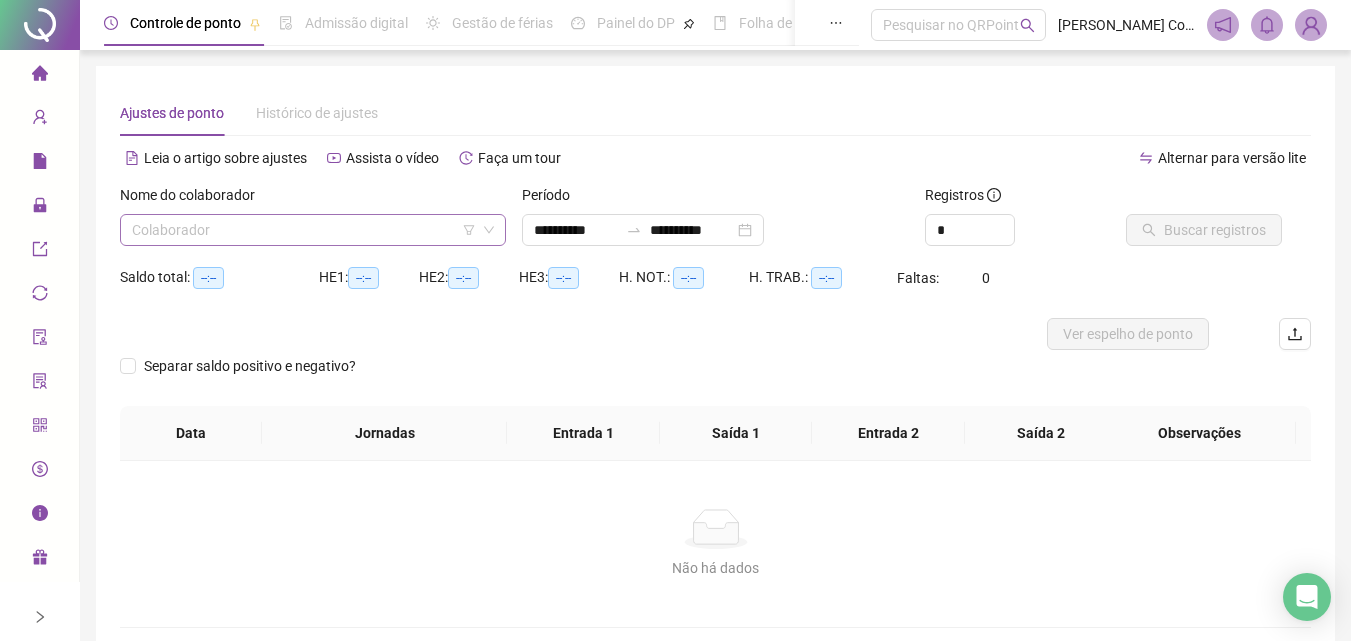 click at bounding box center [307, 230] 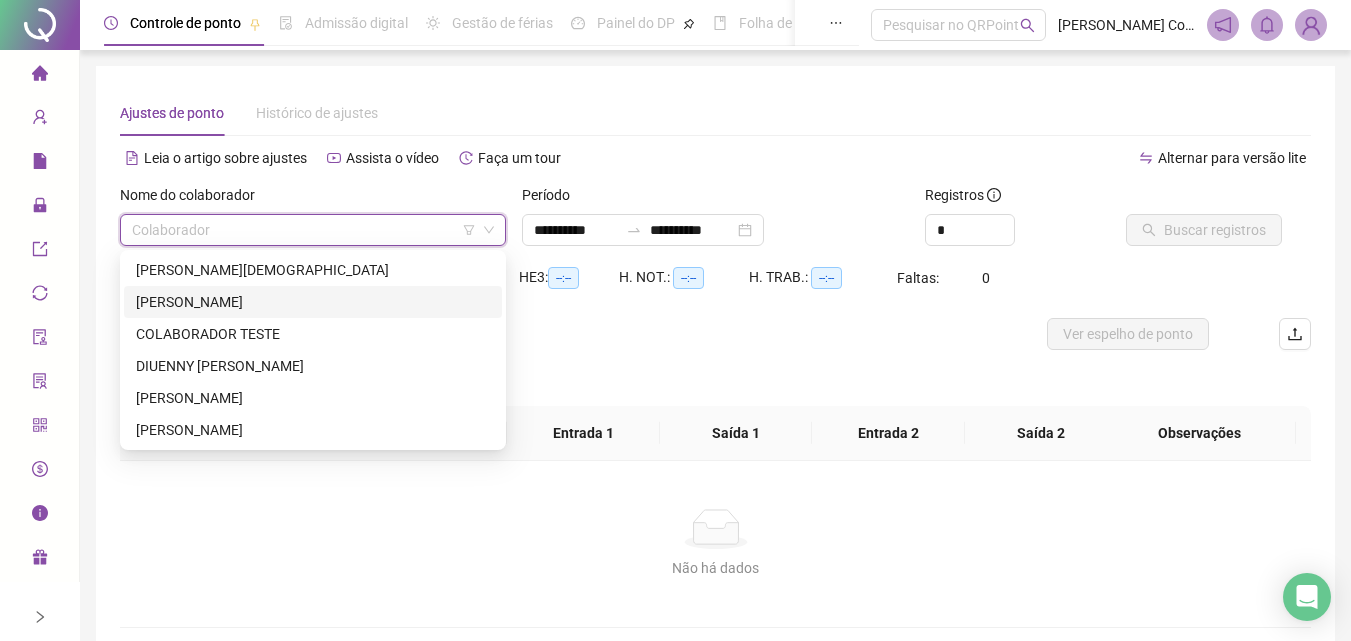 click on "[PERSON_NAME]" at bounding box center (313, 302) 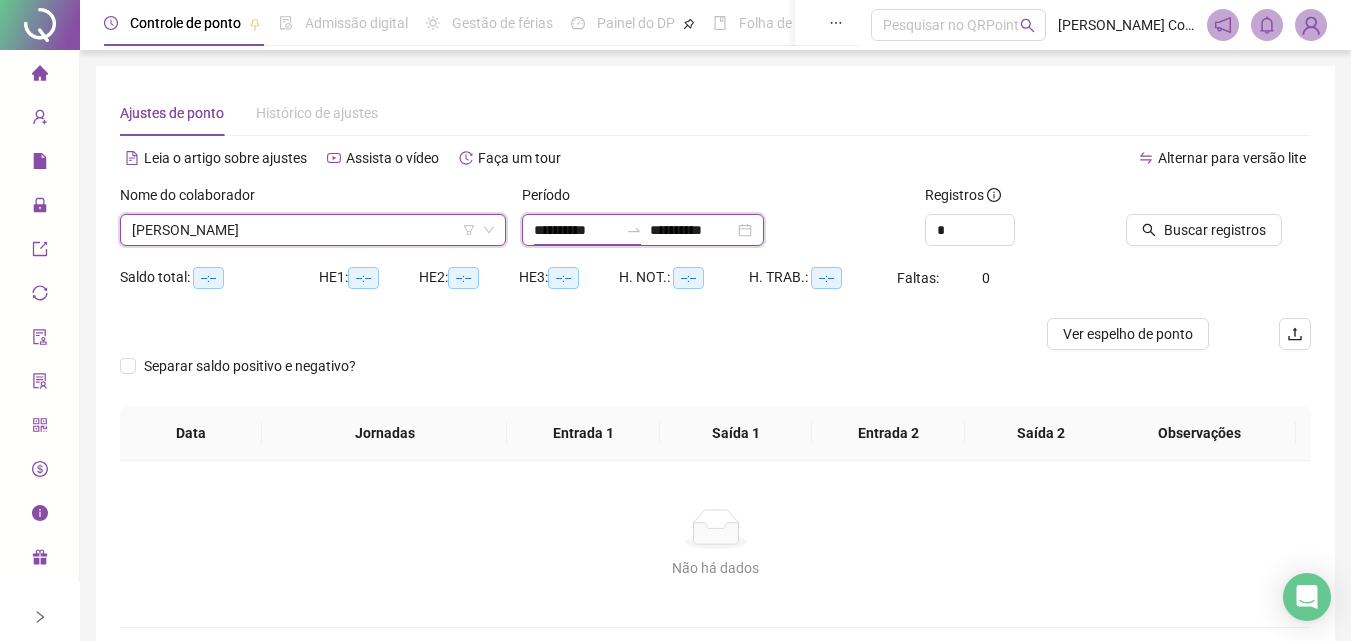 click on "**********" at bounding box center (576, 230) 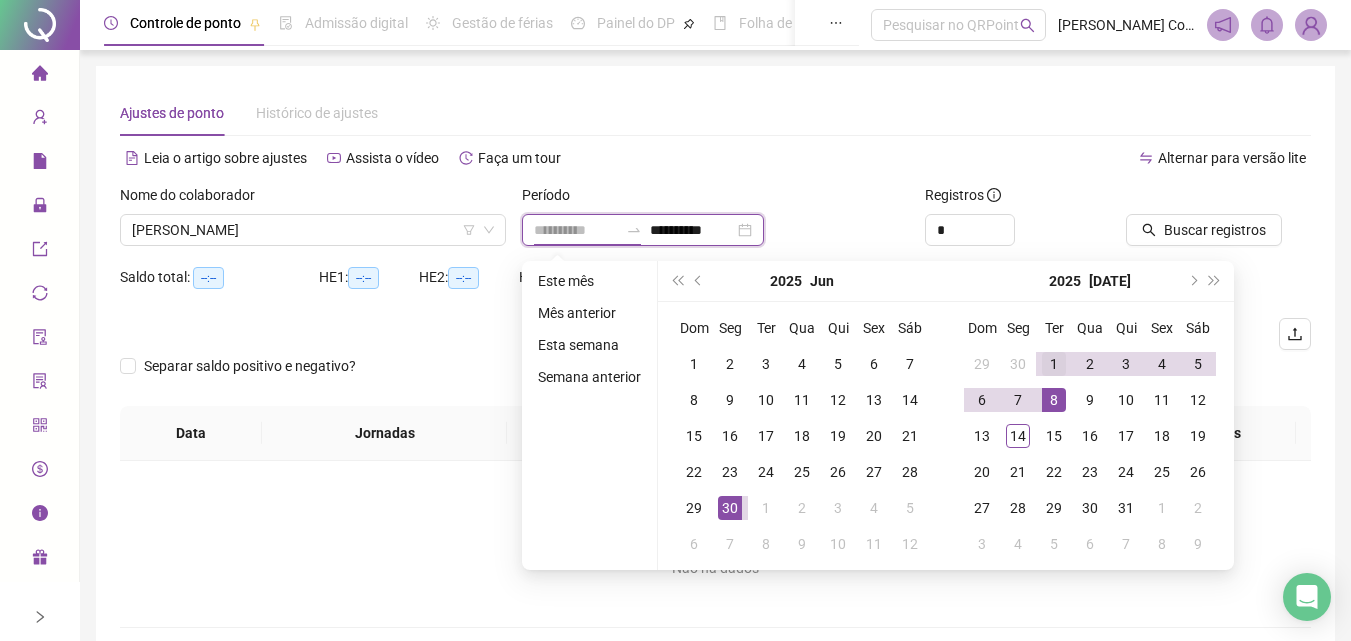 type on "**********" 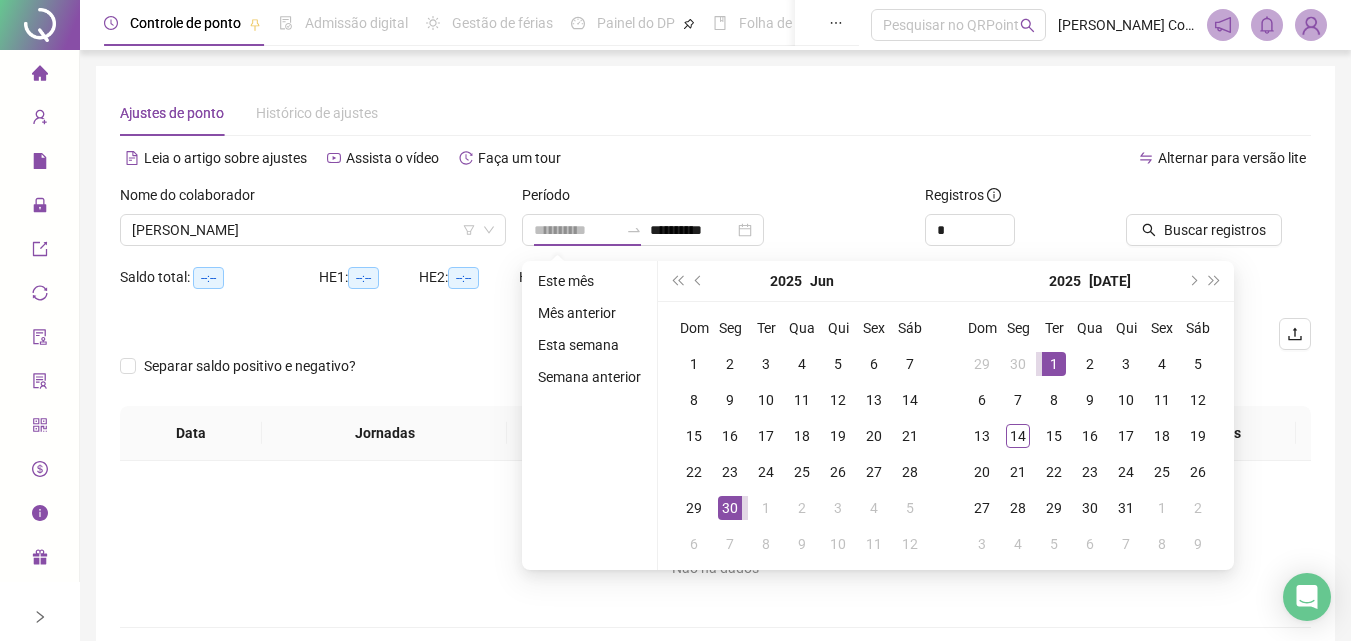 click on "1" at bounding box center (1054, 364) 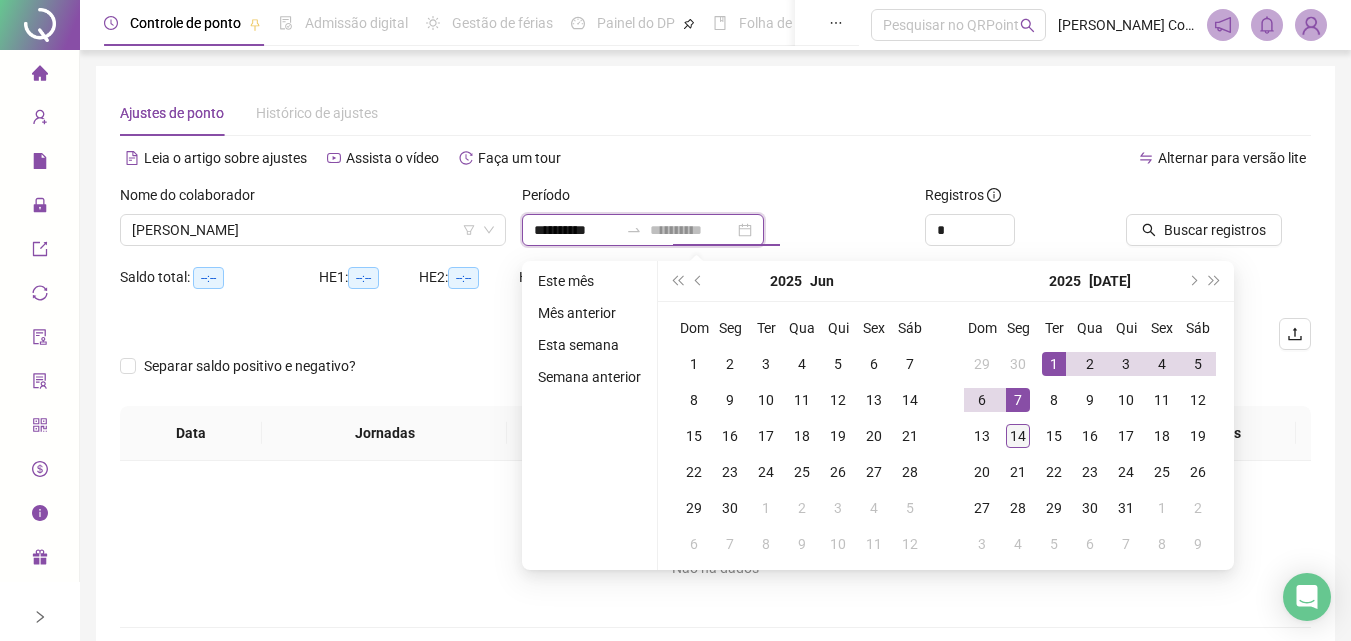 type on "**********" 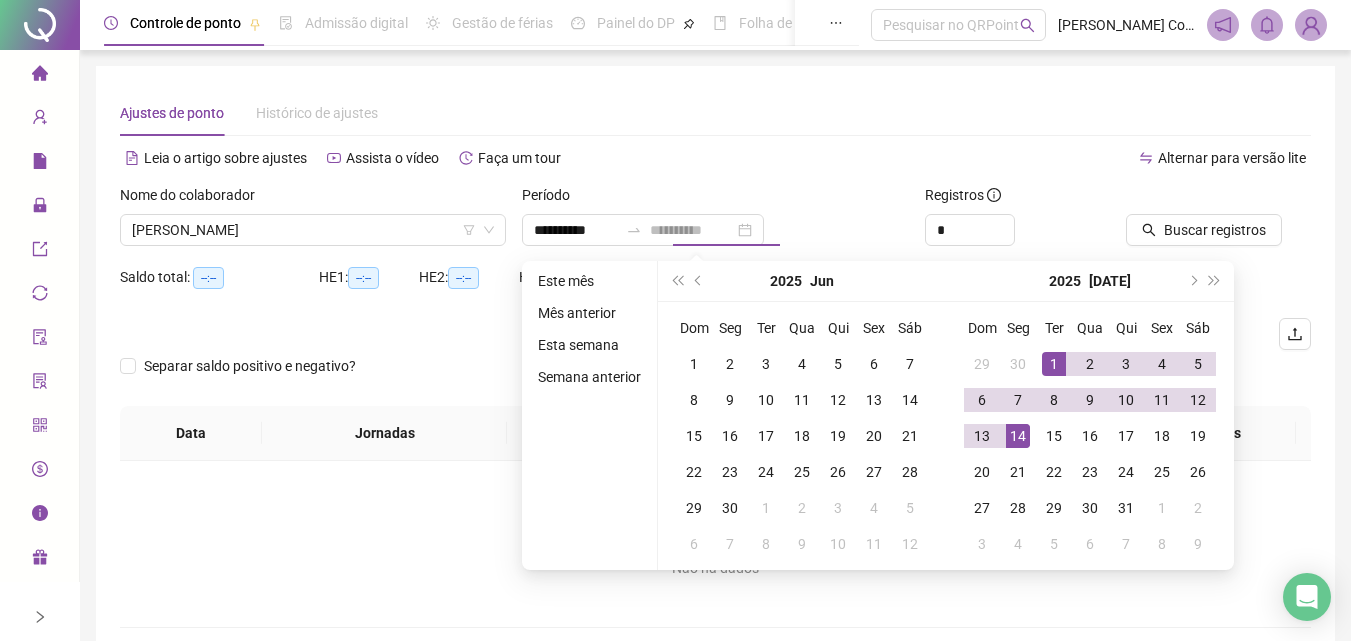 click on "14" at bounding box center (1018, 436) 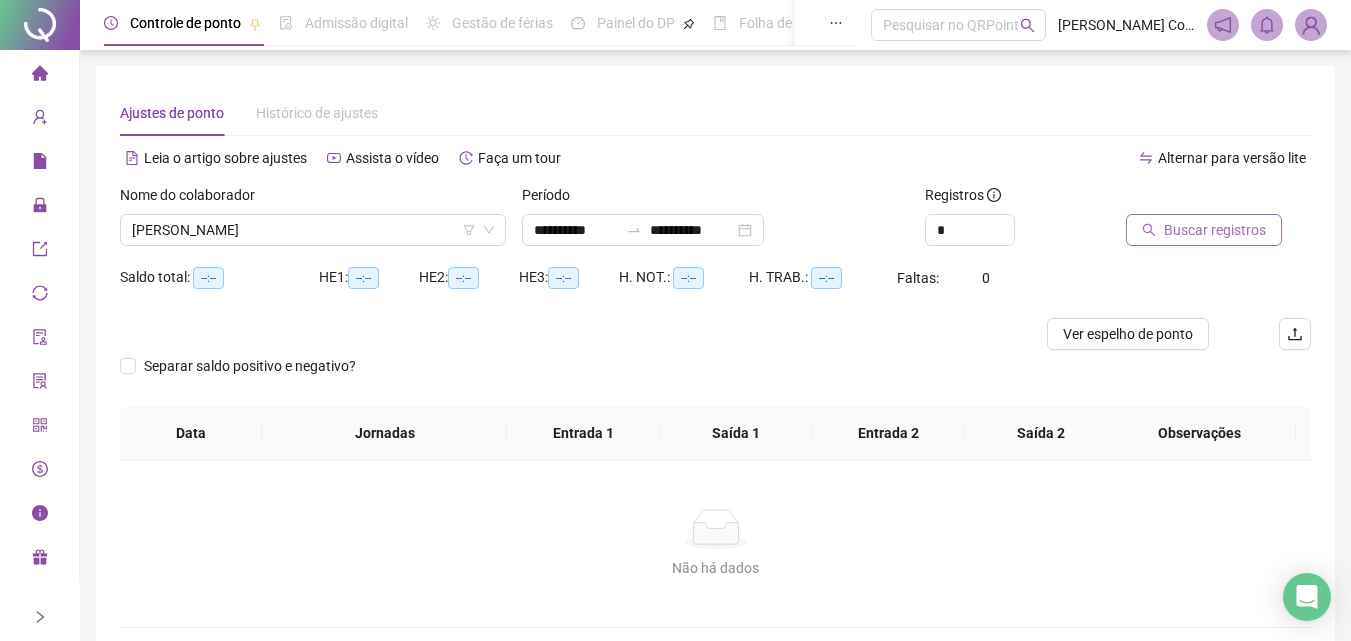 click on "Buscar registros" at bounding box center [1204, 230] 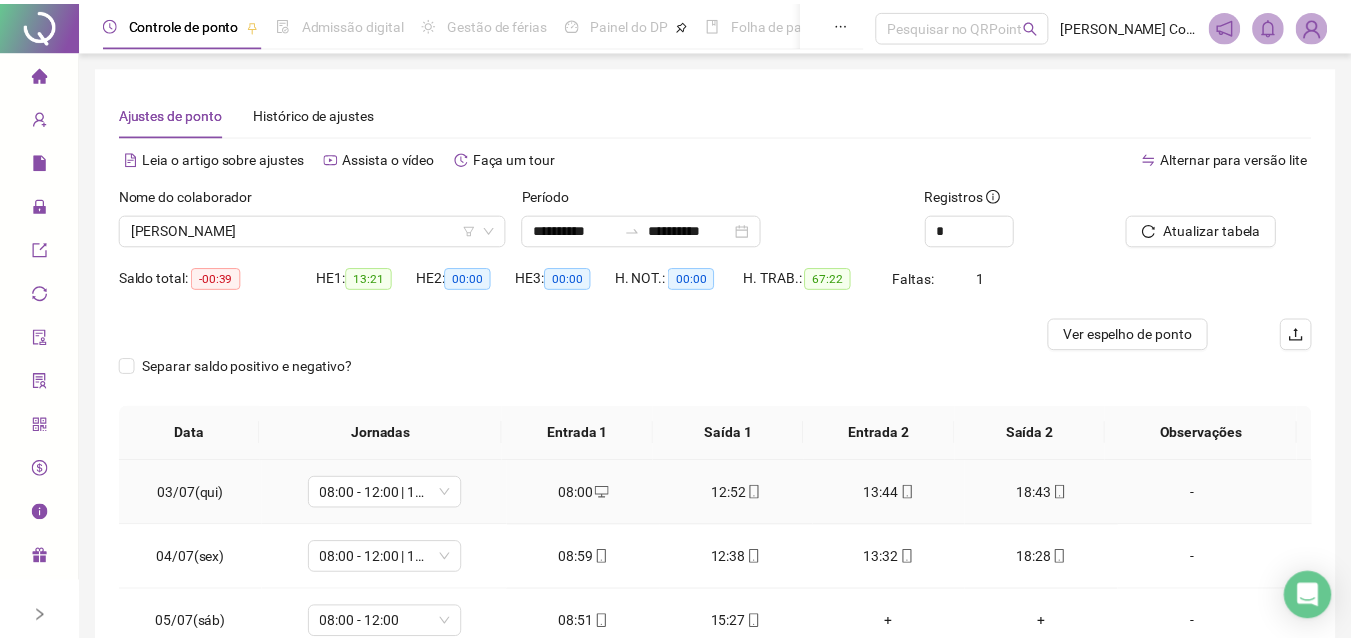 scroll, scrollTop: 300, scrollLeft: 0, axis: vertical 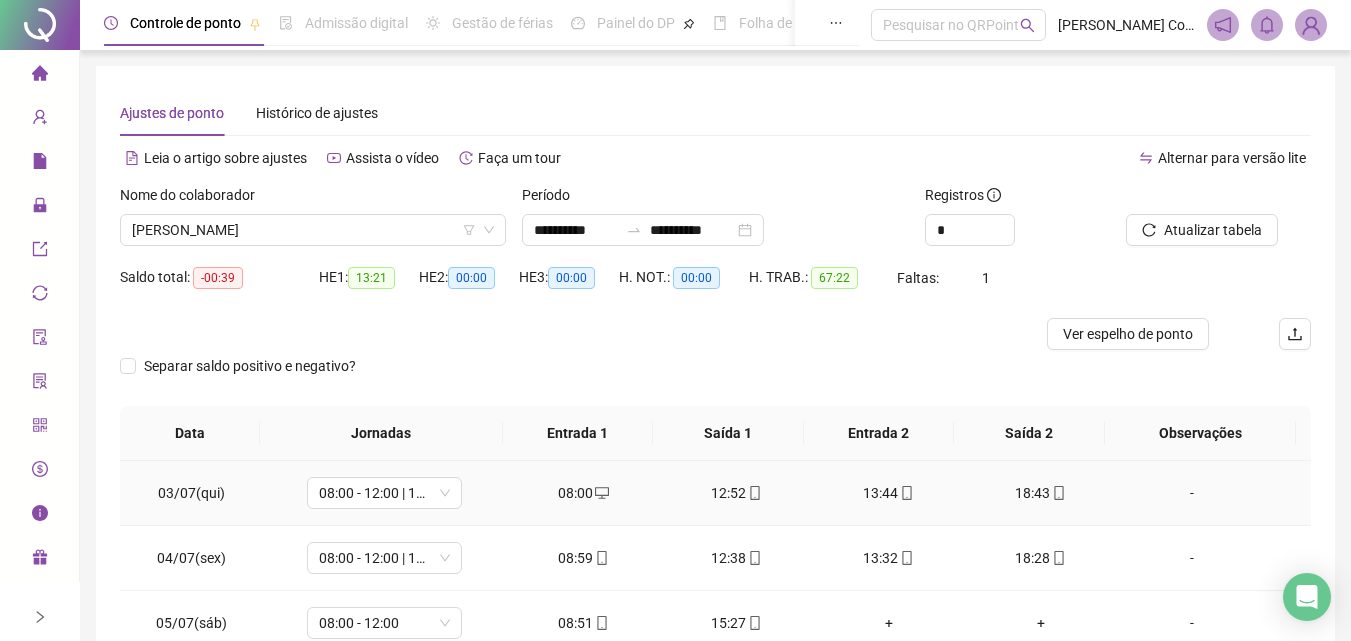click on "12:52" at bounding box center [736, 493] 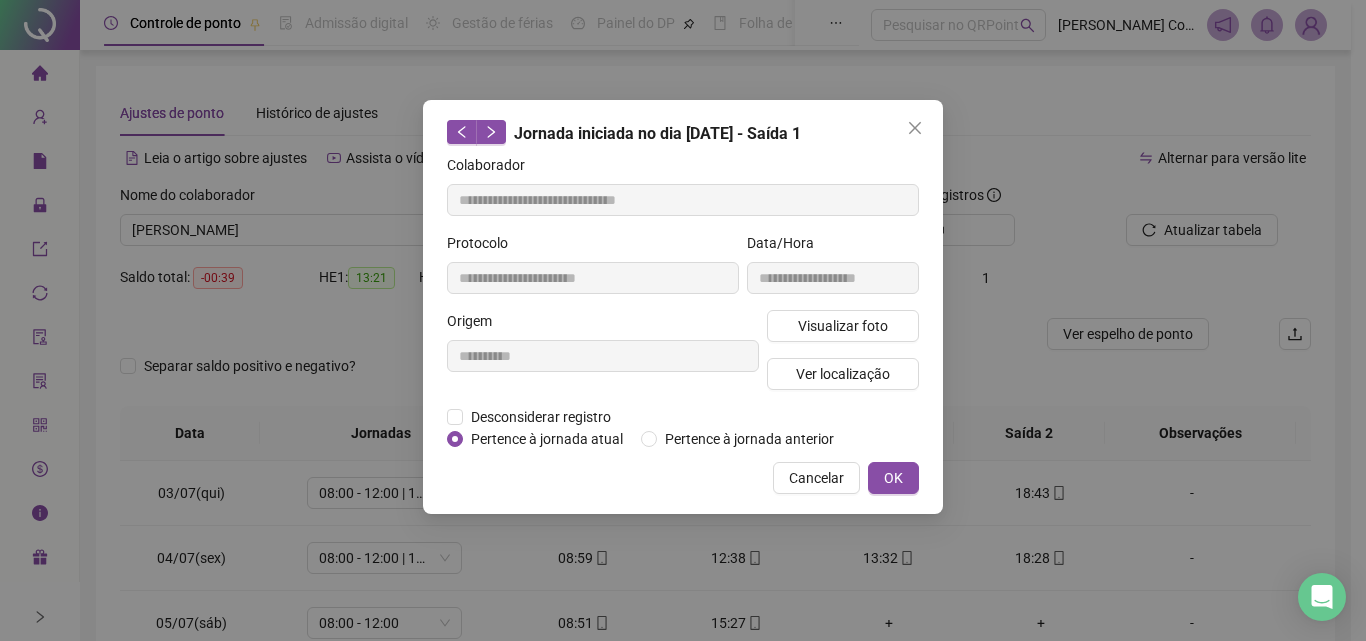 type on "**********" 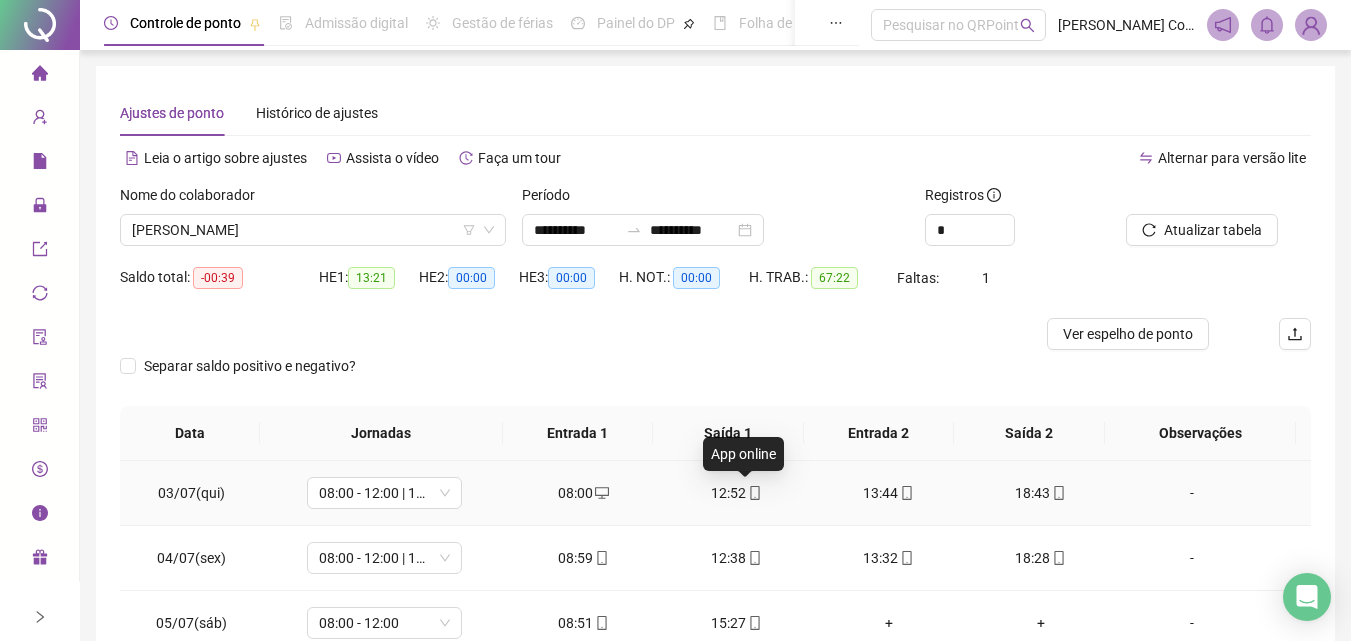 click 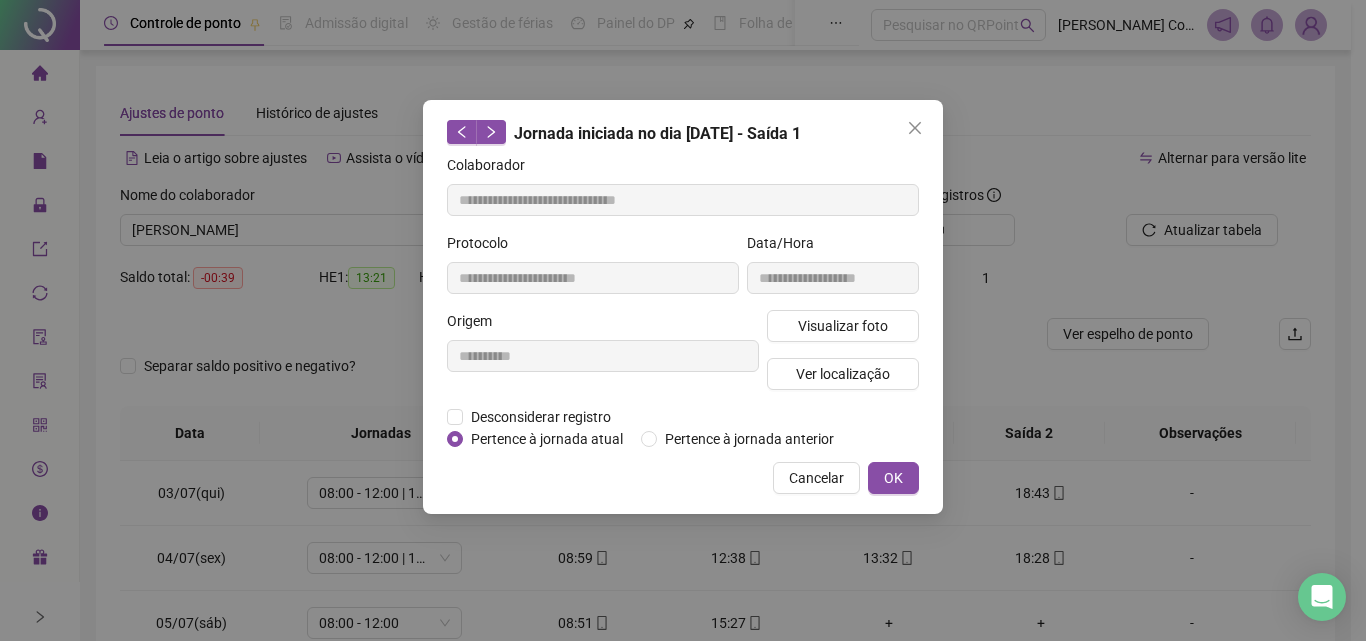 drag, startPoint x: 915, startPoint y: 136, endPoint x: 871, endPoint y: 209, distance: 85.23497 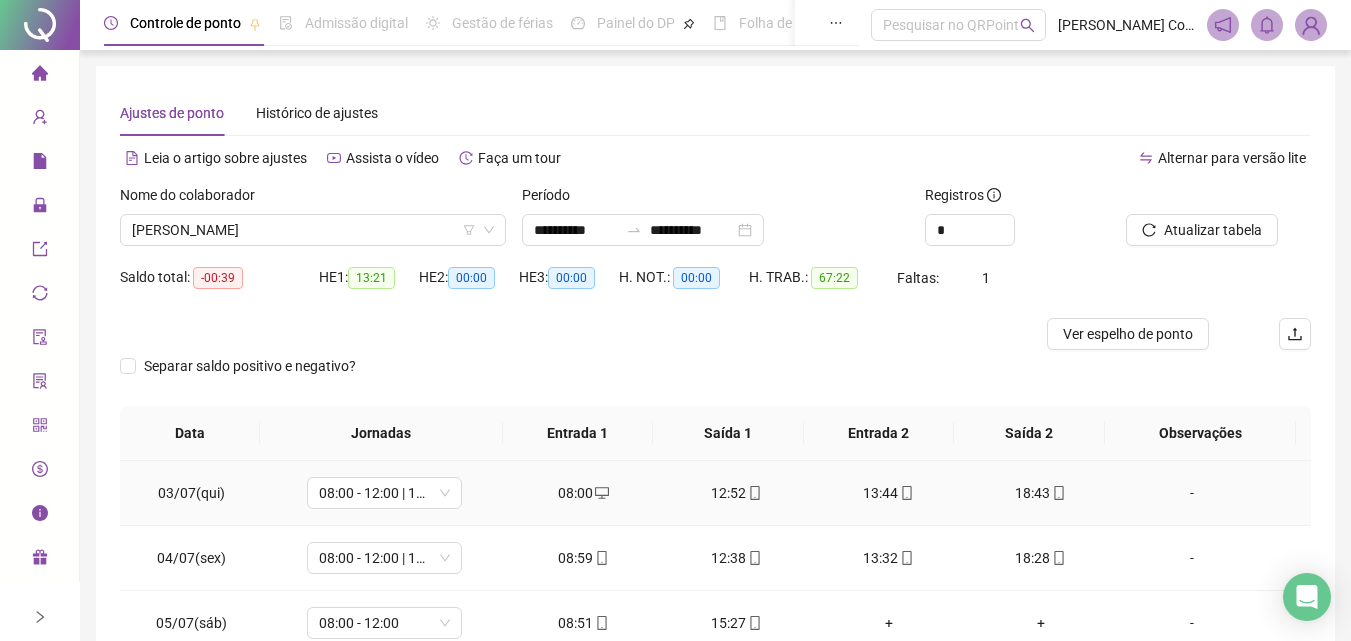 click on "12:52" at bounding box center [736, 493] 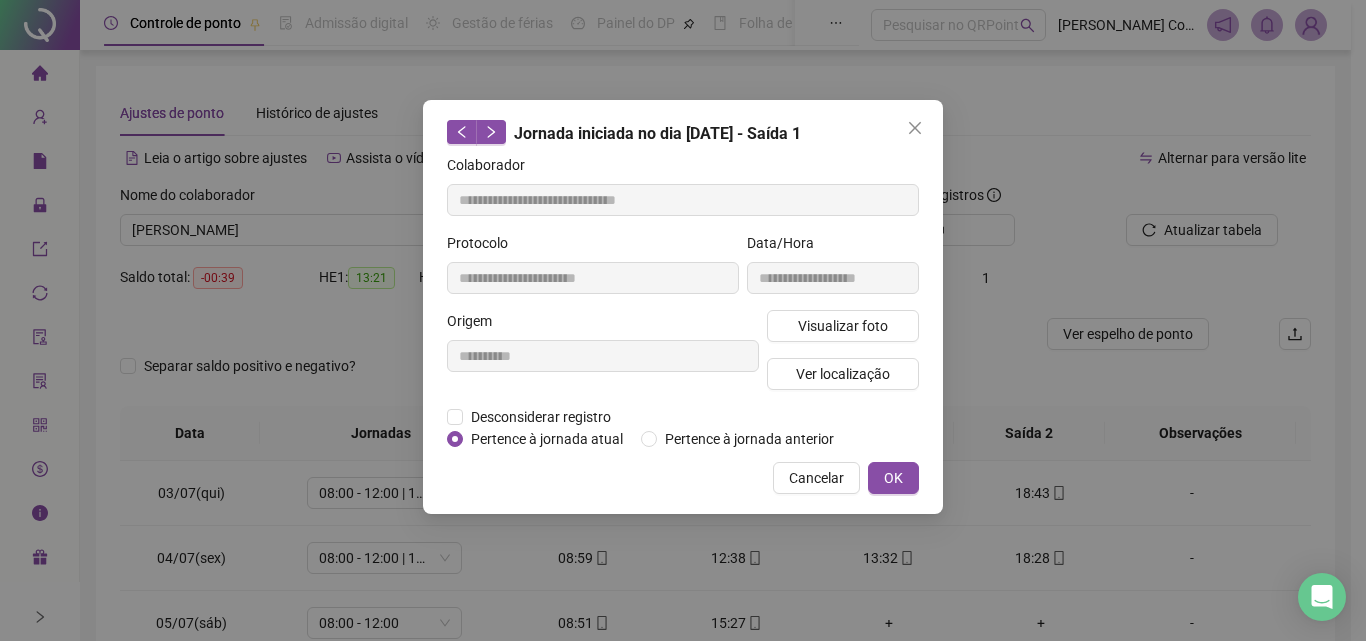 click on "**********" at bounding box center [683, 307] 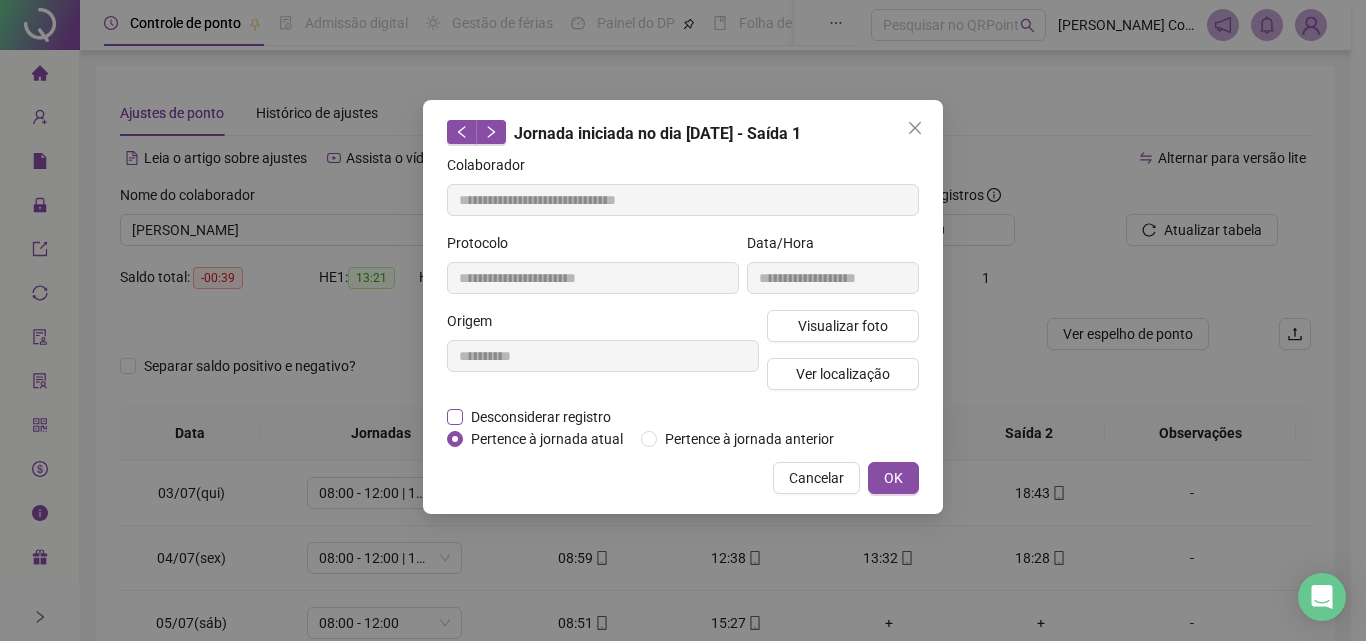 click on "Desconsiderar registro" at bounding box center [541, 417] 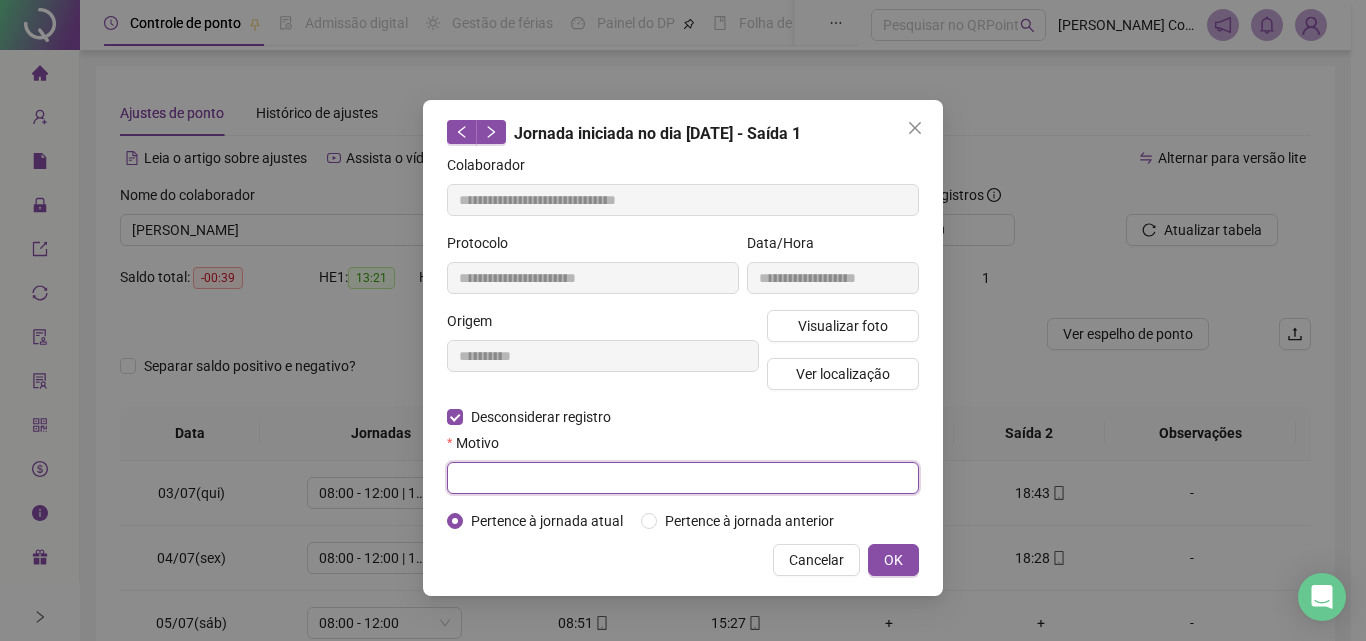 click at bounding box center (683, 478) 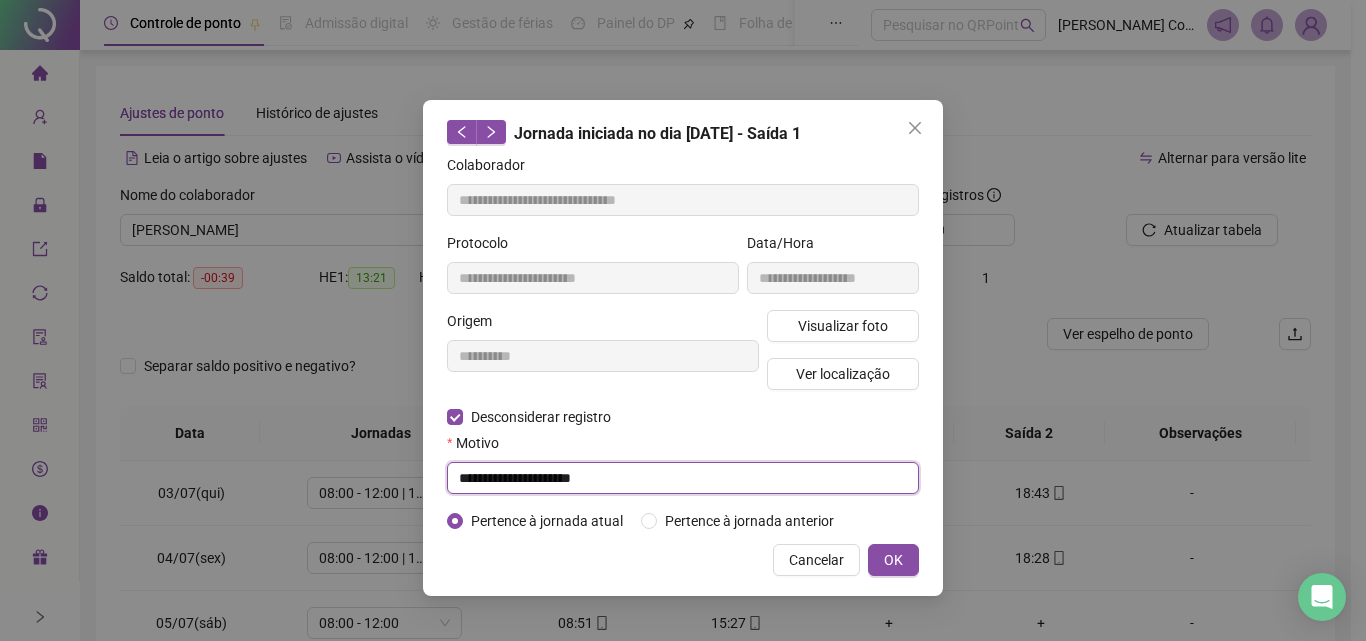 drag, startPoint x: 653, startPoint y: 476, endPoint x: 252, endPoint y: 429, distance: 403.74496 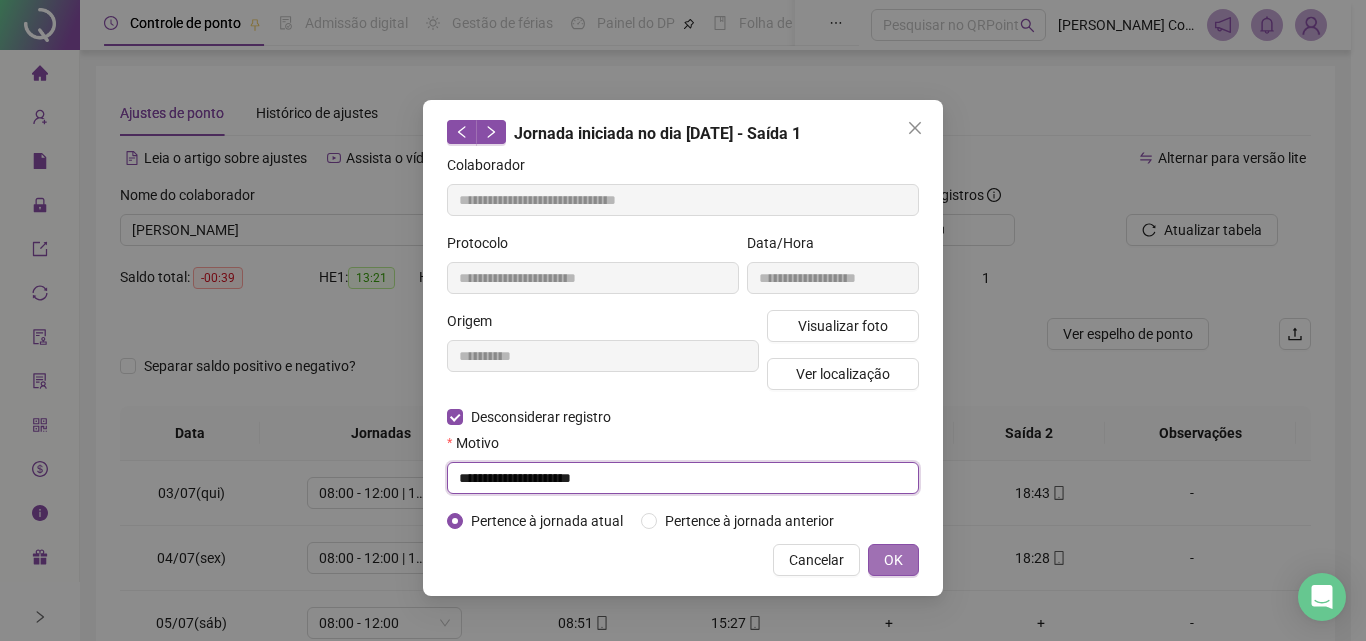 type on "**********" 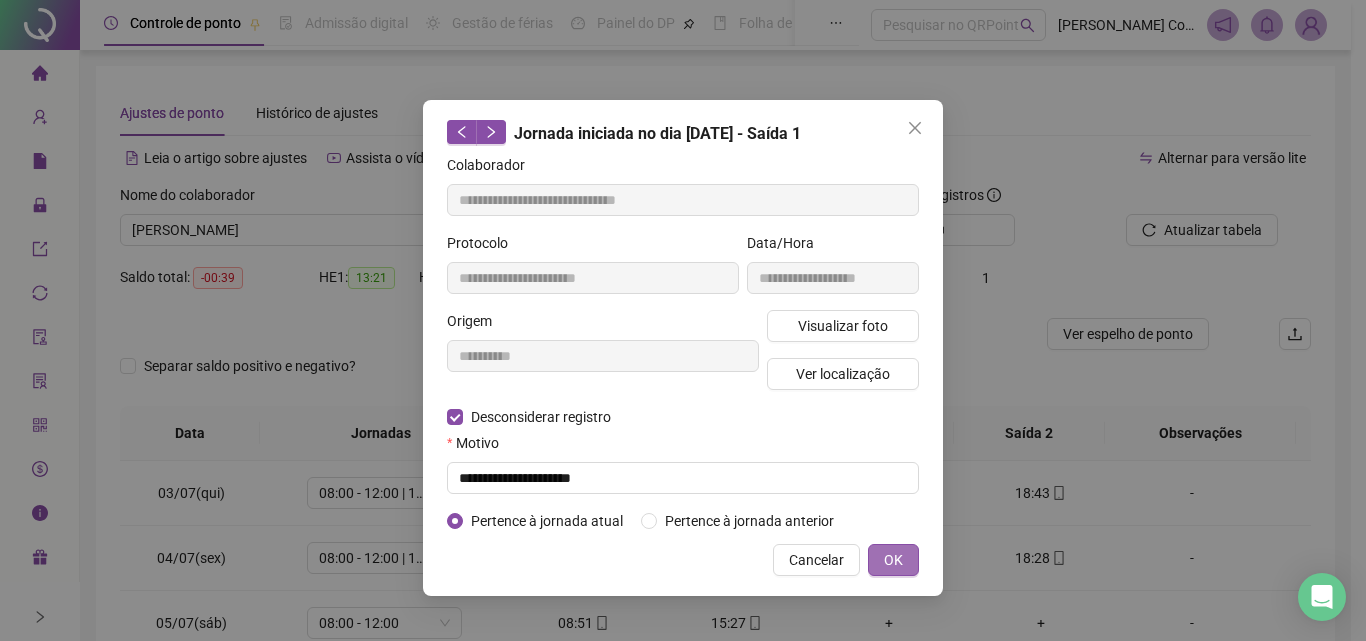 click on "OK" at bounding box center (893, 560) 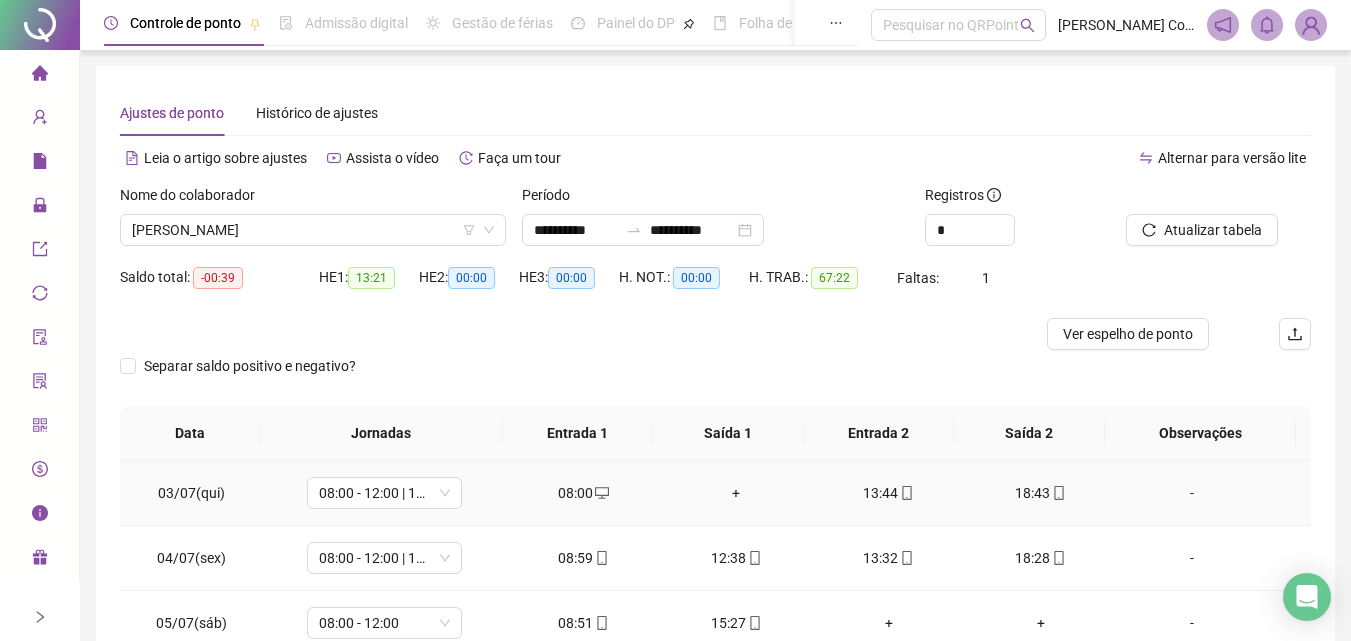 click on "+" at bounding box center (736, 493) 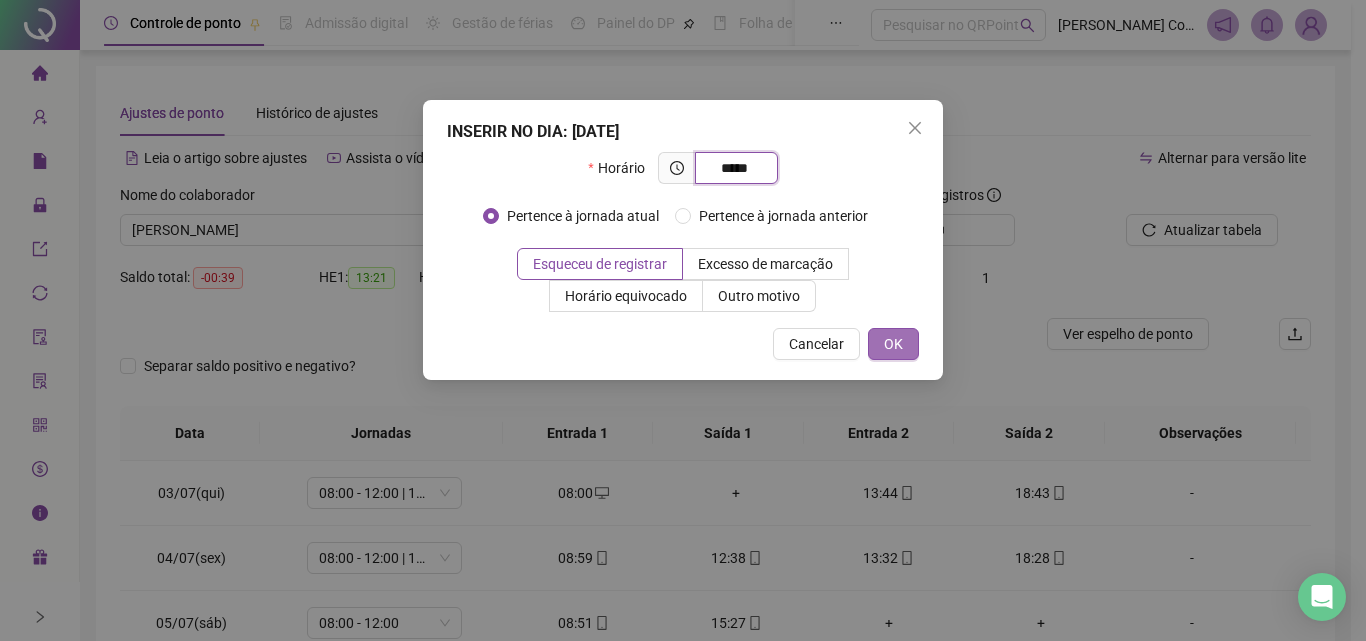 type on "*****" 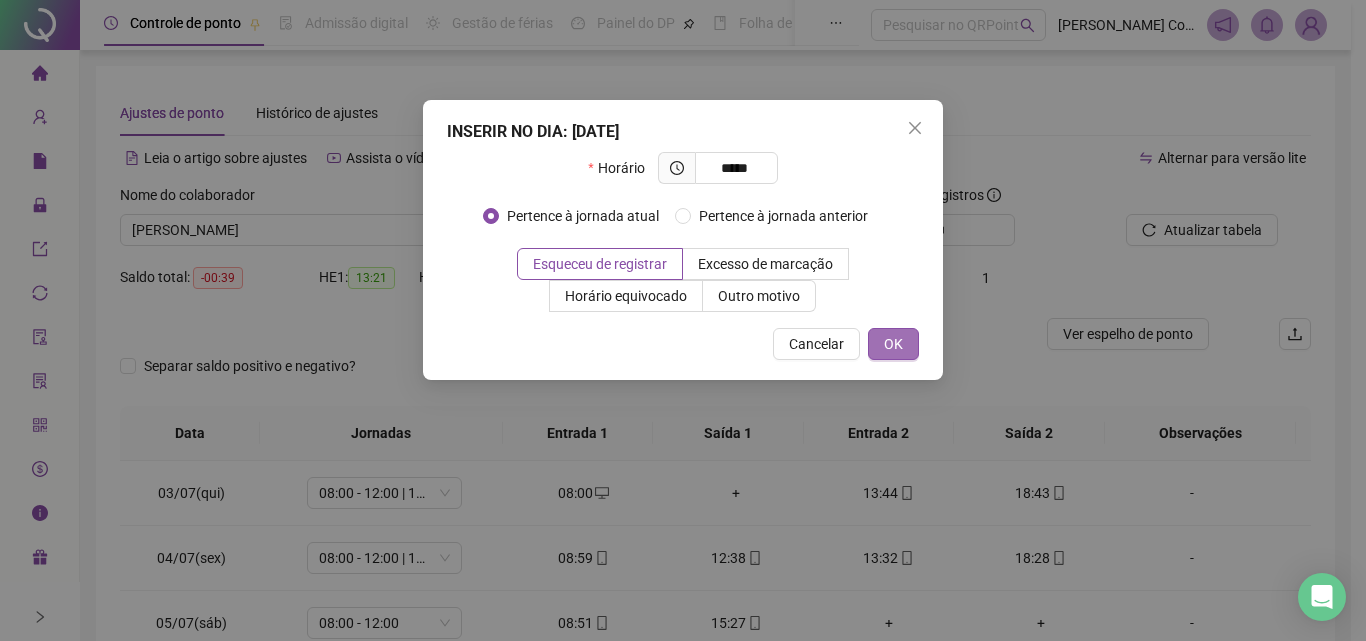 click on "OK" at bounding box center [893, 344] 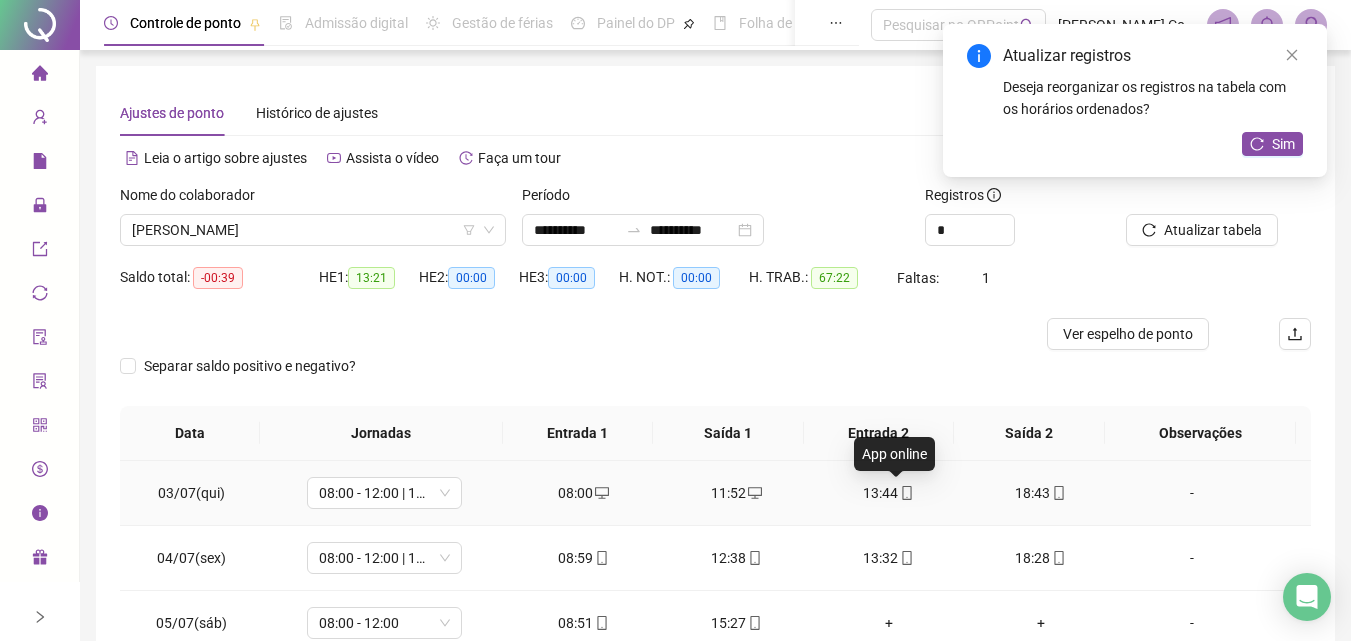 click 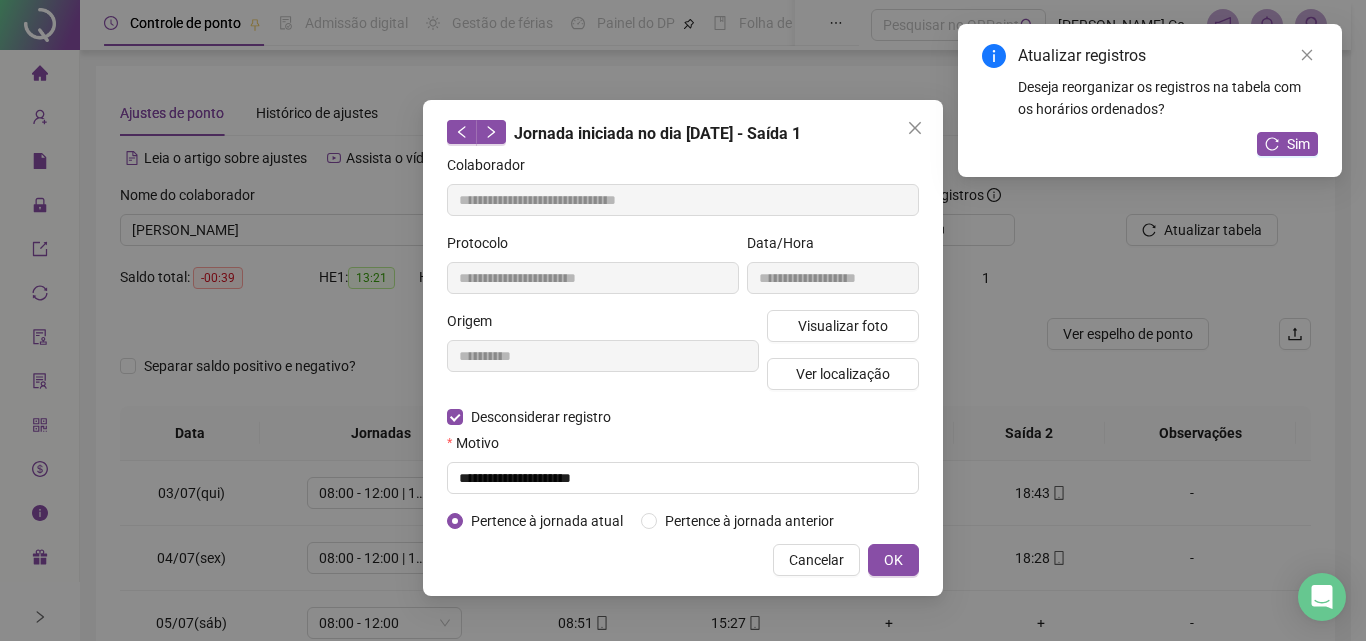 type on "**********" 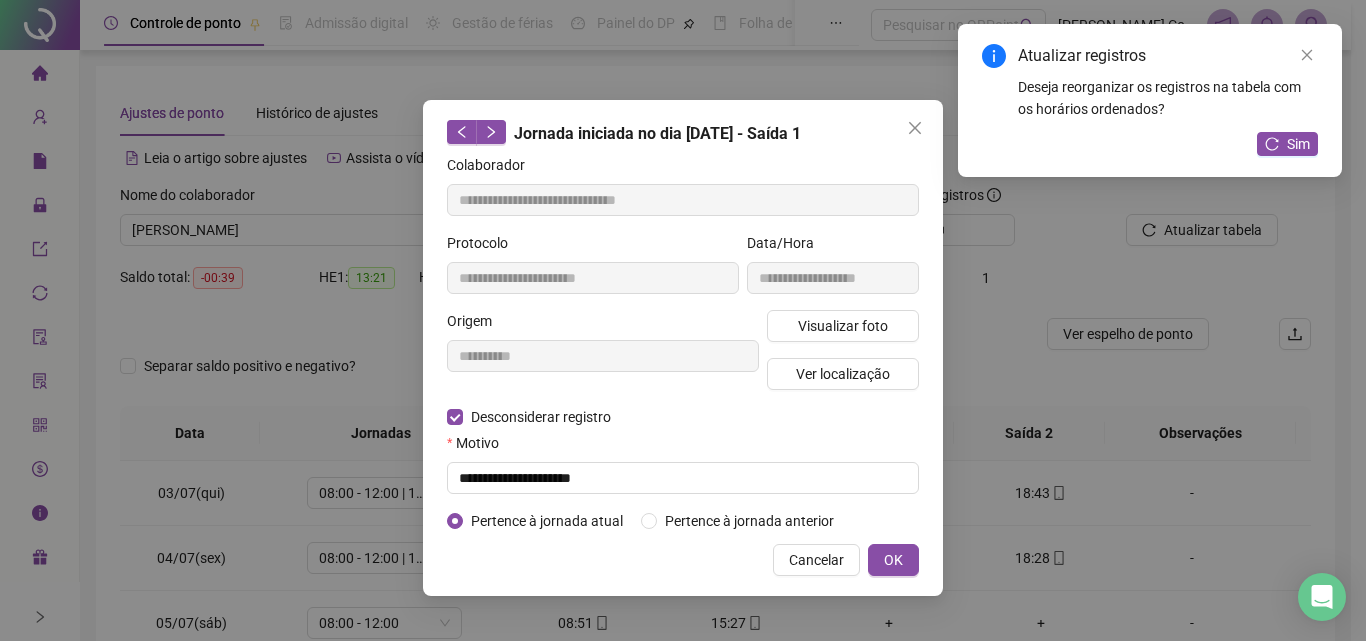 type on "**********" 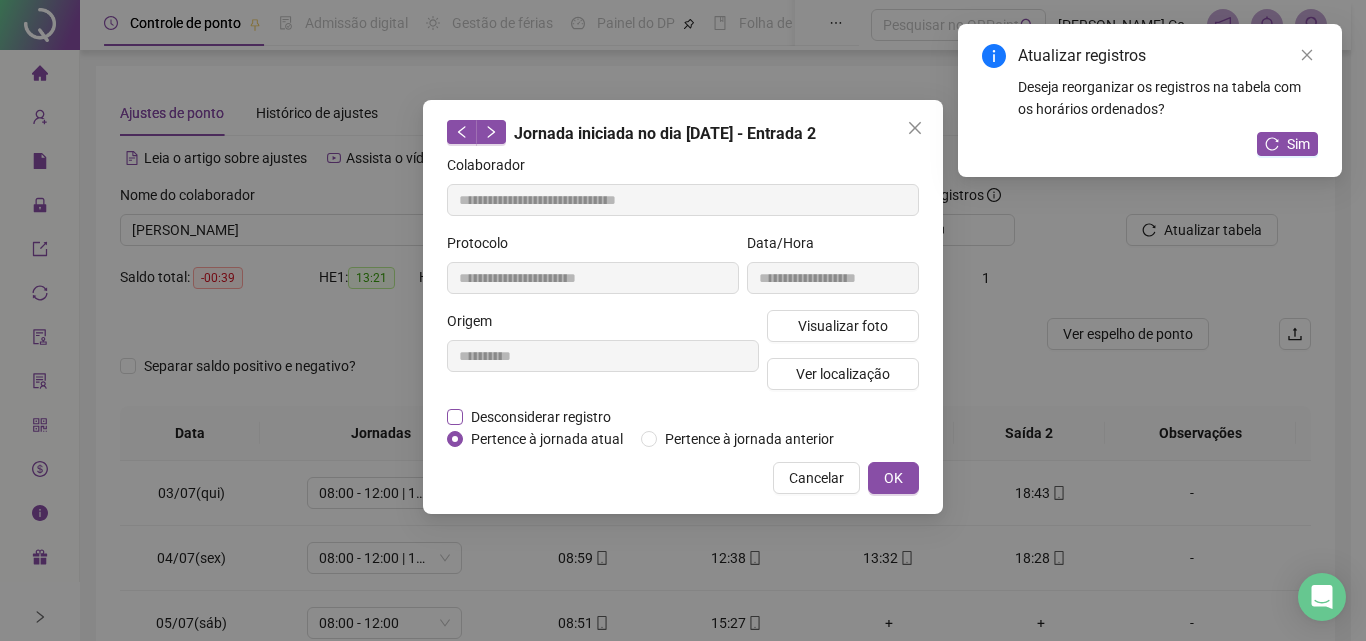 click on "Desconsiderar registro" at bounding box center (541, 417) 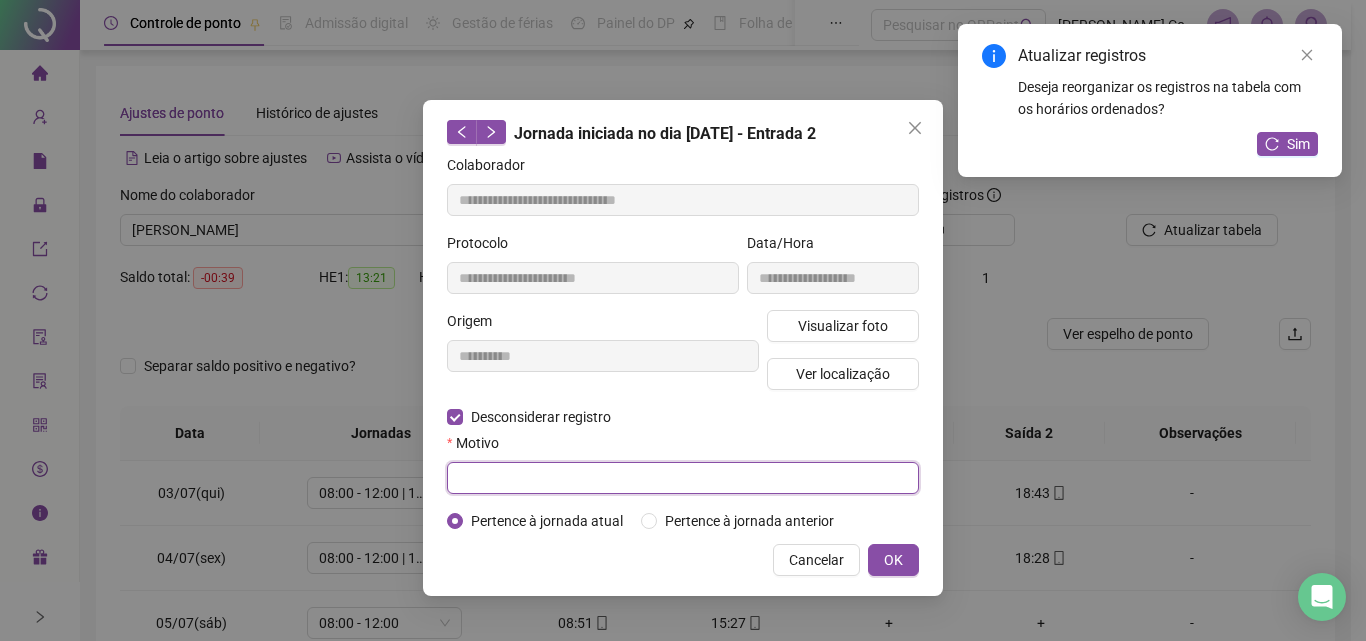 click at bounding box center [683, 478] 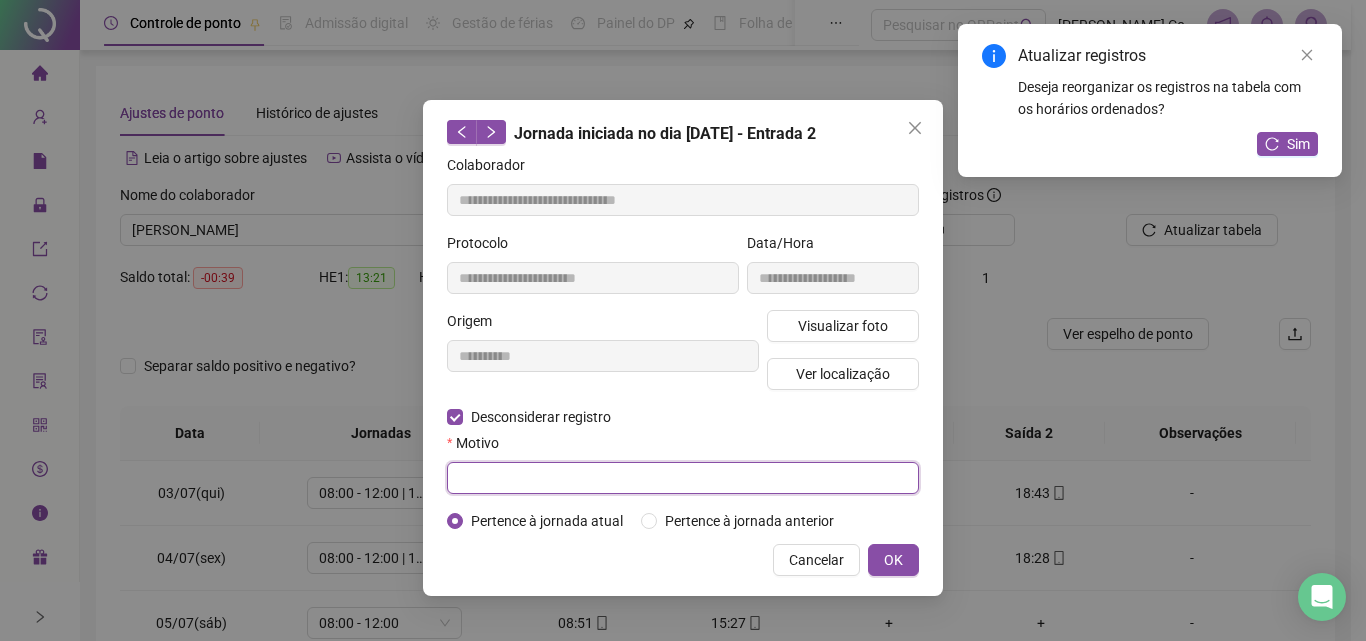 paste on "**********" 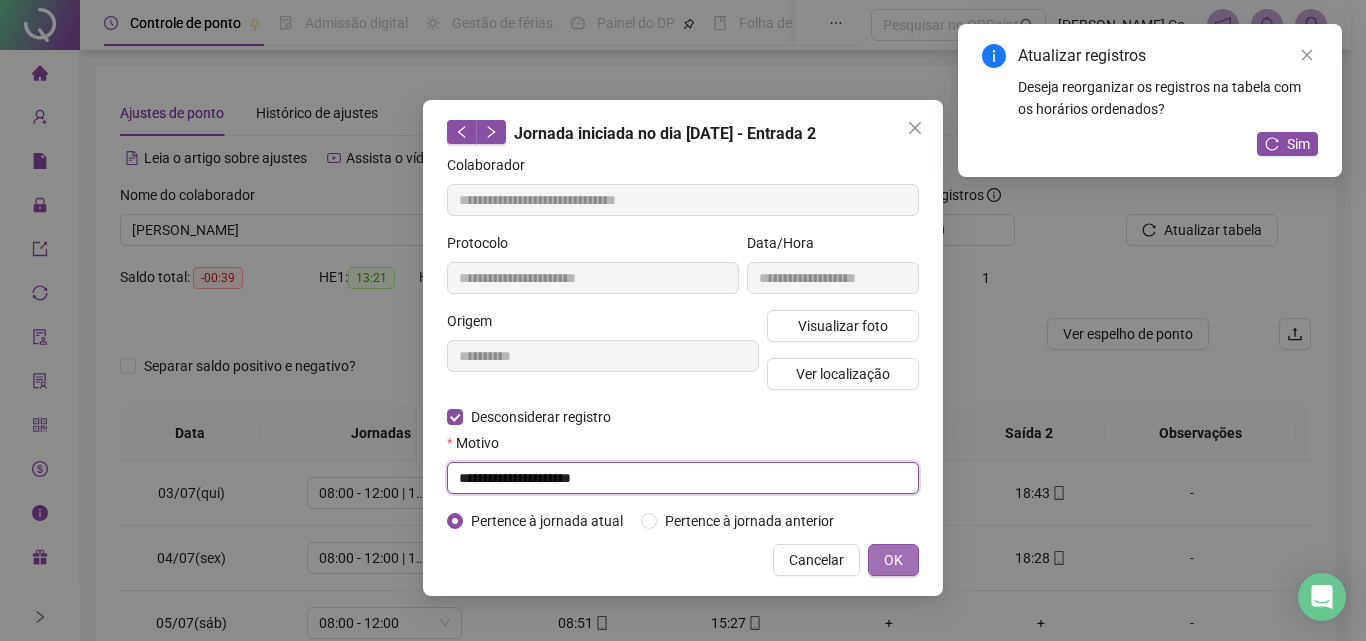 type on "**********" 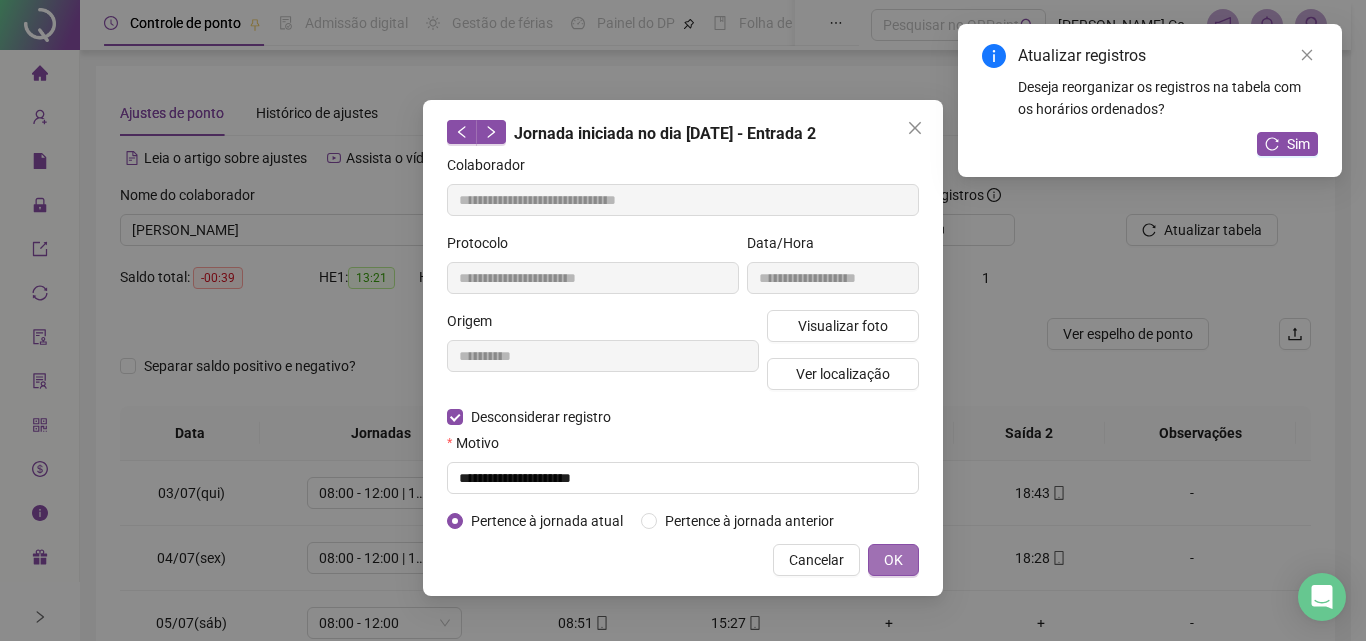 click on "OK" at bounding box center [893, 560] 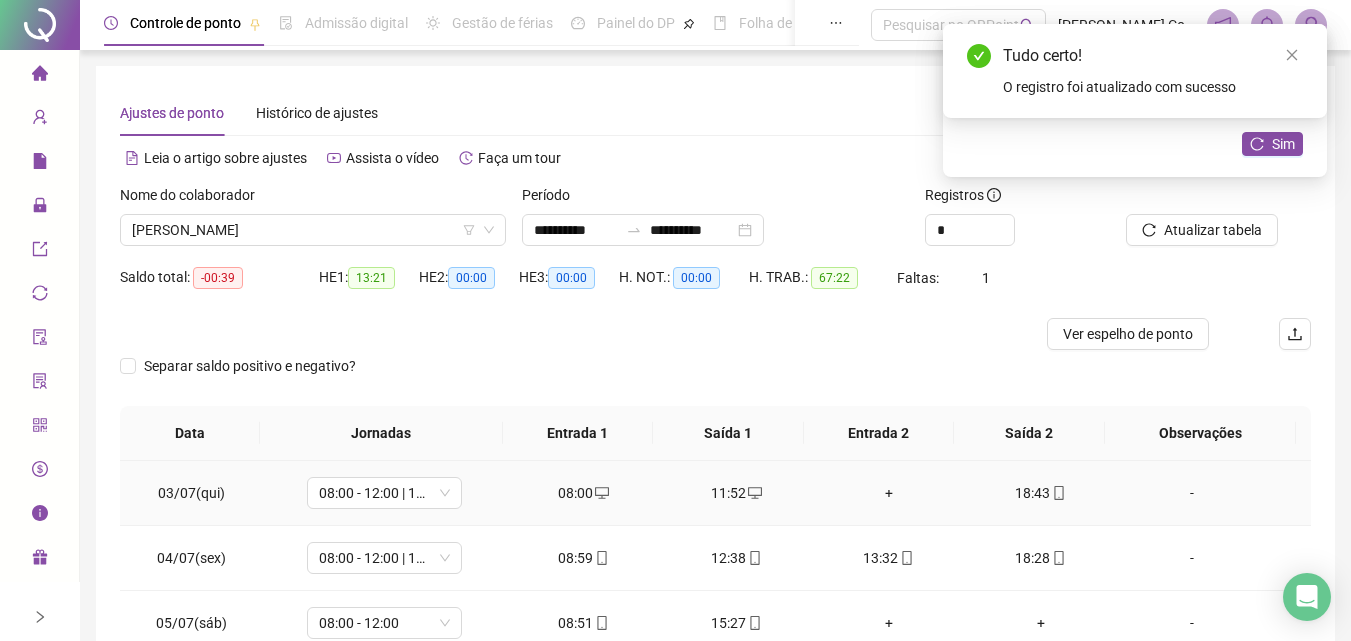 click on "+" at bounding box center [888, 493] 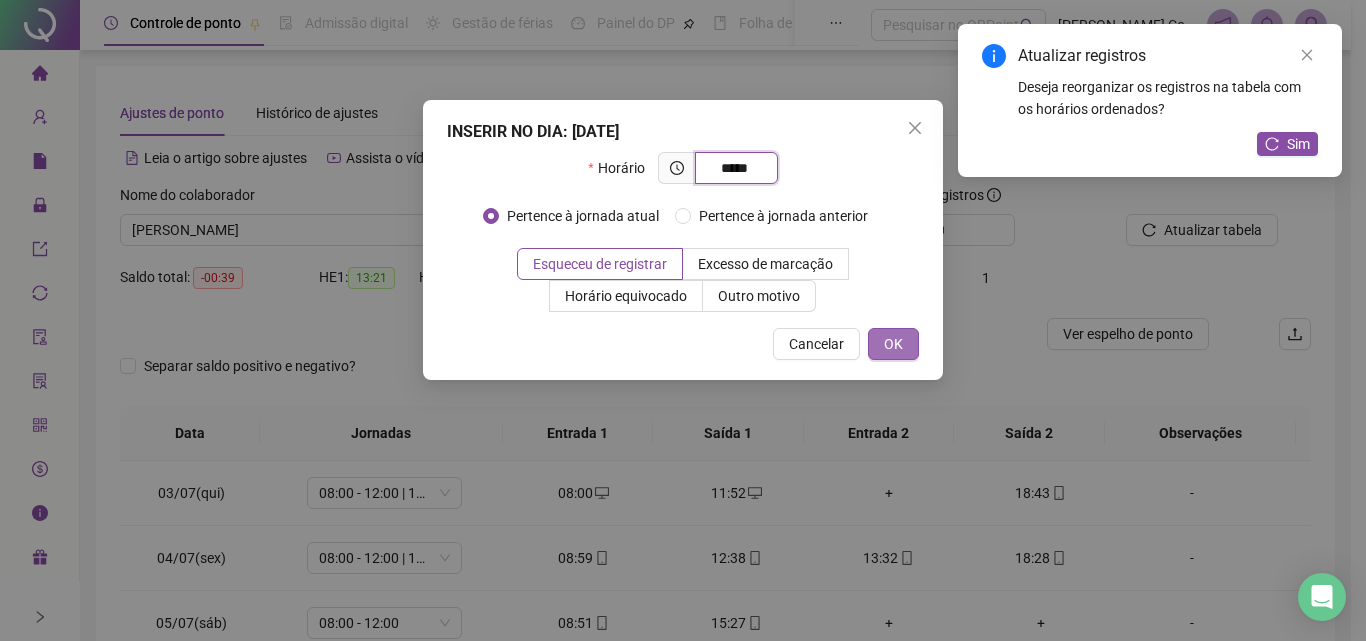 type on "*****" 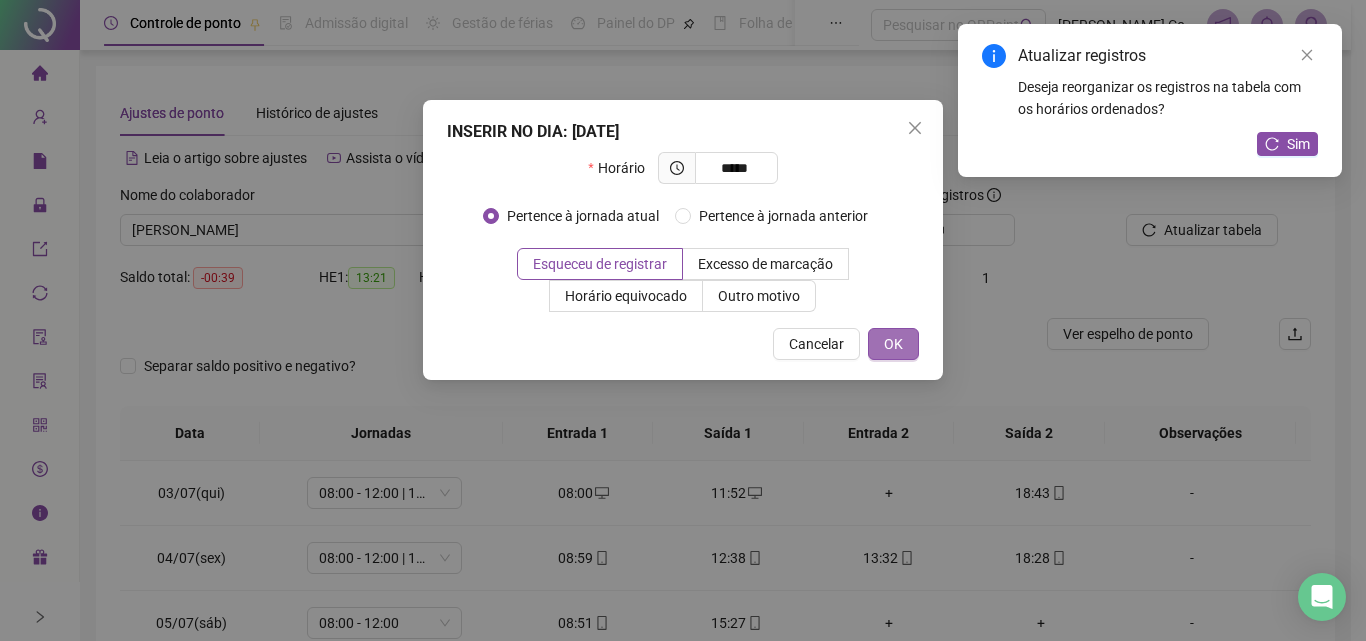 click on "OK" at bounding box center [893, 344] 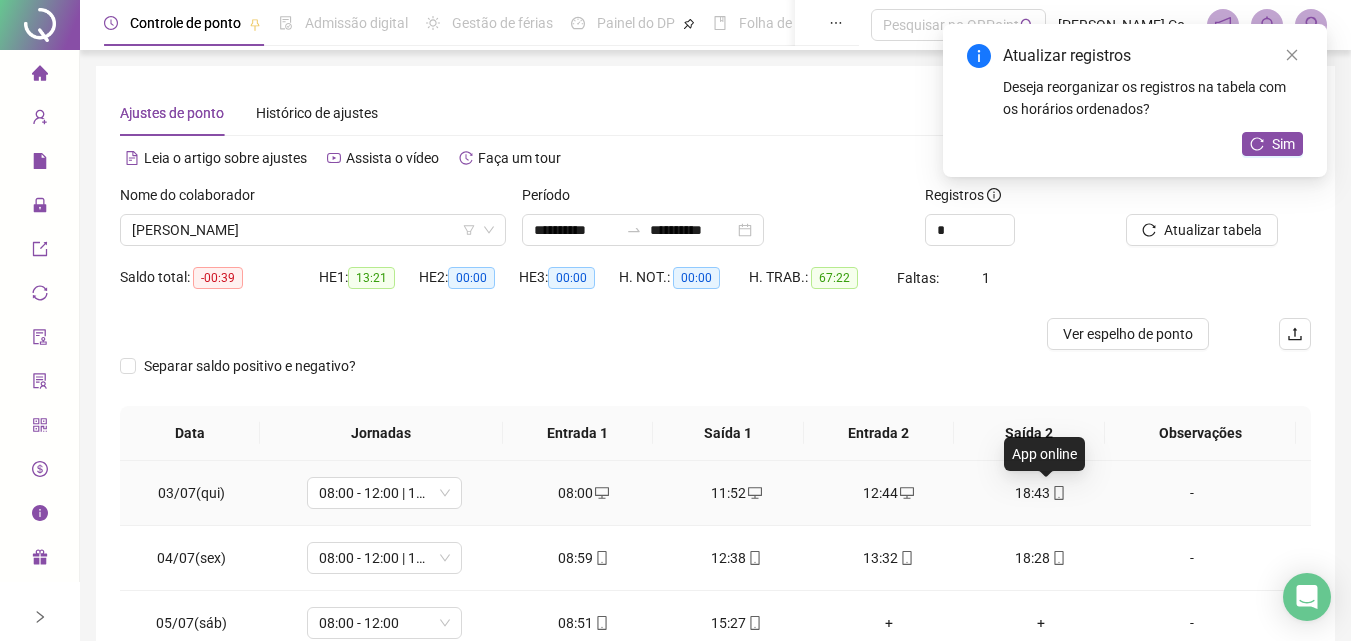 click 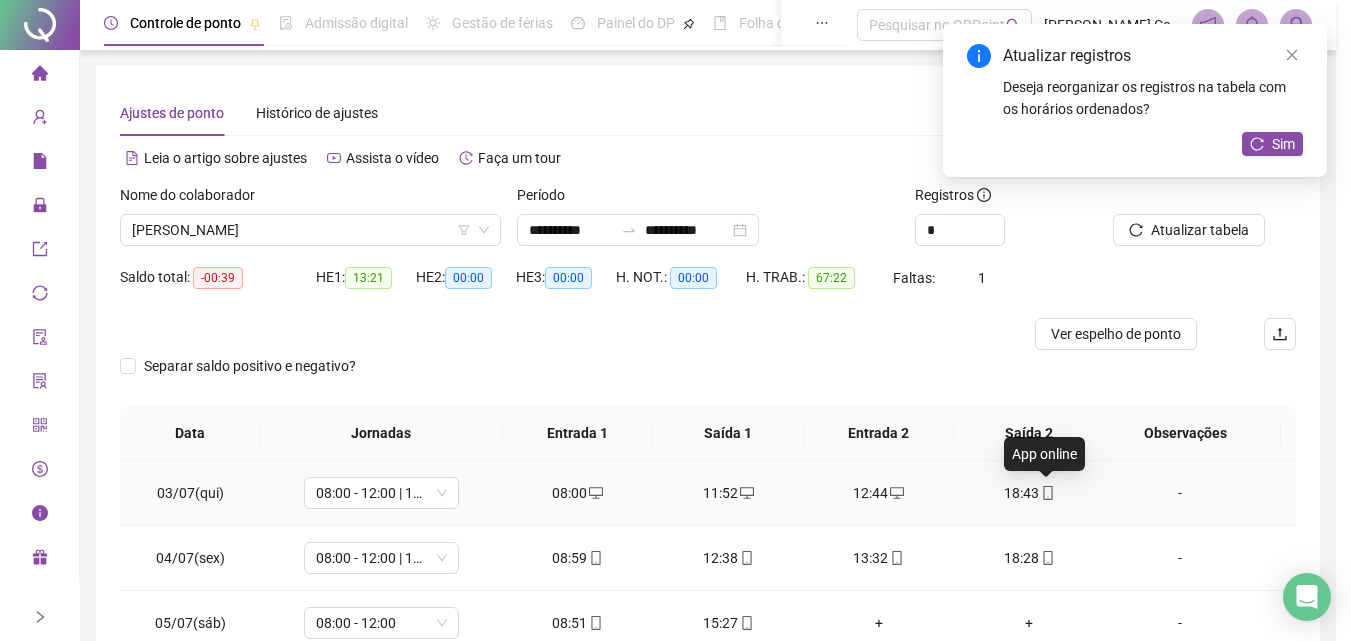 type on "**********" 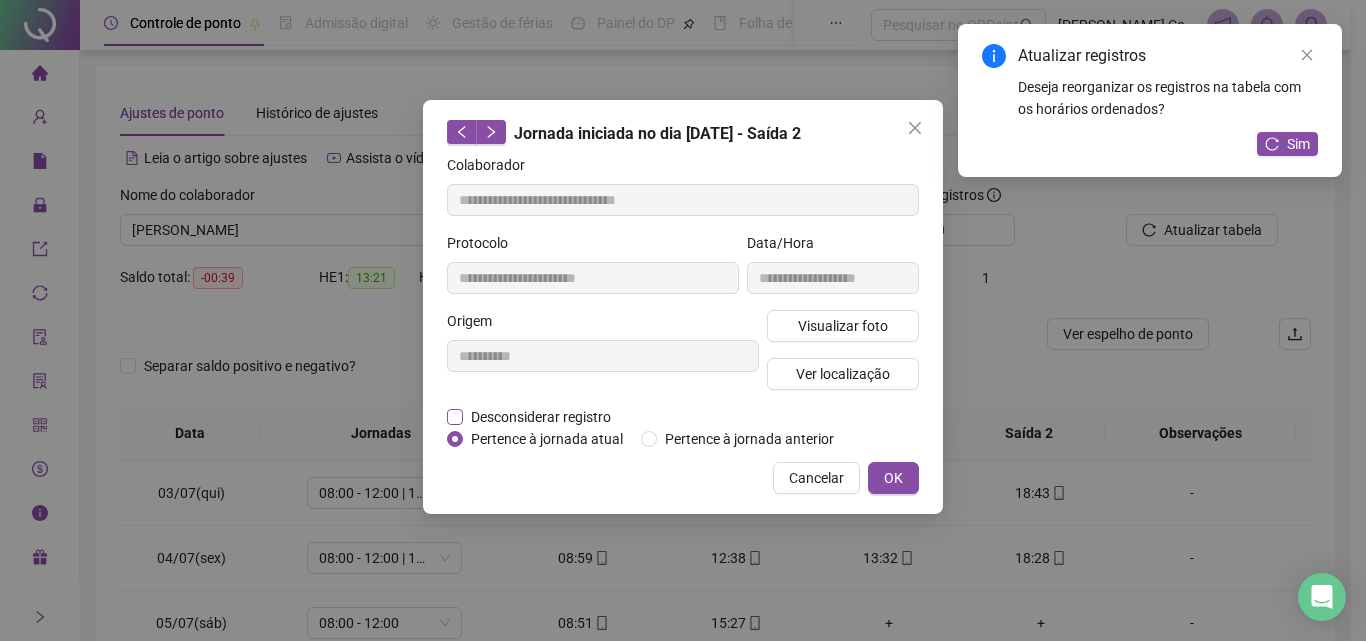 click on "Desconsiderar registro" at bounding box center (541, 417) 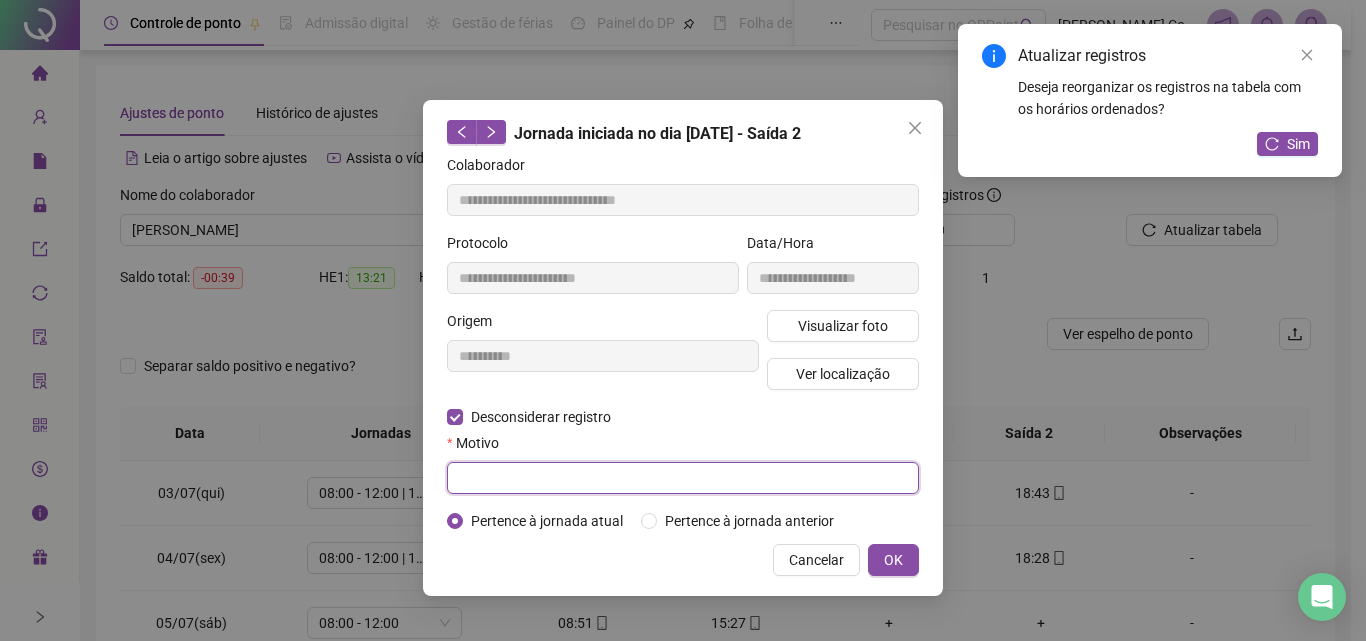 click at bounding box center (683, 478) 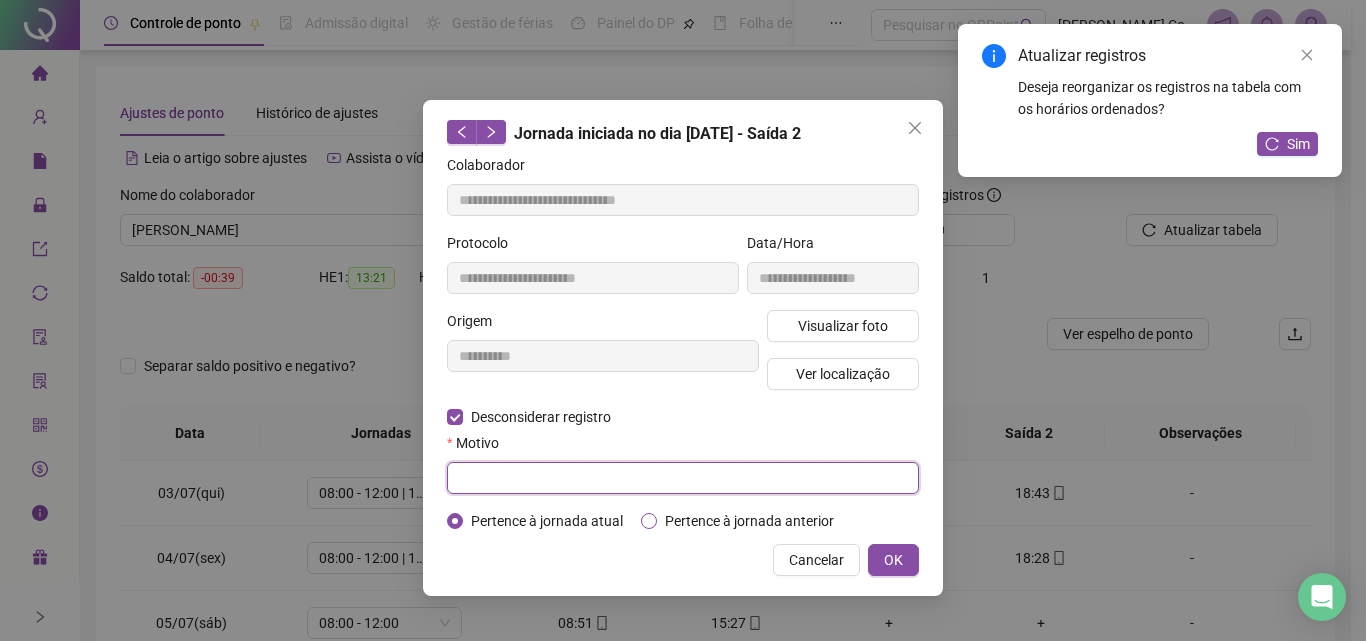 paste on "**********" 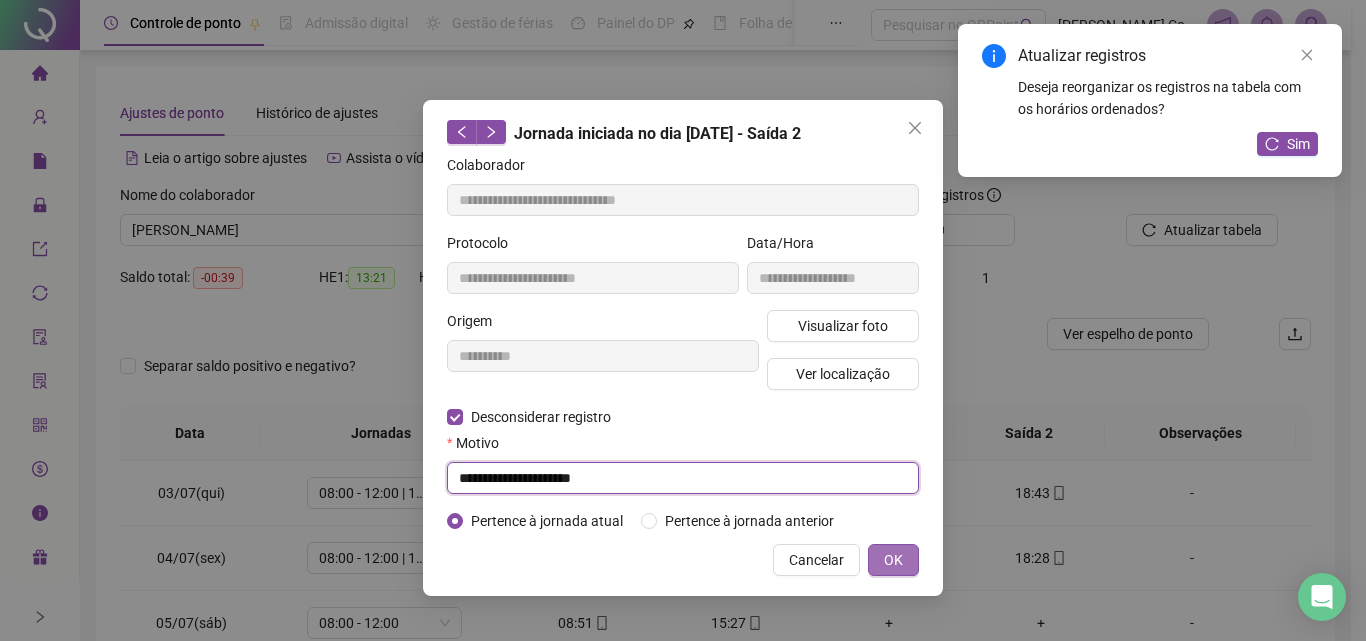 type on "**********" 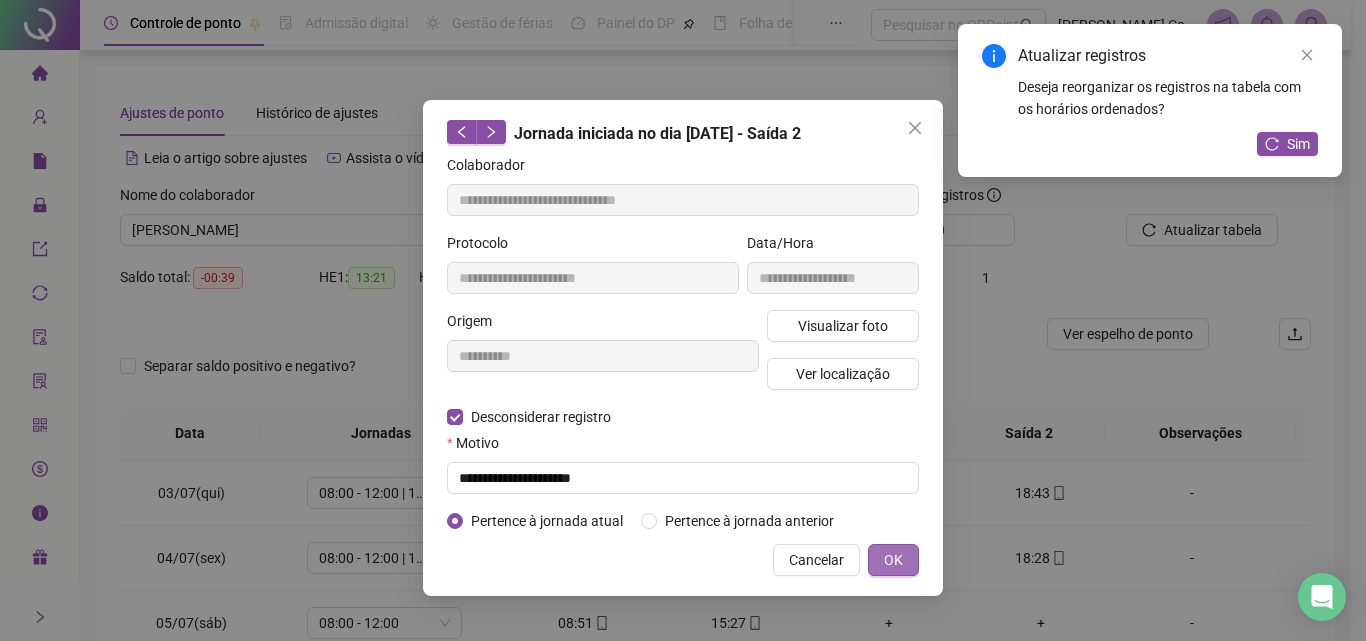 click on "OK" at bounding box center [893, 560] 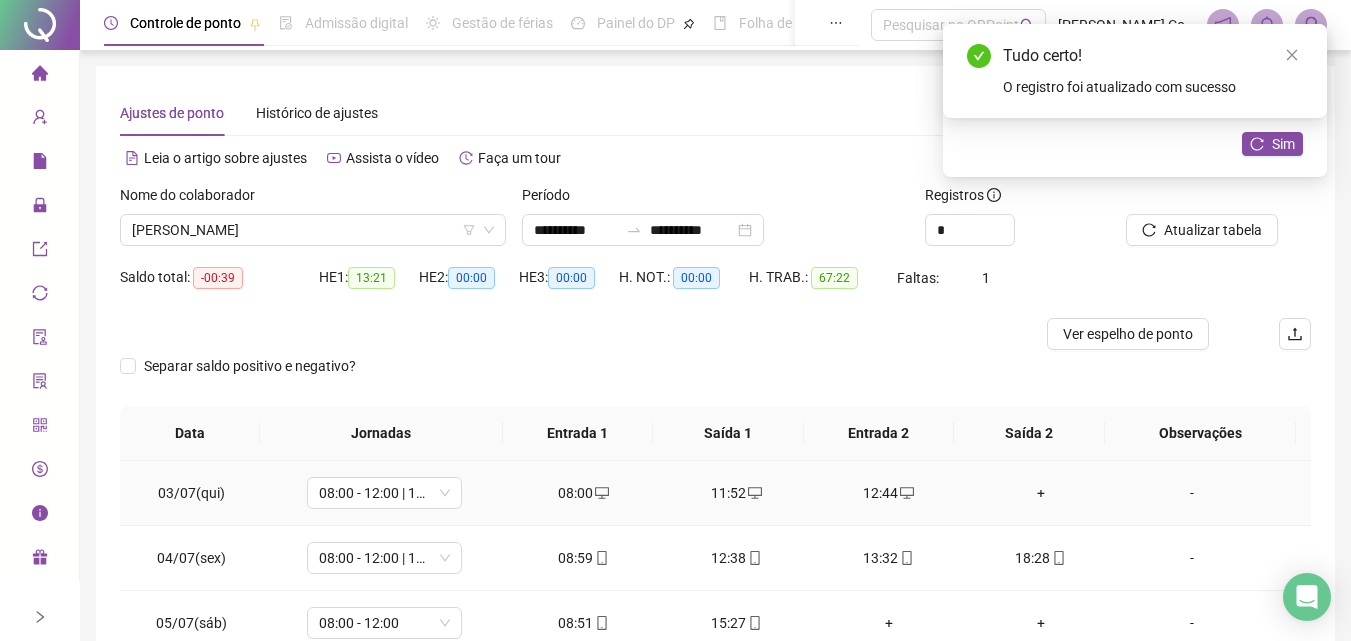 click on "+" at bounding box center [1041, 493] 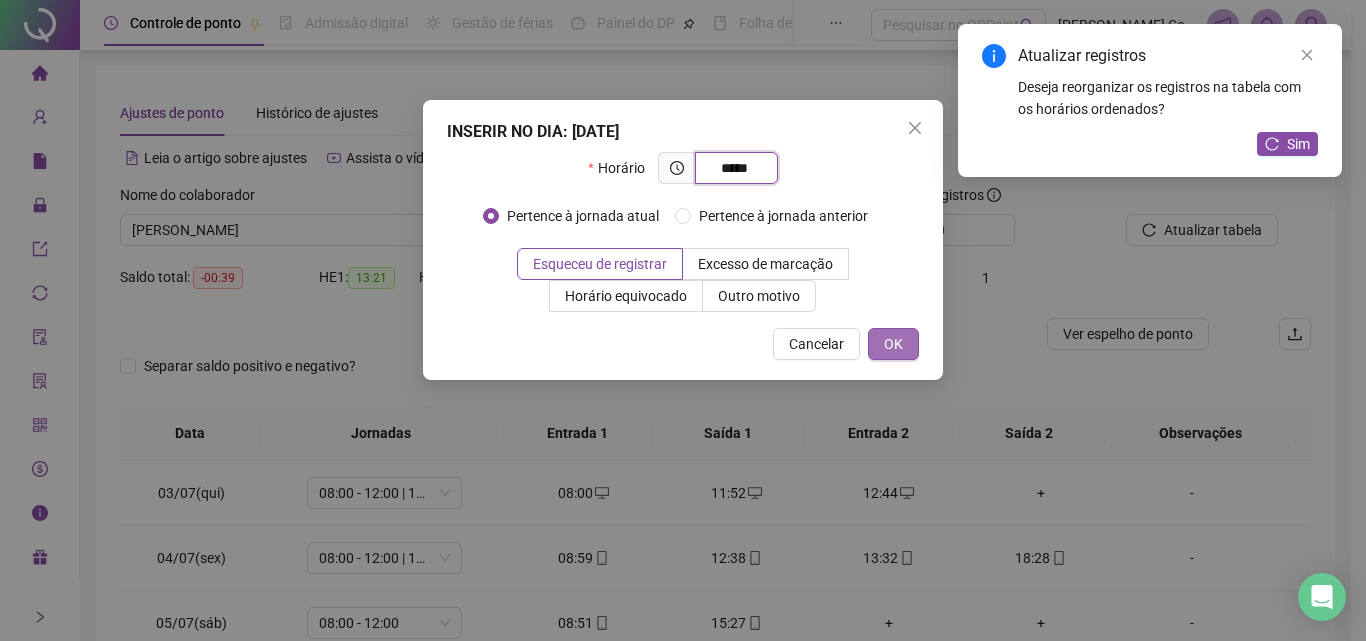 type on "*****" 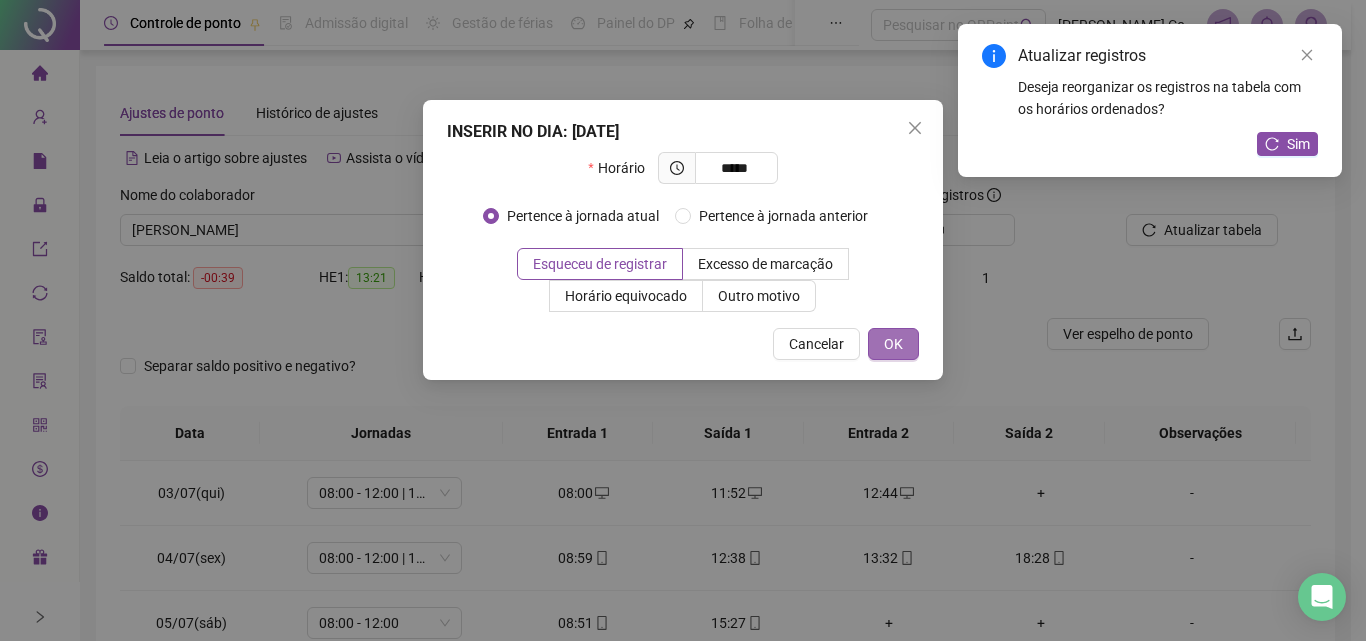 click on "OK" at bounding box center [893, 344] 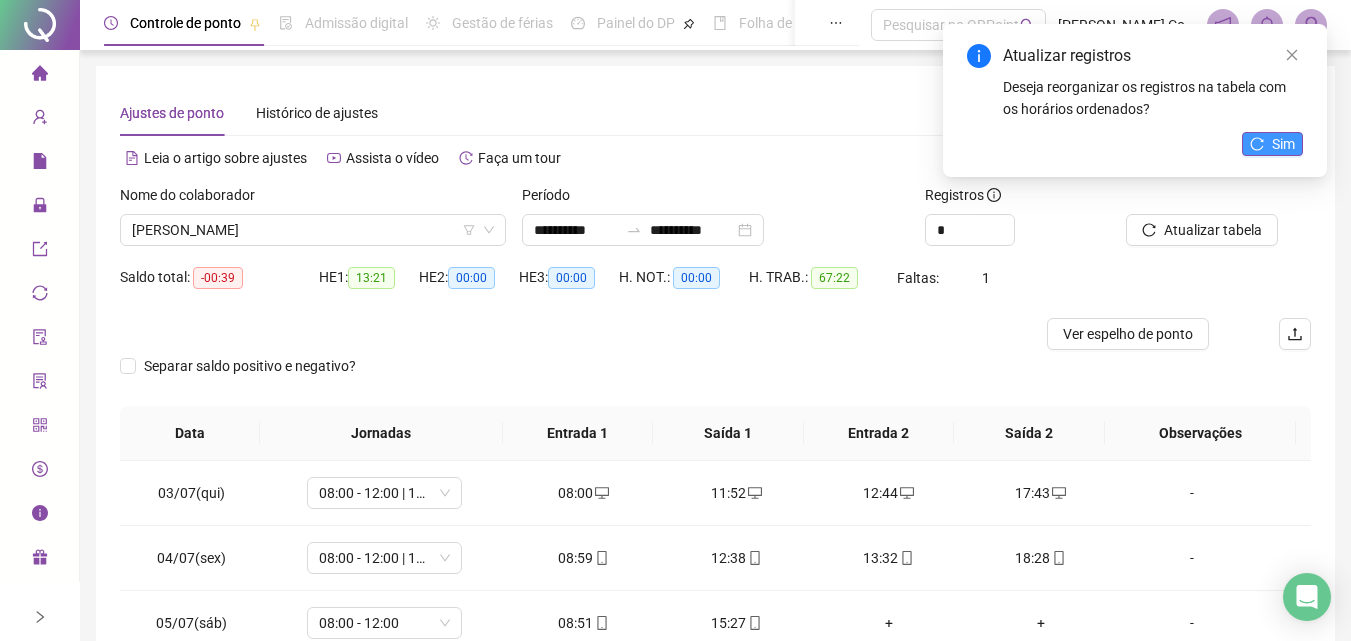 click on "Sim" at bounding box center [1283, 144] 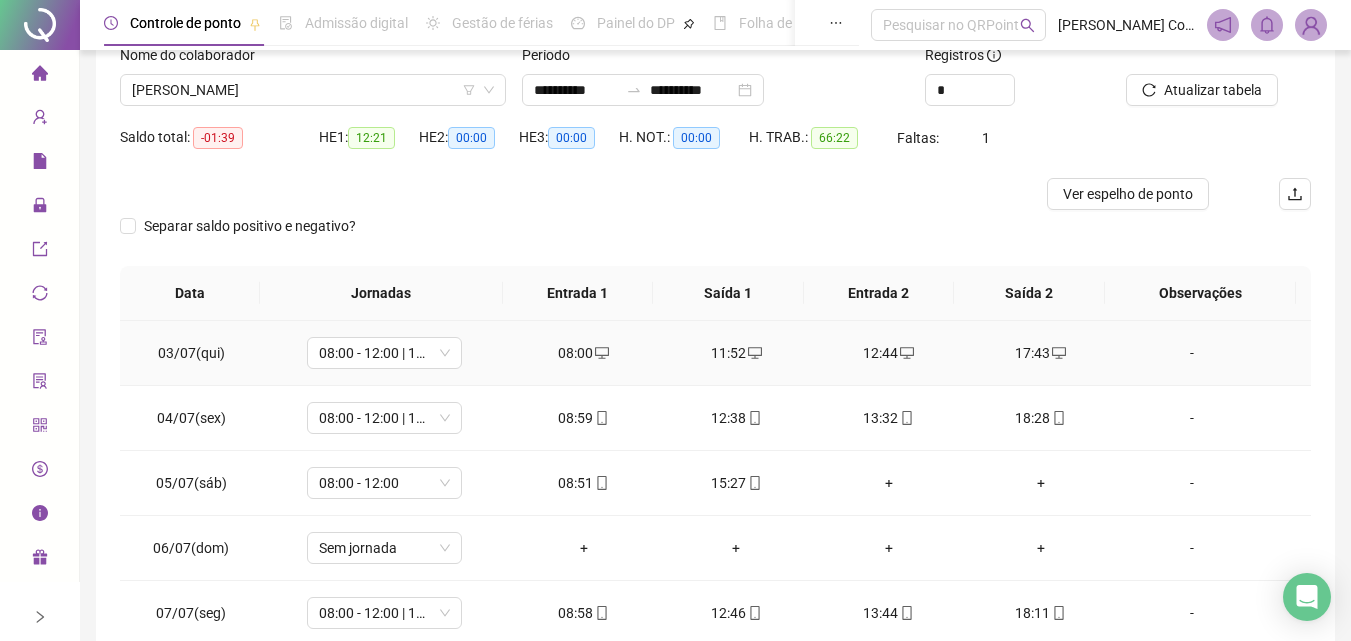 scroll, scrollTop: 200, scrollLeft: 0, axis: vertical 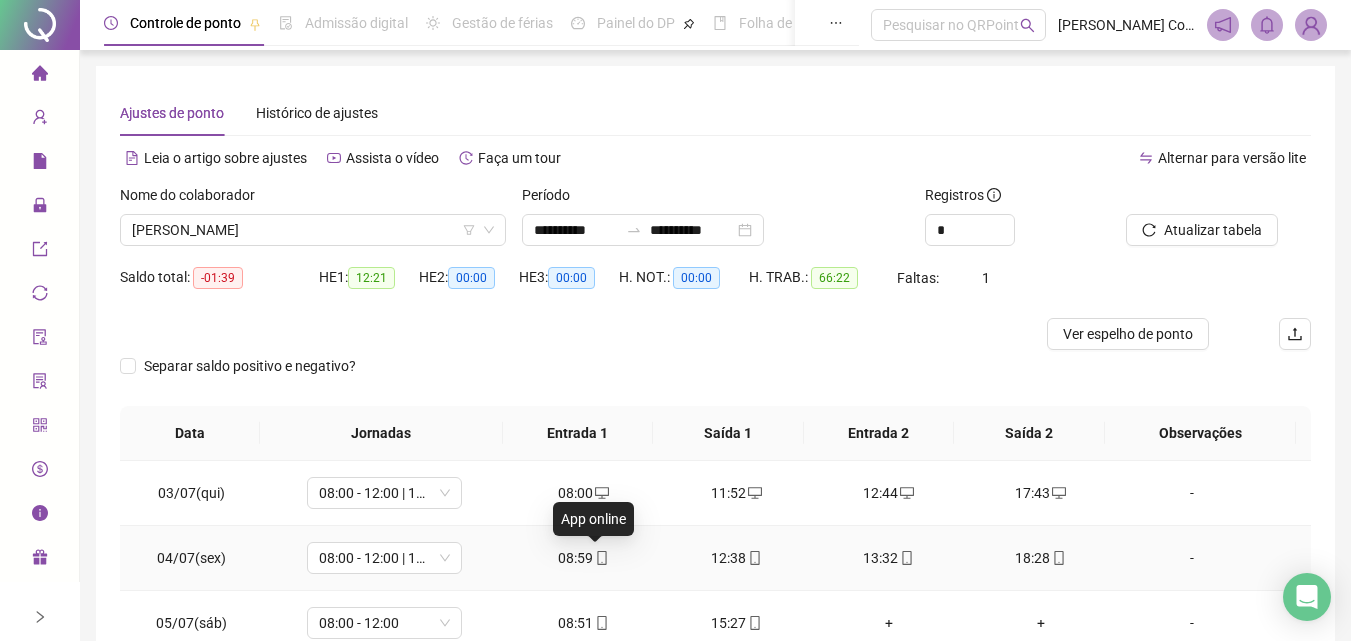 click 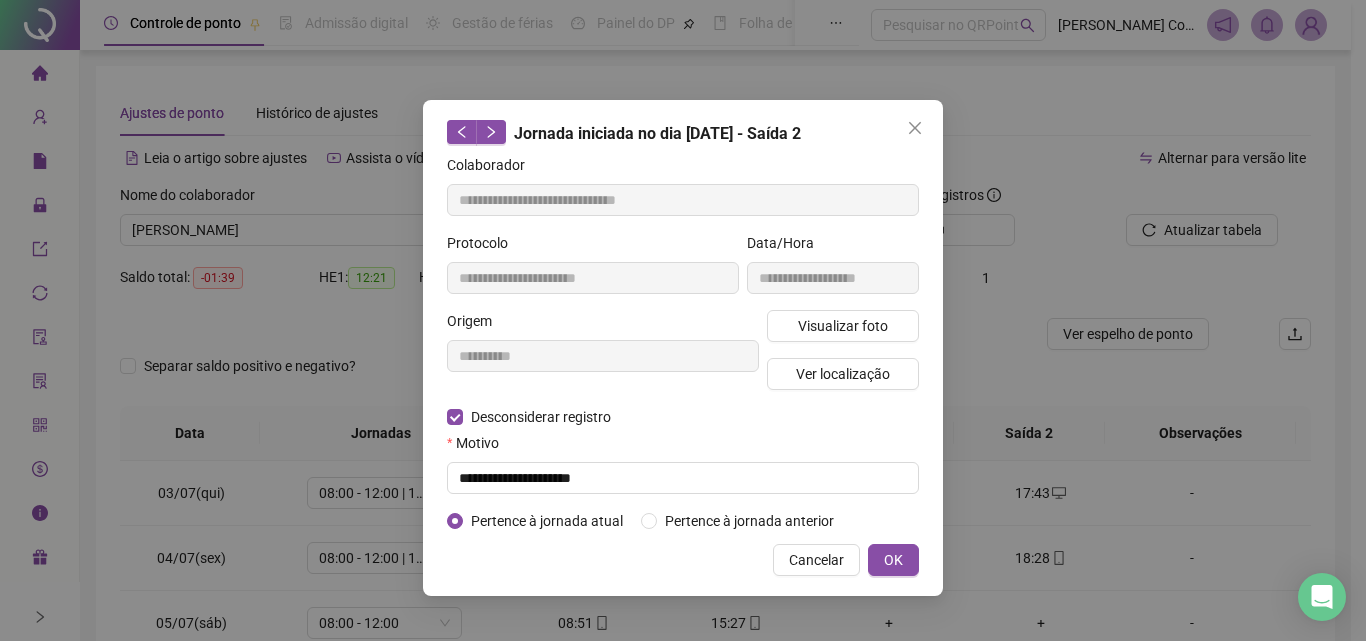 type on "**********" 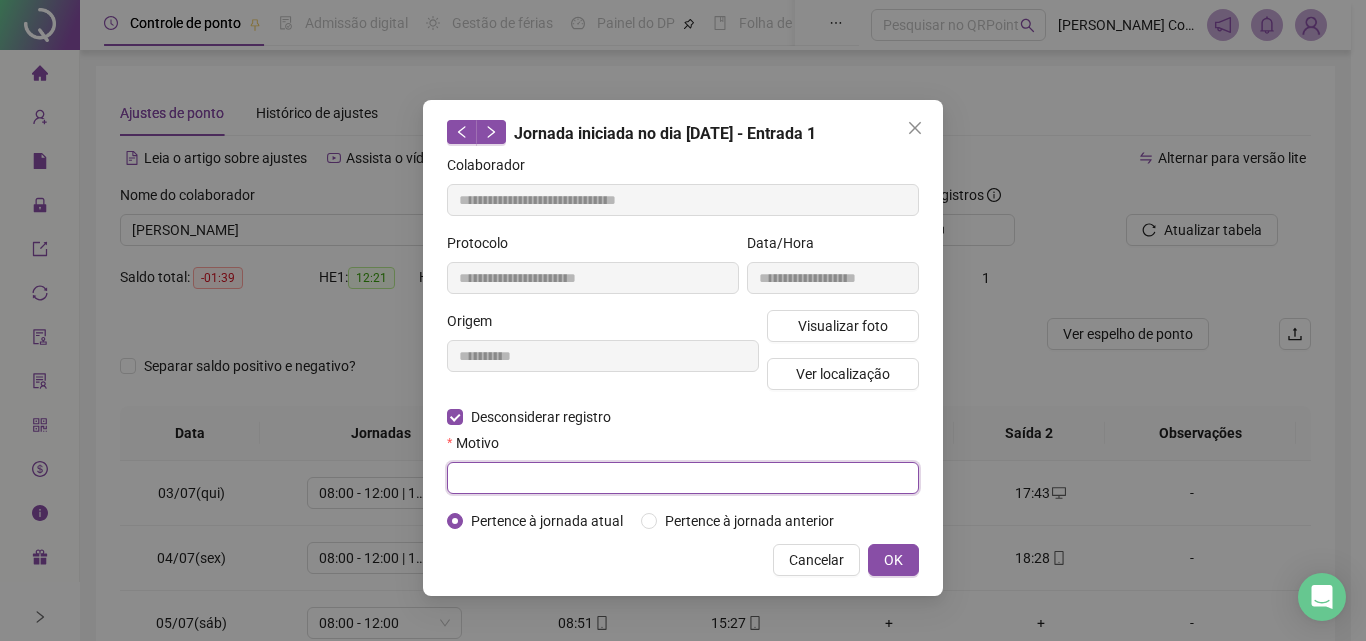 click at bounding box center (683, 478) 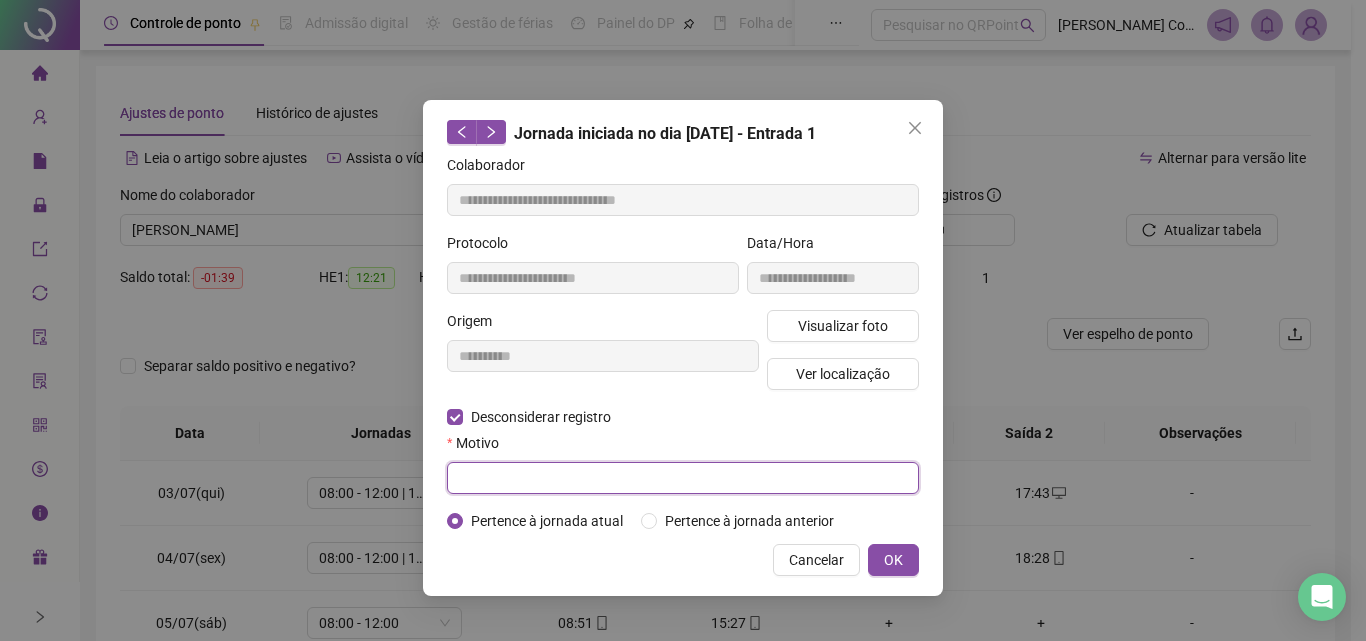 paste on "**********" 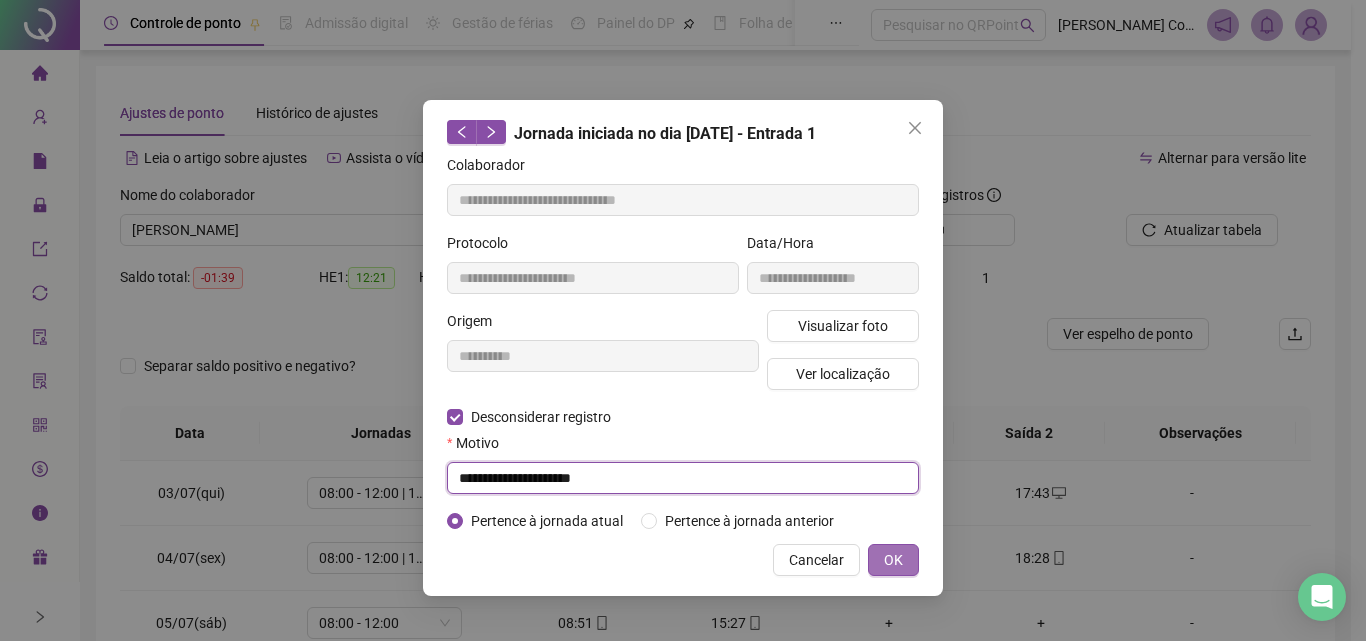 type on "**********" 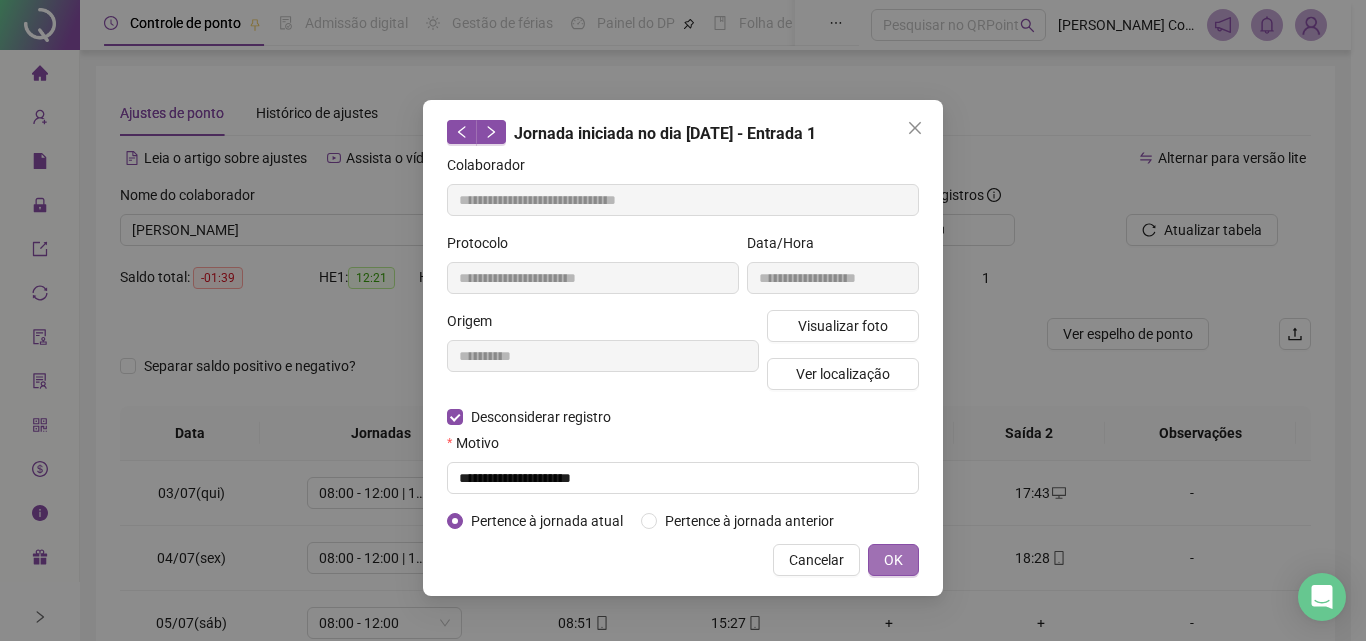 click on "OK" at bounding box center (893, 560) 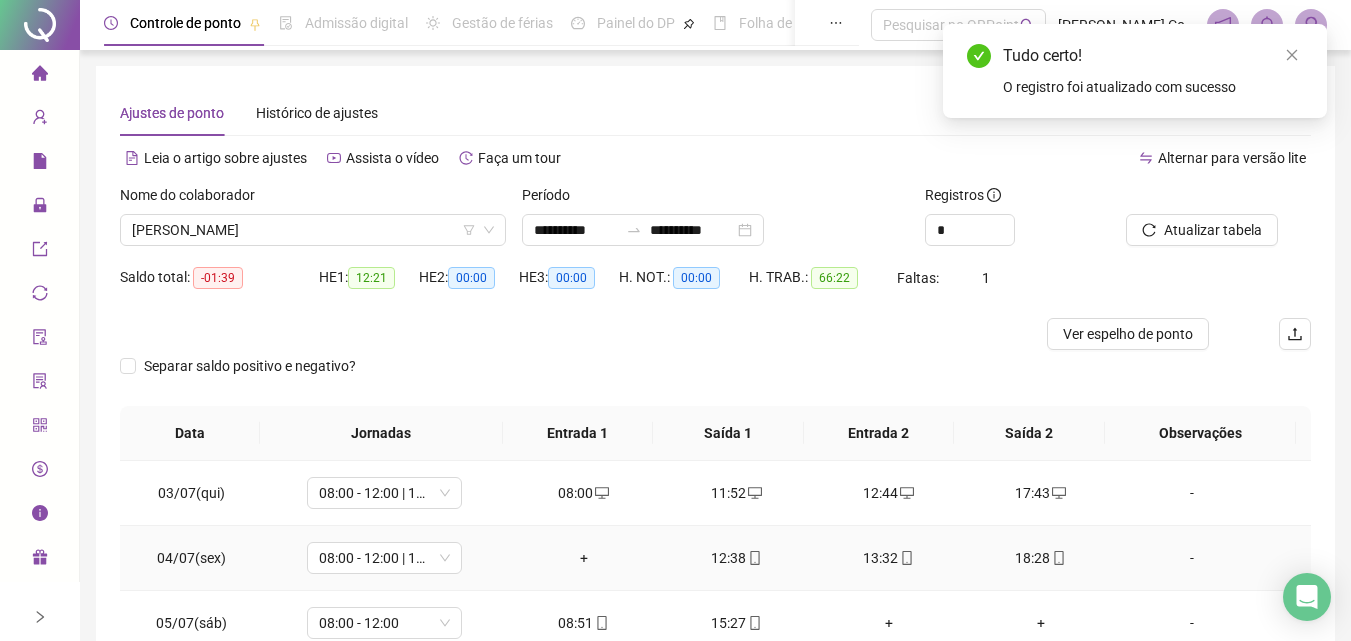 click on "+" at bounding box center (584, 558) 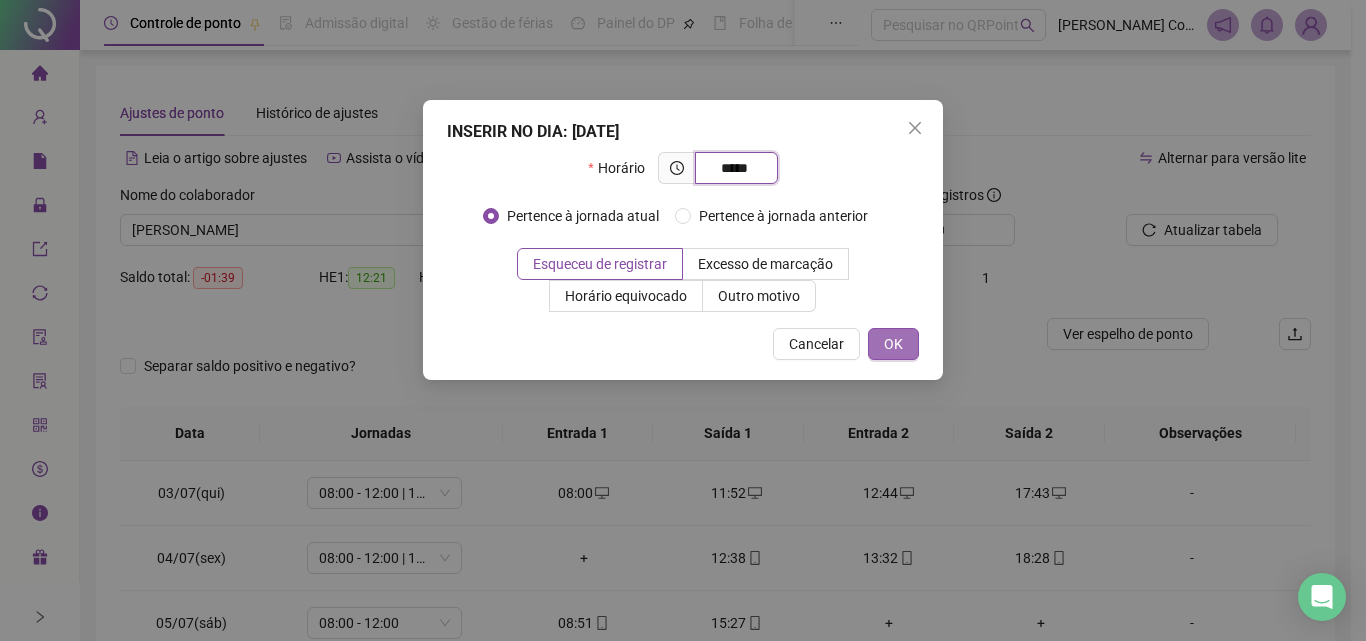 type on "*****" 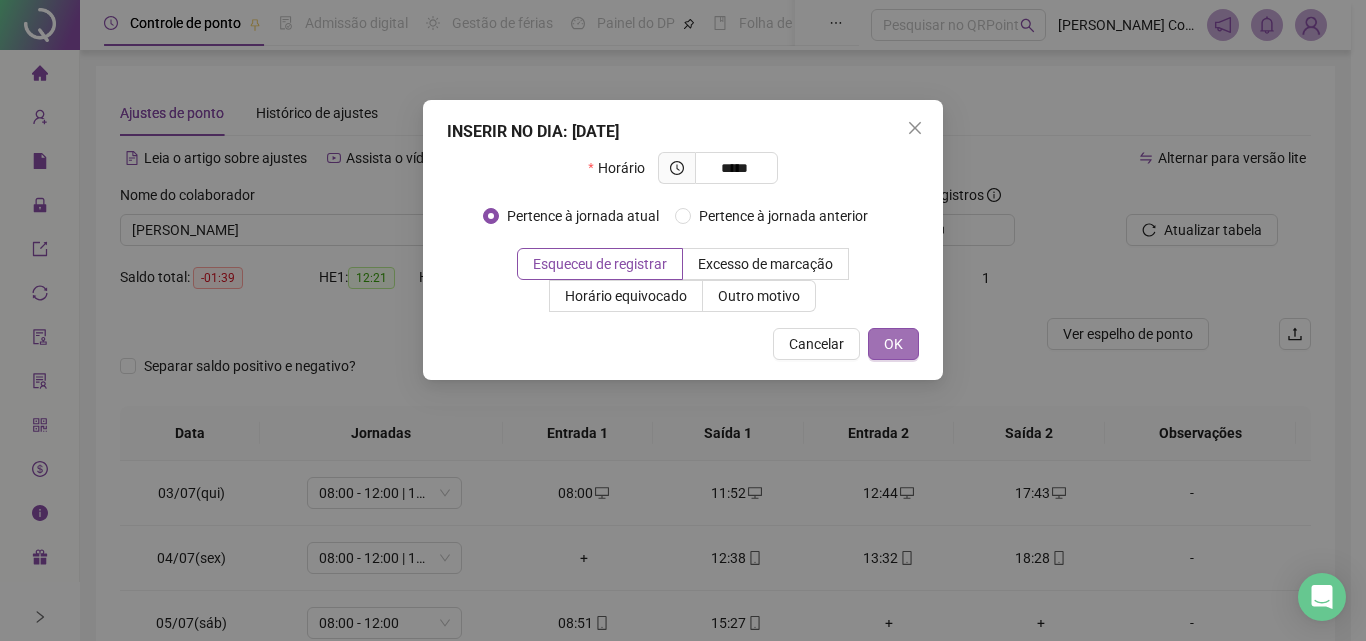 click on "OK" at bounding box center [893, 344] 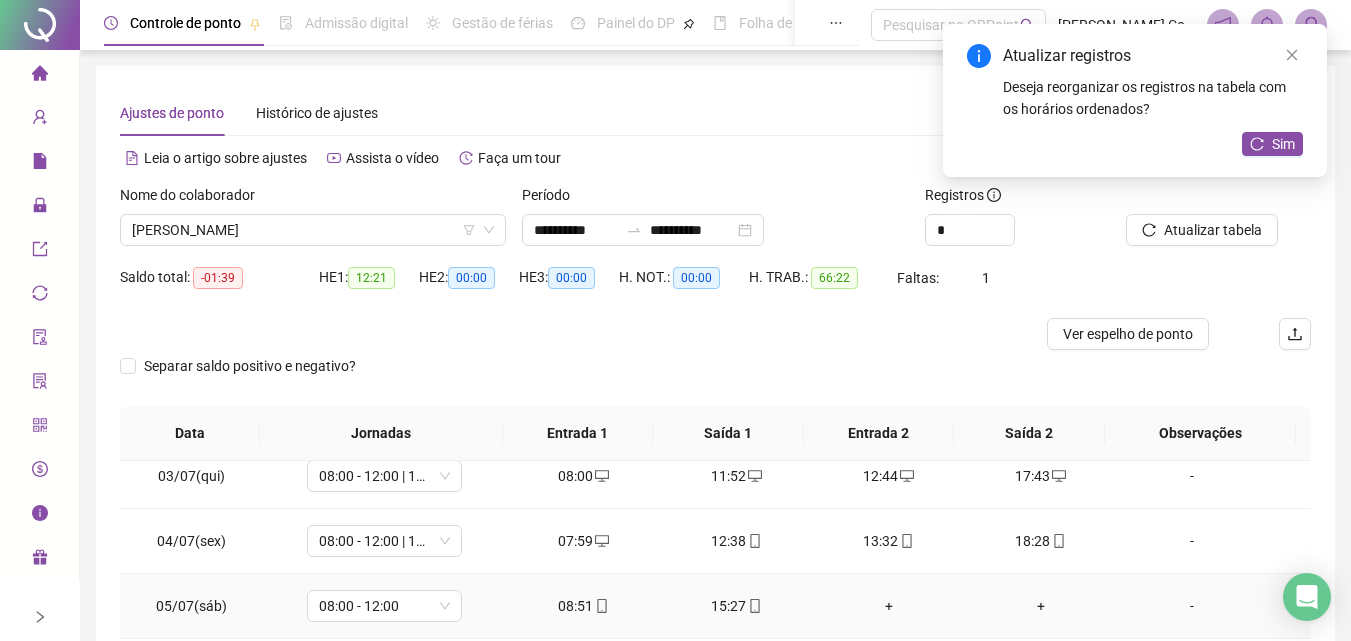 scroll, scrollTop: 0, scrollLeft: 0, axis: both 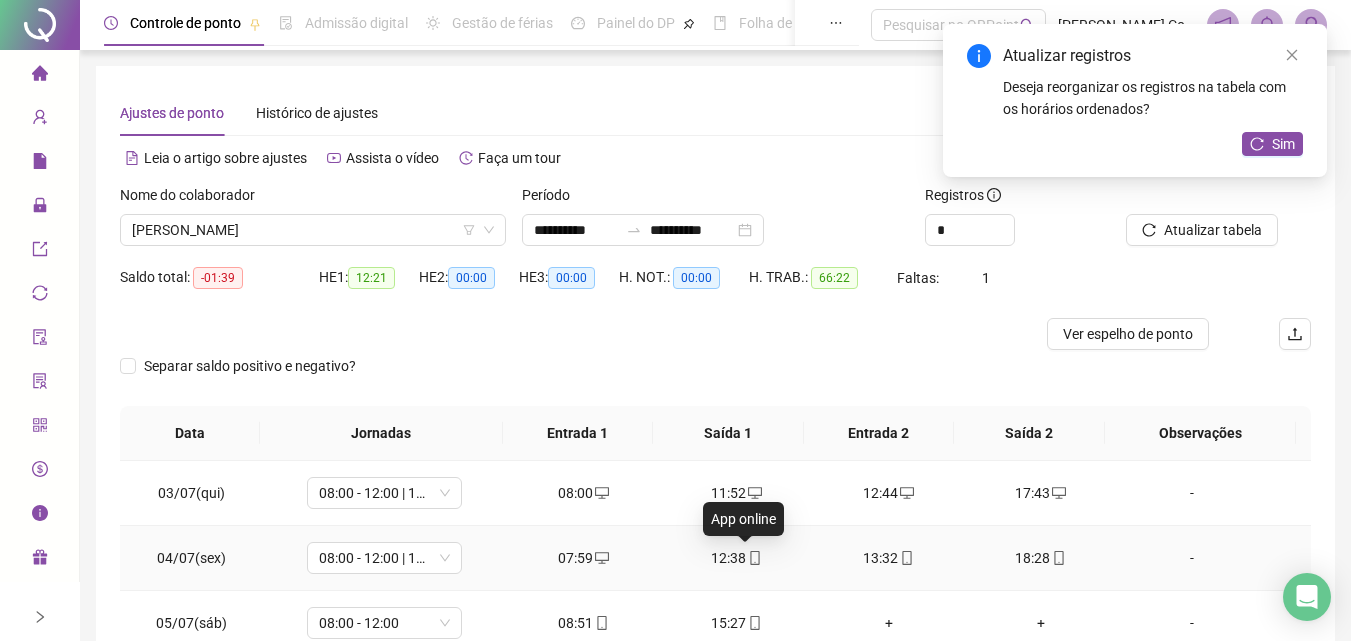 click 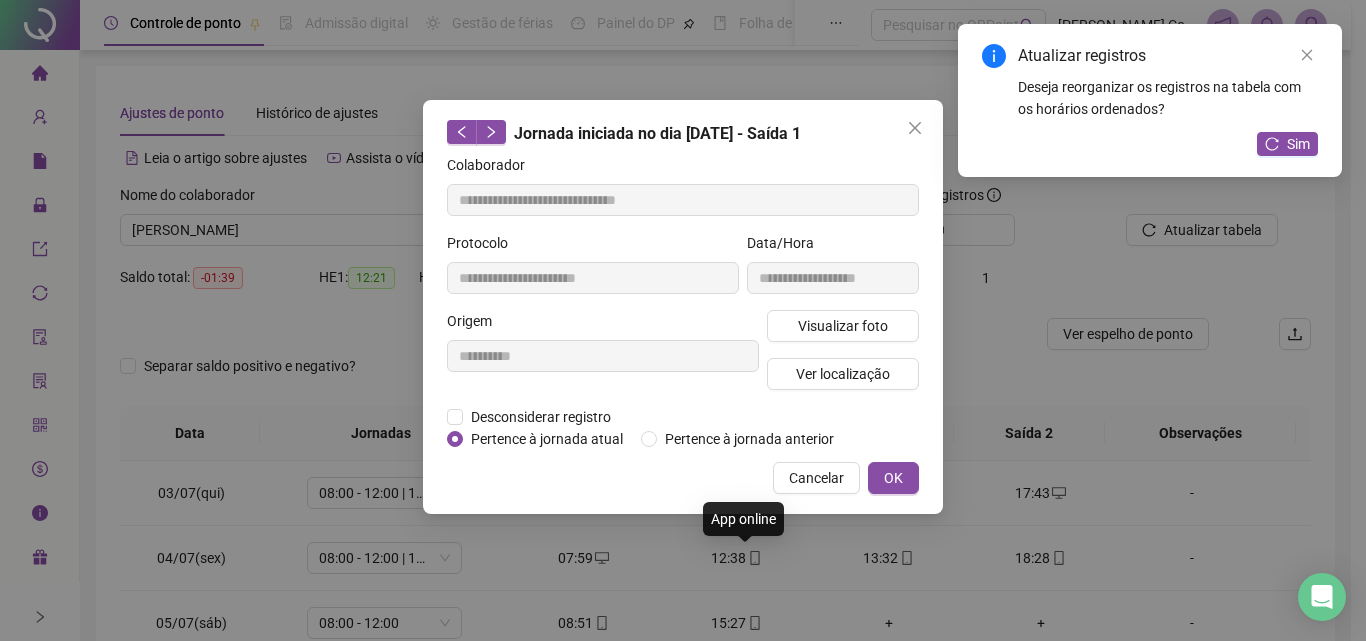 type on "**********" 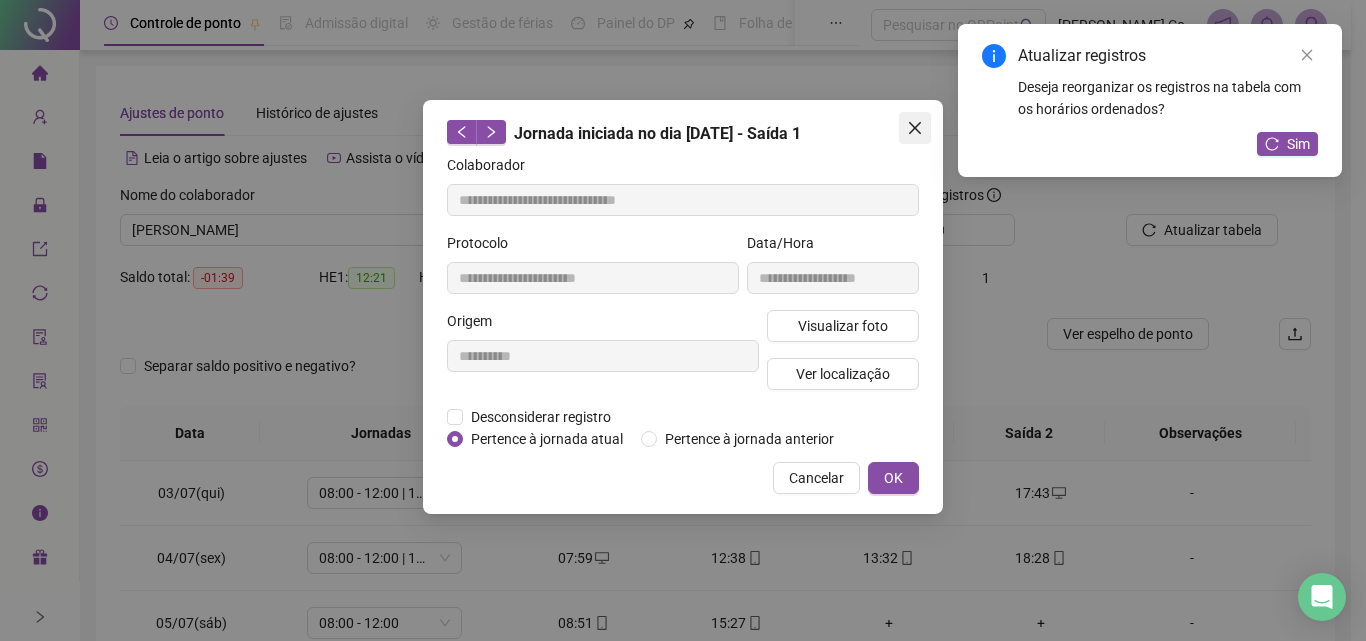 click 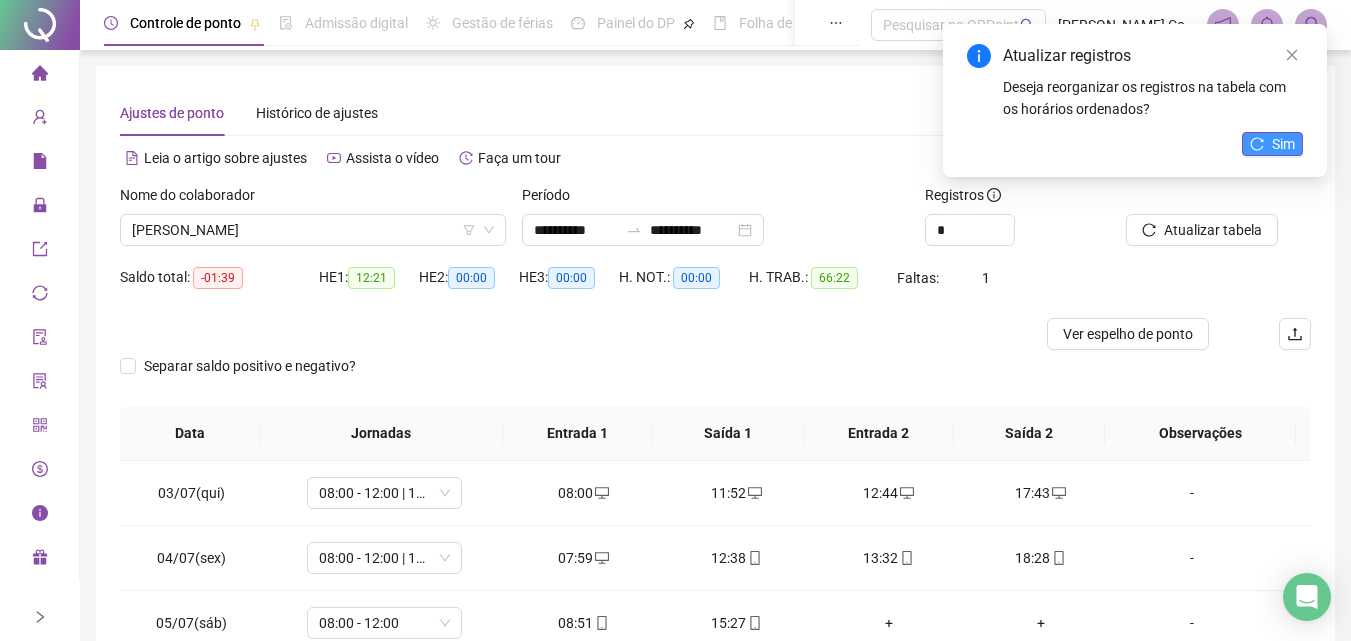 click on "Sim" at bounding box center (1283, 144) 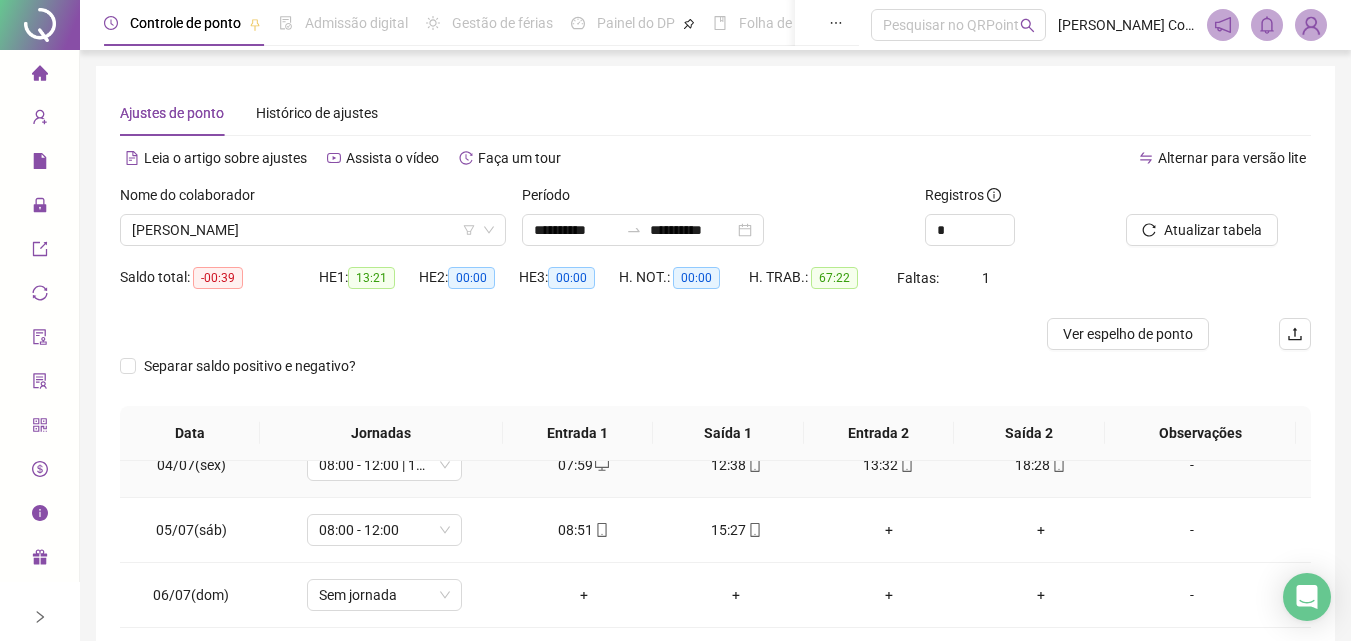 scroll, scrollTop: 0, scrollLeft: 0, axis: both 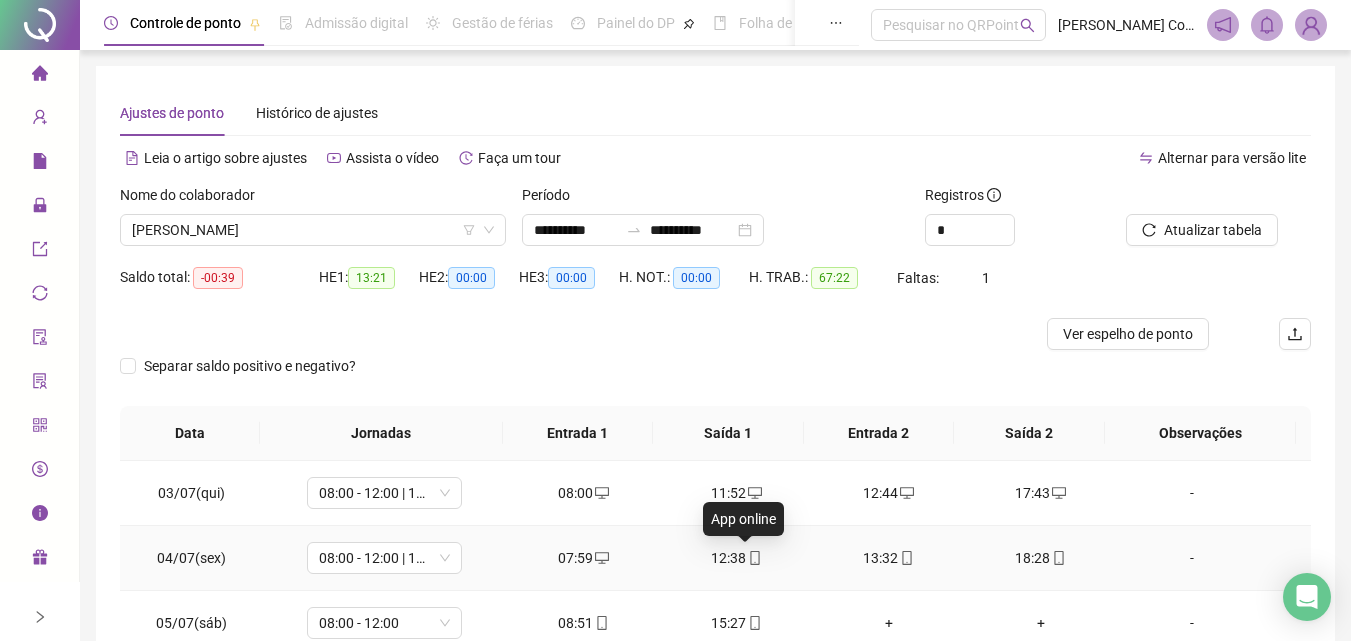 click 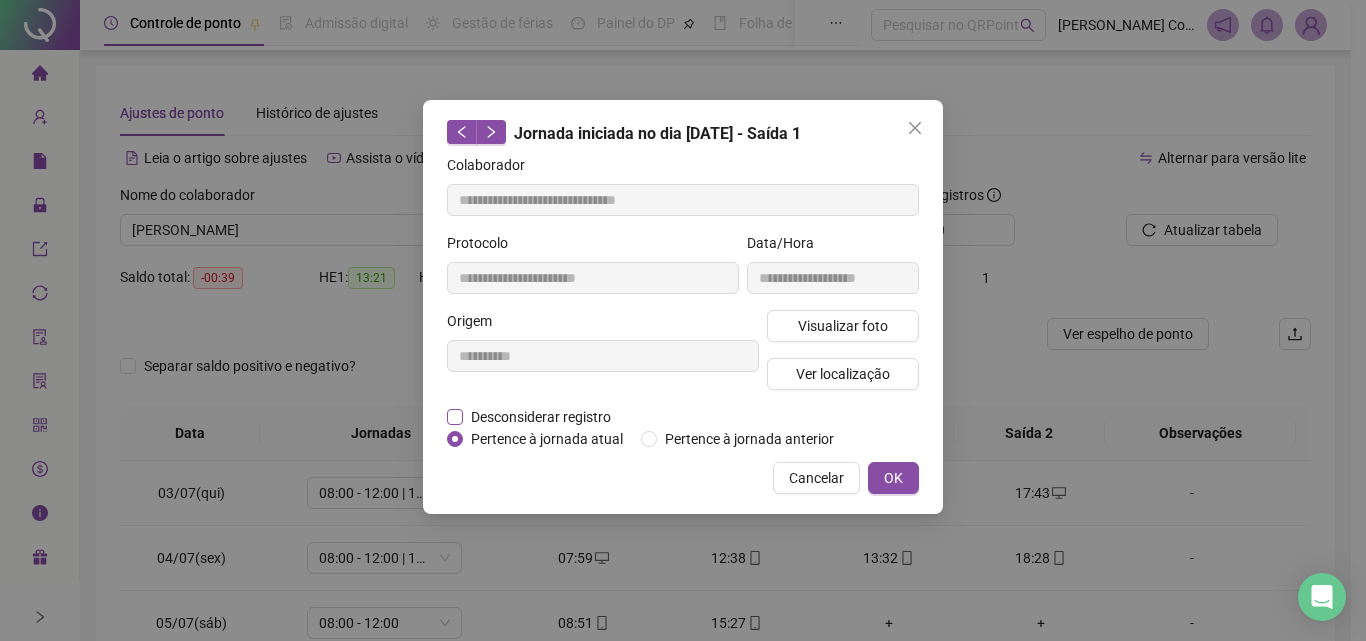 click on "Desconsiderar registro" at bounding box center [541, 417] 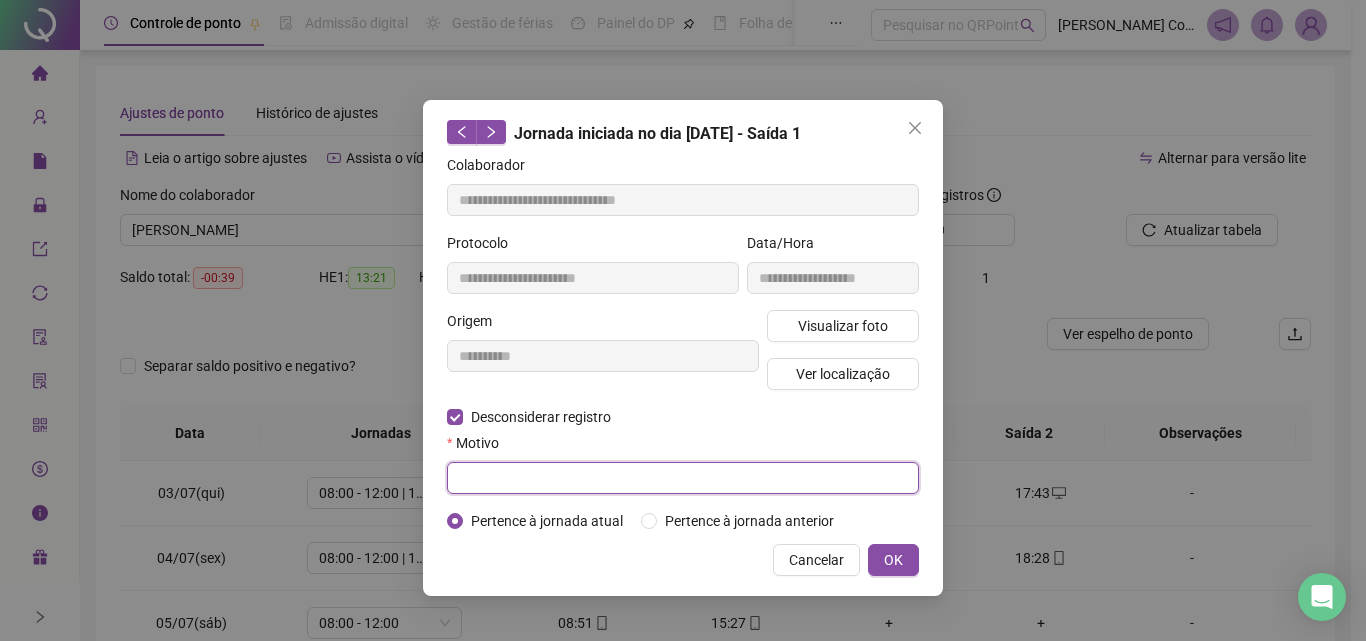 click at bounding box center [683, 478] 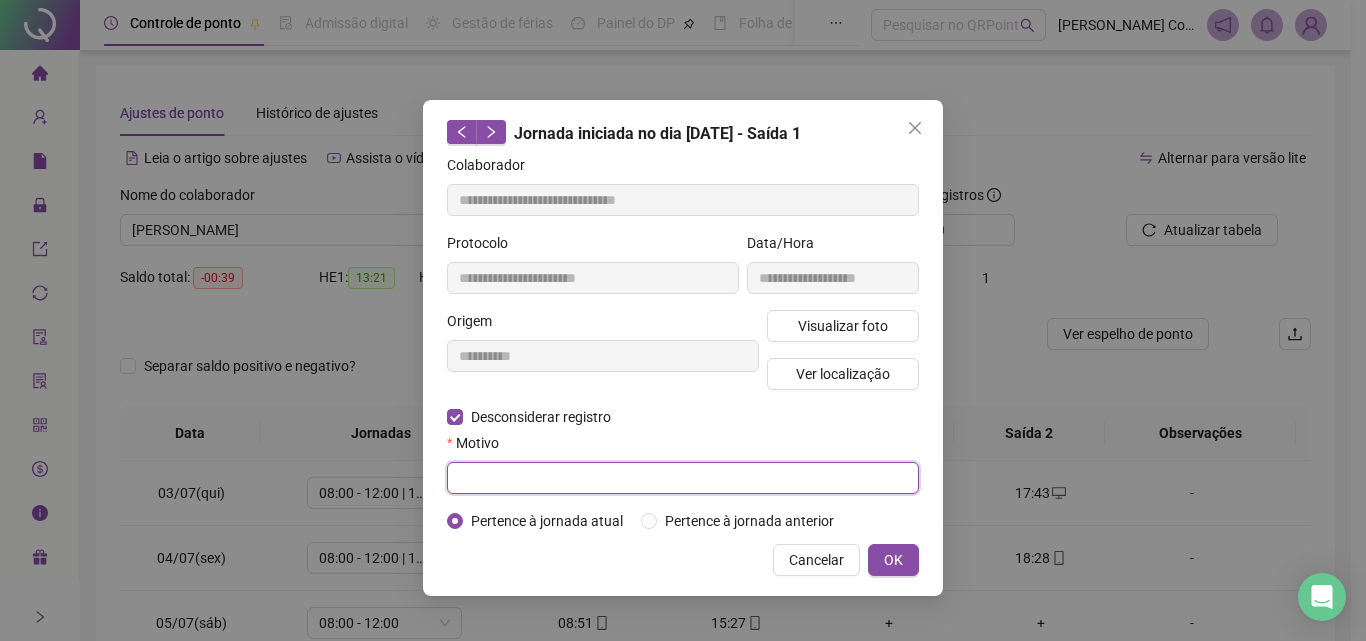 paste on "**********" 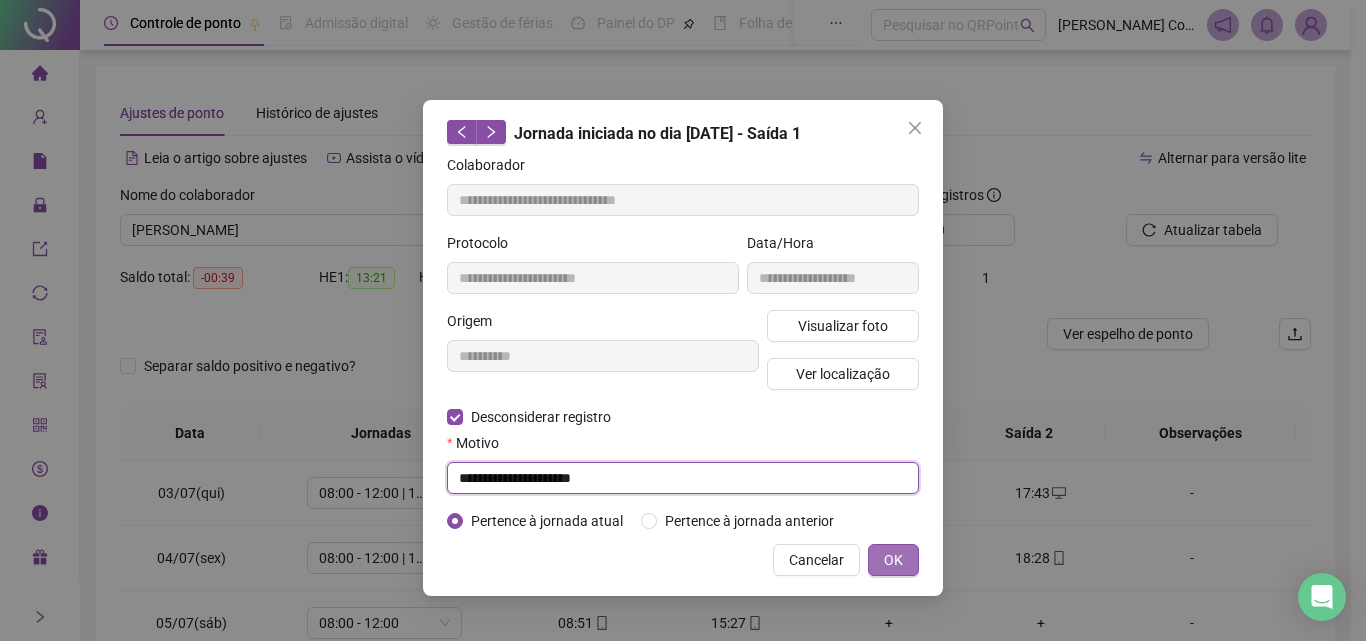type on "**********" 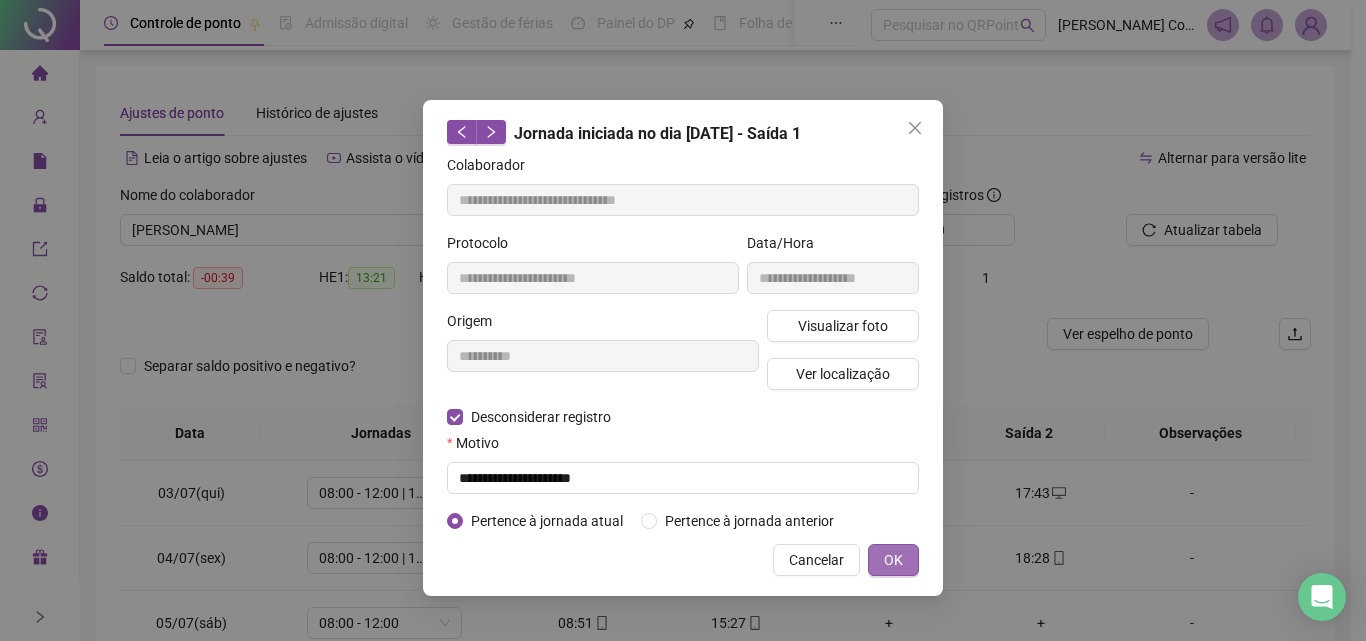 click on "OK" at bounding box center (893, 560) 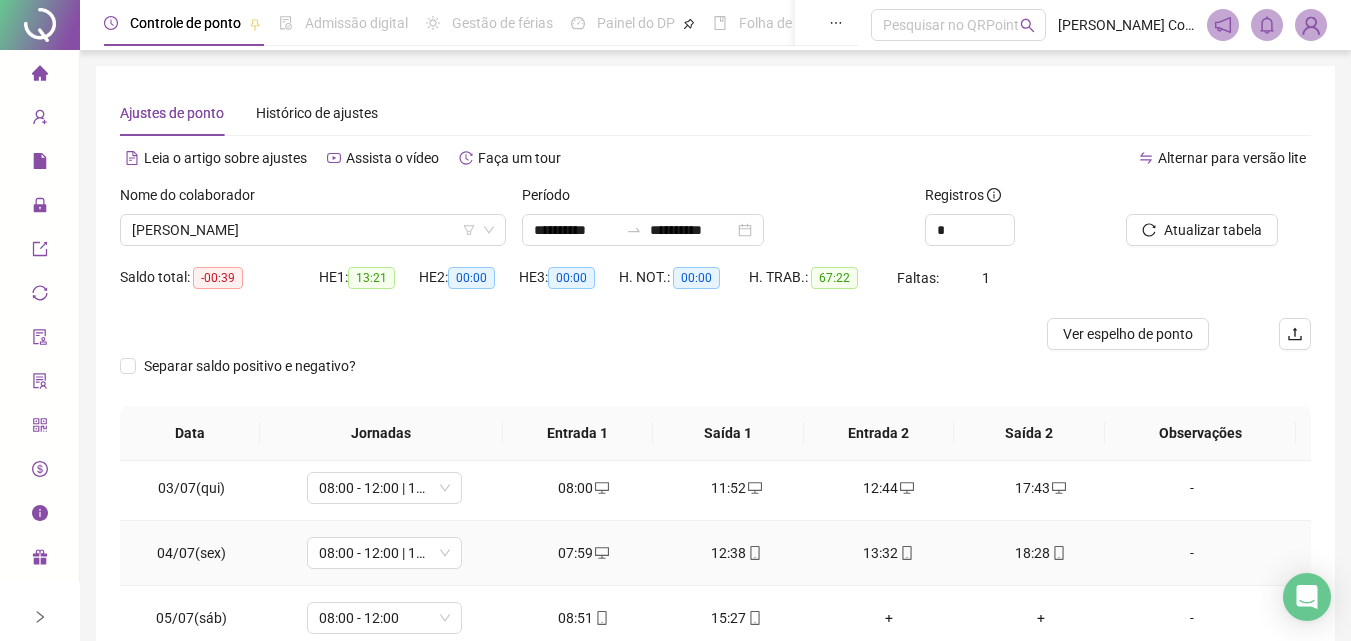 scroll, scrollTop: 0, scrollLeft: 0, axis: both 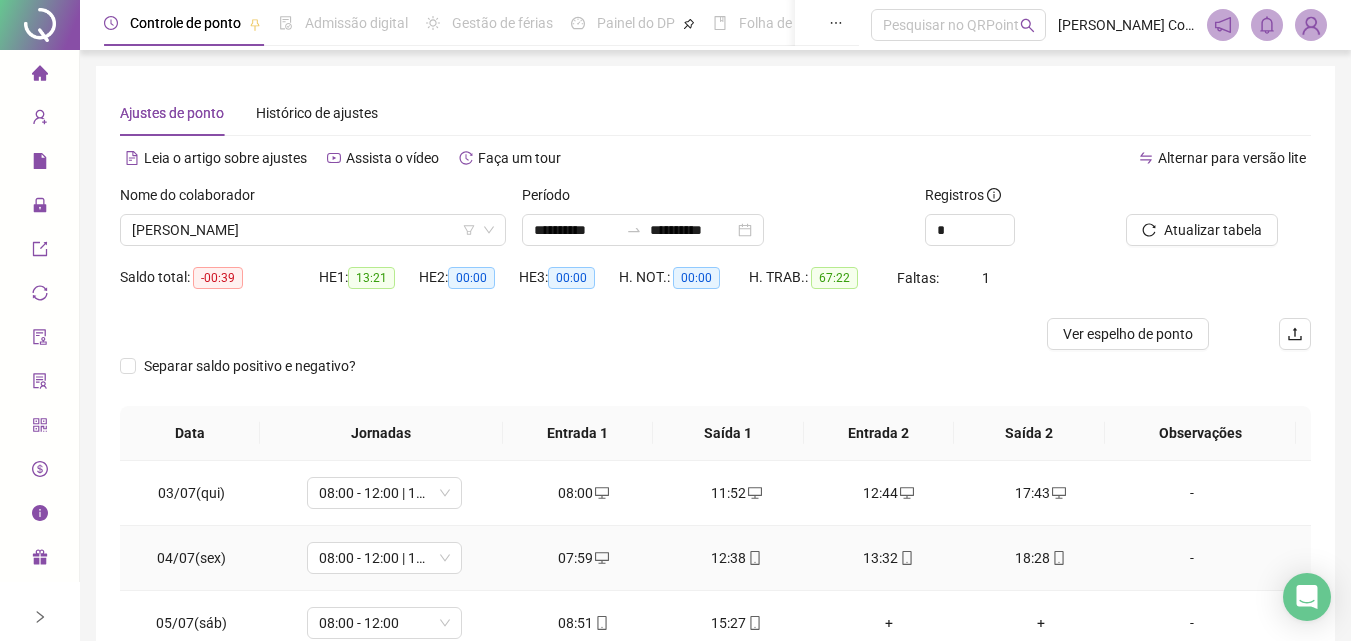 click 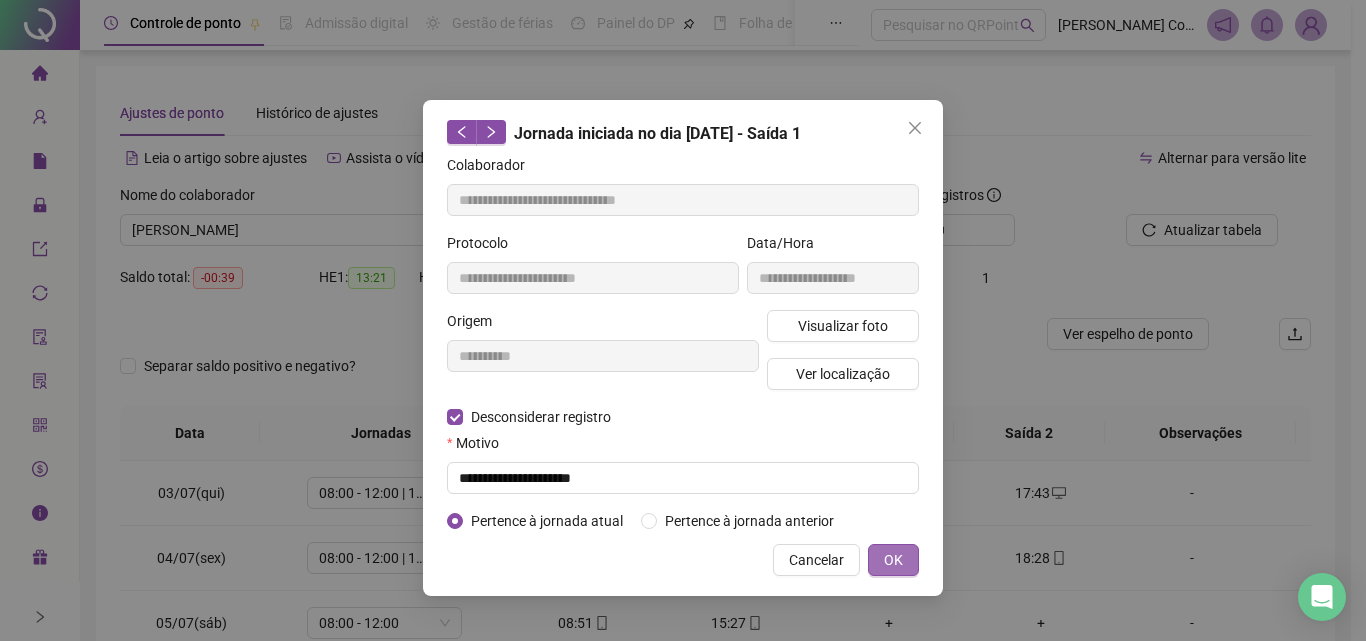click on "OK" at bounding box center (893, 560) 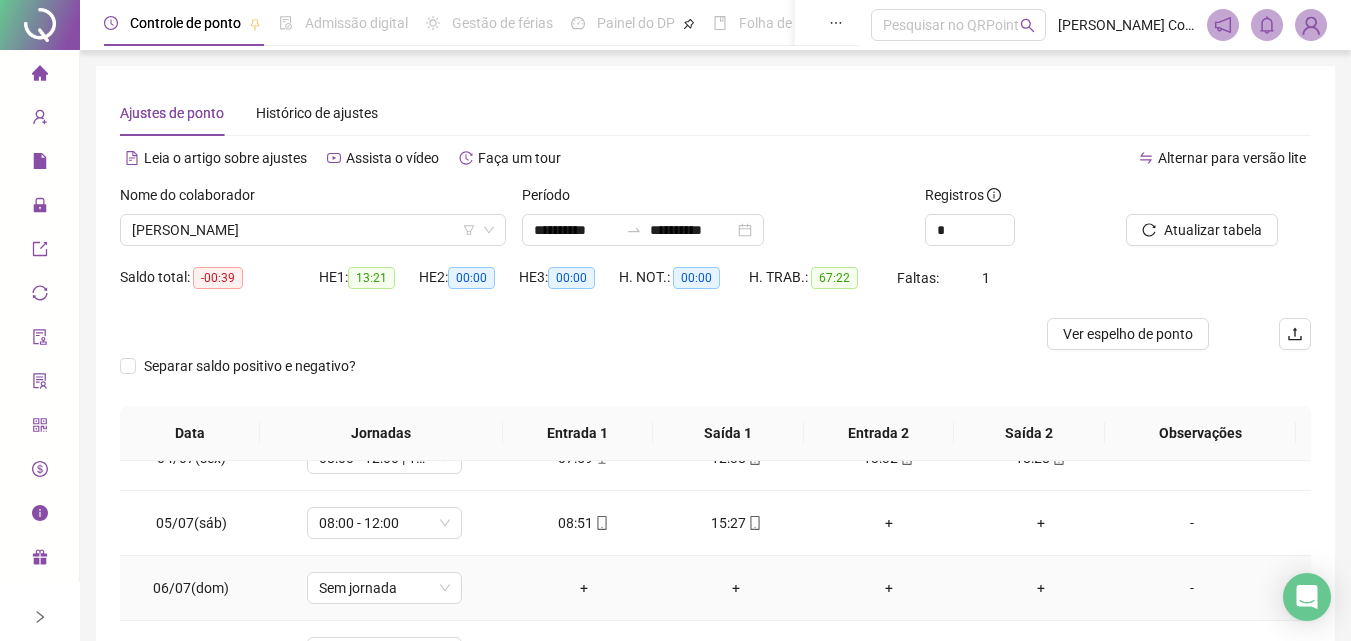 scroll, scrollTop: 0, scrollLeft: 0, axis: both 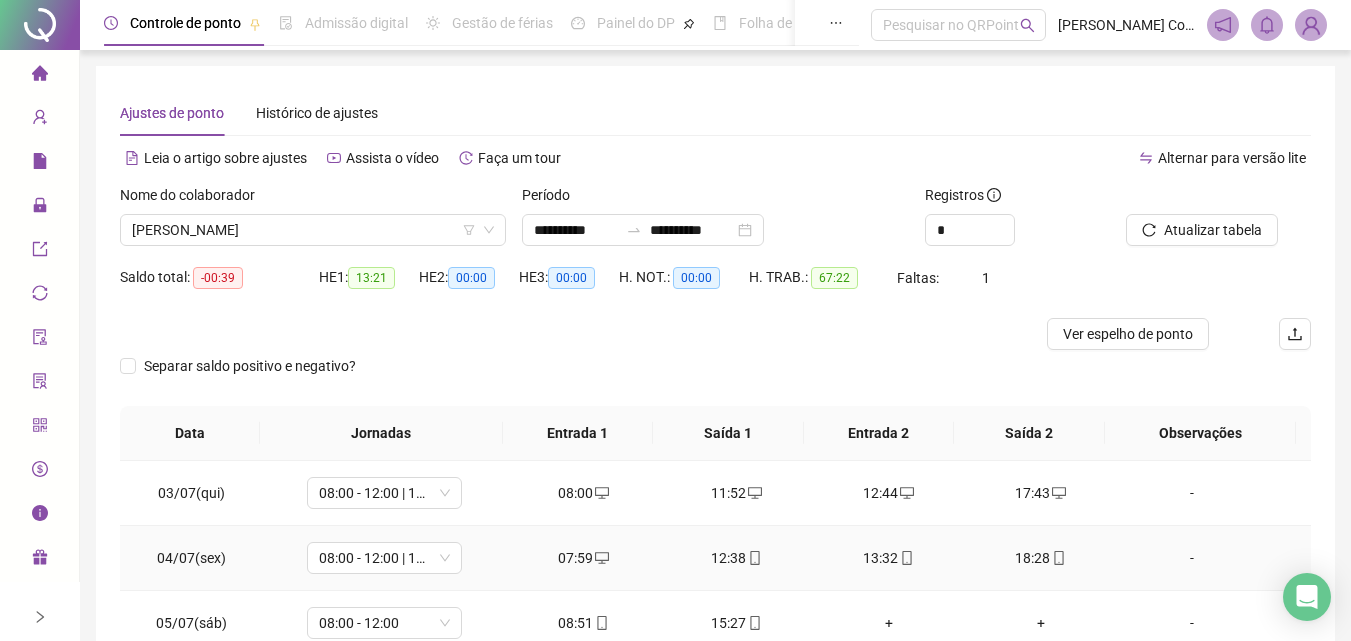 drag, startPoint x: 732, startPoint y: 554, endPoint x: 724, endPoint y: 564, distance: 12.806249 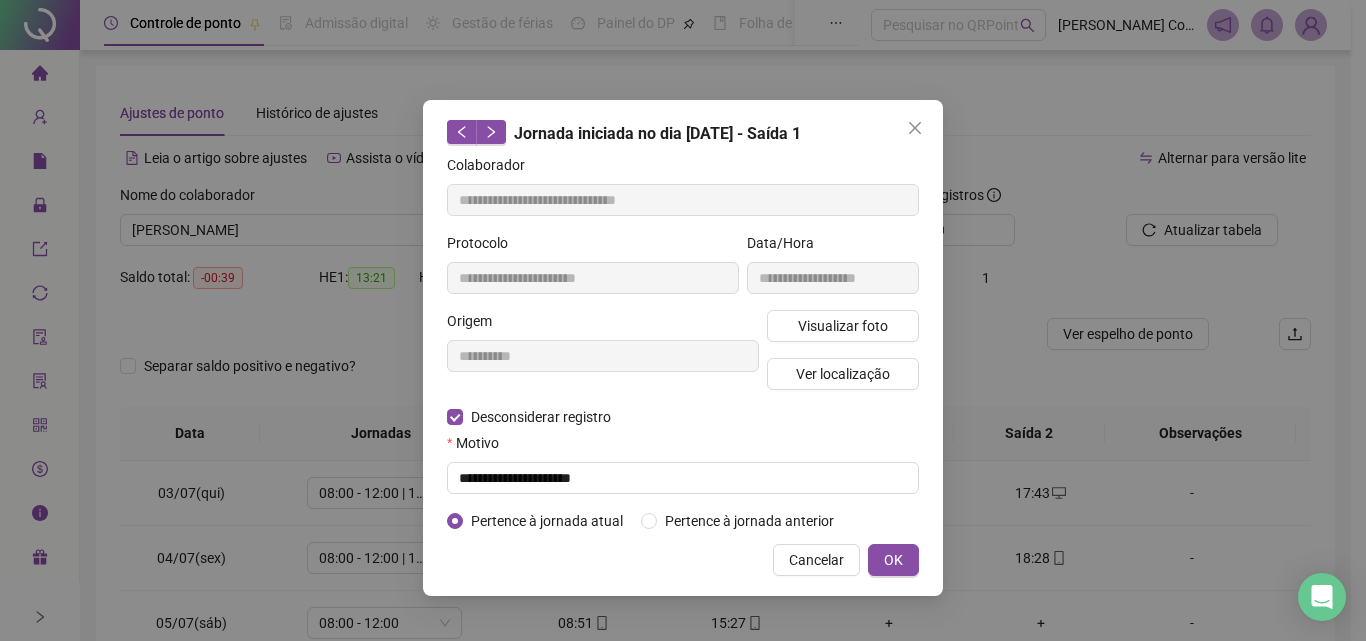 click on "Cancelar OK" at bounding box center [683, 560] 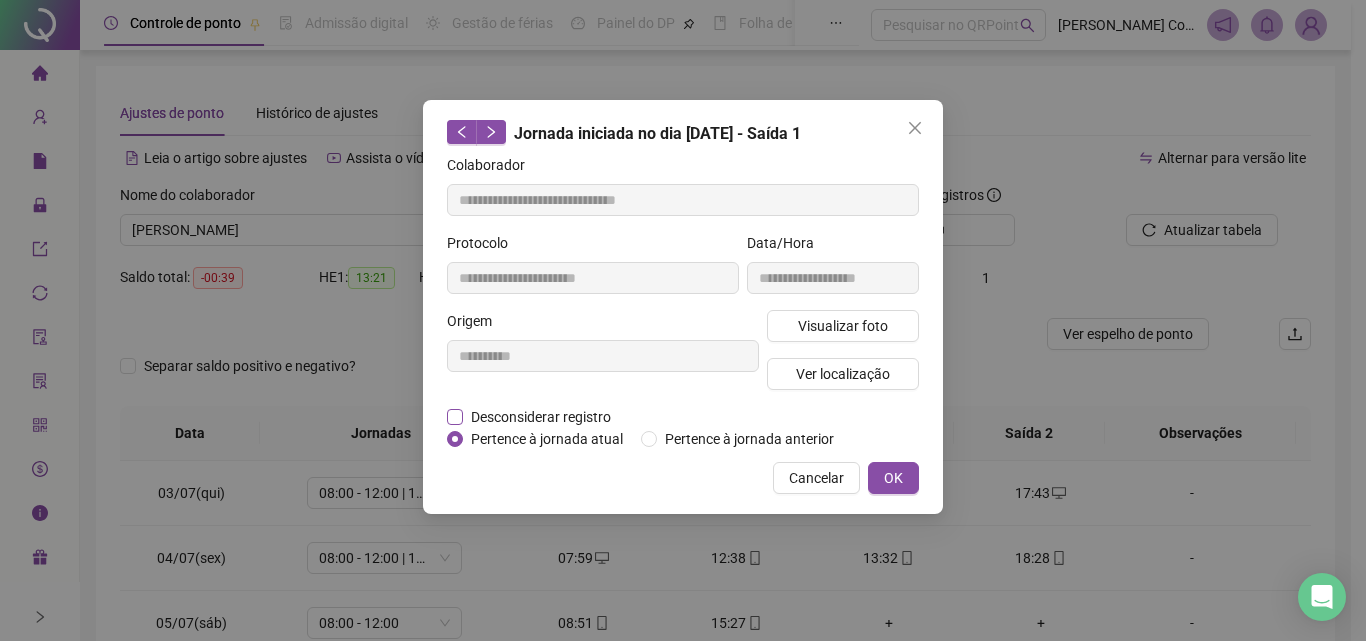 click on "Desconsiderar registro" at bounding box center (541, 417) 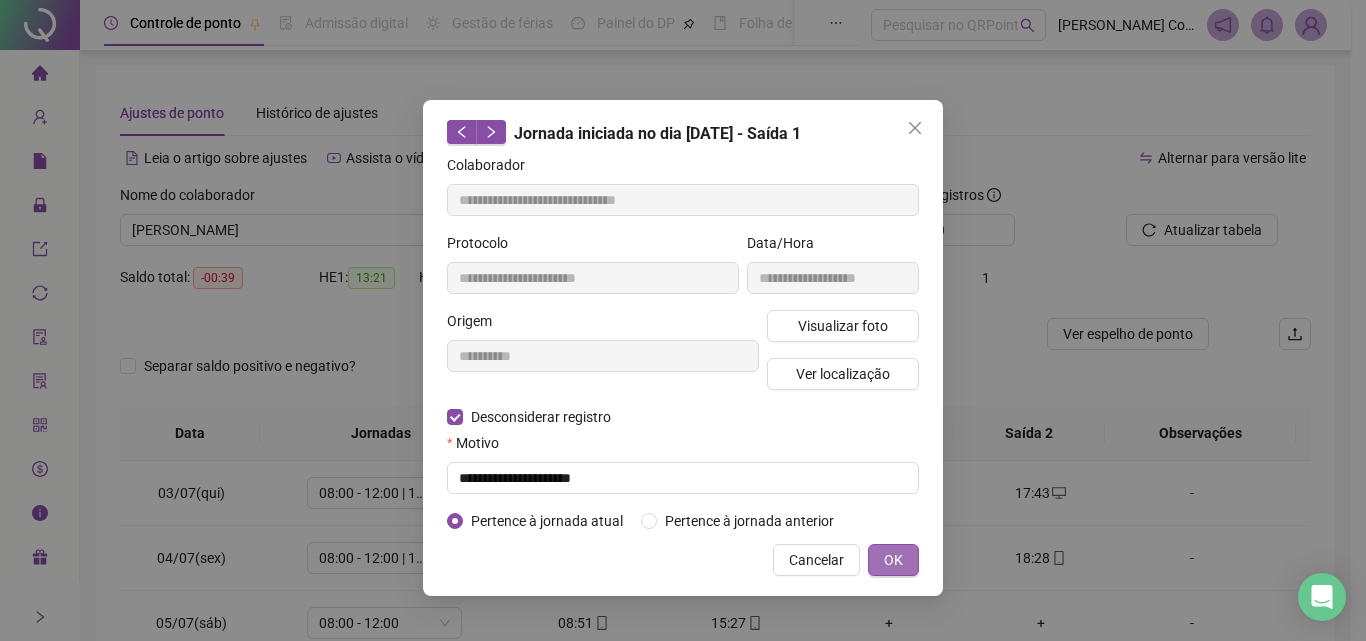 click on "OK" at bounding box center (893, 560) 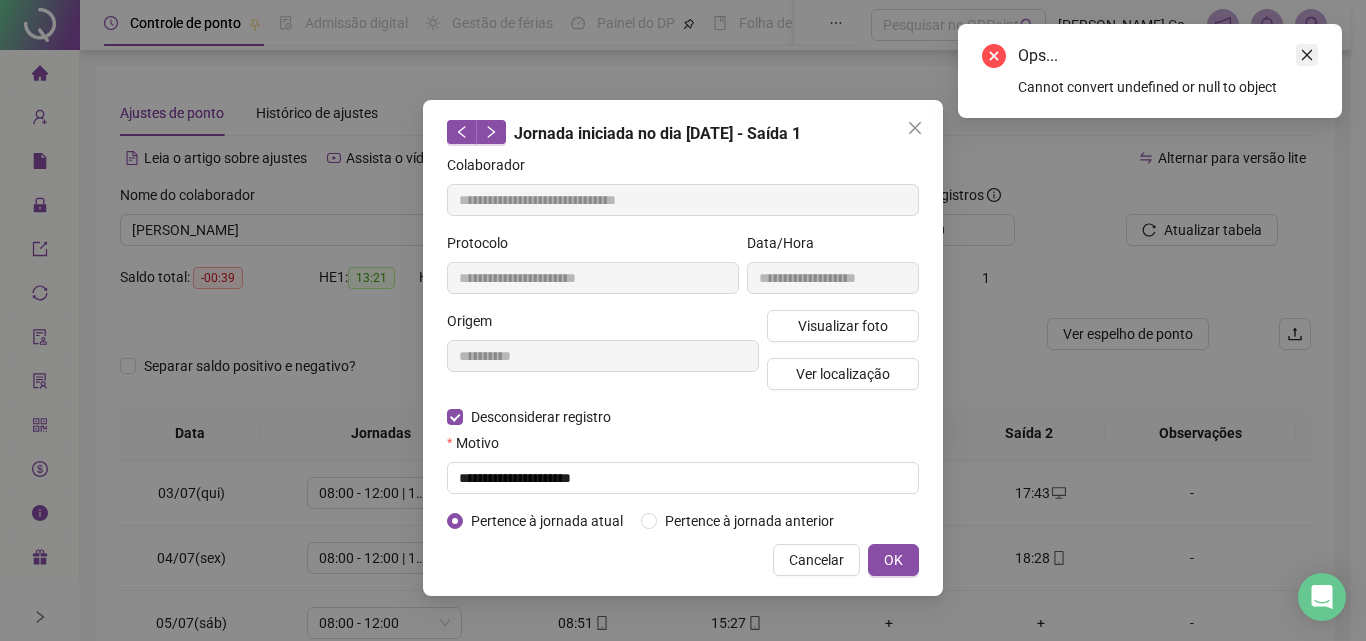 click 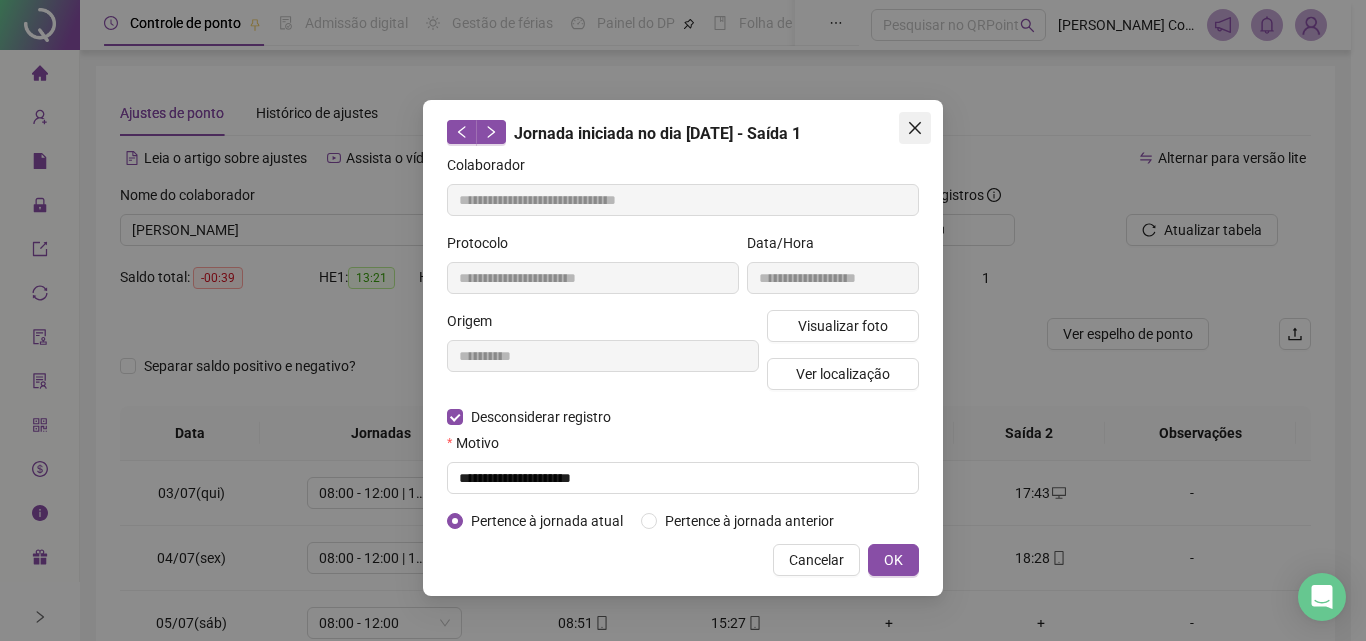 click 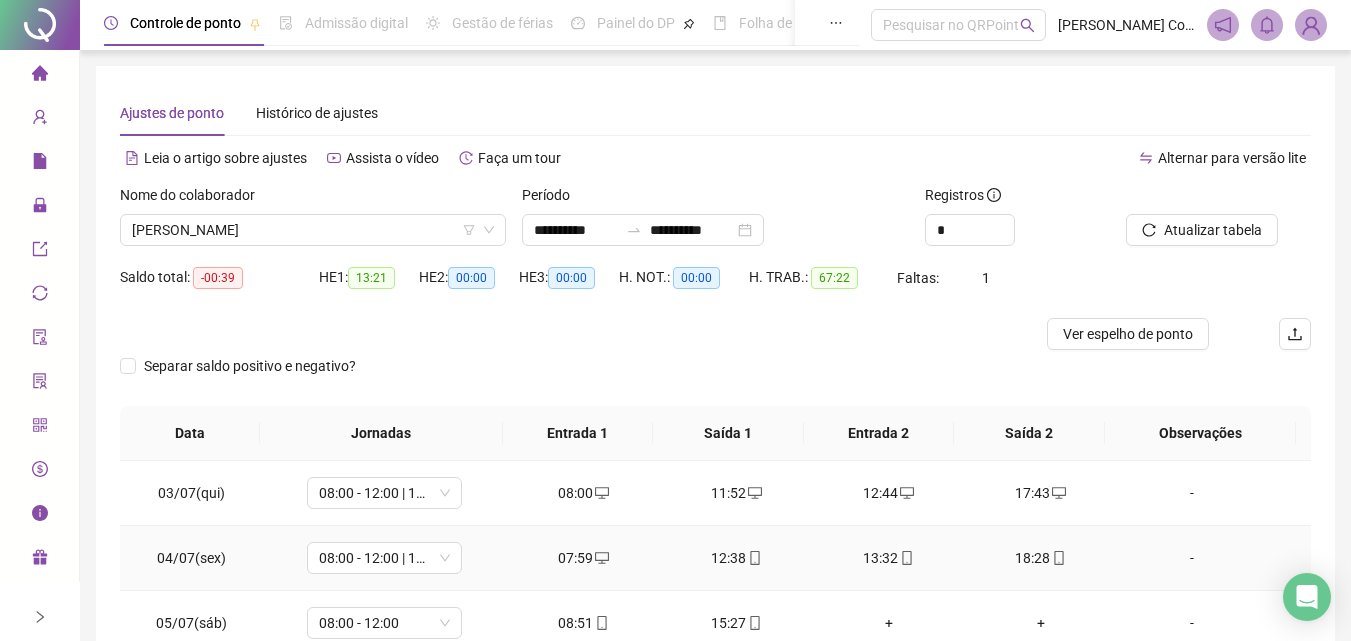 click on "18:28" at bounding box center (1041, 558) 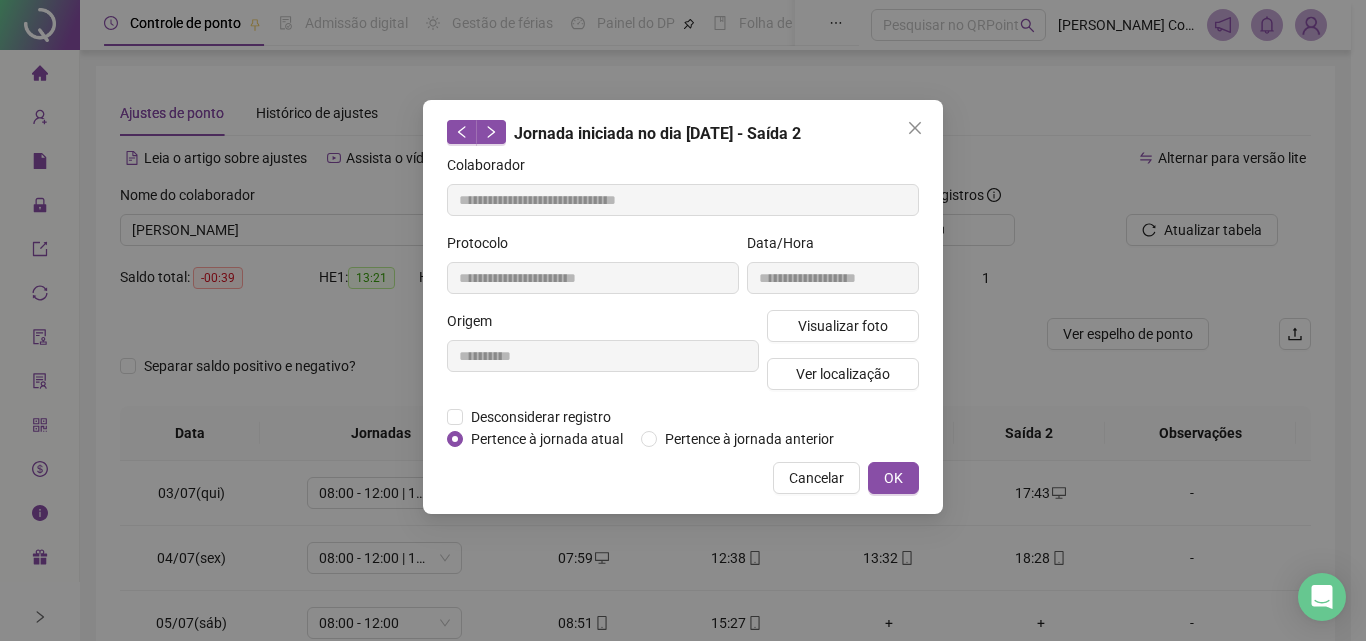 type on "**********" 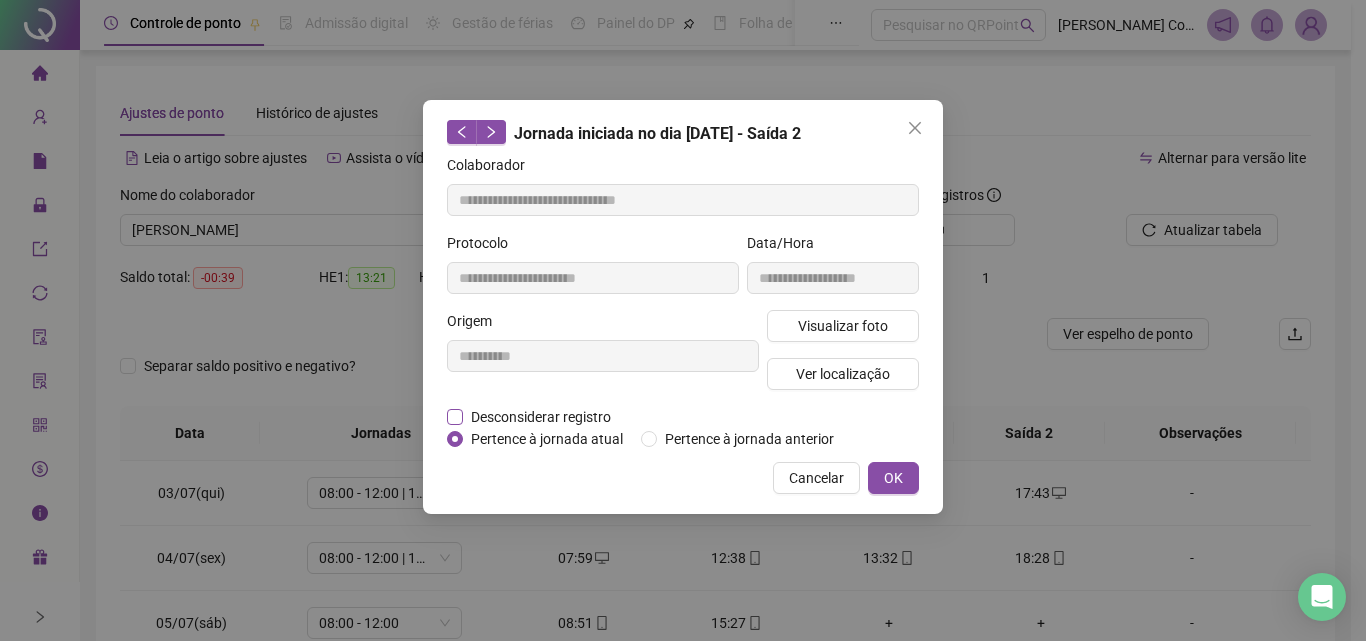 click on "Desconsiderar registro" at bounding box center [541, 417] 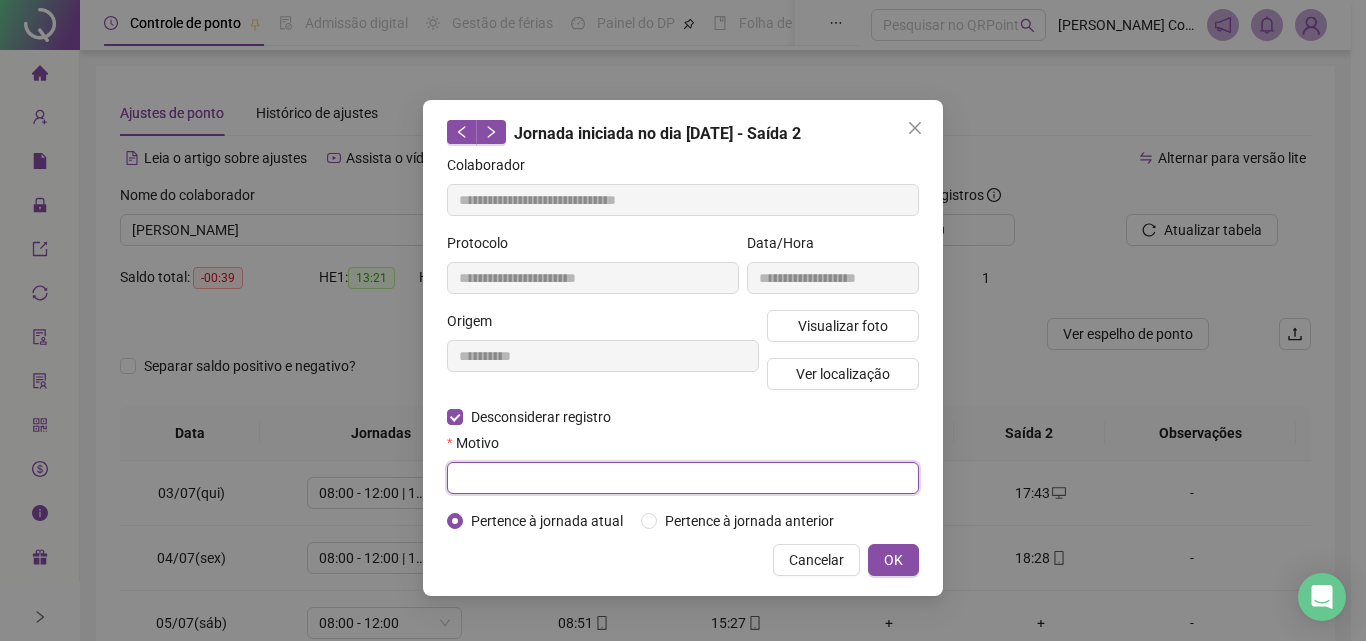 click at bounding box center (683, 478) 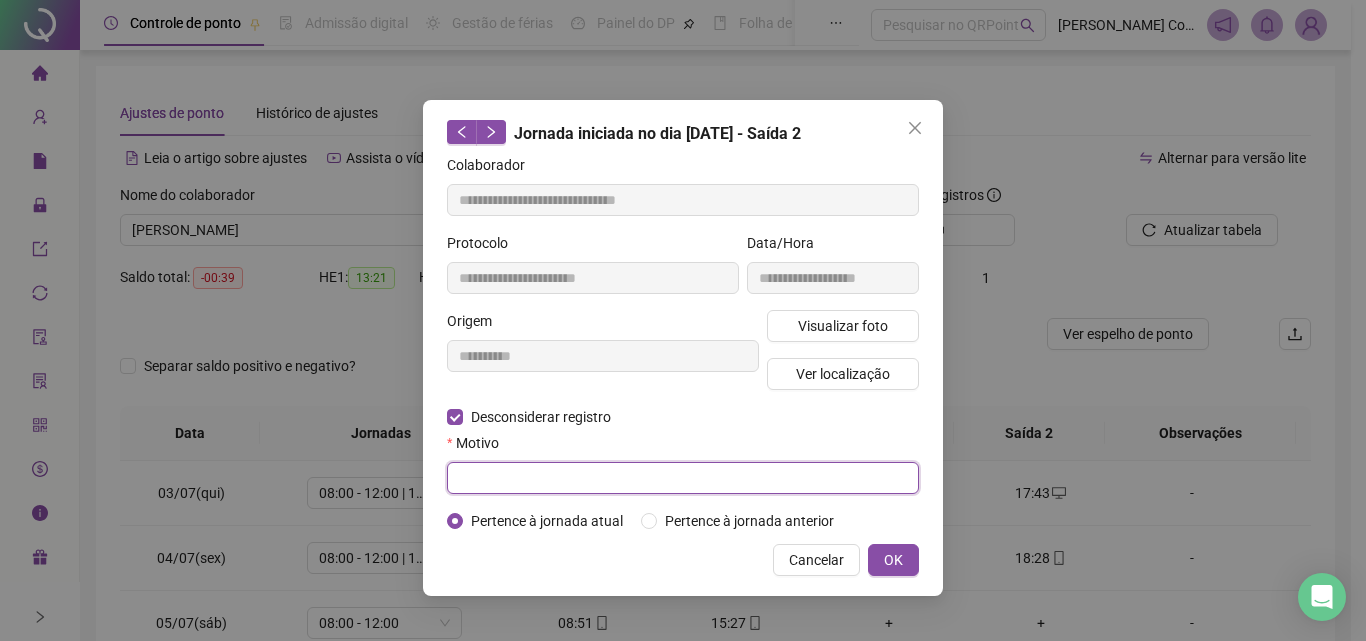 paste on "**********" 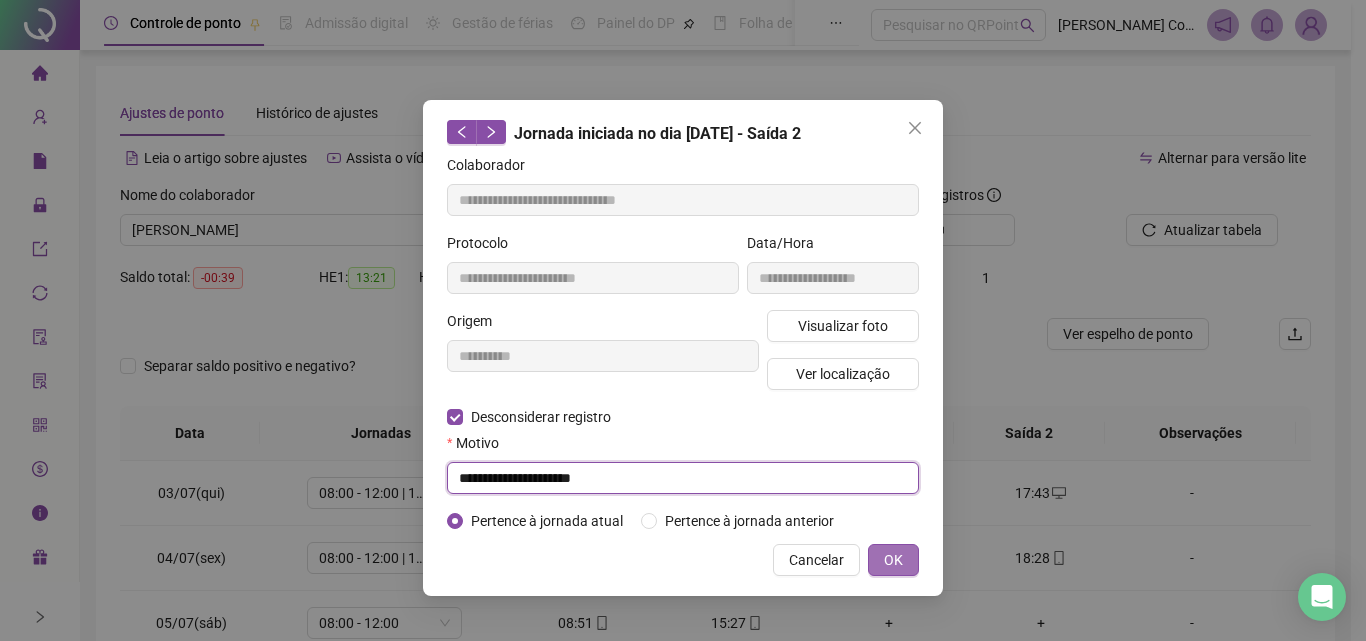 type on "**********" 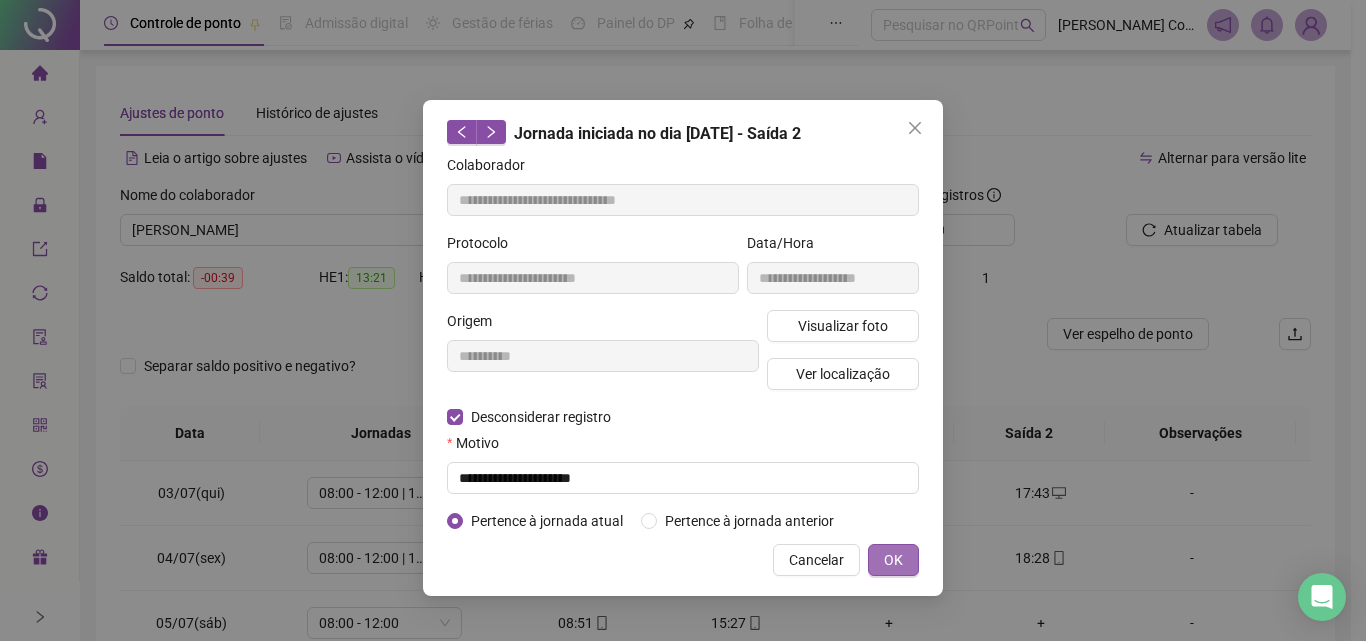 click on "OK" at bounding box center [893, 560] 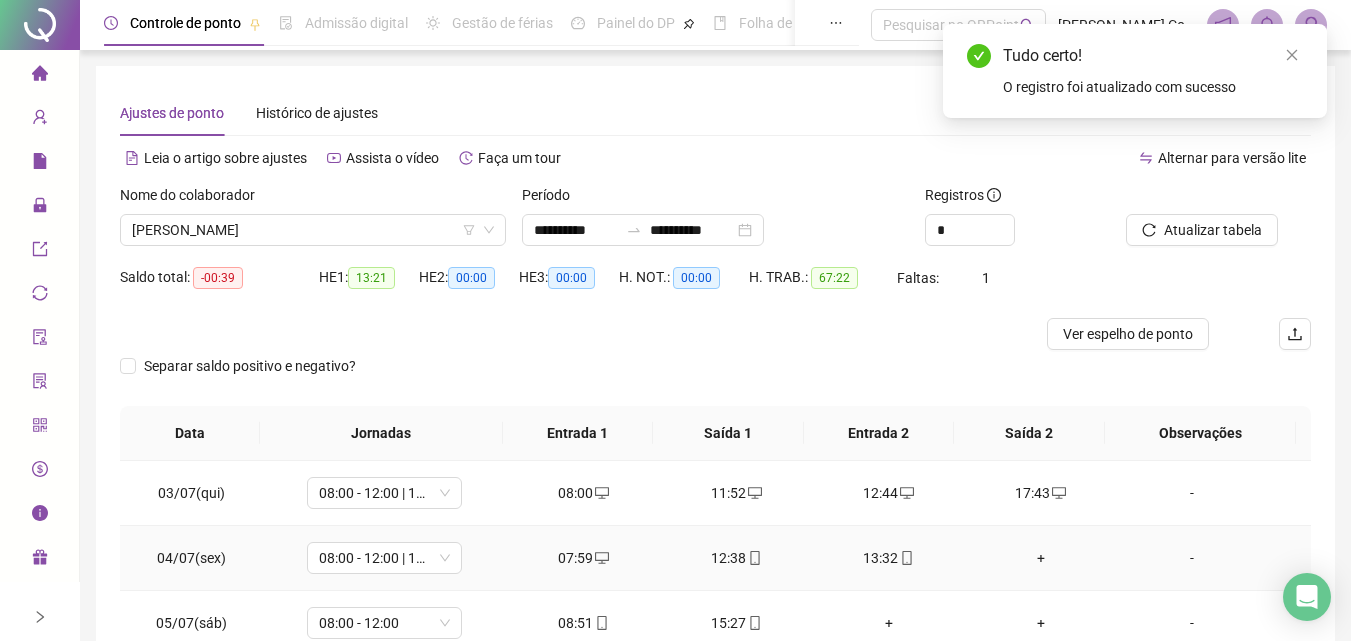 click on "+" at bounding box center (1041, 558) 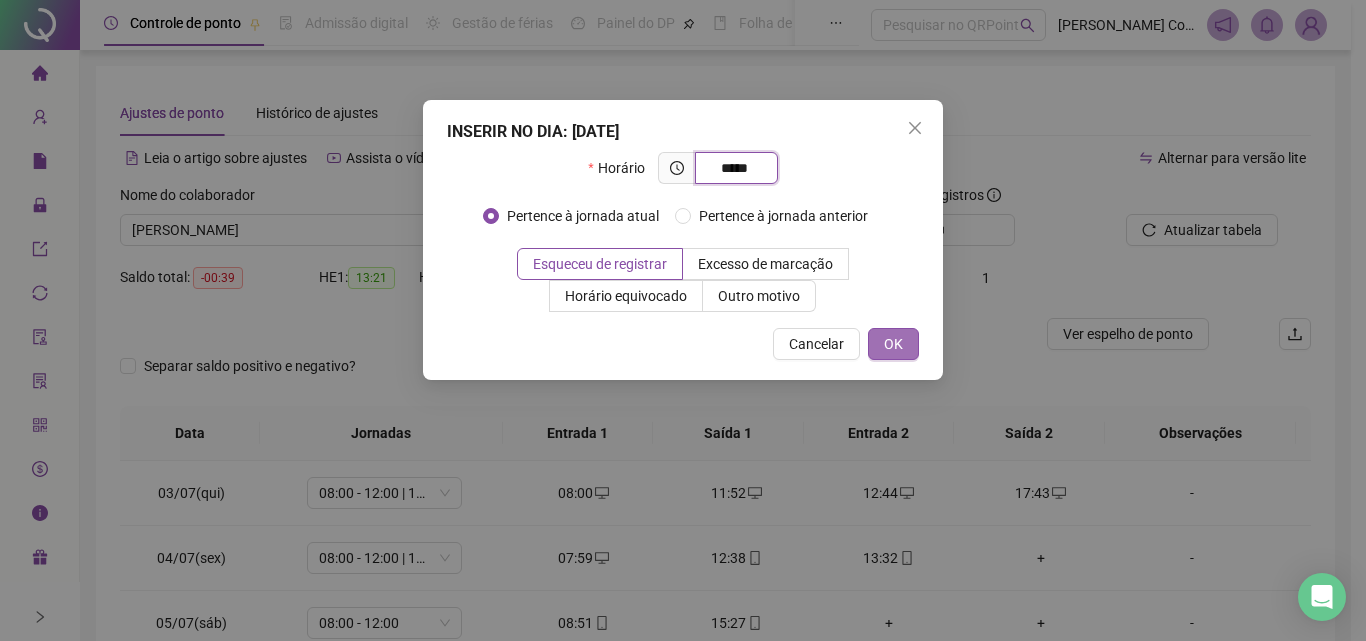 type on "*****" 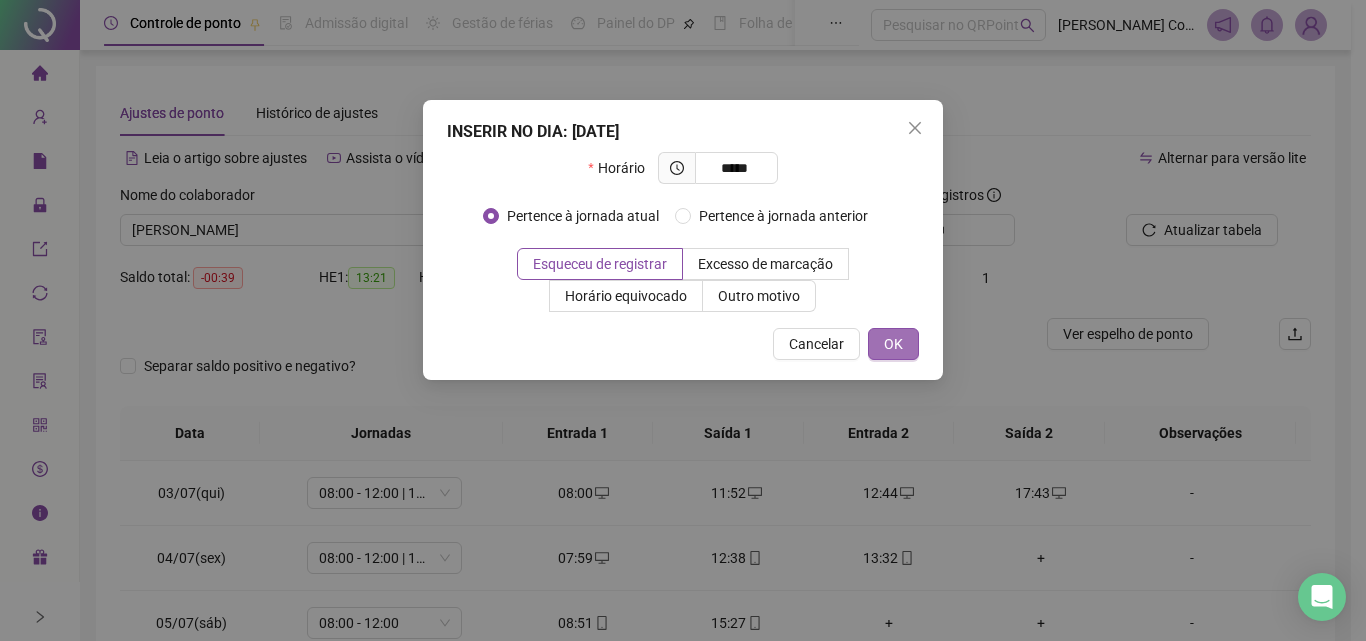click on "OK" at bounding box center [893, 344] 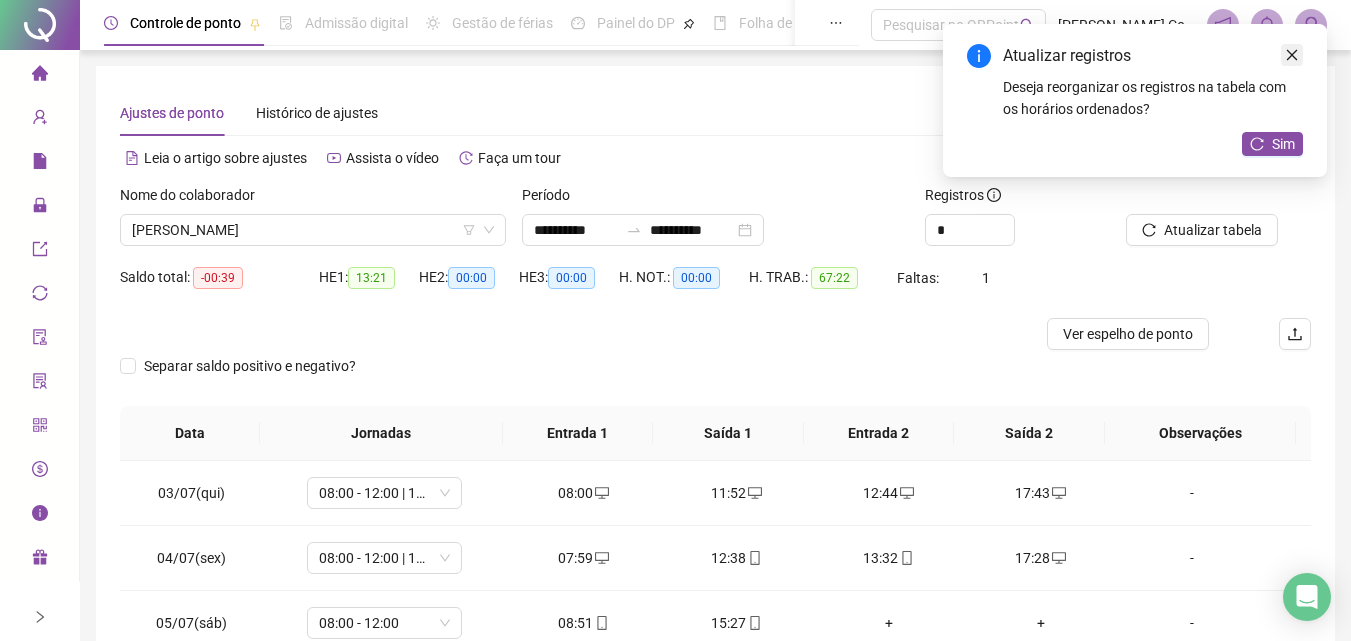 click 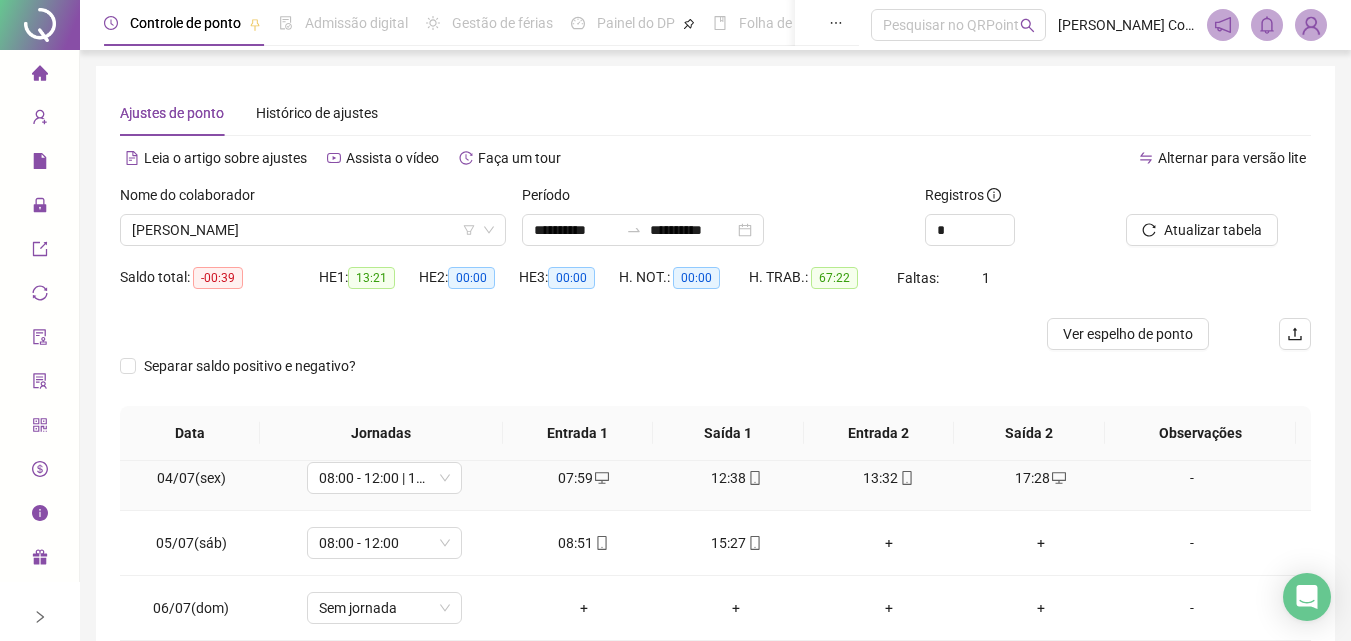 scroll, scrollTop: 100, scrollLeft: 0, axis: vertical 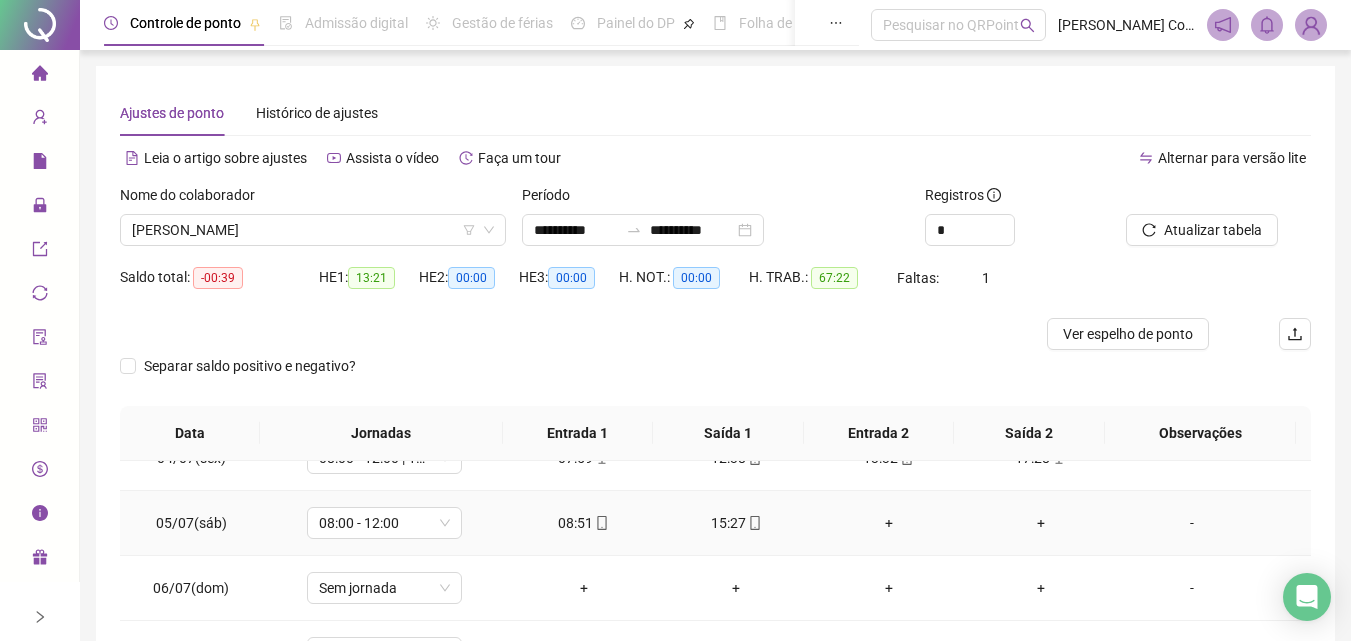 click on "08:51" at bounding box center (584, 523) 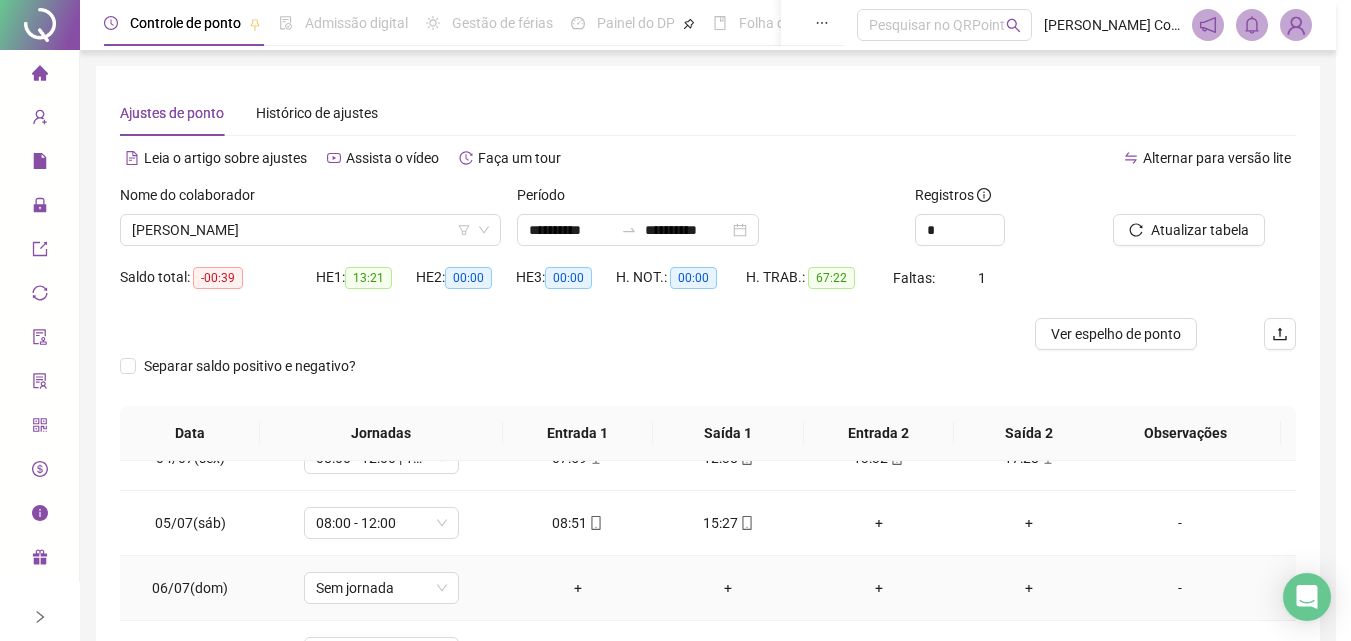 type on "**********" 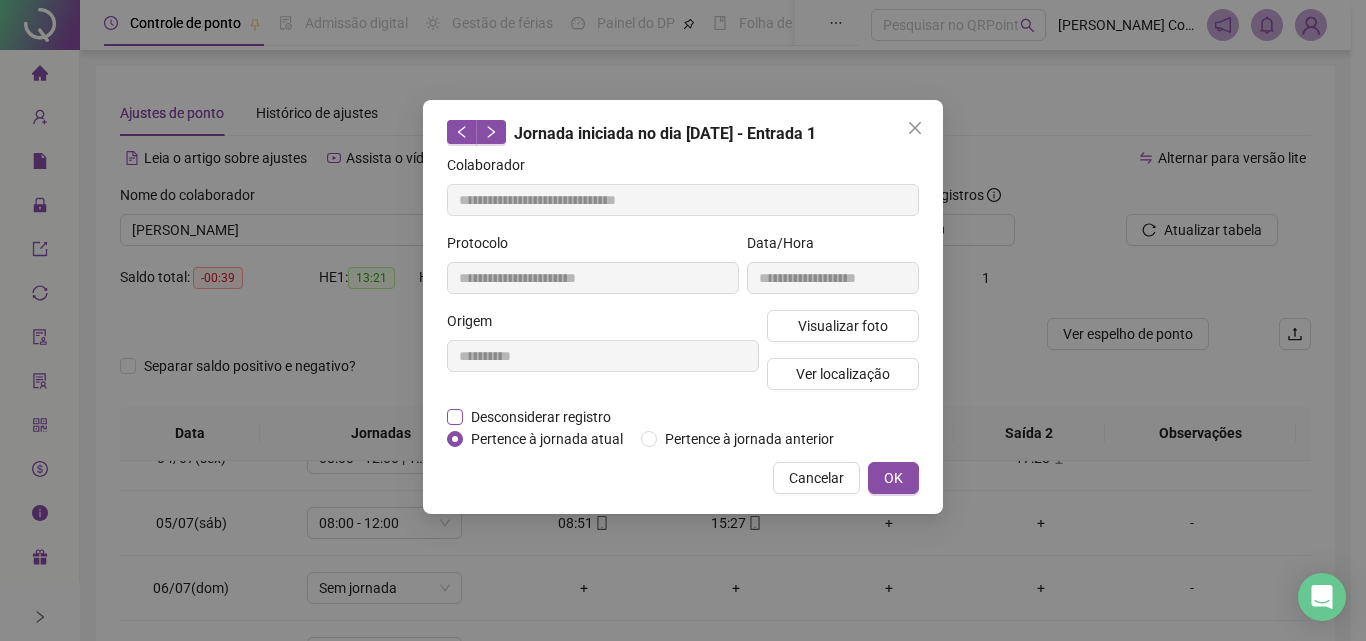click on "Desconsiderar registro" at bounding box center [541, 417] 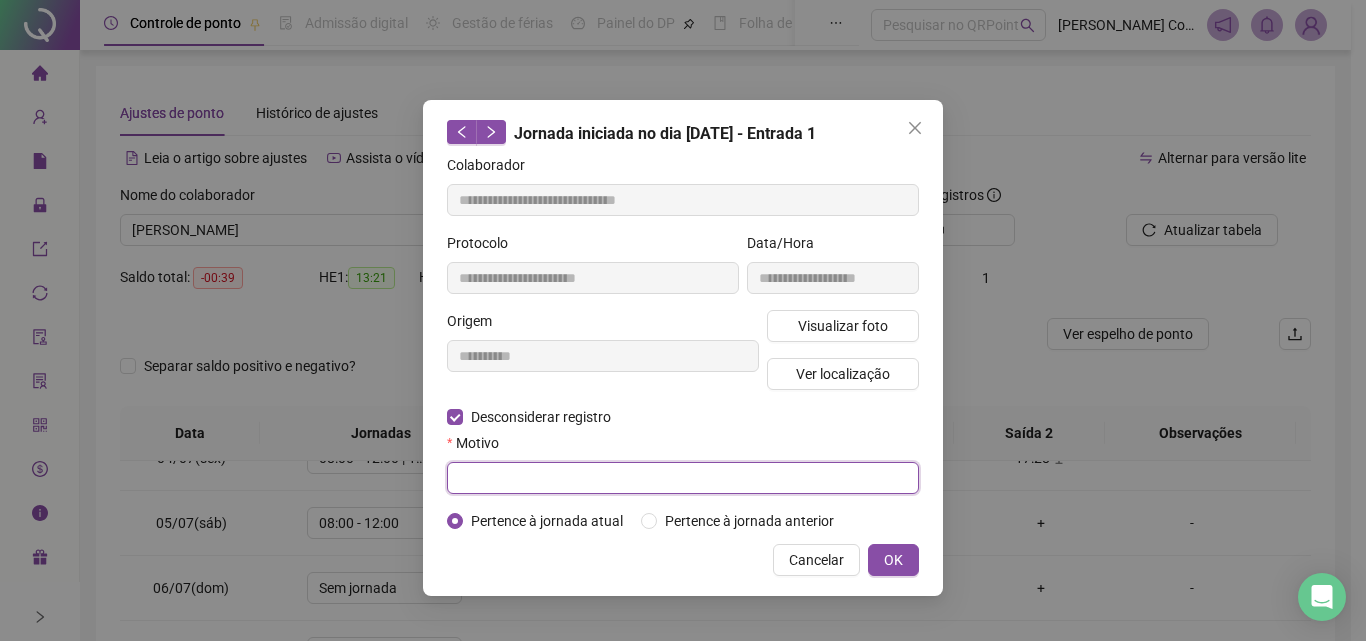 click at bounding box center (683, 478) 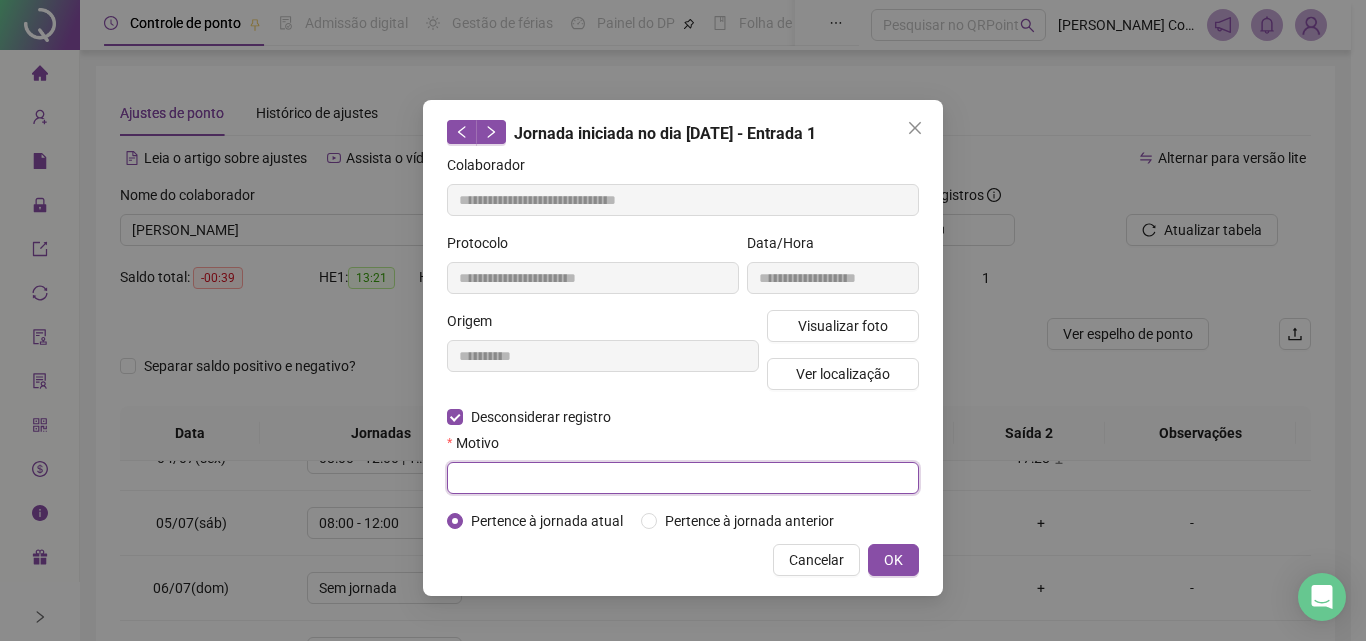 paste on "**********" 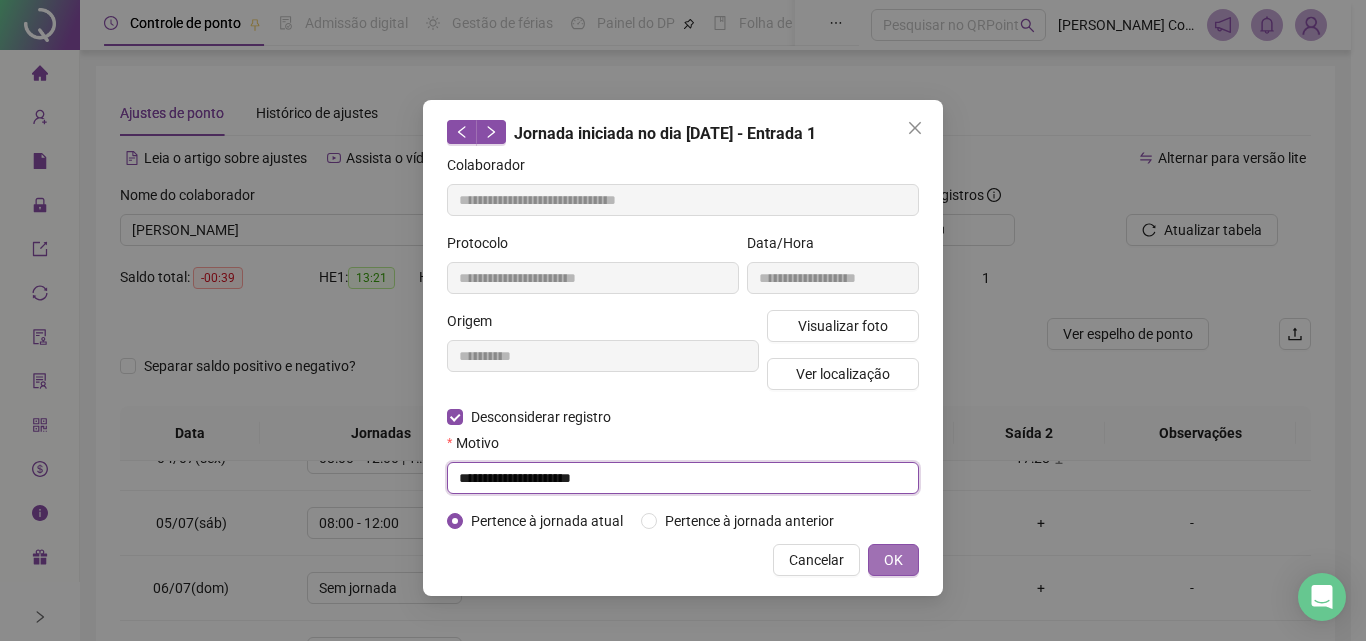 type on "**********" 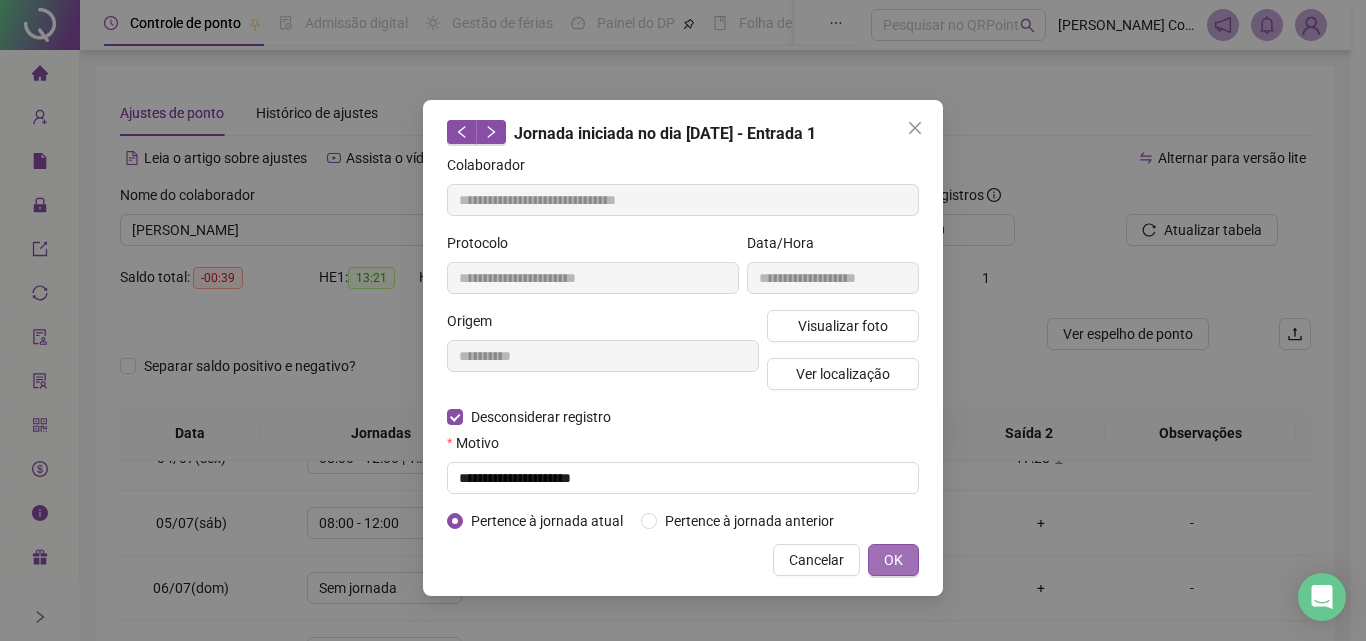 click on "OK" at bounding box center [893, 560] 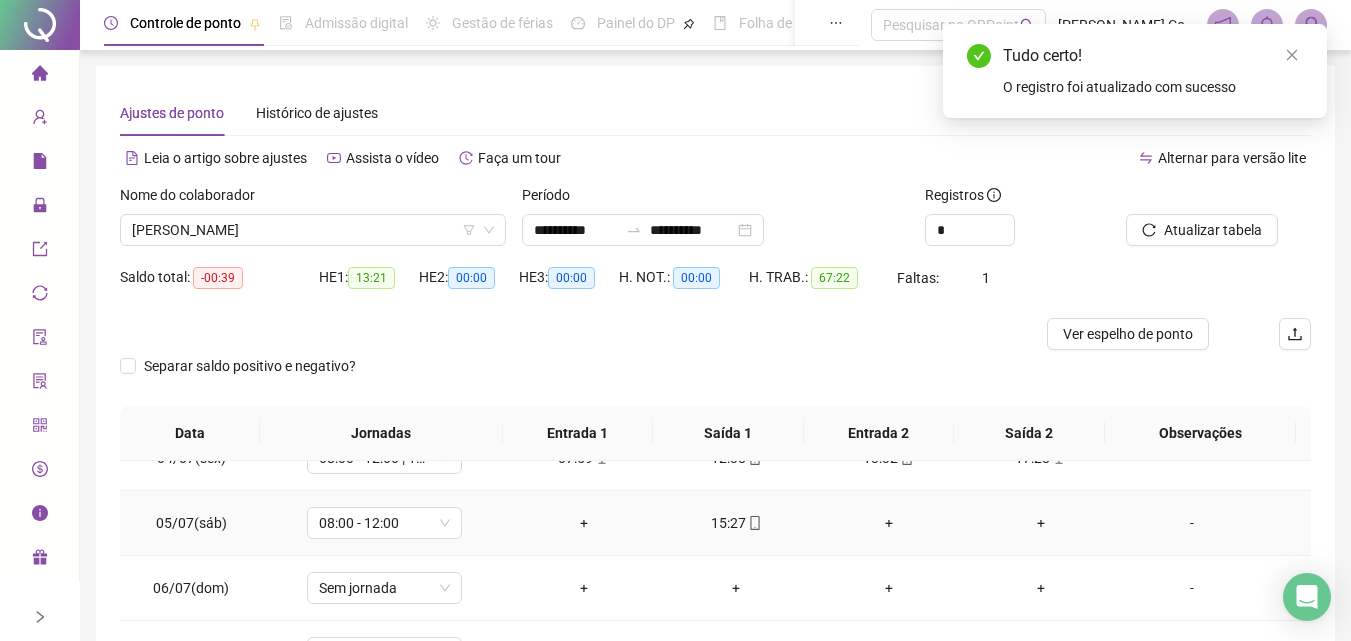 click on "+" at bounding box center [584, 523] 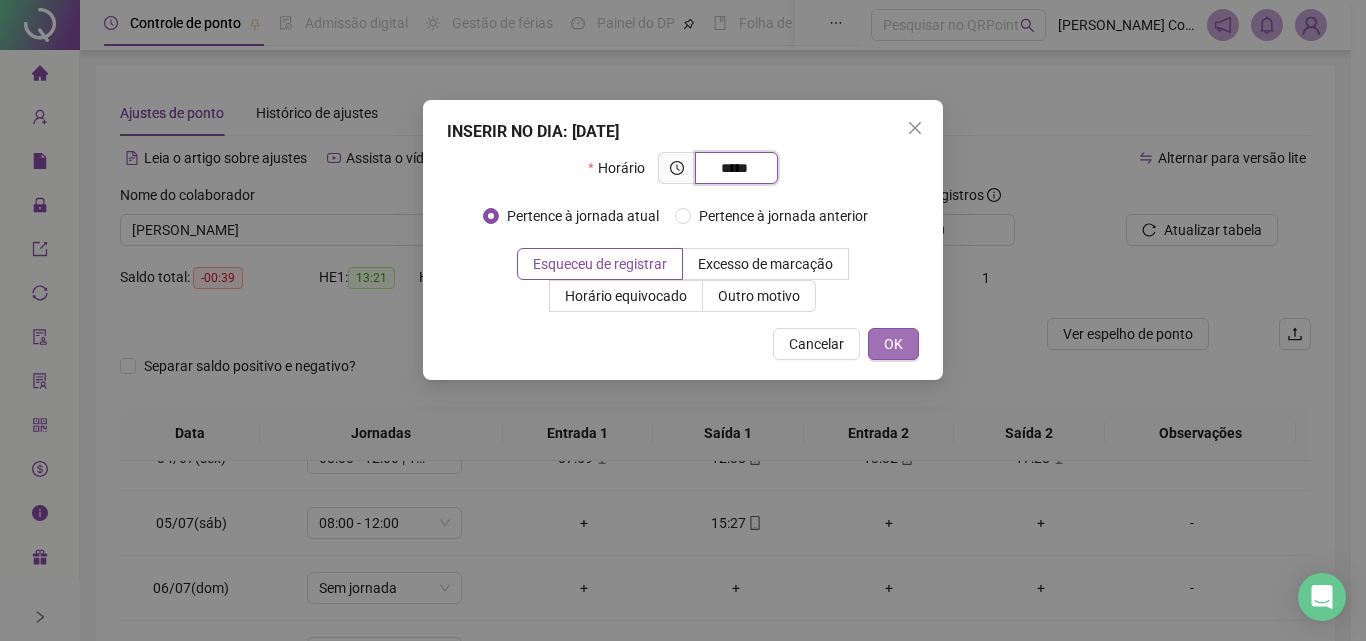 type on "*****" 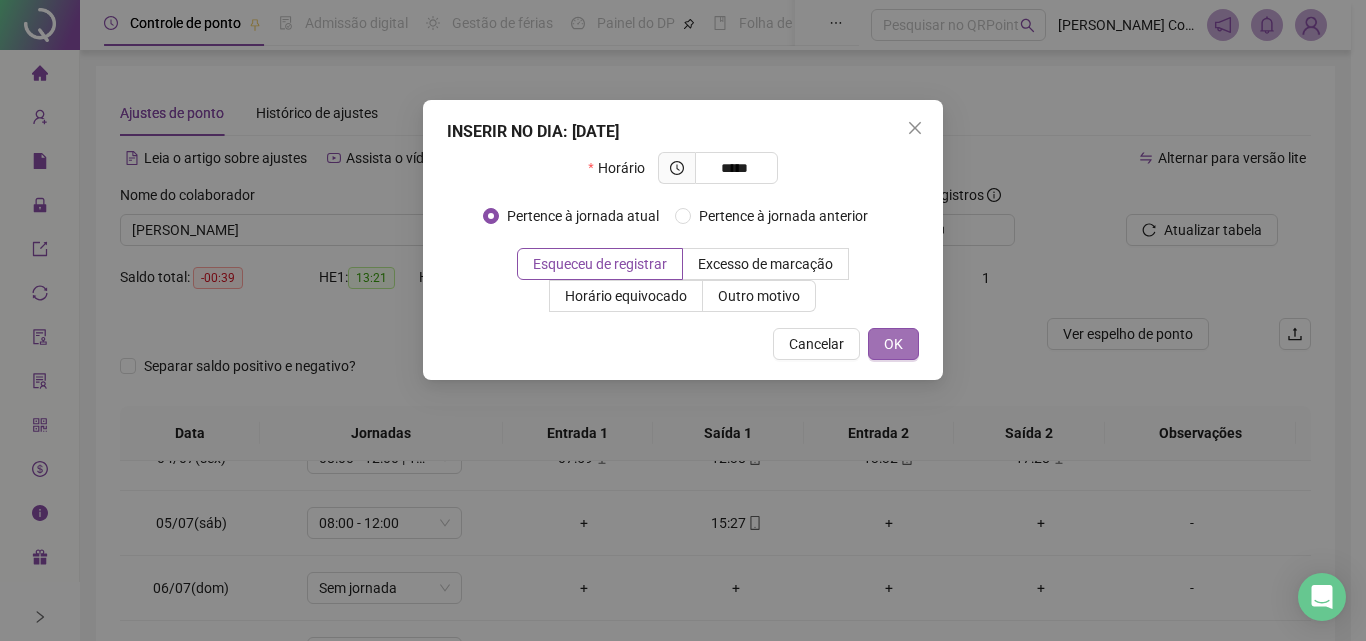 click on "OK" at bounding box center [893, 344] 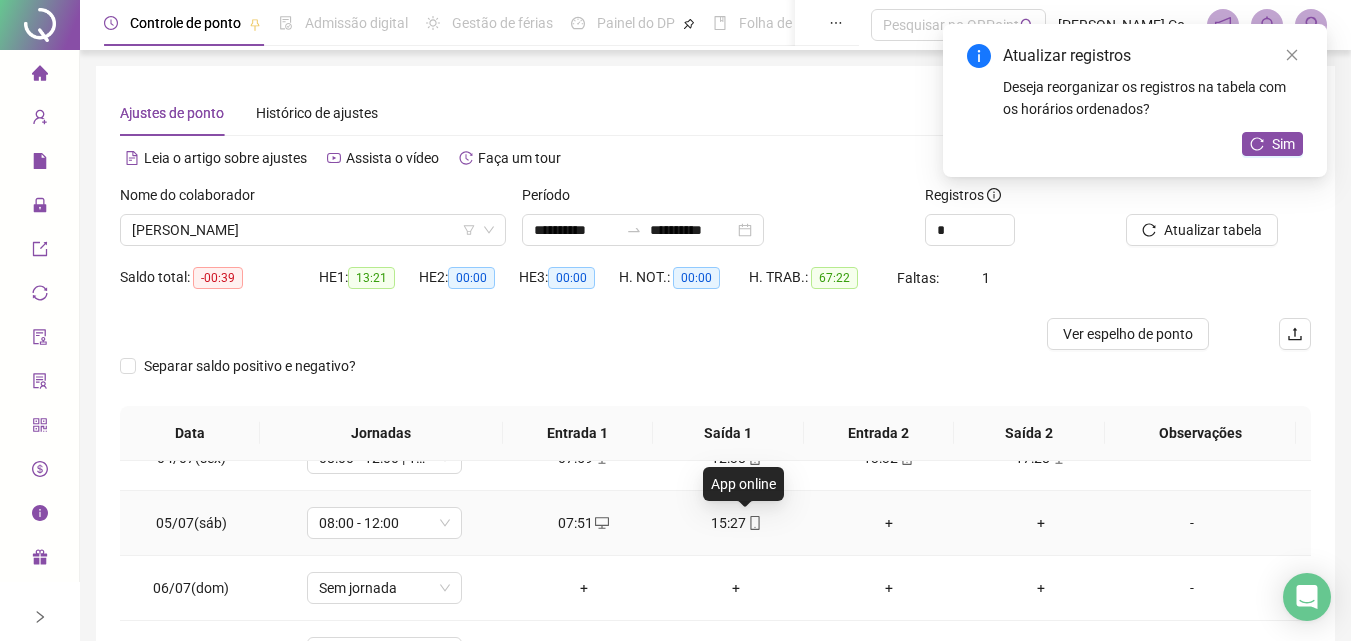 click 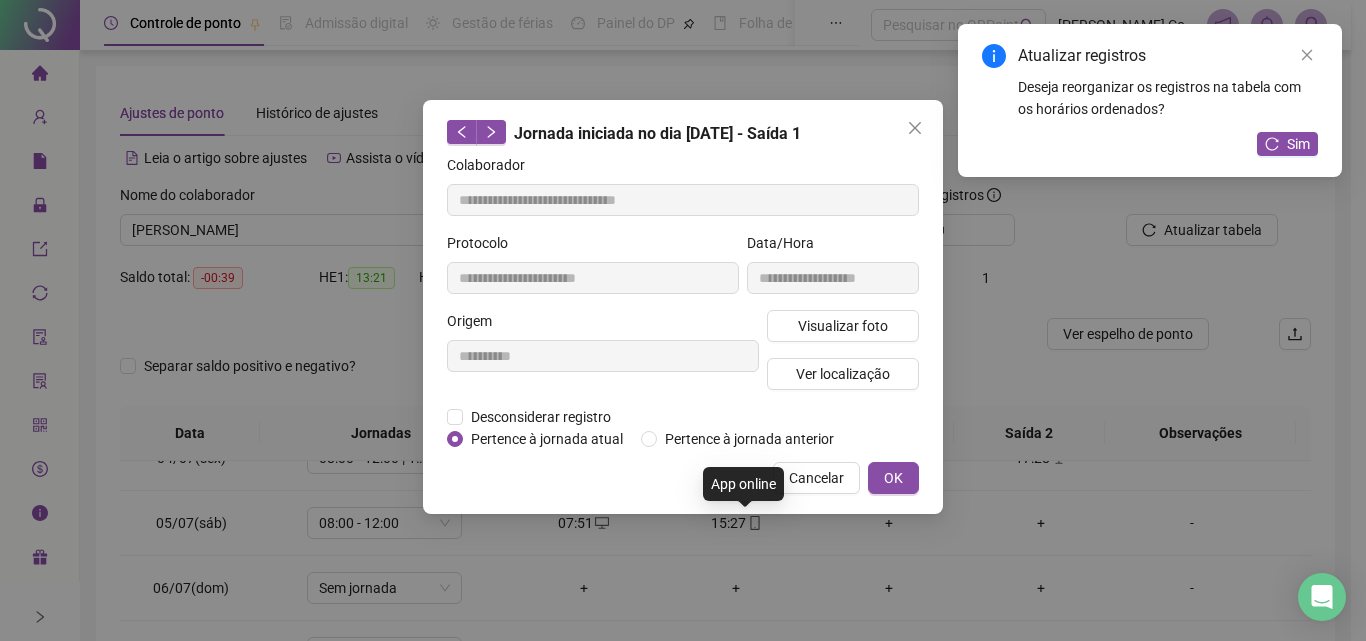 type on "**********" 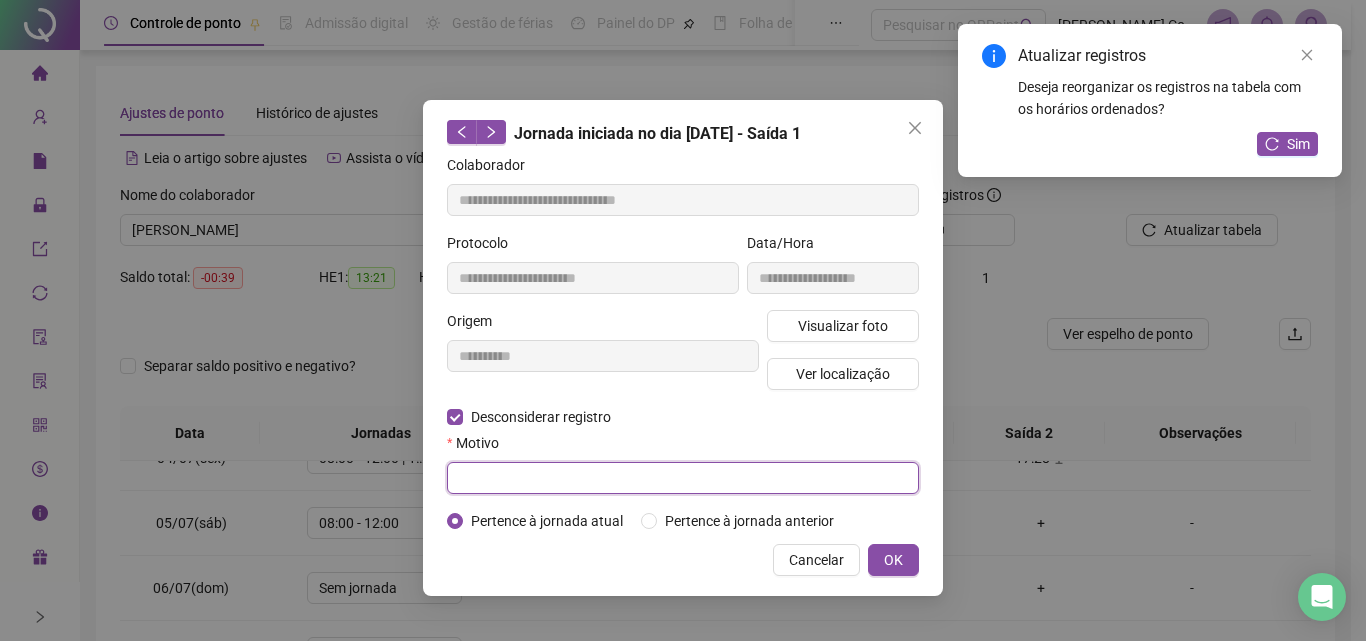 click at bounding box center [683, 478] 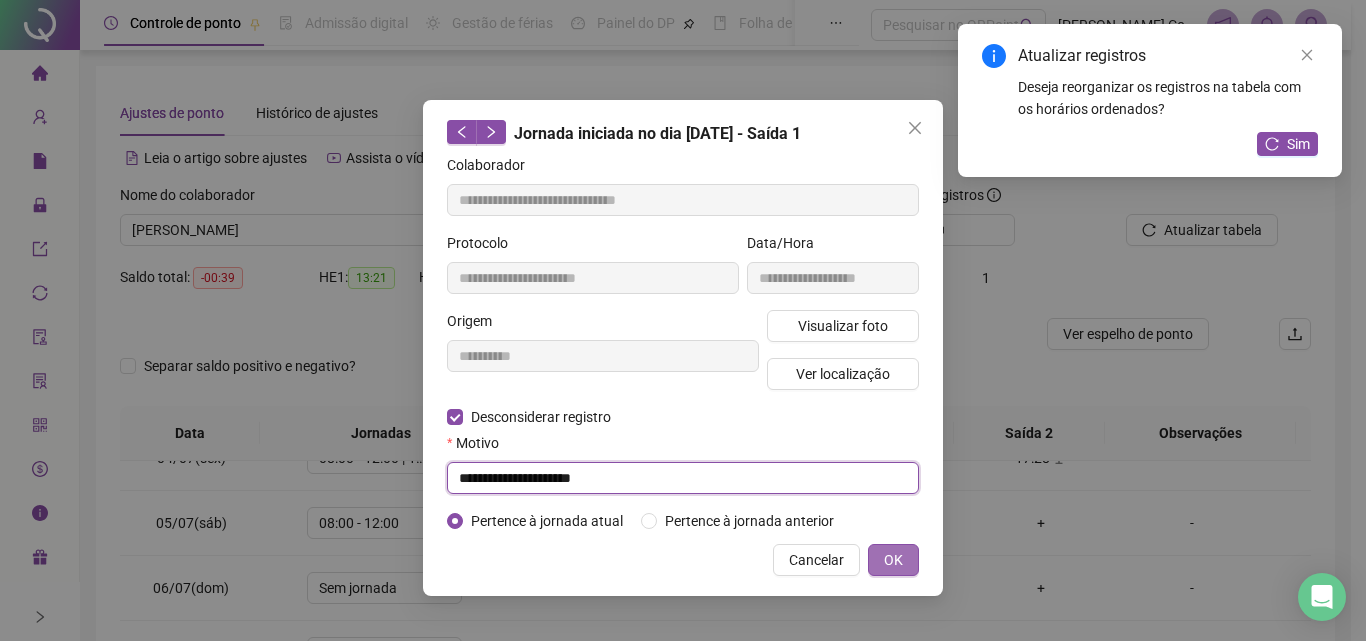 type on "**********" 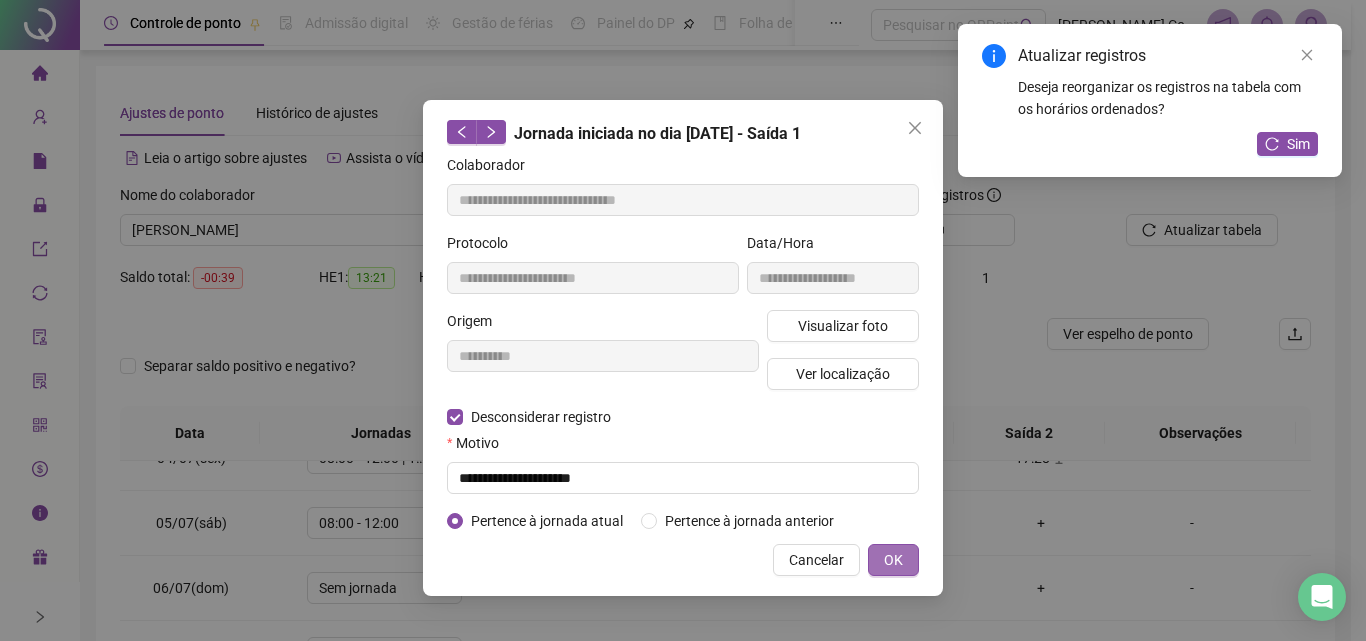 click on "OK" at bounding box center [893, 560] 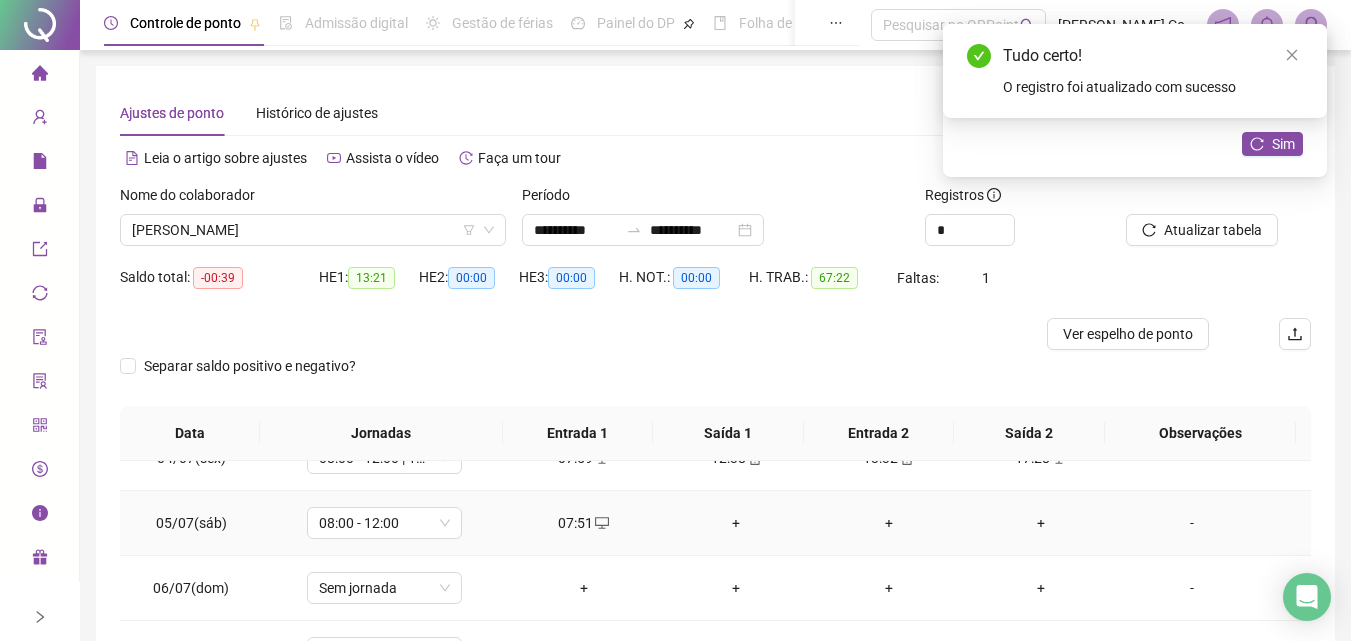 click on "+" at bounding box center (736, 523) 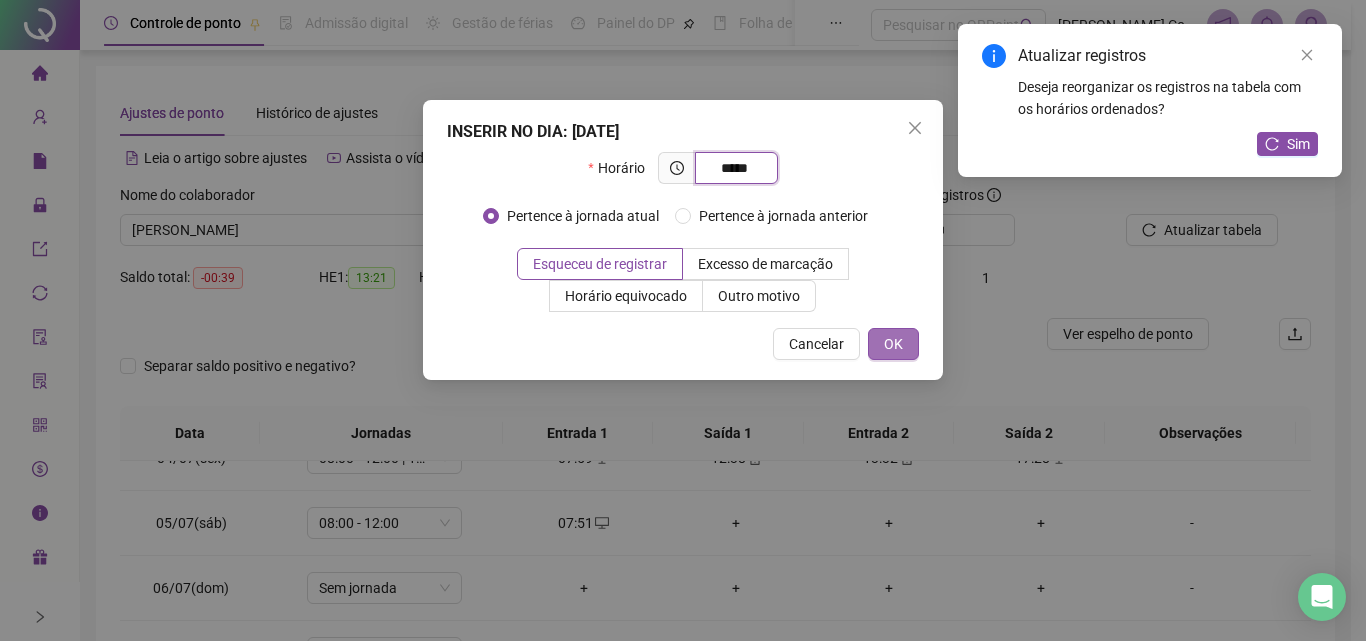 type on "*****" 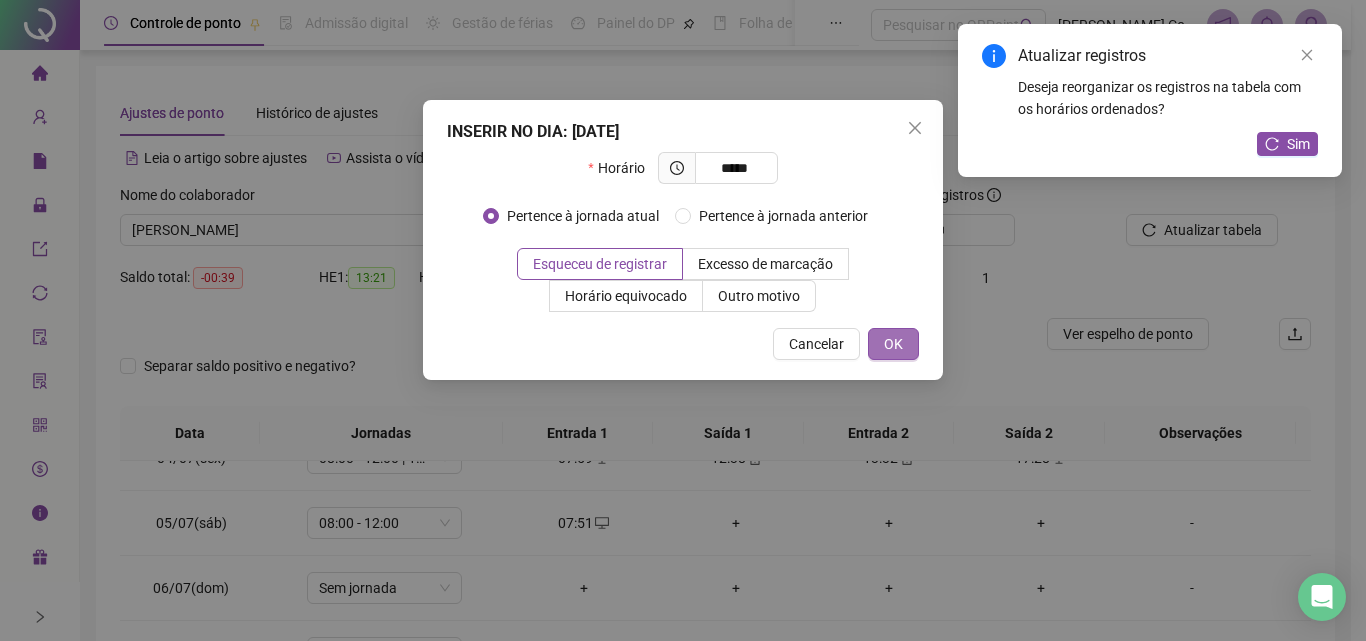 click on "OK" at bounding box center [893, 344] 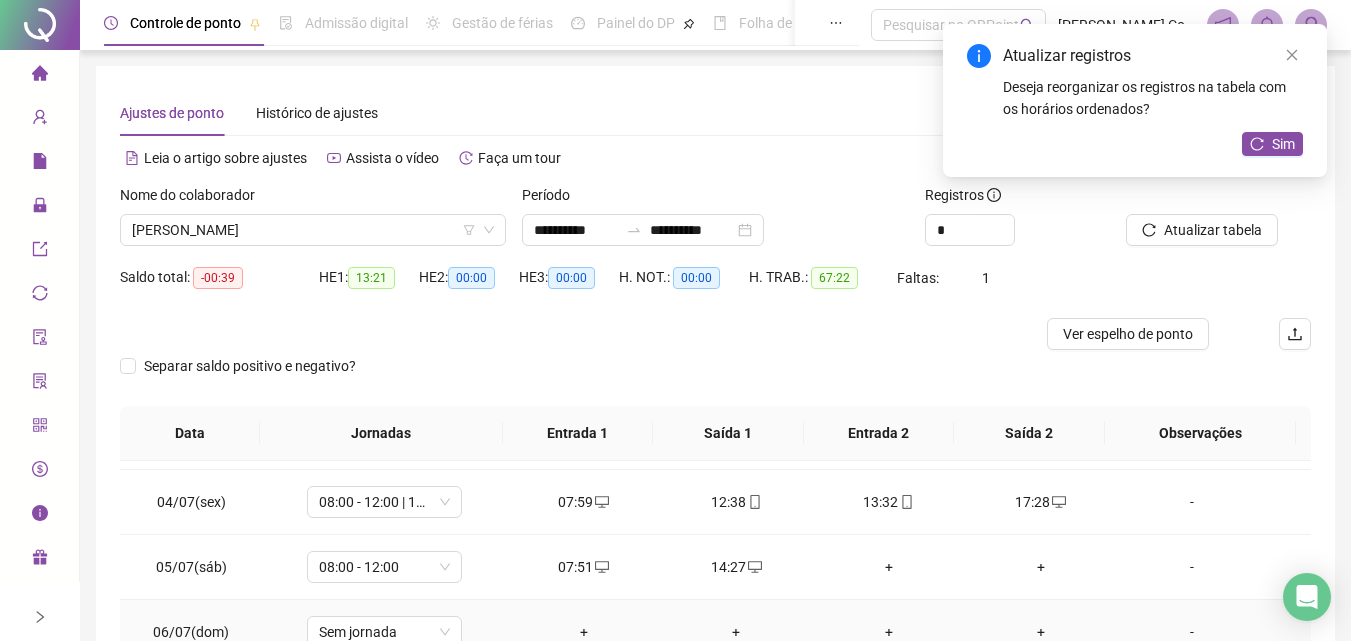 scroll, scrollTop: 0, scrollLeft: 0, axis: both 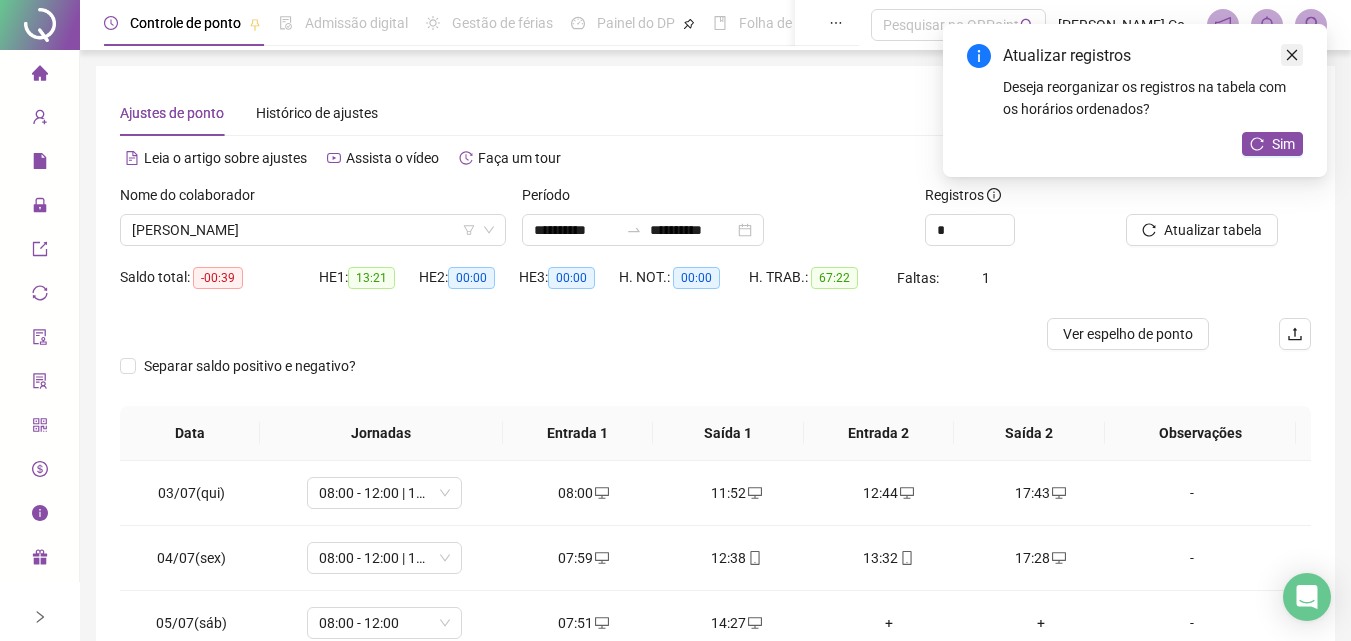 click 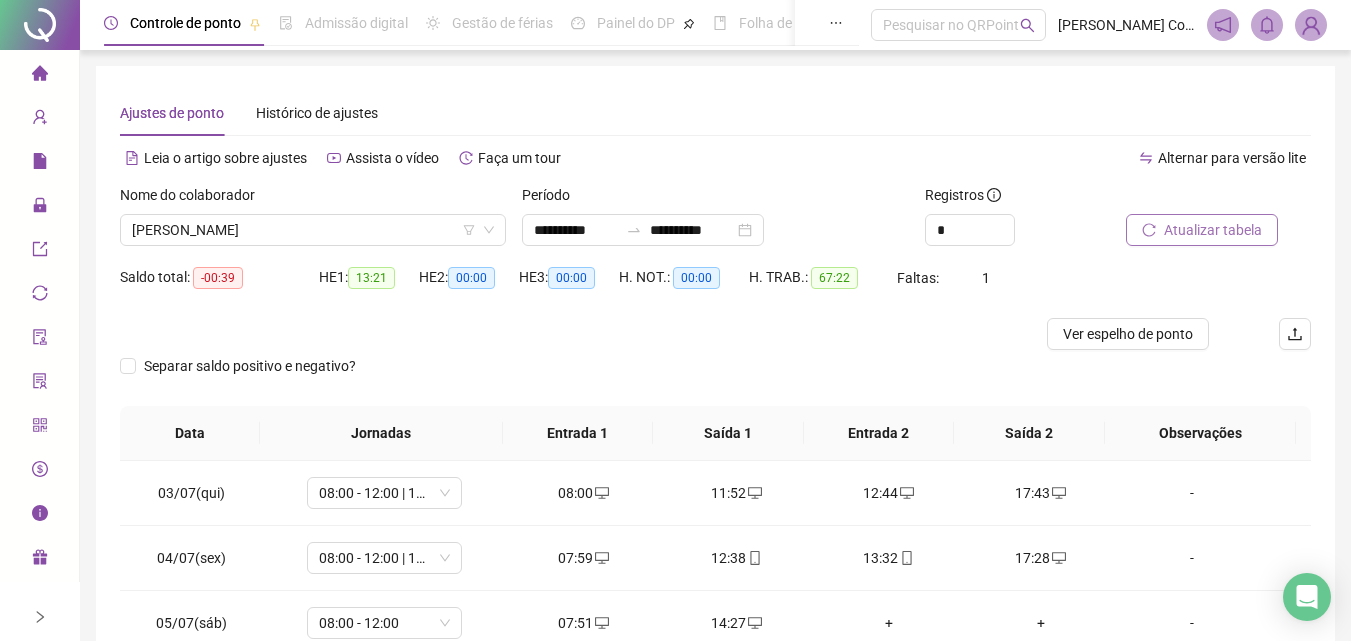 click on "Atualizar tabela" at bounding box center (1213, 230) 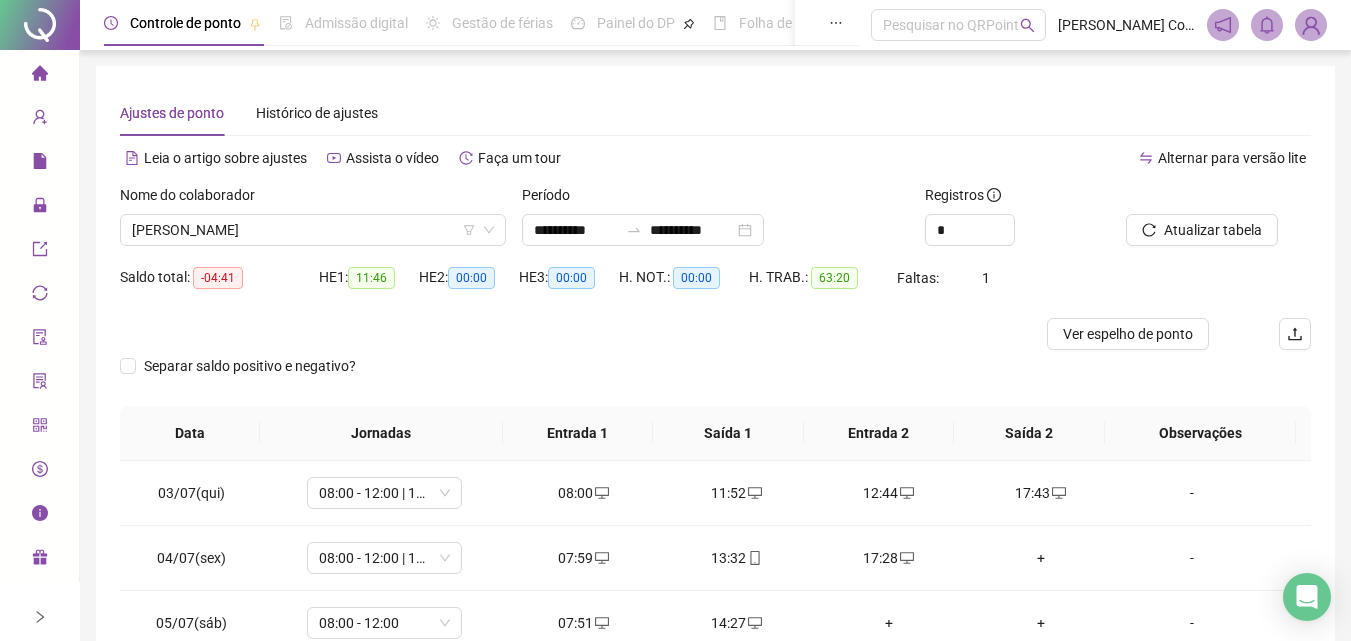 scroll, scrollTop: 100, scrollLeft: 0, axis: vertical 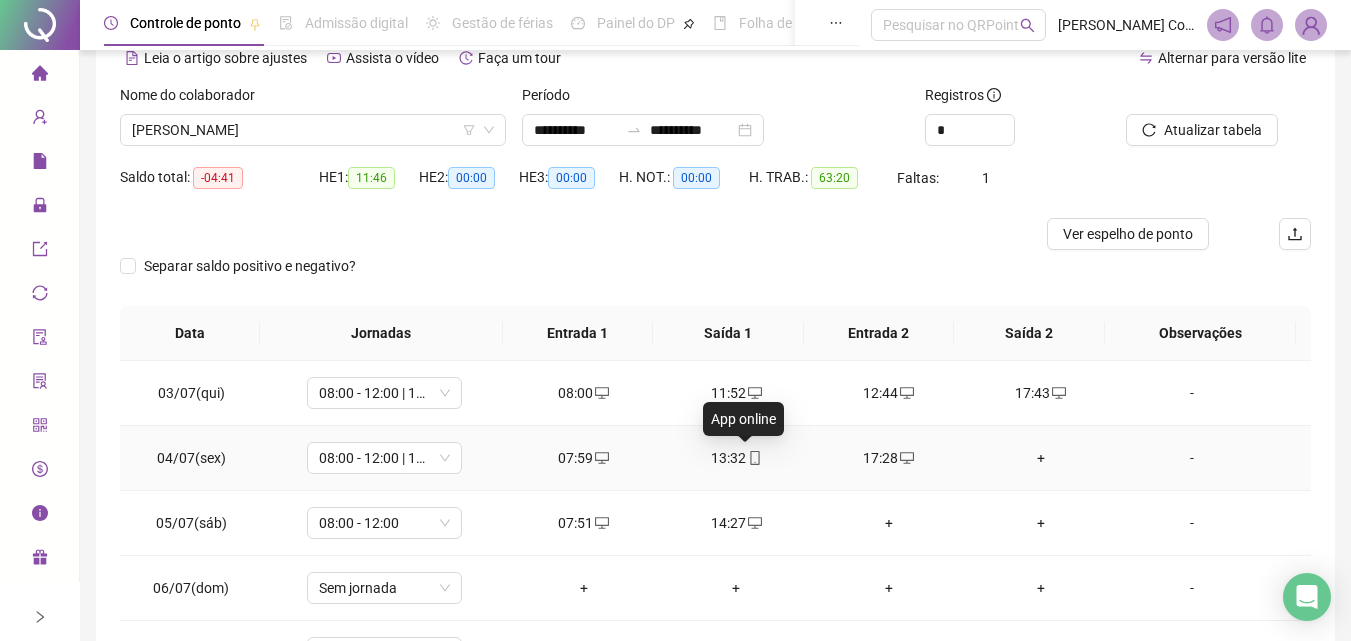 click 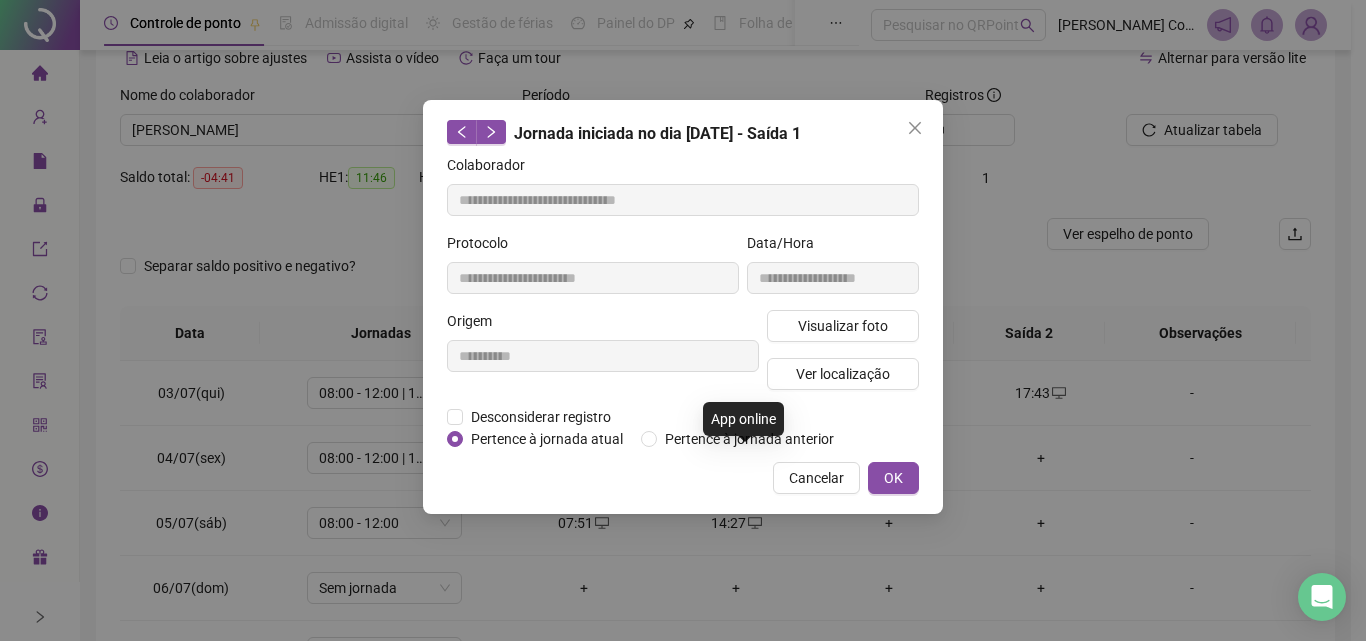 type on "**********" 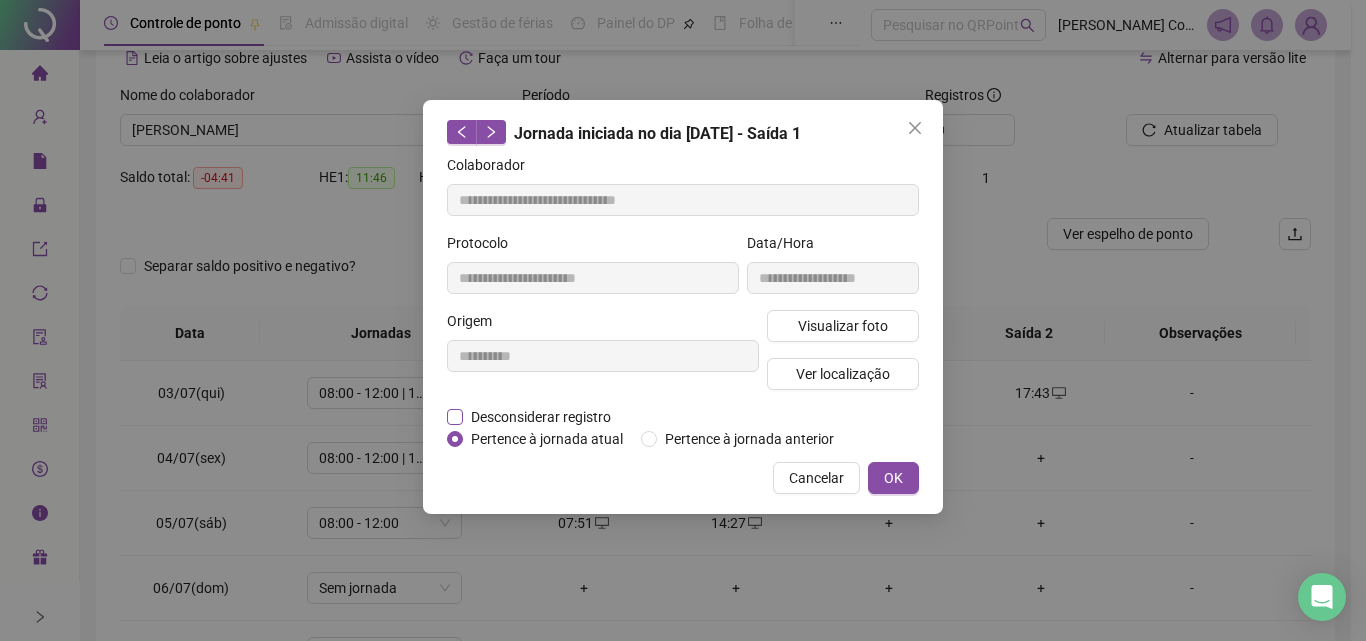 click on "Desconsiderar registro" at bounding box center [541, 417] 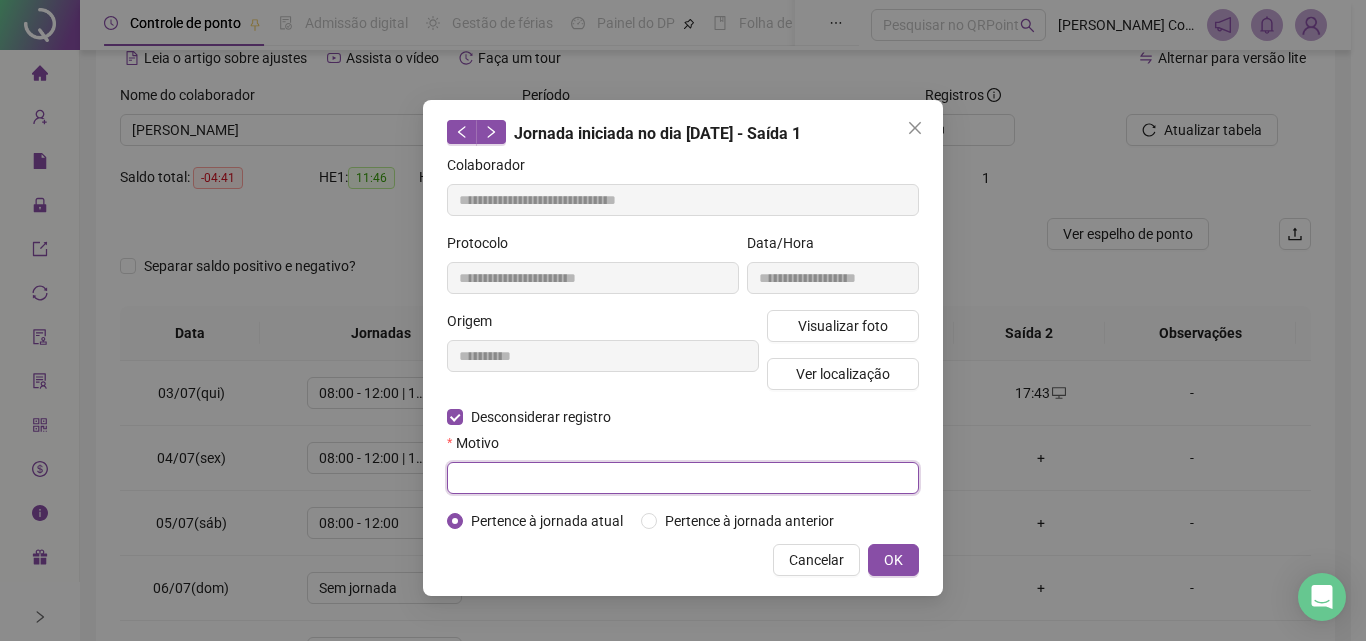 click at bounding box center [683, 478] 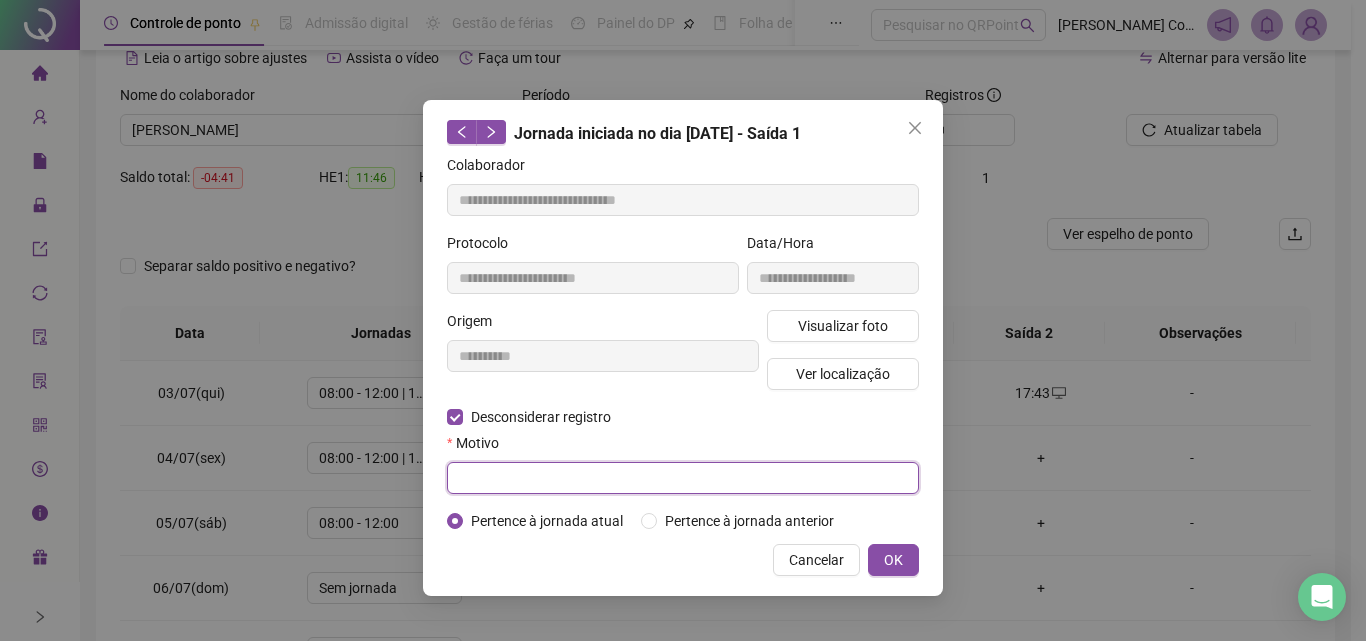 paste on "**********" 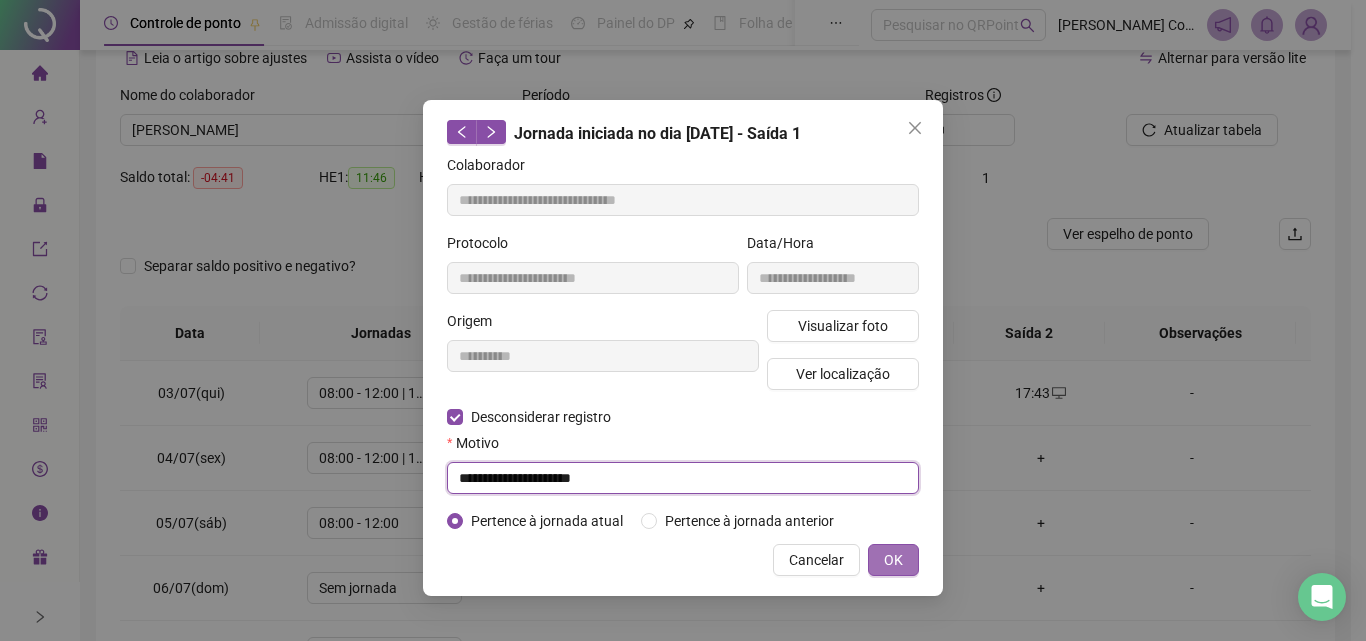 type on "**********" 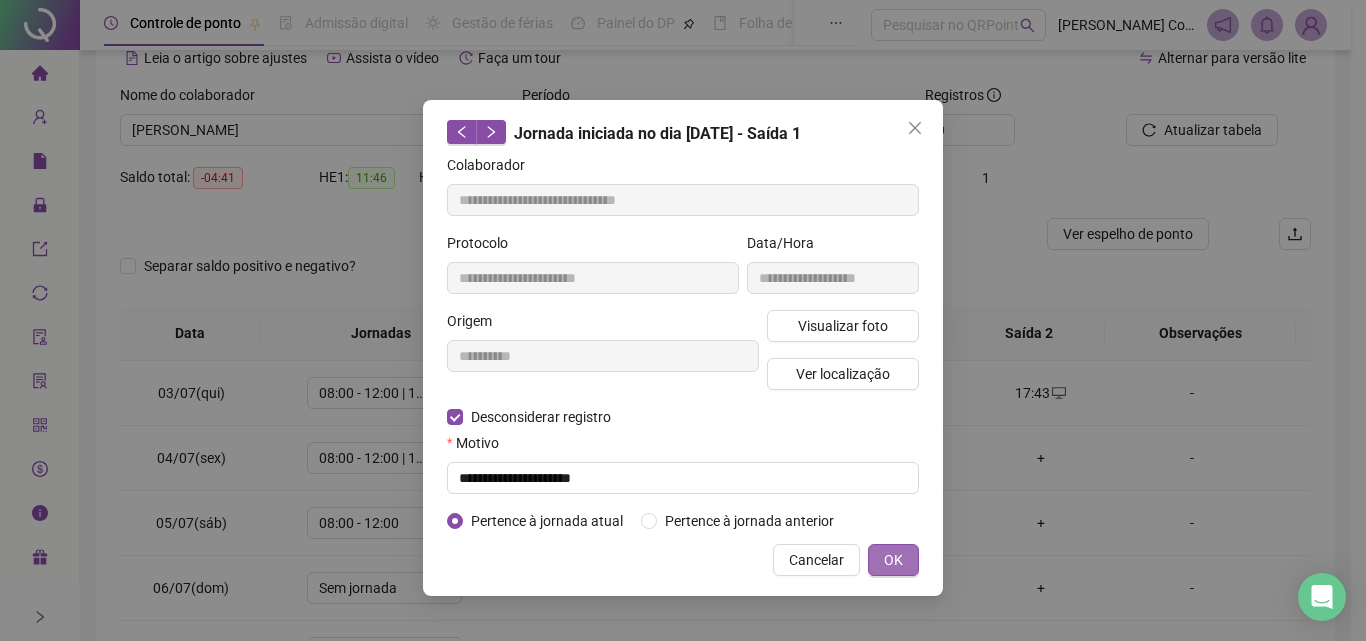 click on "OK" at bounding box center [893, 560] 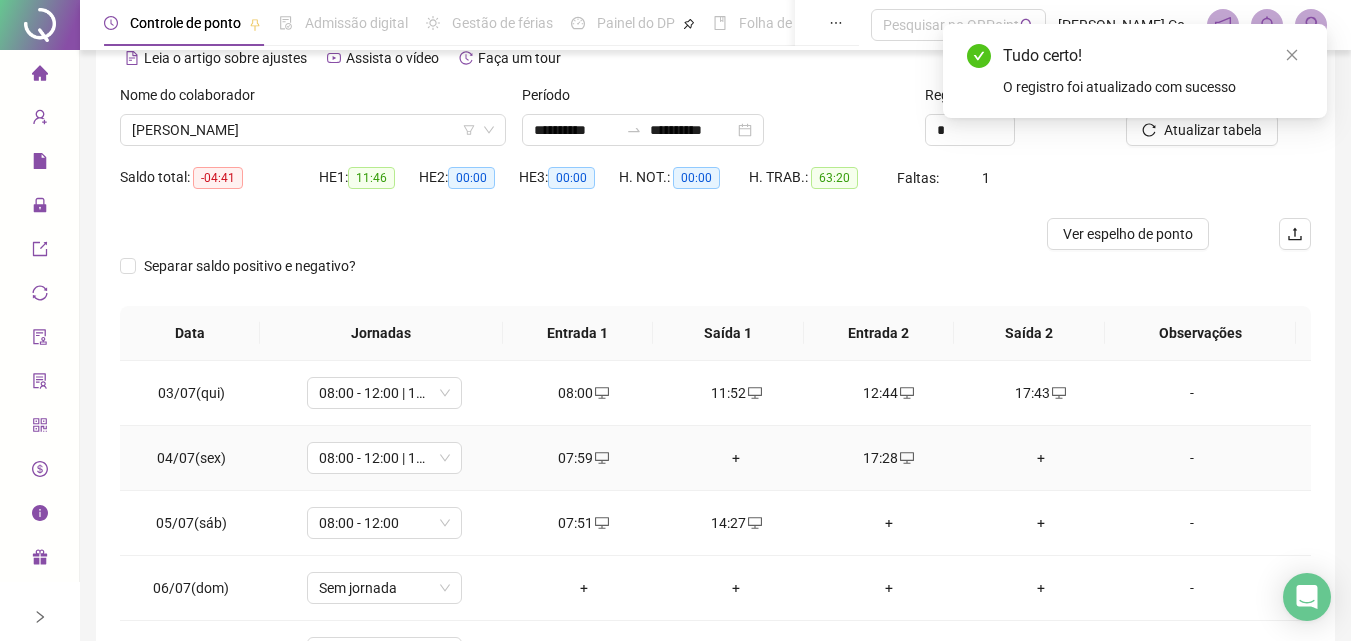 click on "+" at bounding box center [736, 458] 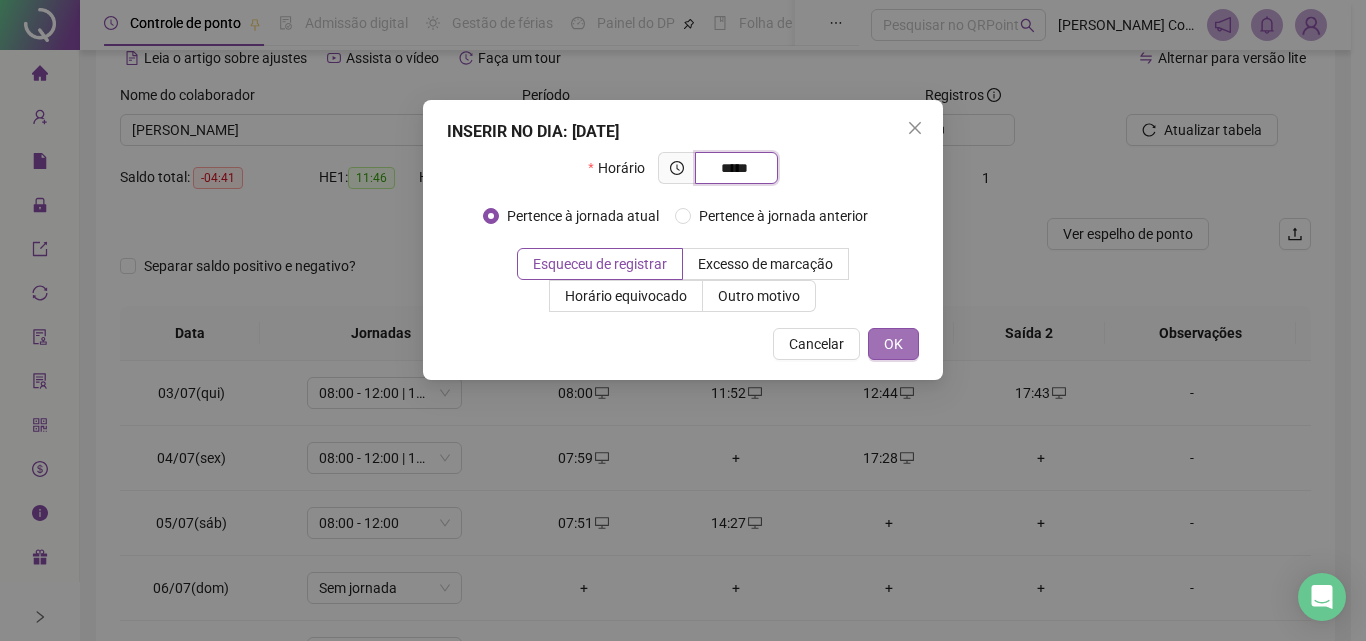 type on "*****" 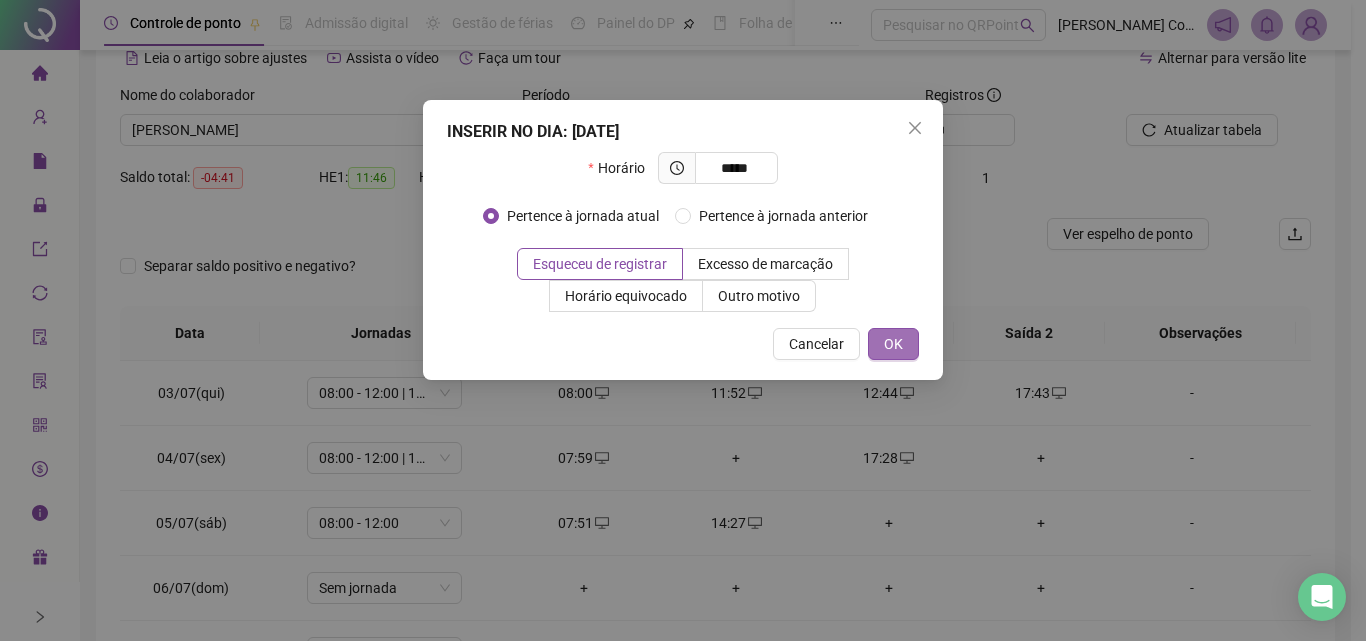 click on "OK" at bounding box center [893, 344] 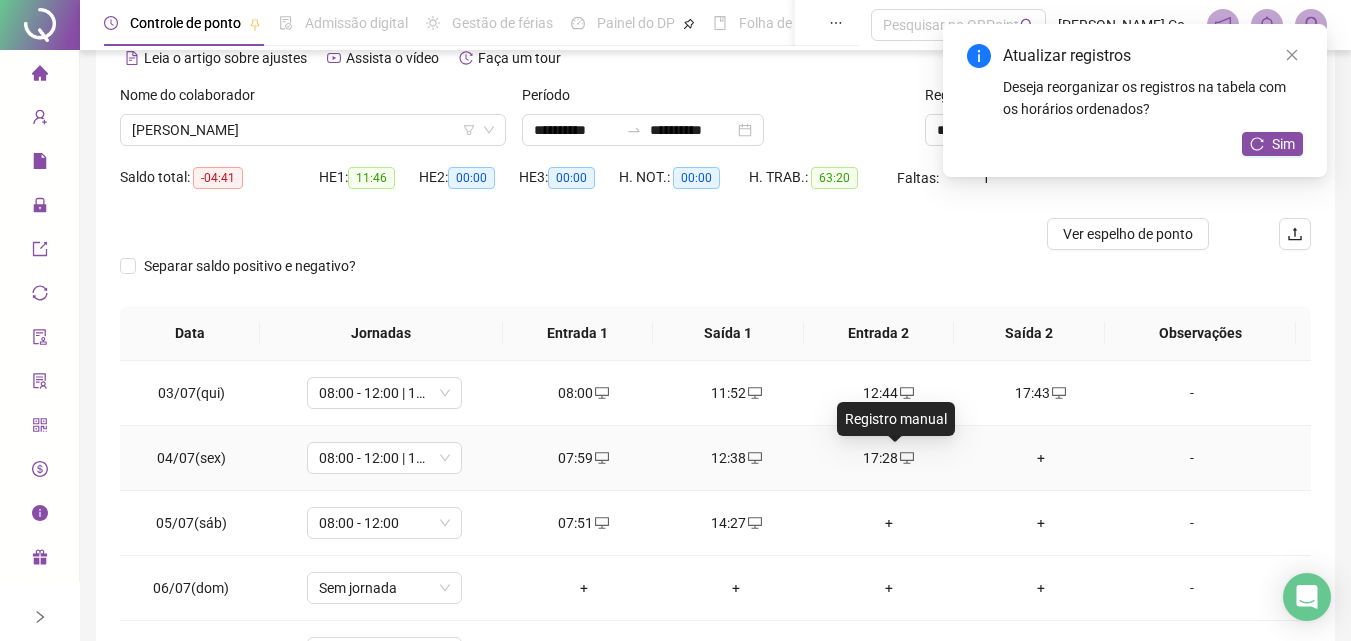click 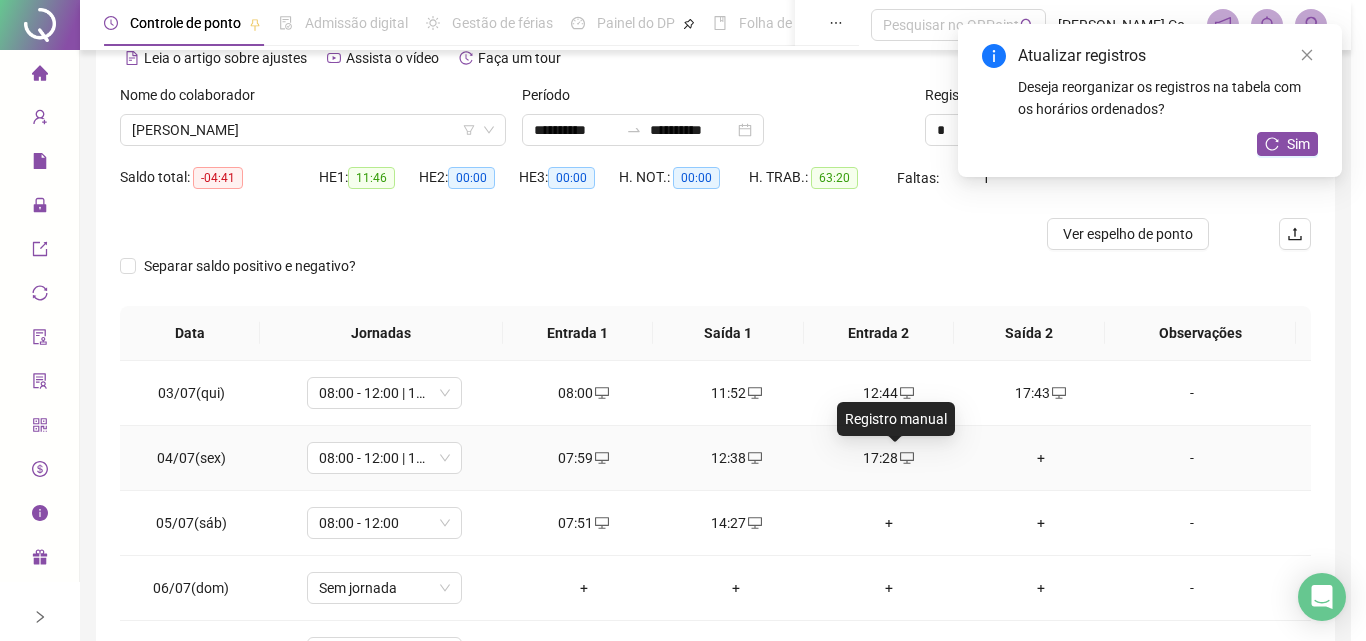 type on "**********" 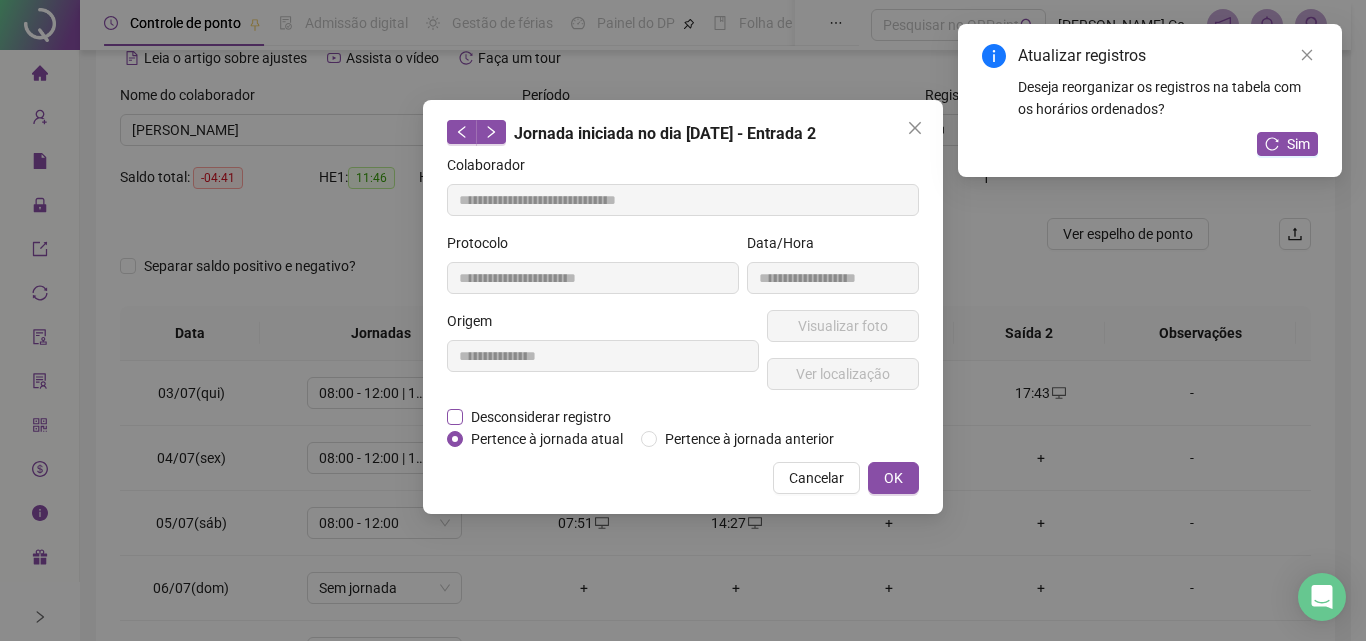 click on "Desconsiderar registro" at bounding box center (541, 417) 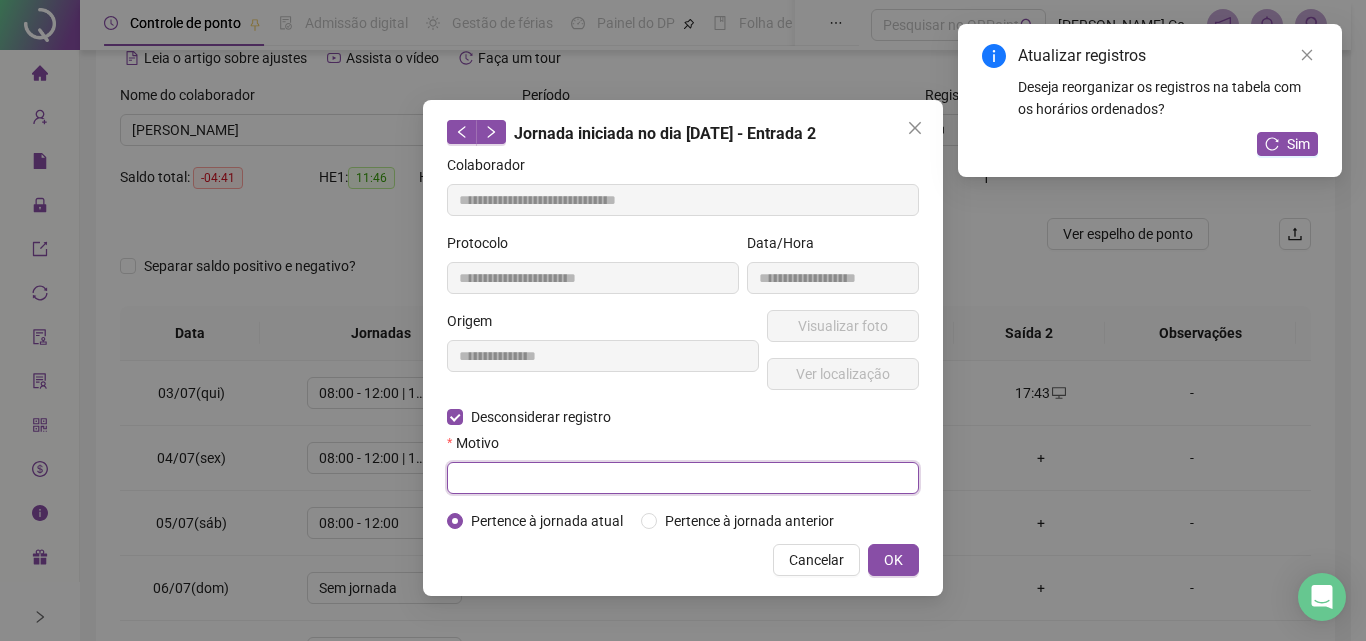 click at bounding box center [683, 478] 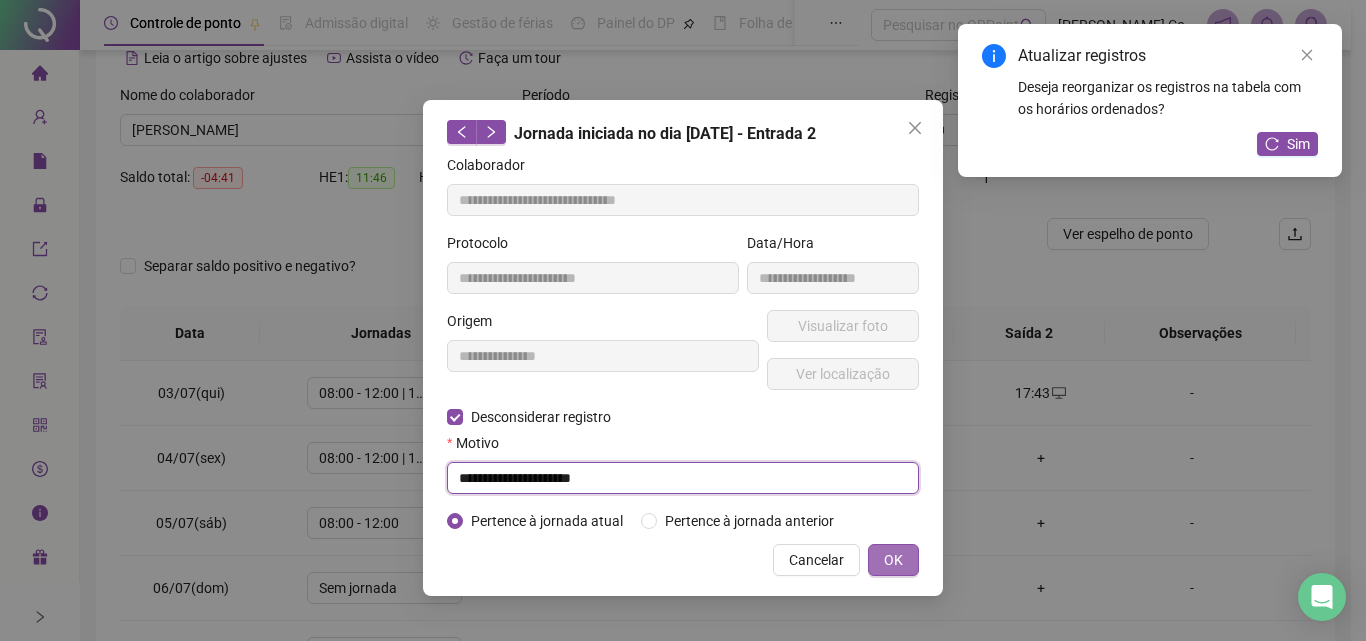 type on "**********" 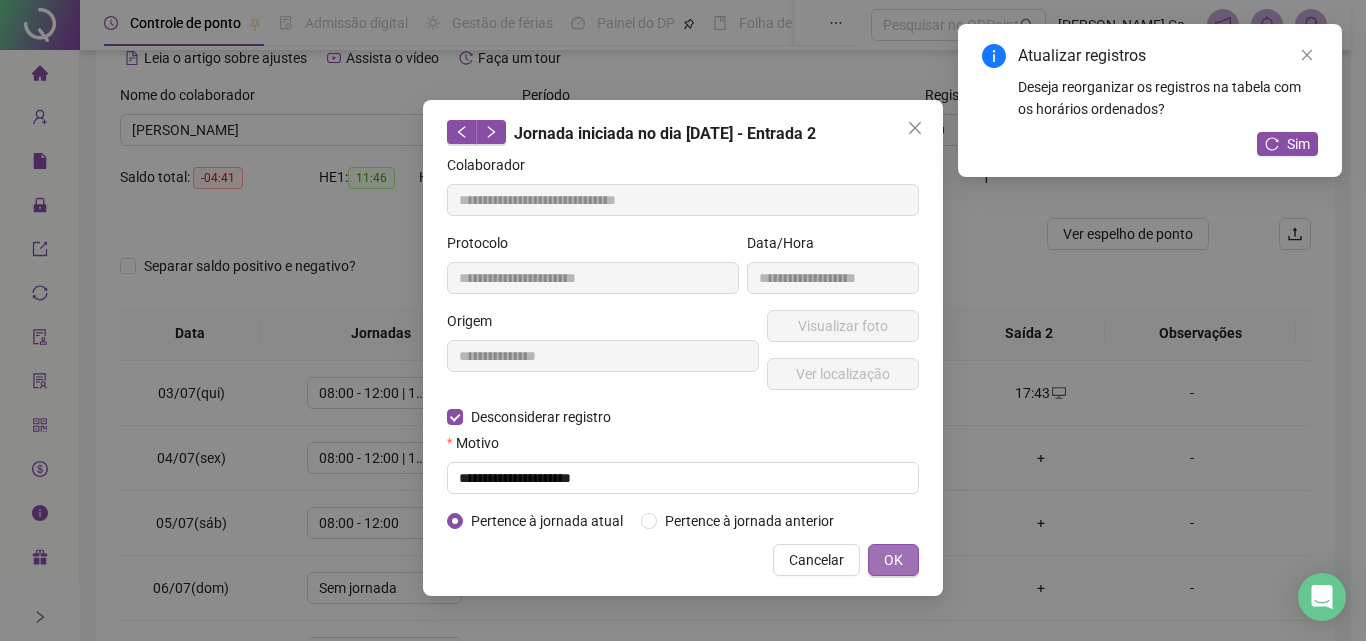 click on "OK" at bounding box center (893, 560) 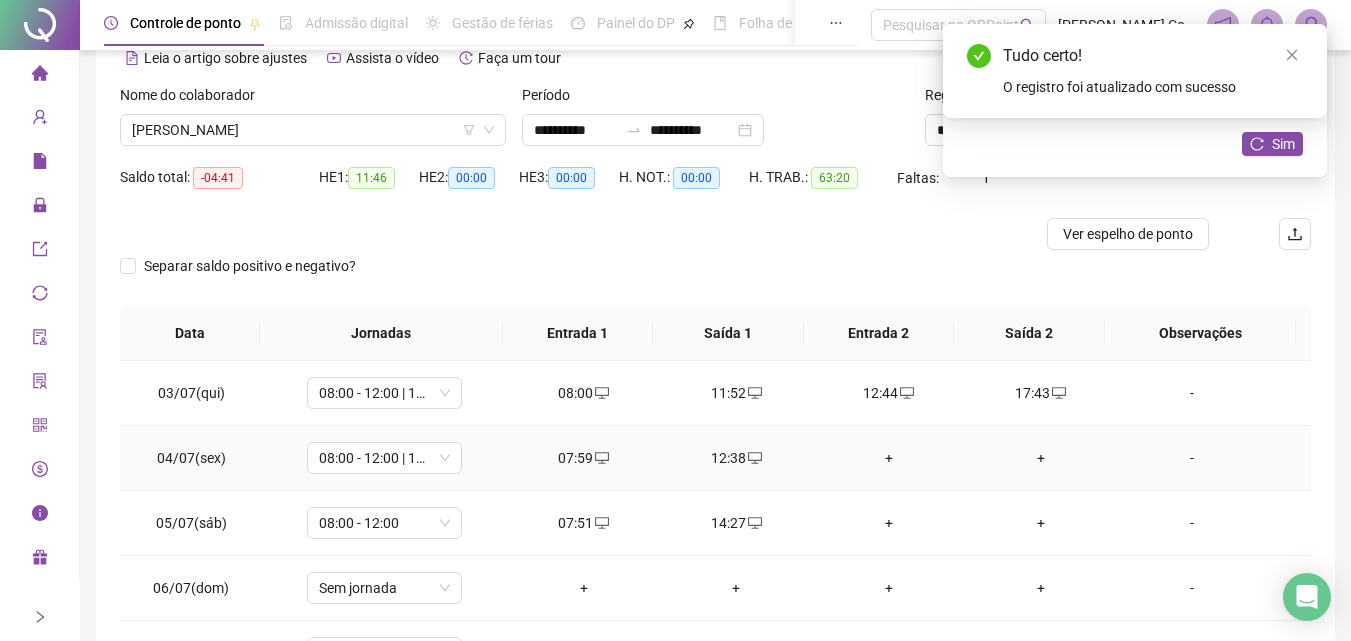 click on "+" at bounding box center [888, 458] 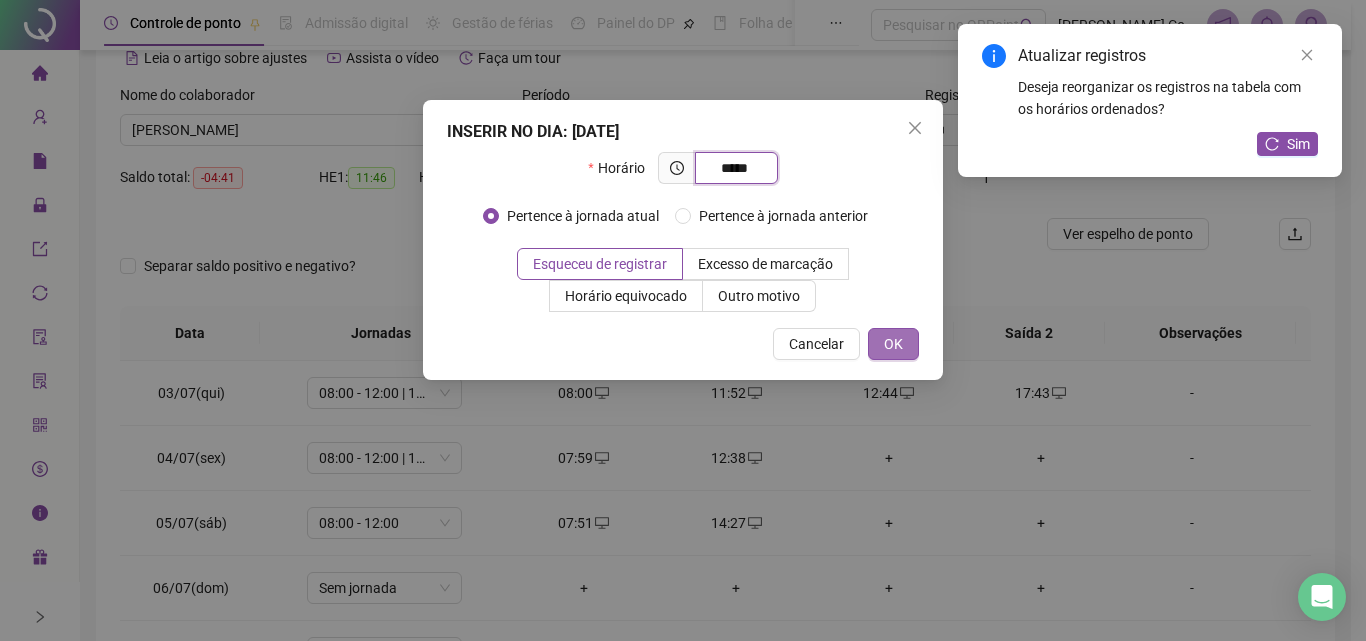 type on "*****" 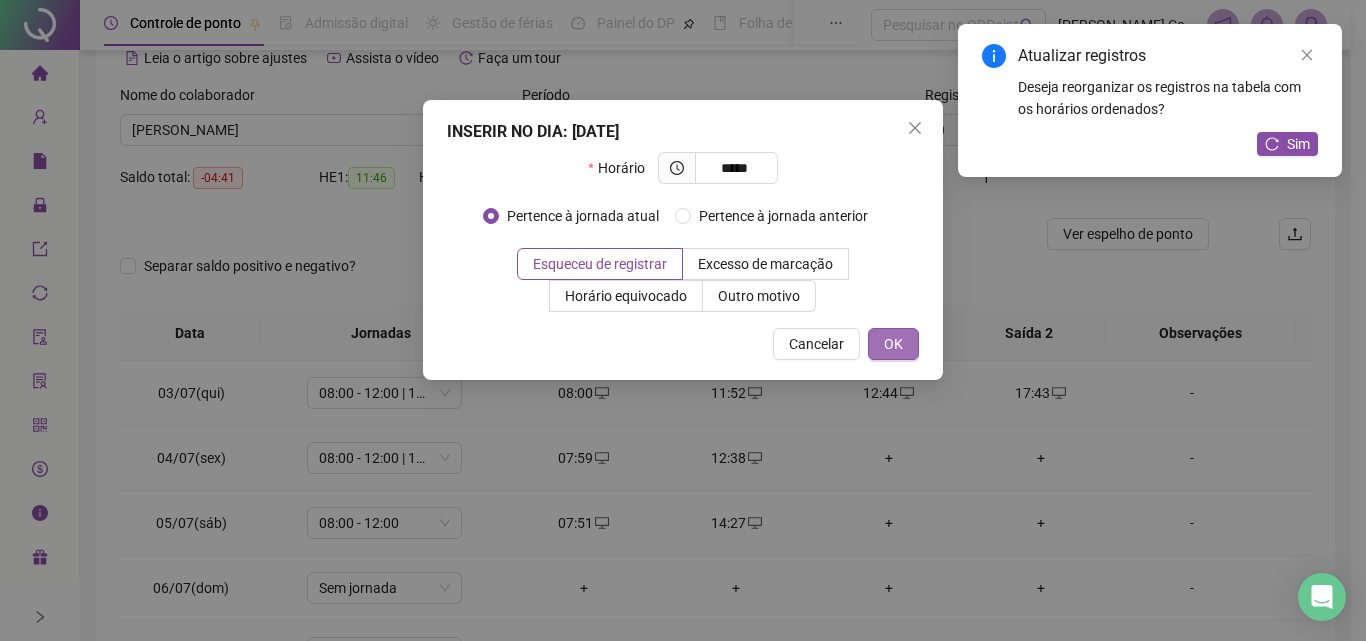 click on "OK" at bounding box center (893, 344) 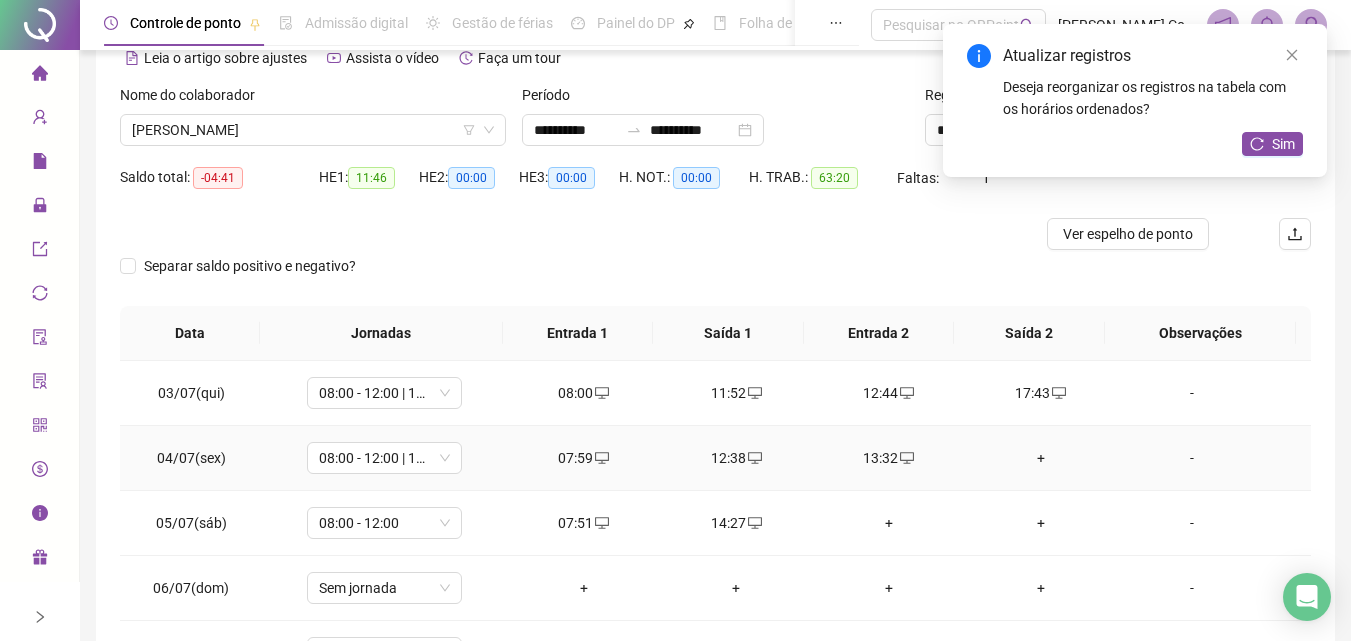 click on "+" at bounding box center [1041, 458] 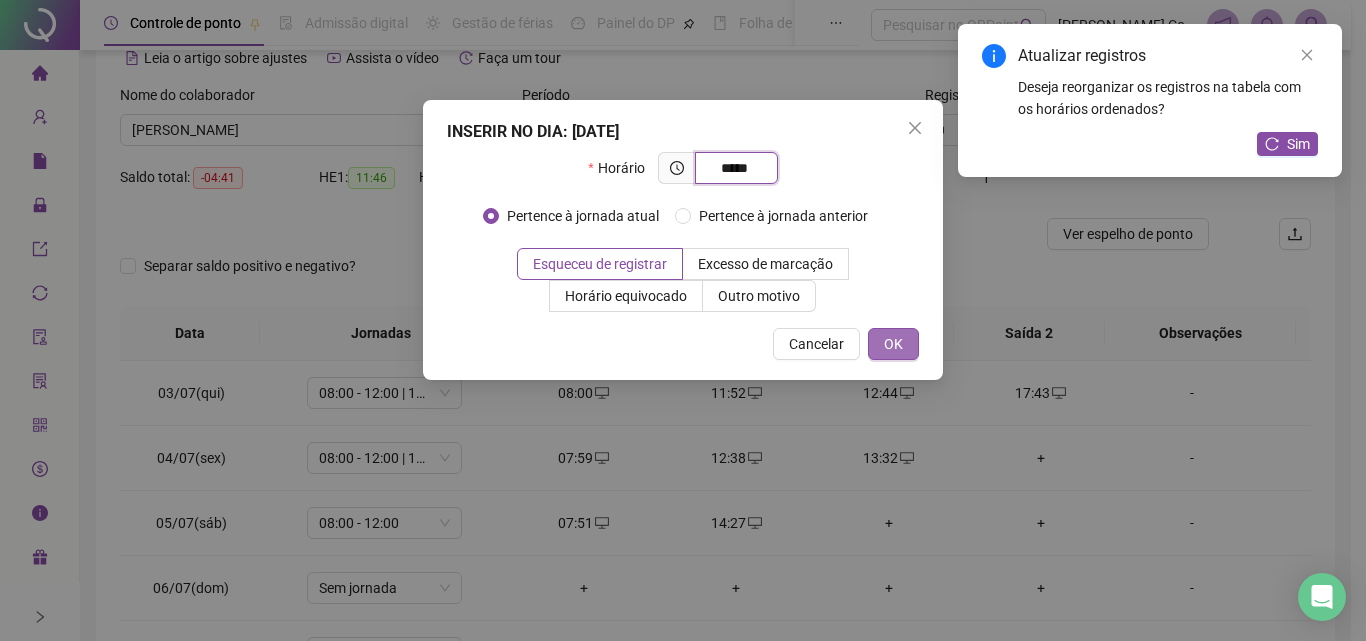 type on "*****" 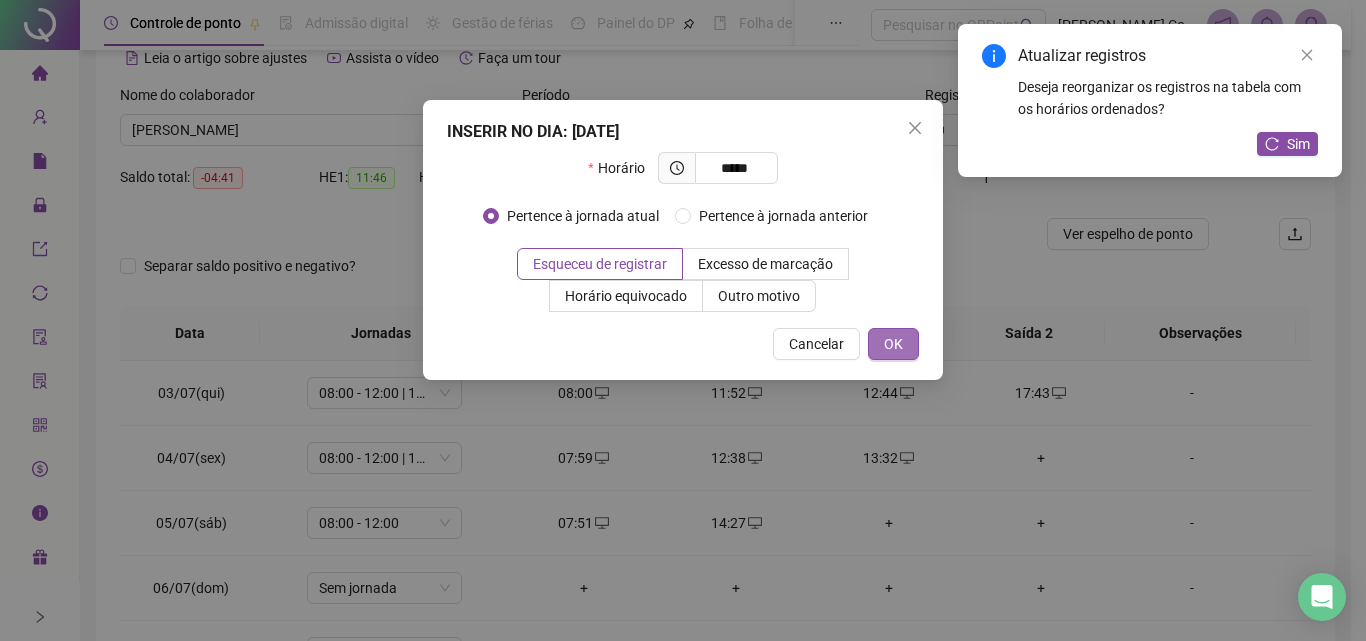 click on "OK" at bounding box center [893, 344] 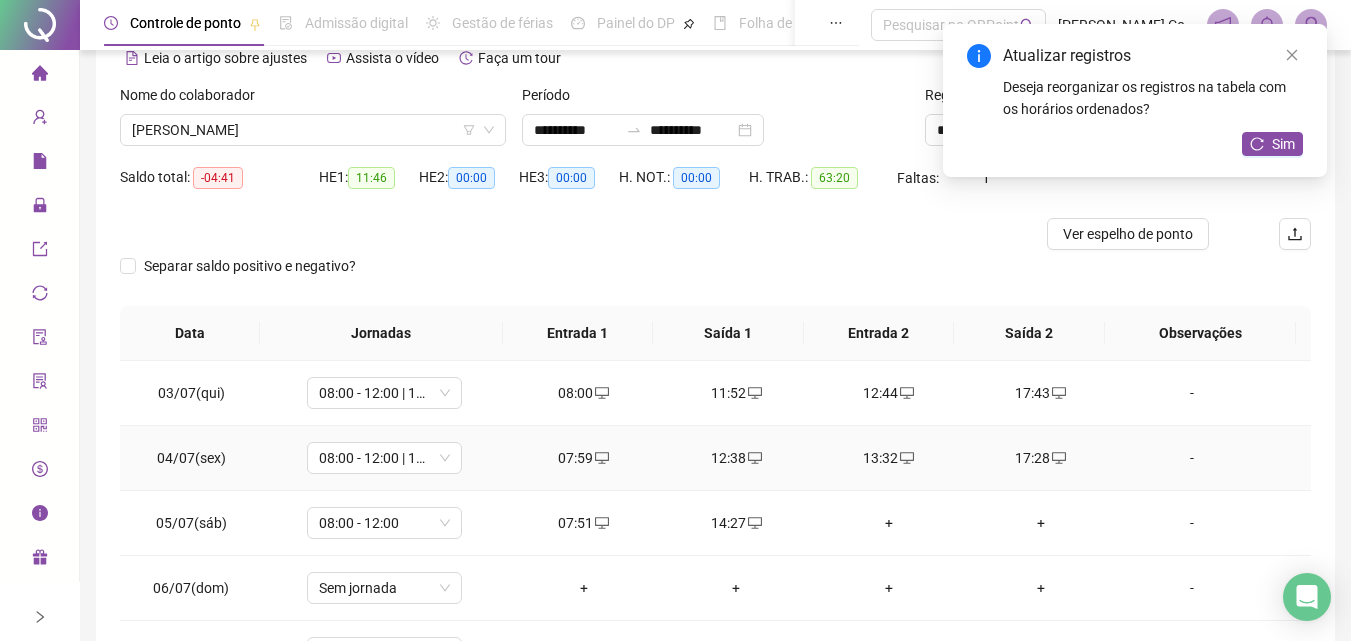 click on "-" at bounding box center [1192, 458] 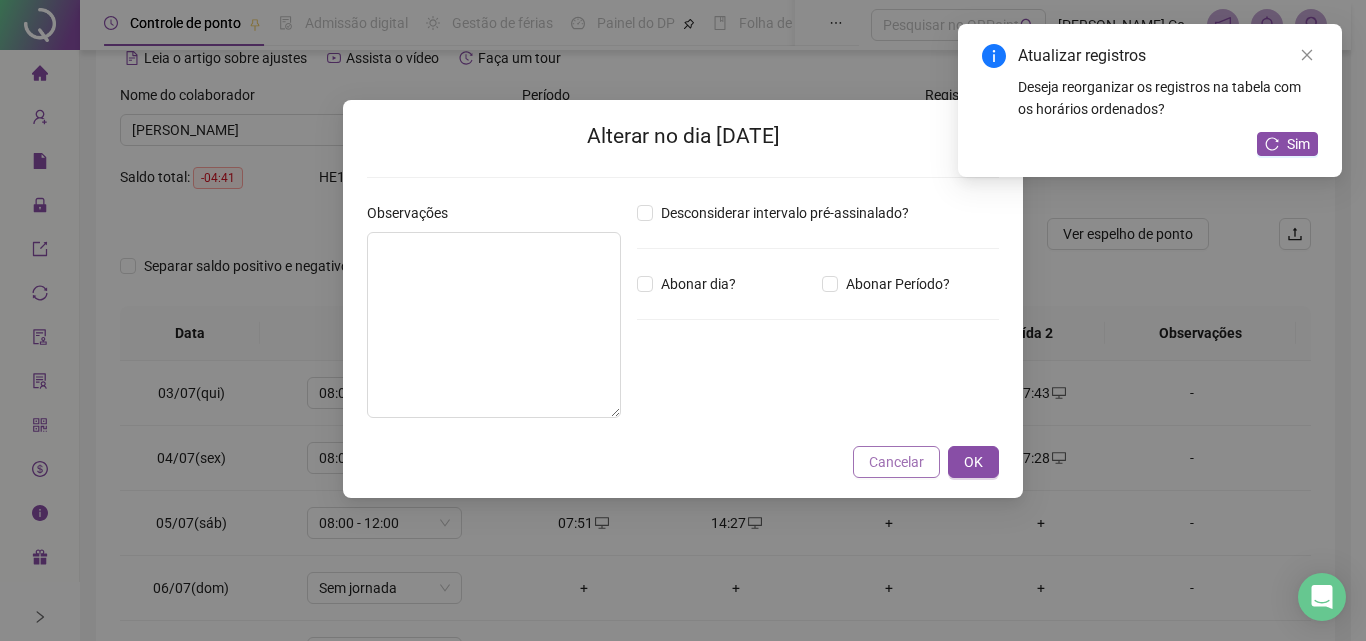 click on "Cancelar" at bounding box center [896, 462] 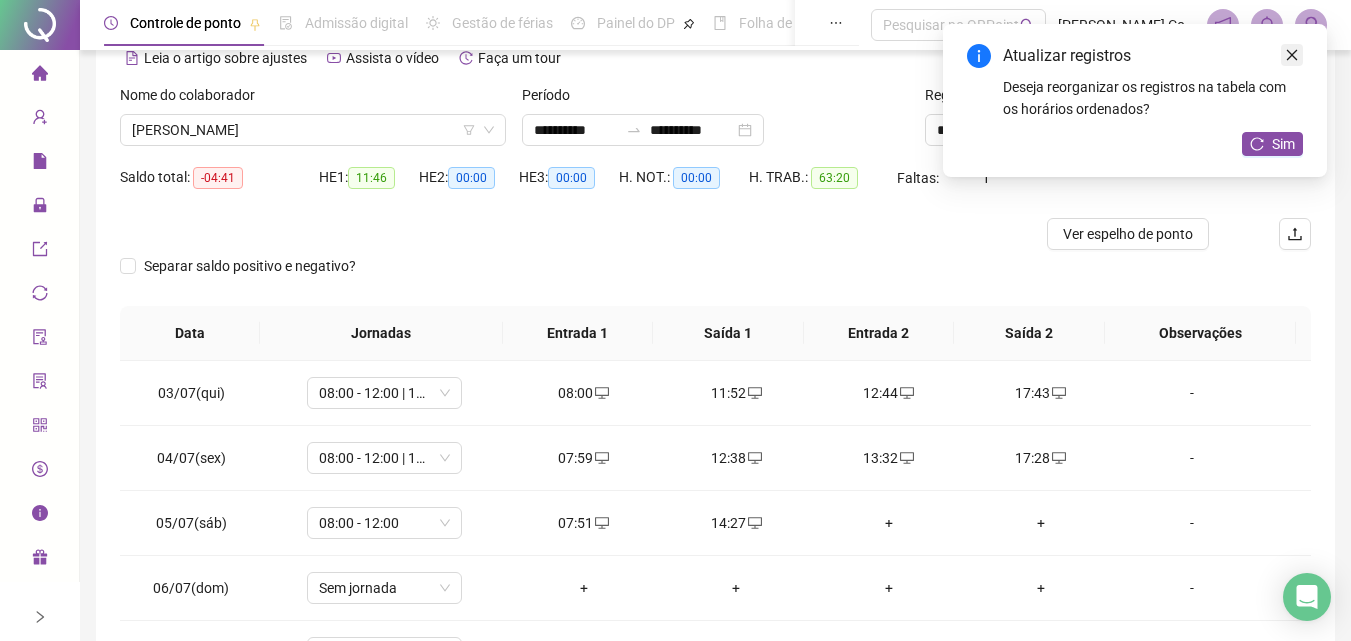 click at bounding box center [1292, 55] 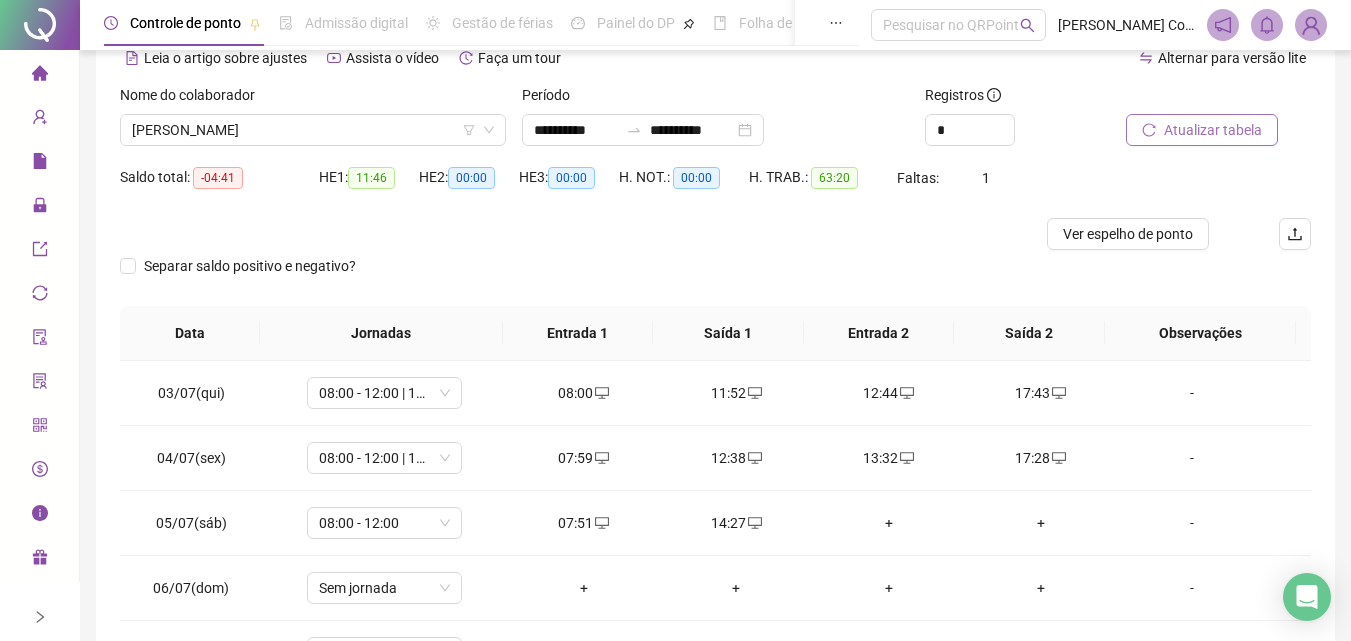 click on "Atualizar tabela" at bounding box center (1202, 130) 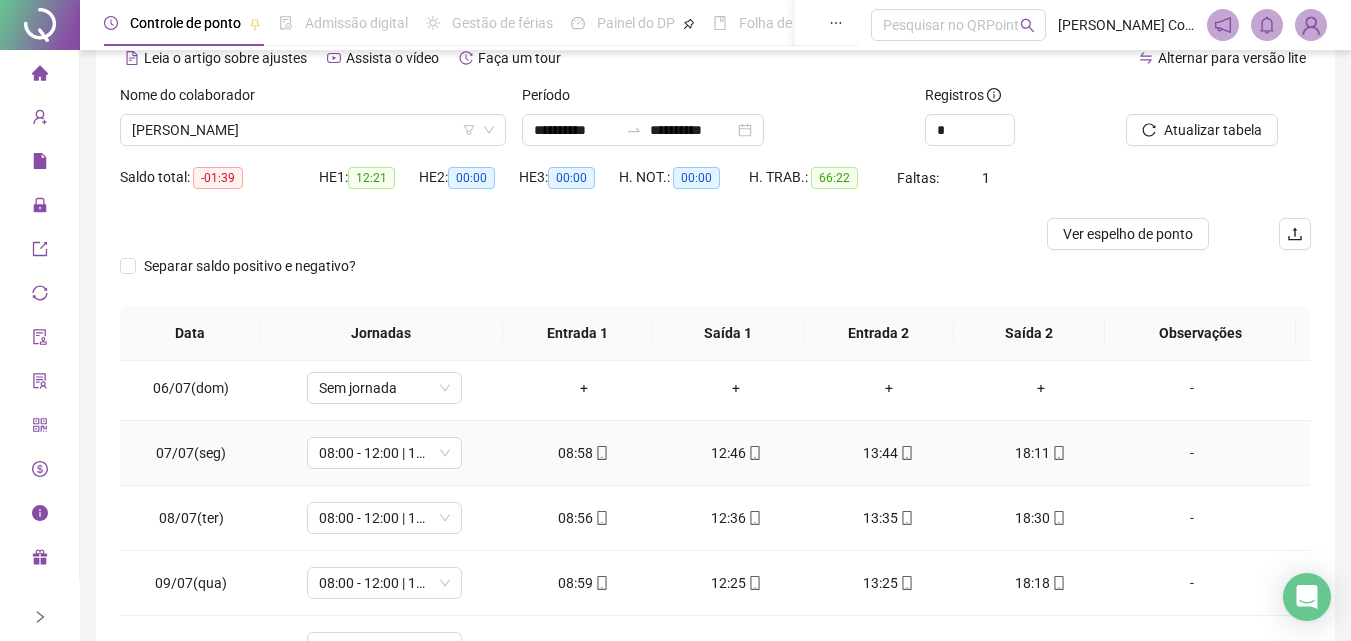 scroll, scrollTop: 300, scrollLeft: 0, axis: vertical 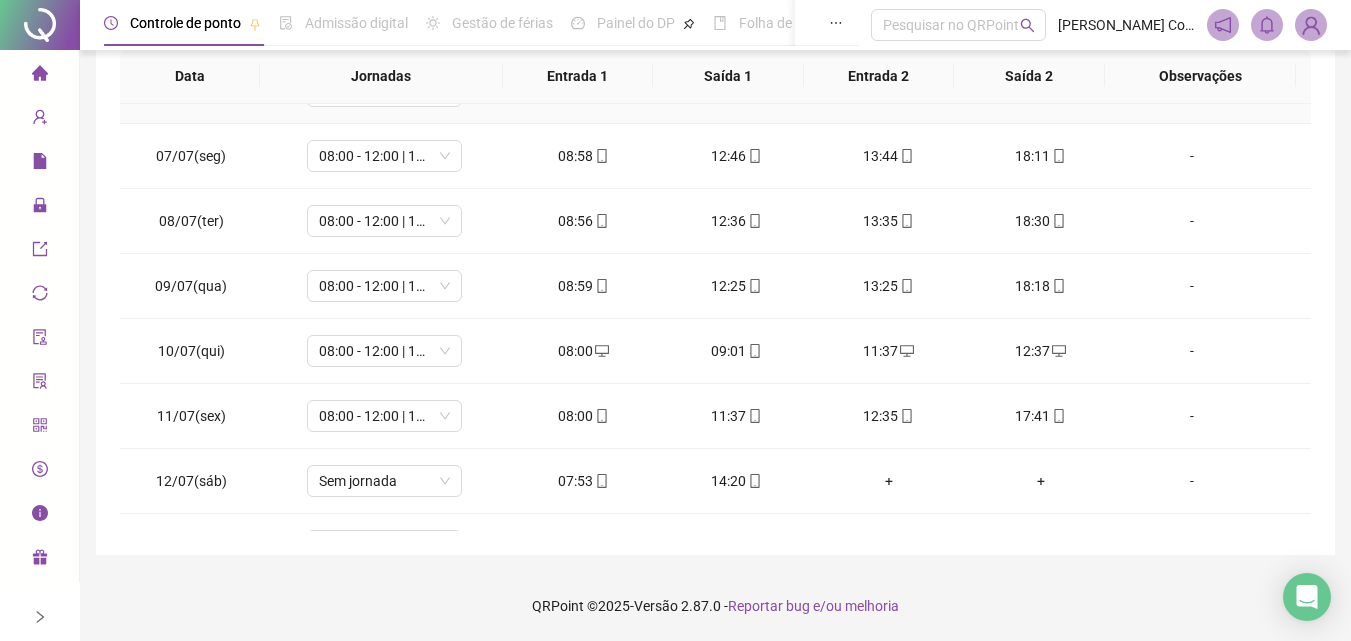 click on "+" at bounding box center (584, 91) 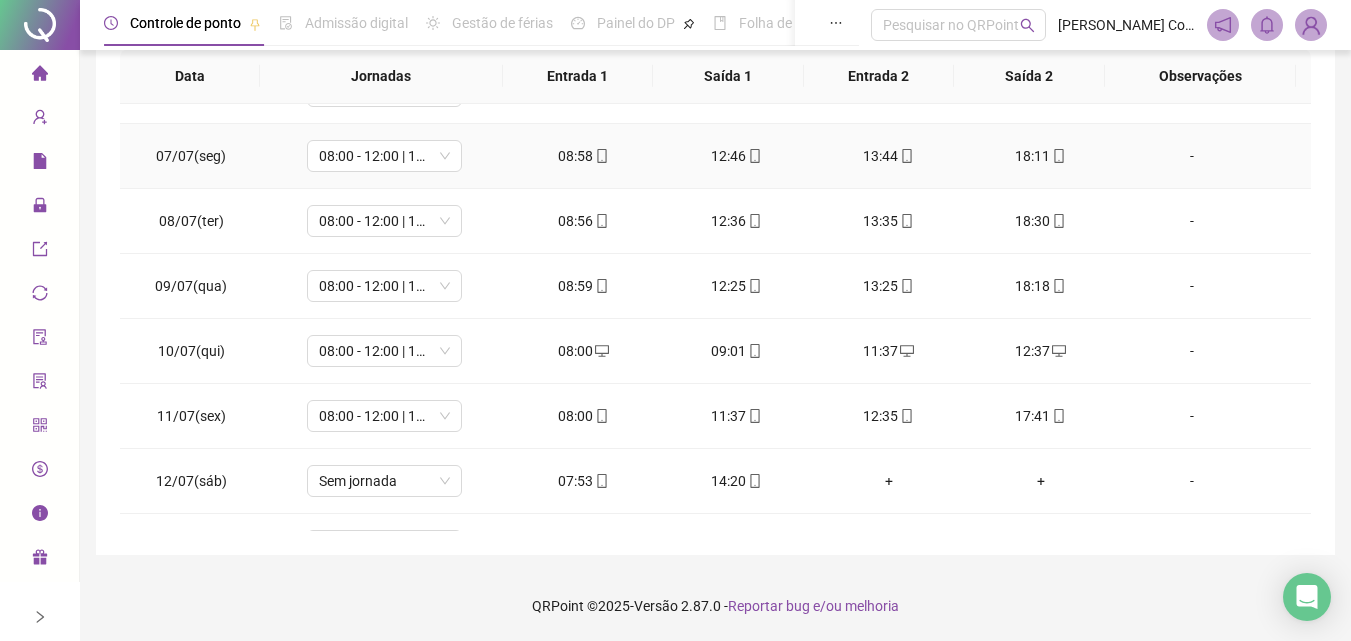 click 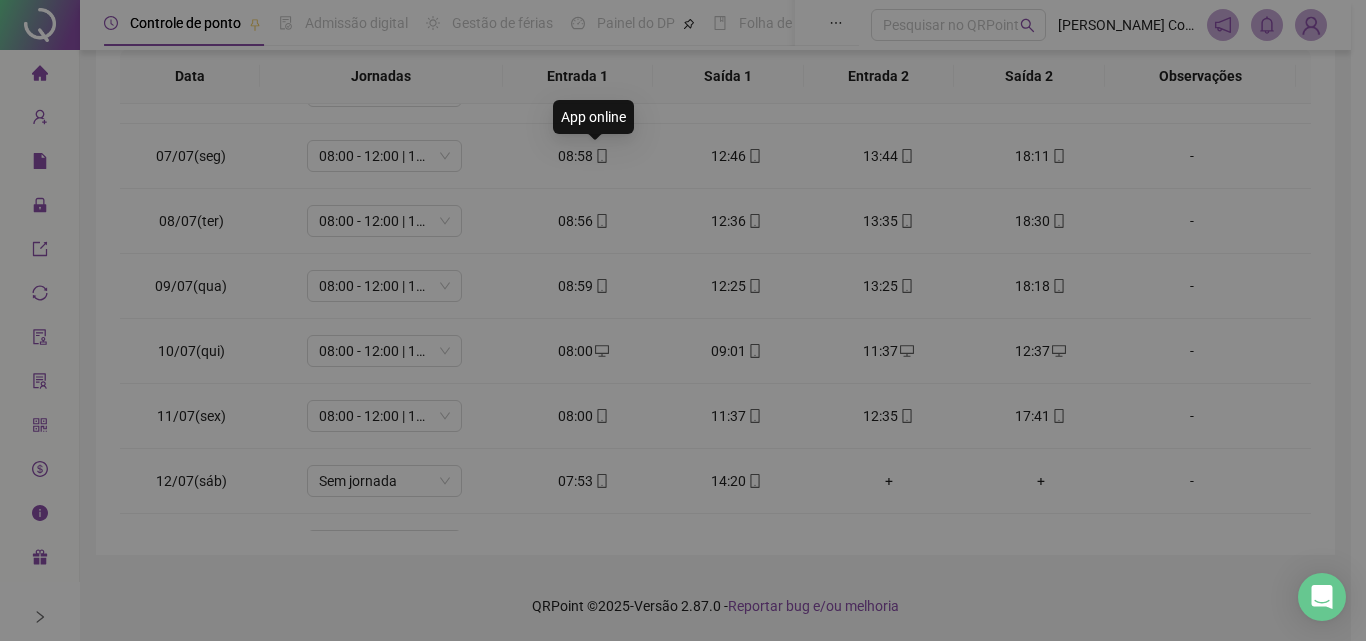 type on "**********" 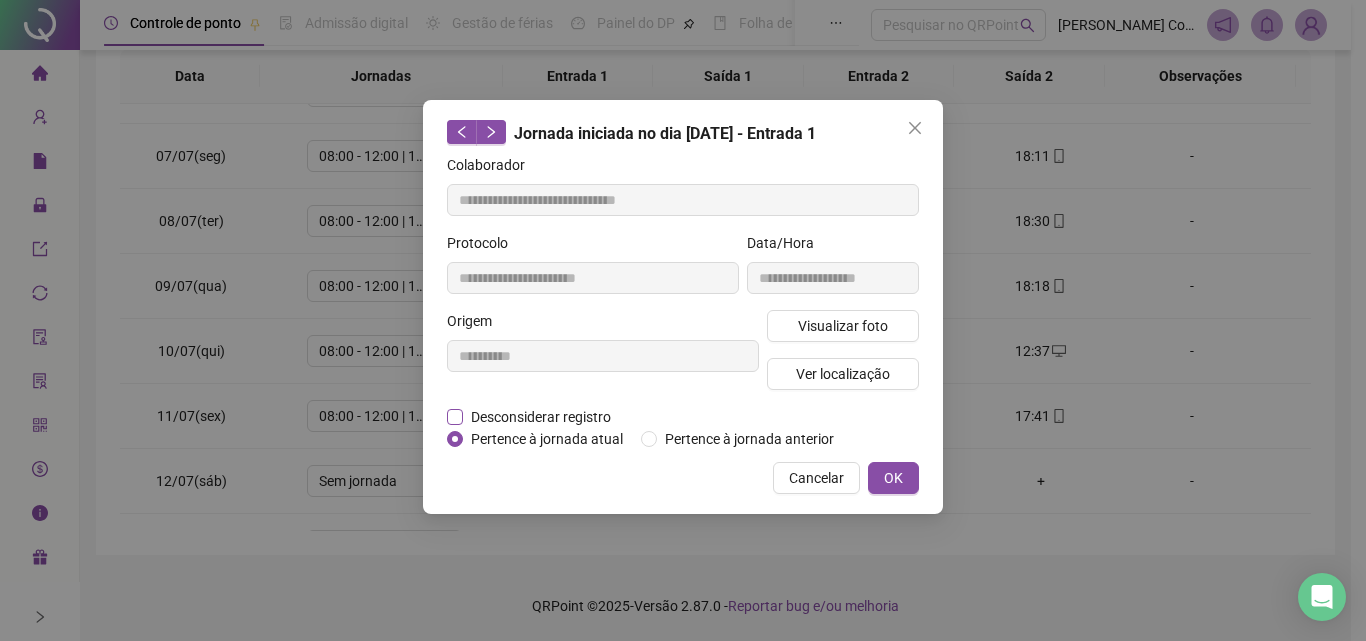 click on "Desconsiderar registro" at bounding box center [541, 417] 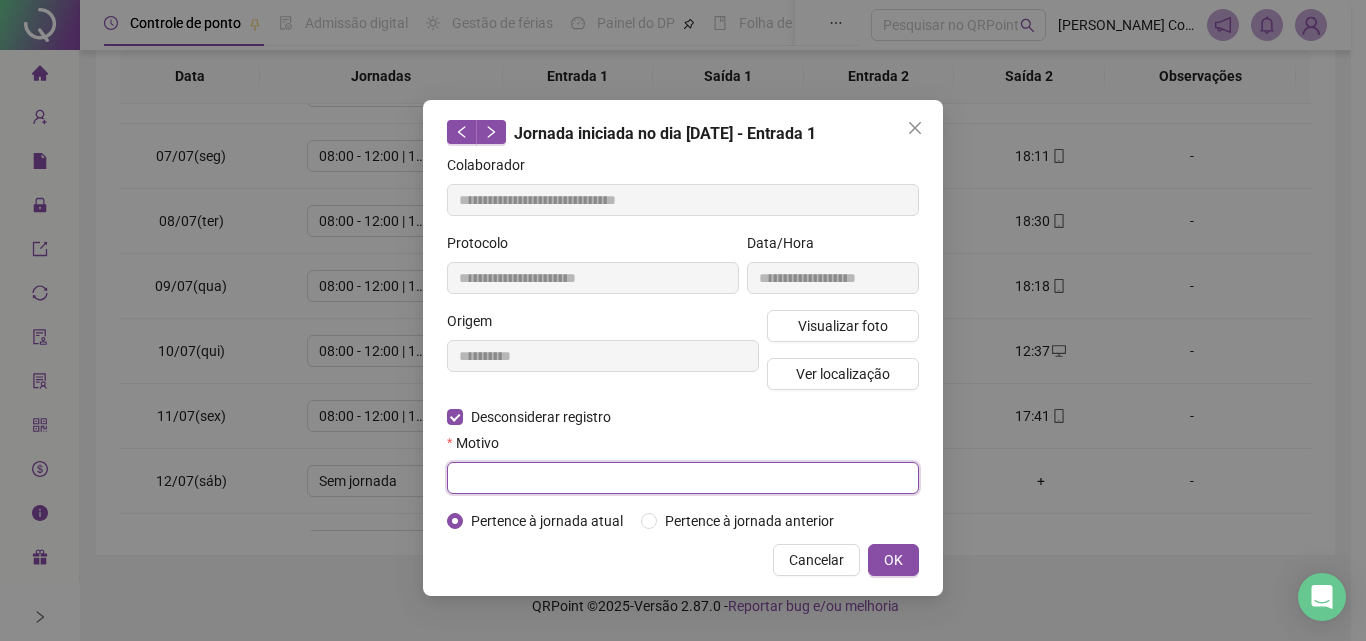 click at bounding box center [683, 478] 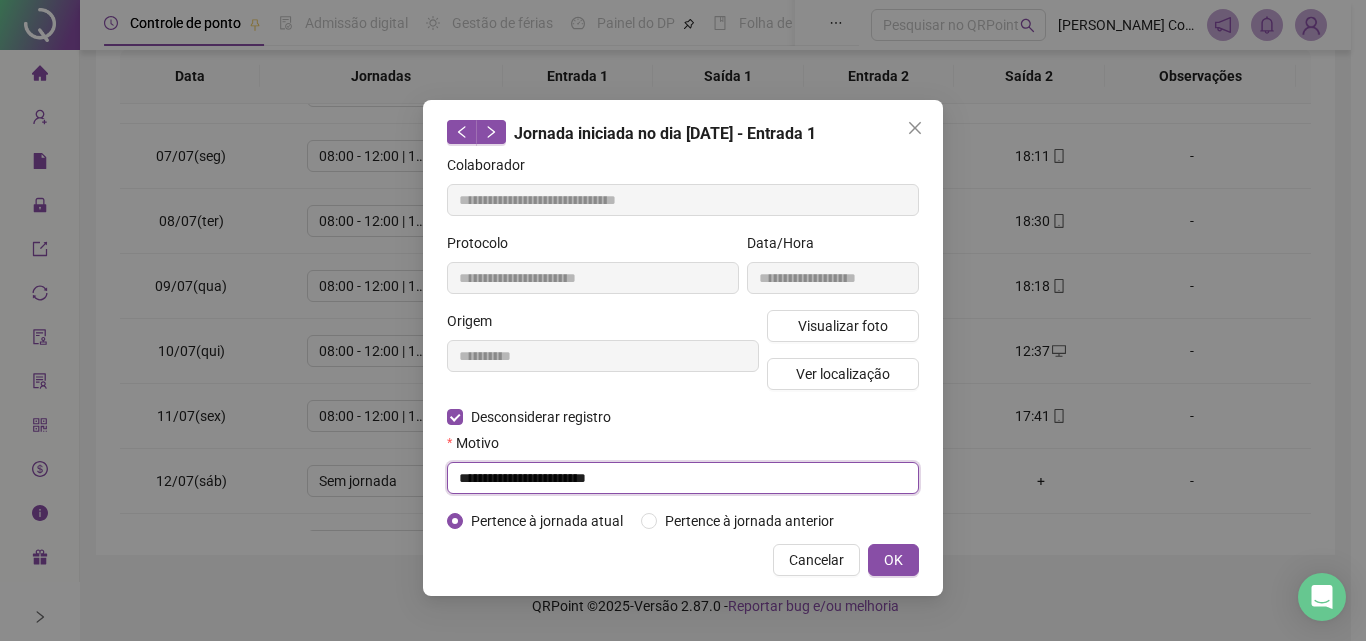 drag, startPoint x: 610, startPoint y: 474, endPoint x: 410, endPoint y: 446, distance: 201.95049 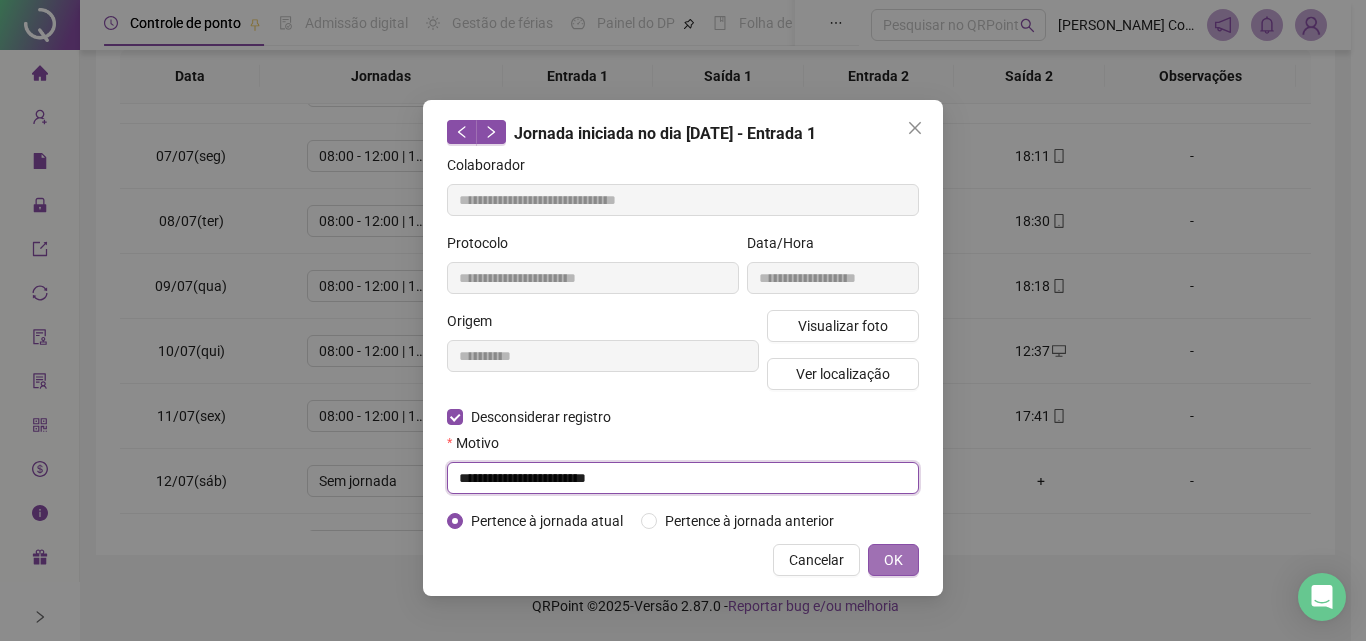 type on "**********" 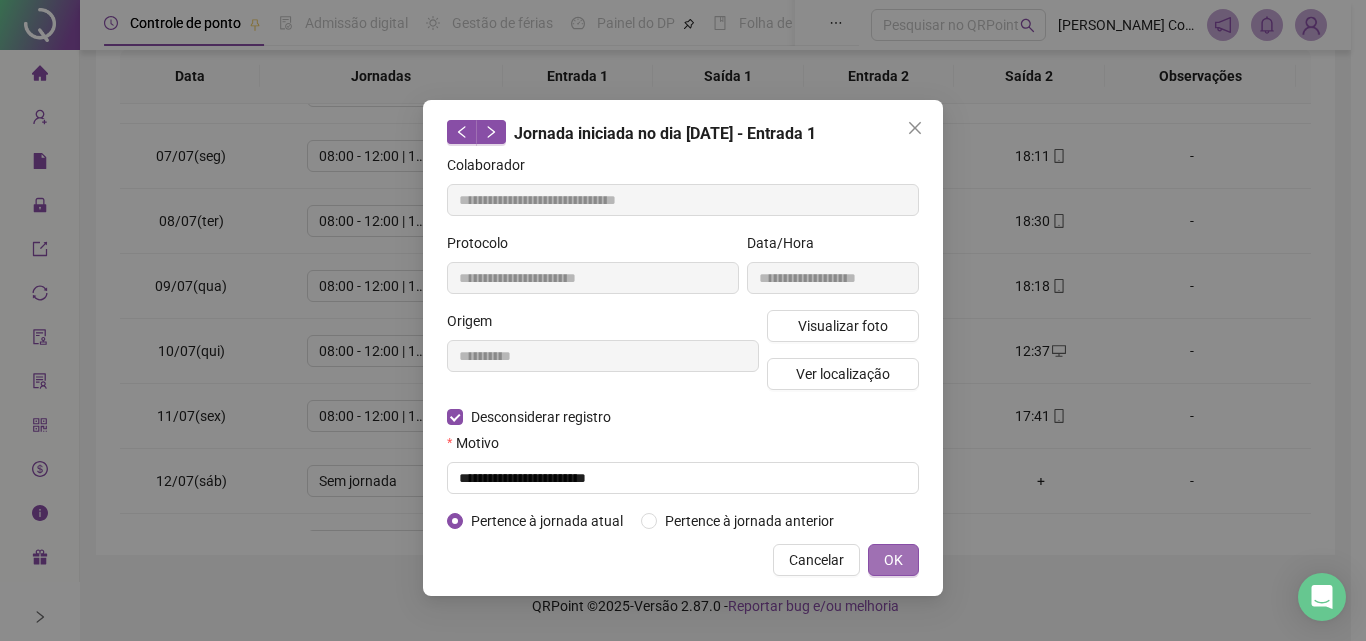 click on "OK" at bounding box center [893, 560] 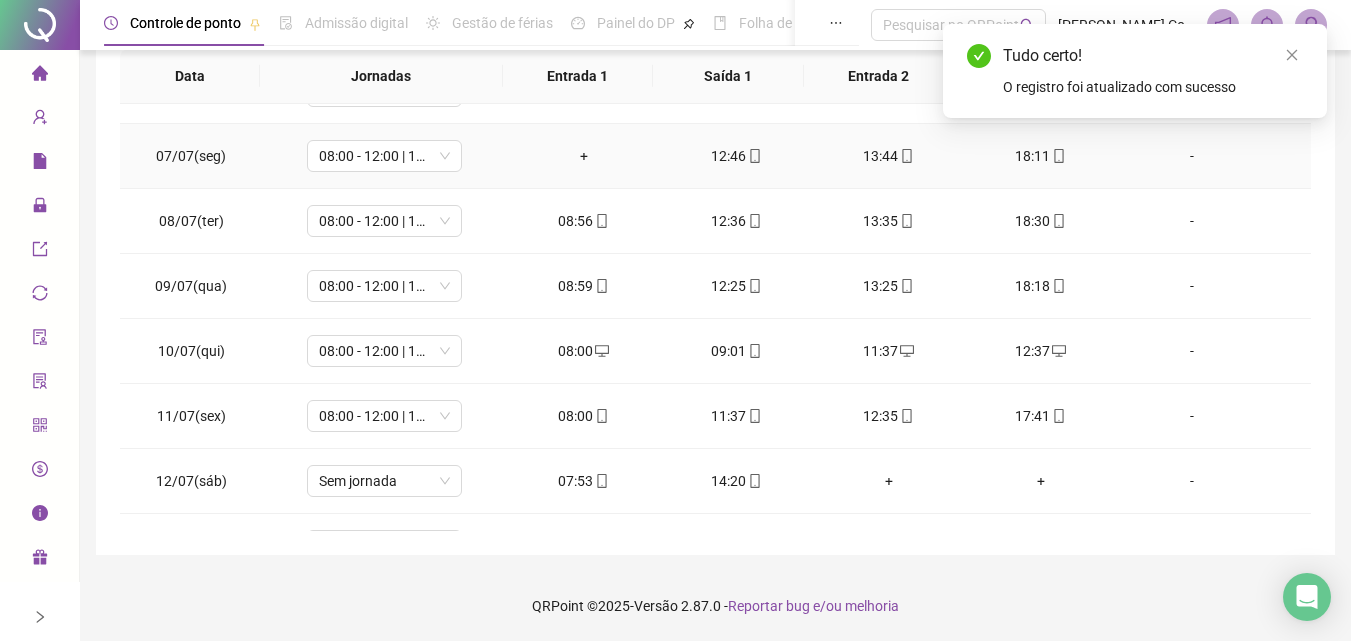 click on "+" at bounding box center [584, 156] 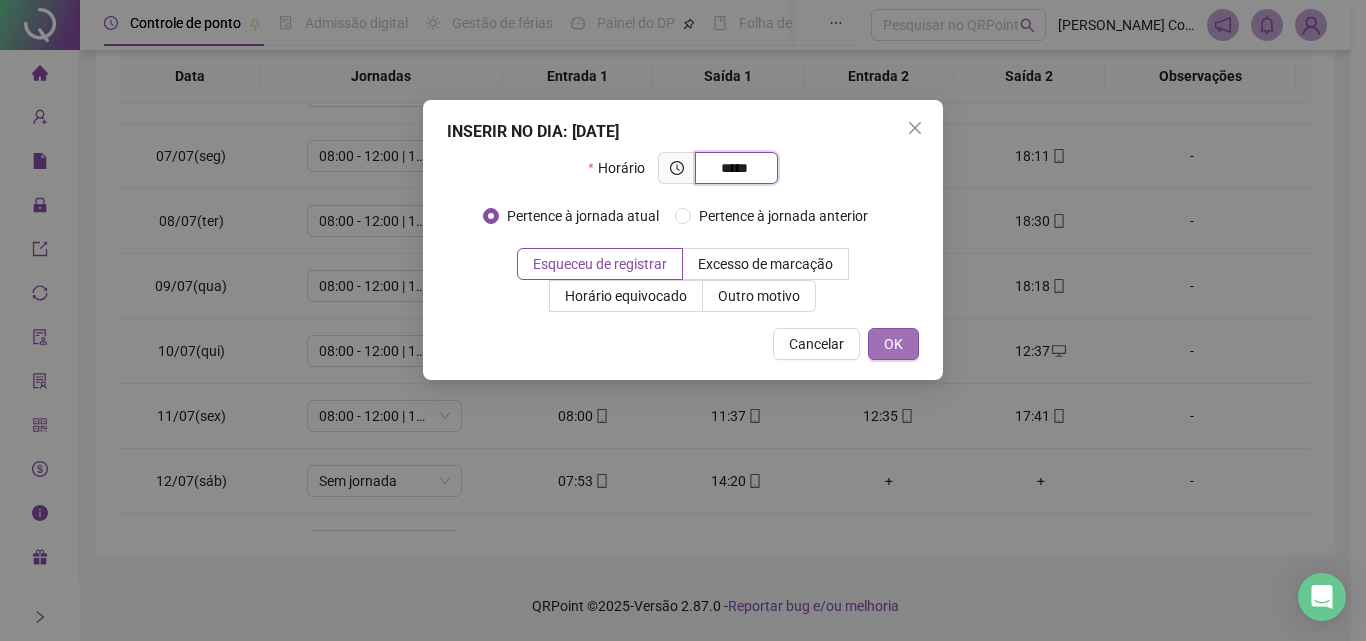 type on "*****" 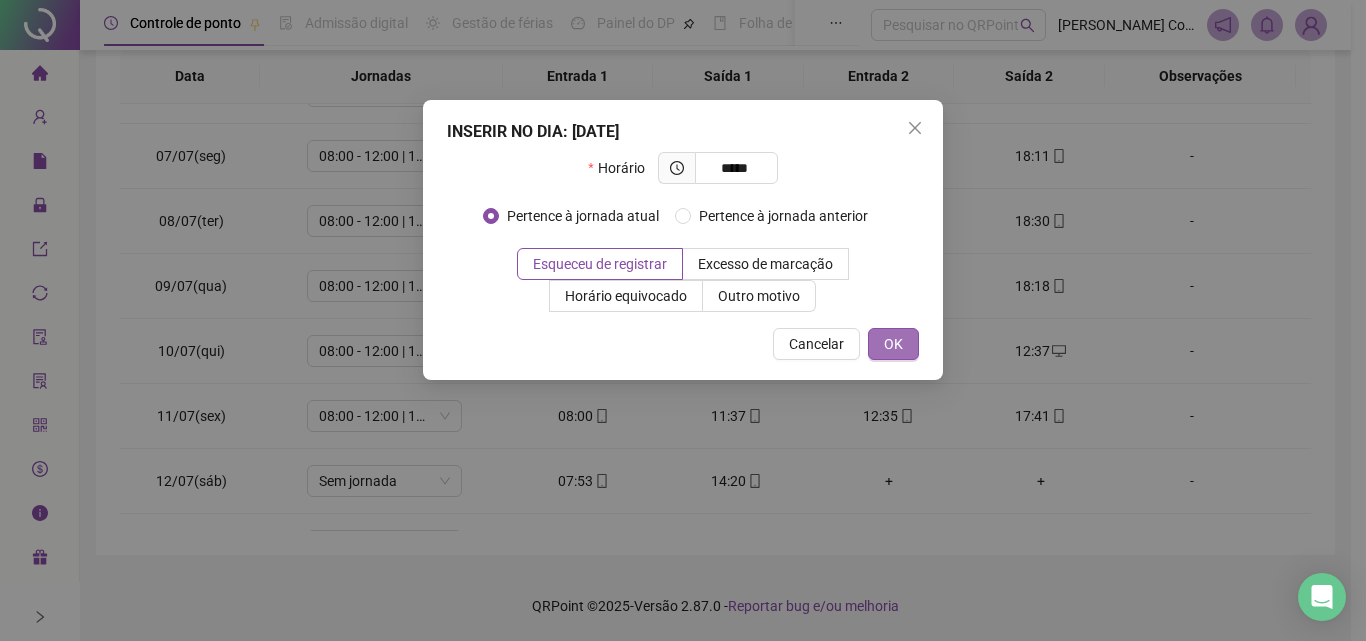 click on "OK" at bounding box center (893, 344) 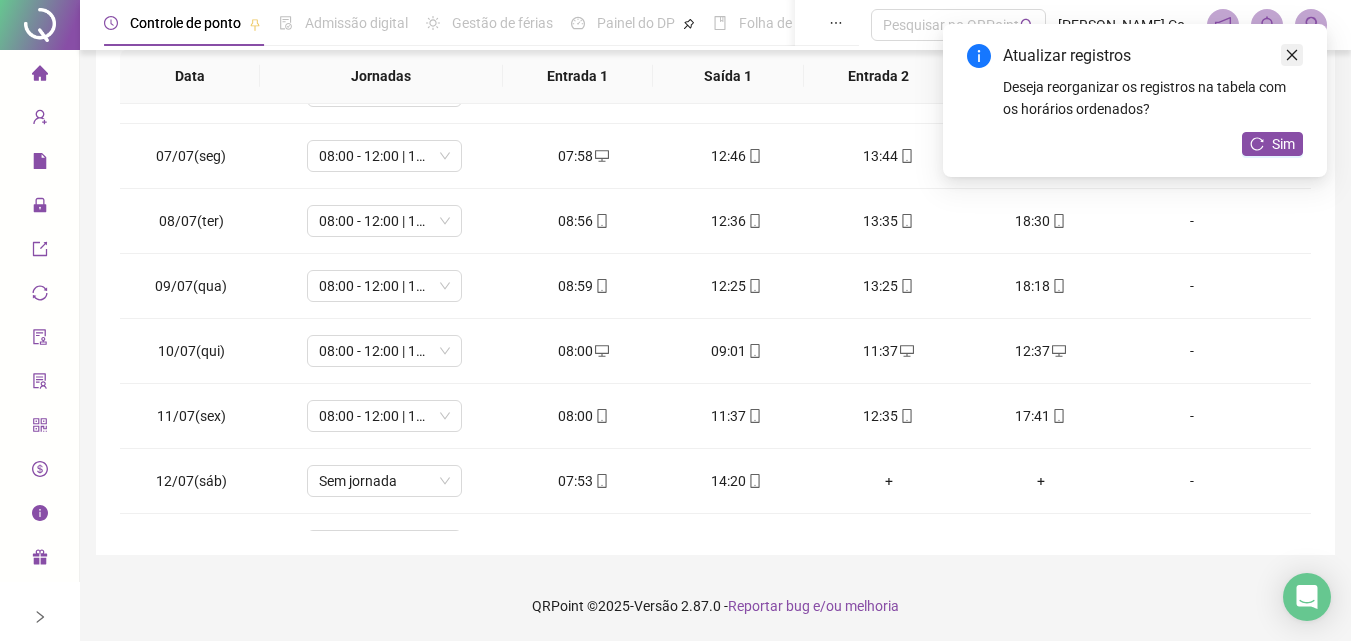 click 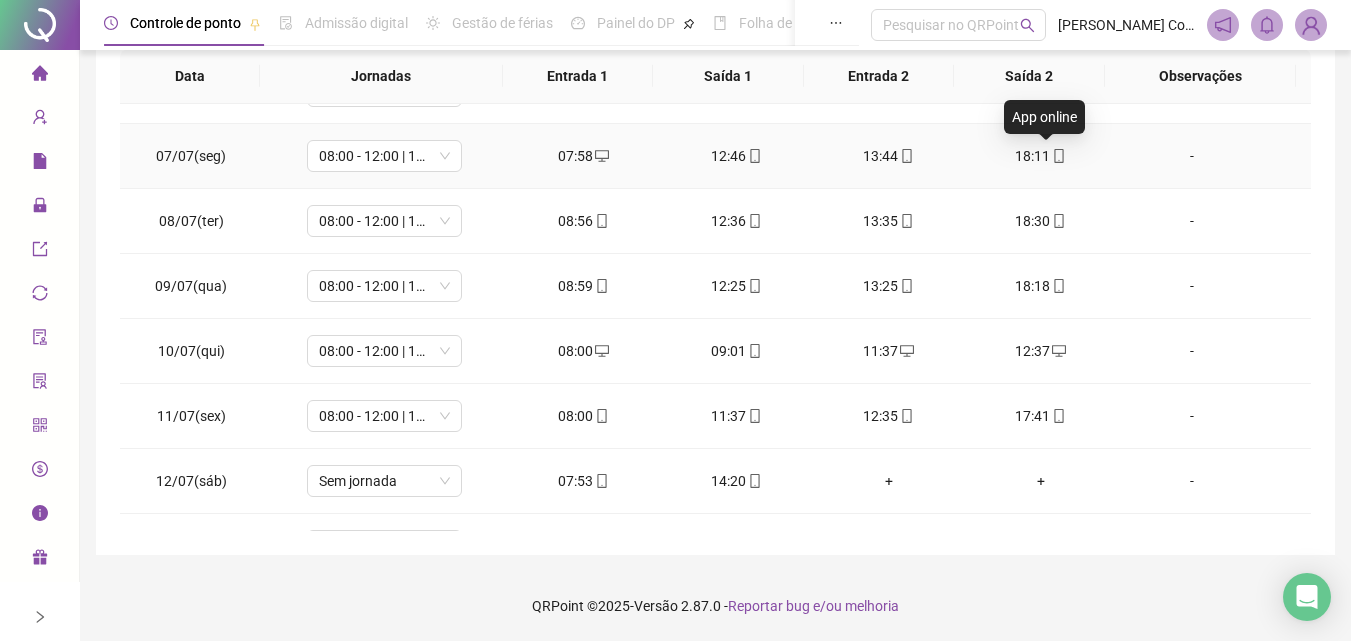 click 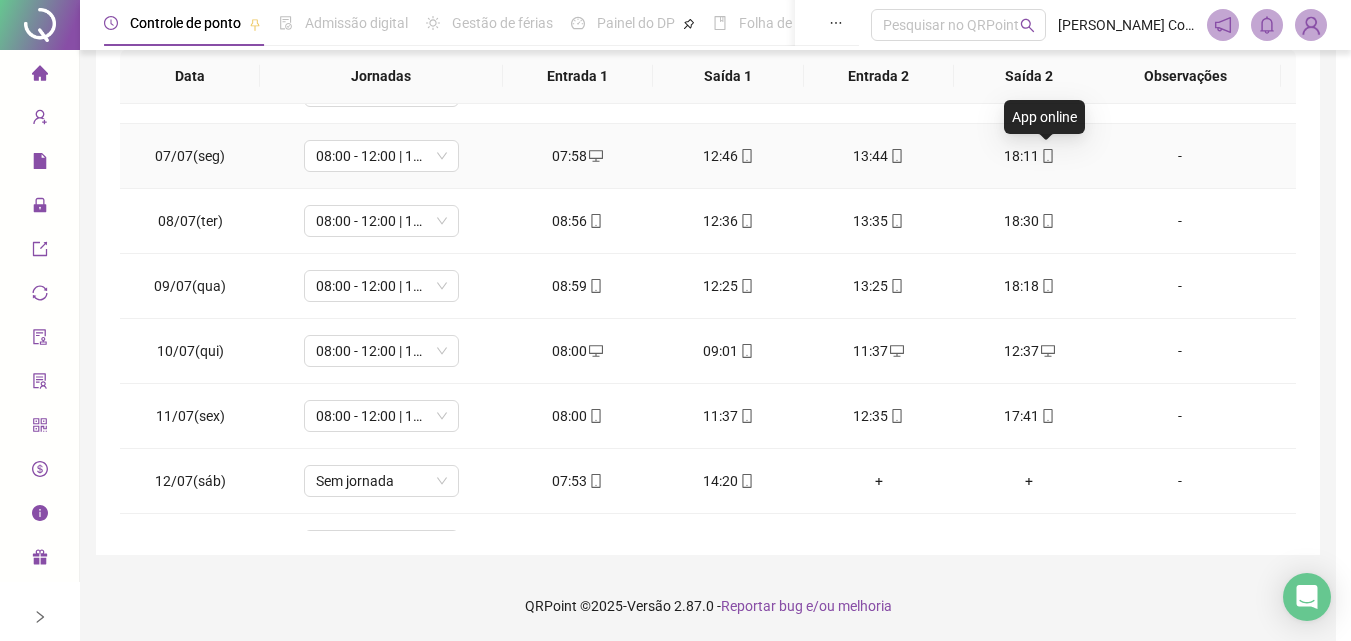 type on "**********" 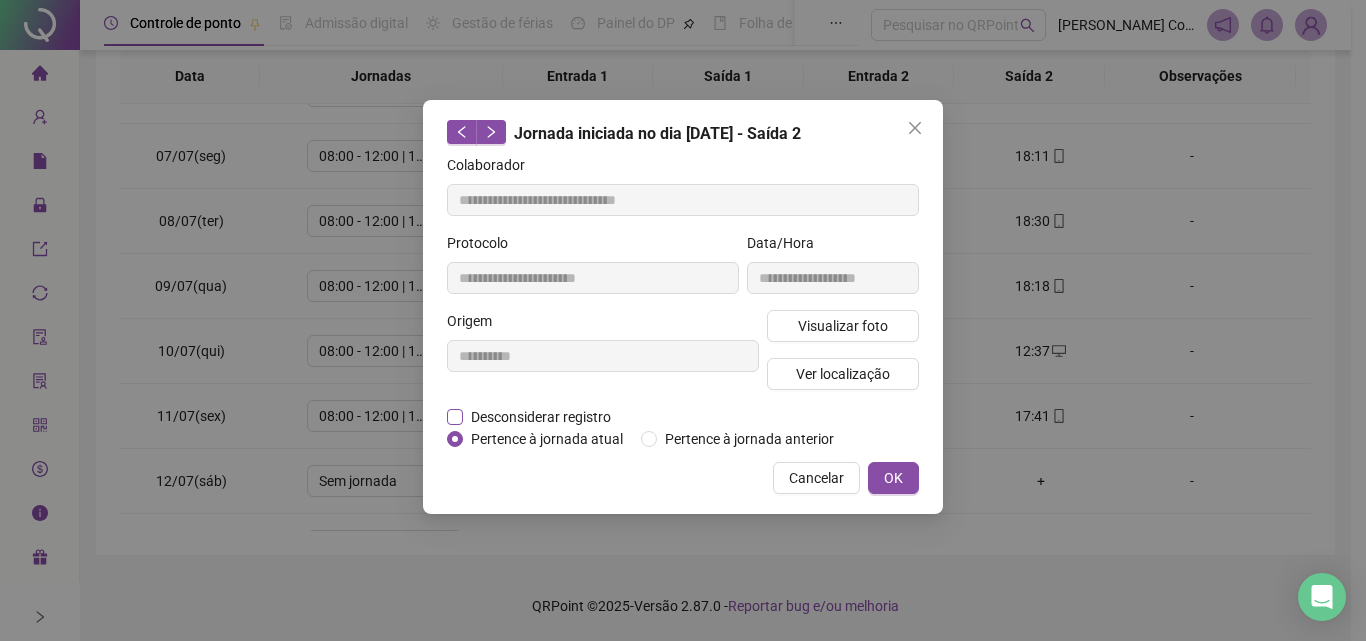 click on "Desconsiderar registro" at bounding box center [541, 417] 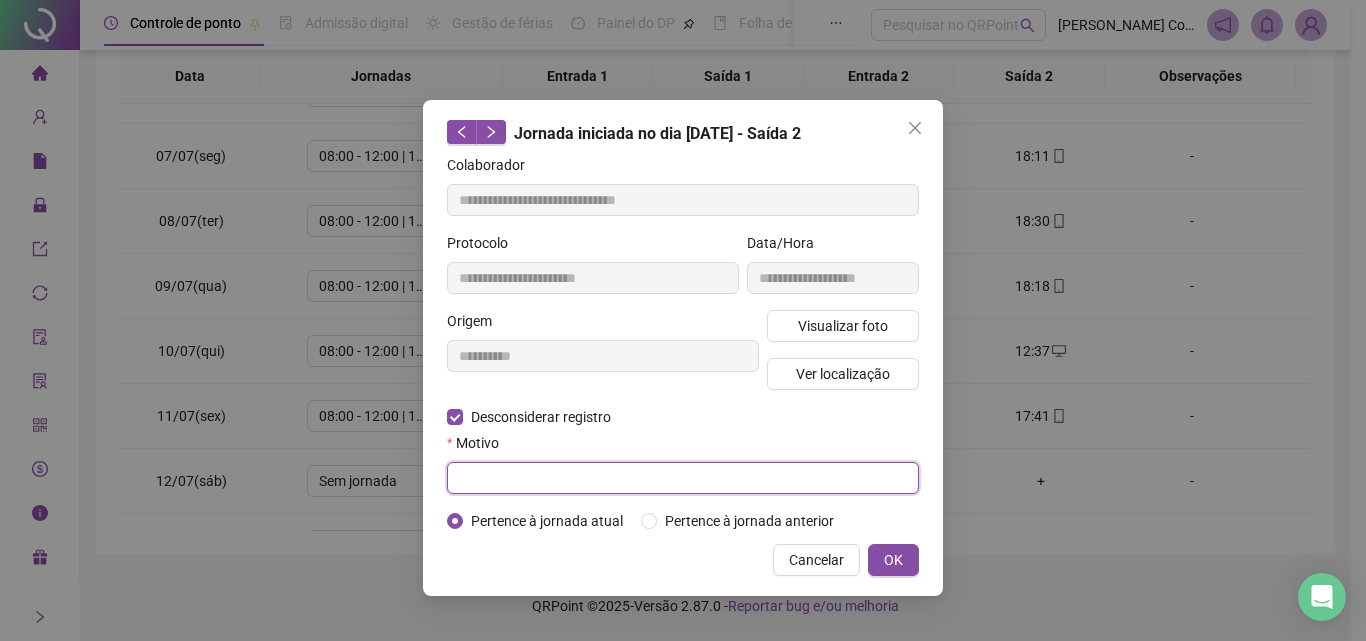 click at bounding box center [683, 478] 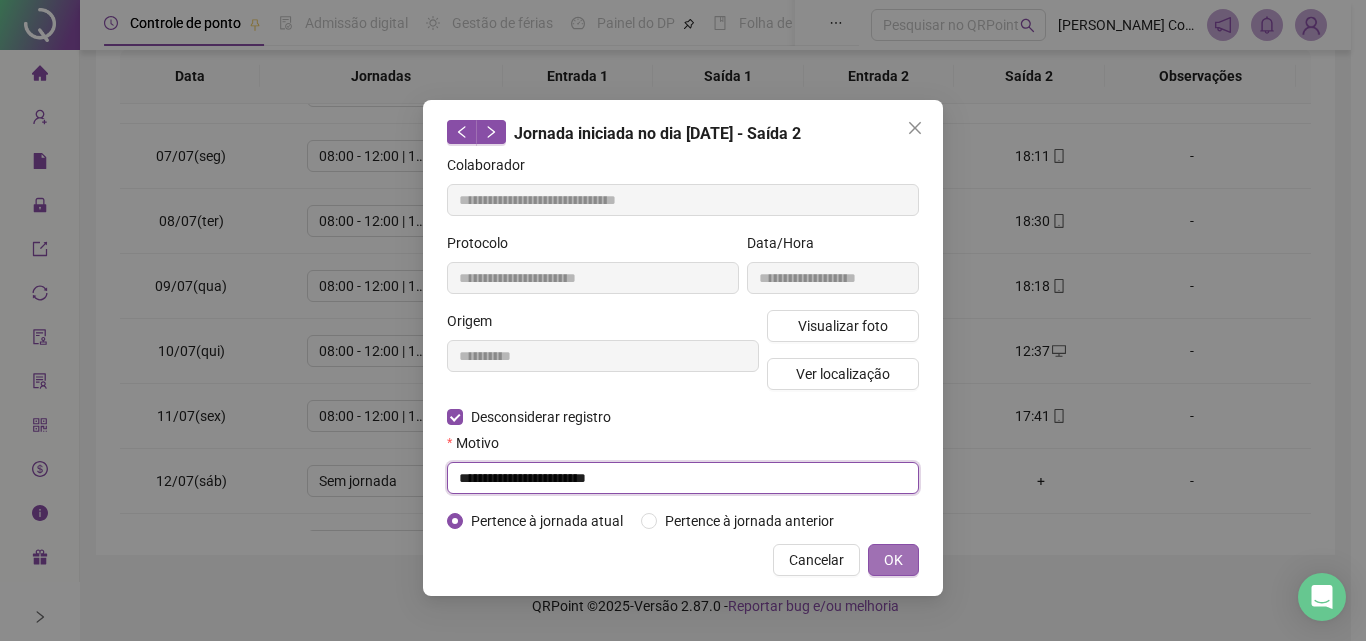 type on "**********" 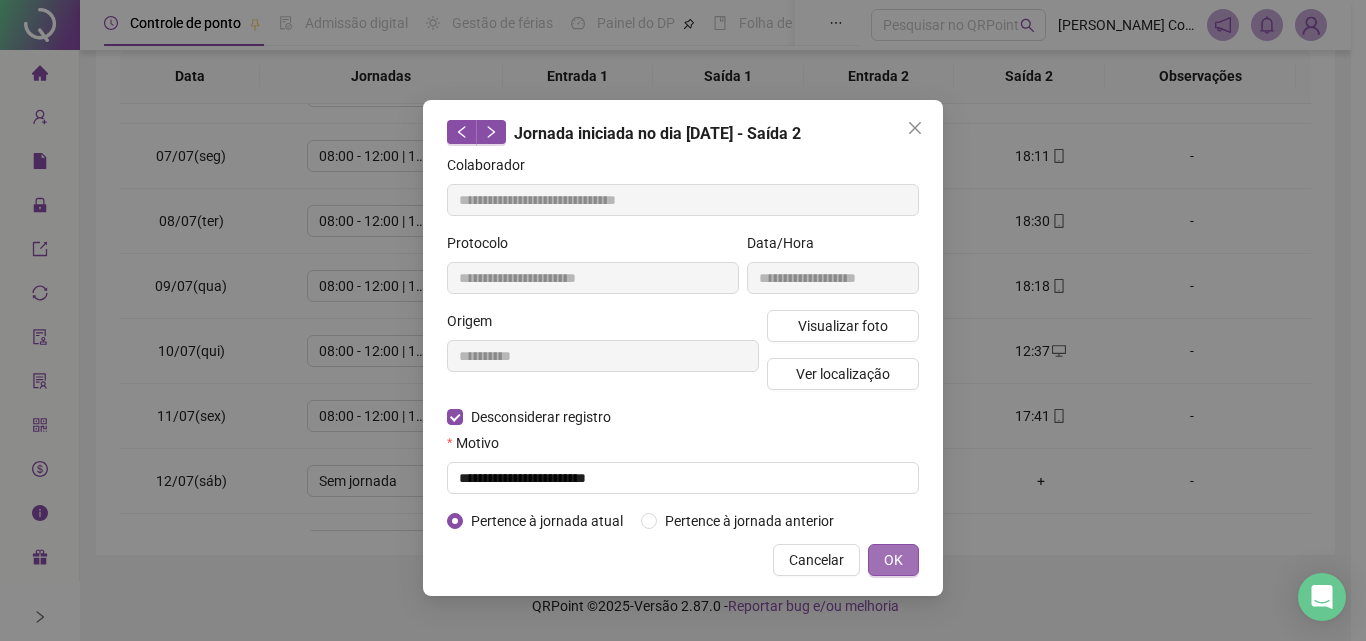 click on "OK" at bounding box center [893, 560] 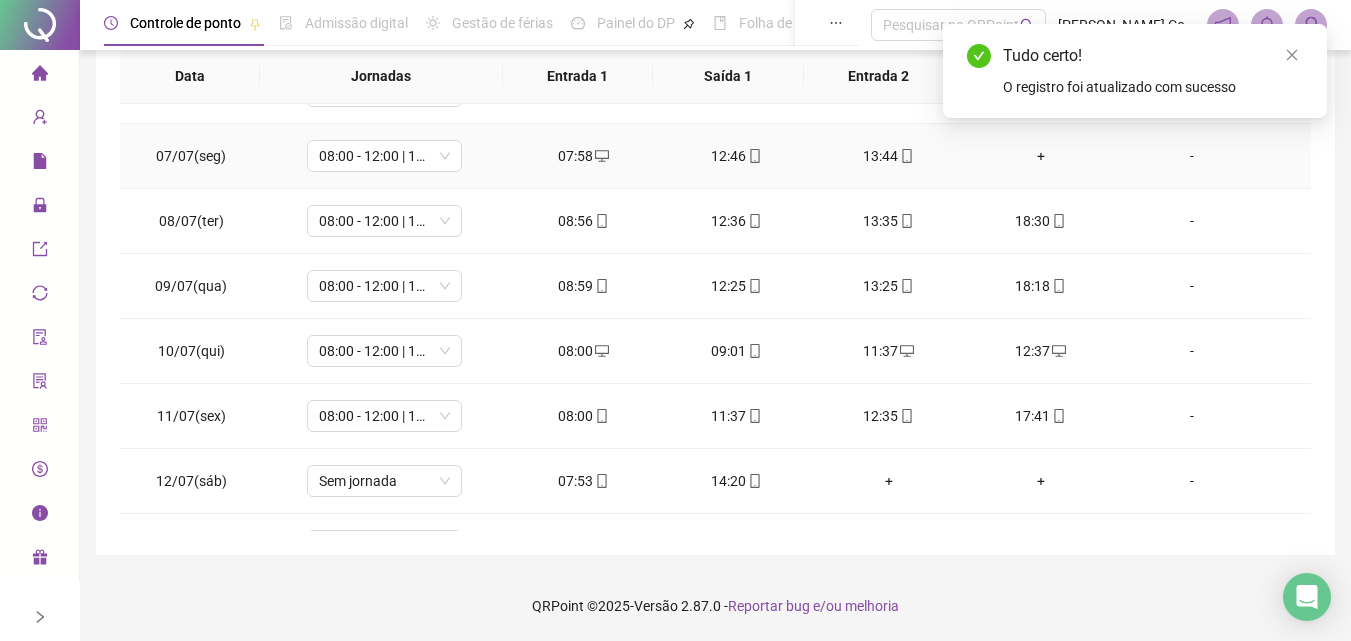 click on "+" at bounding box center [1041, 156] 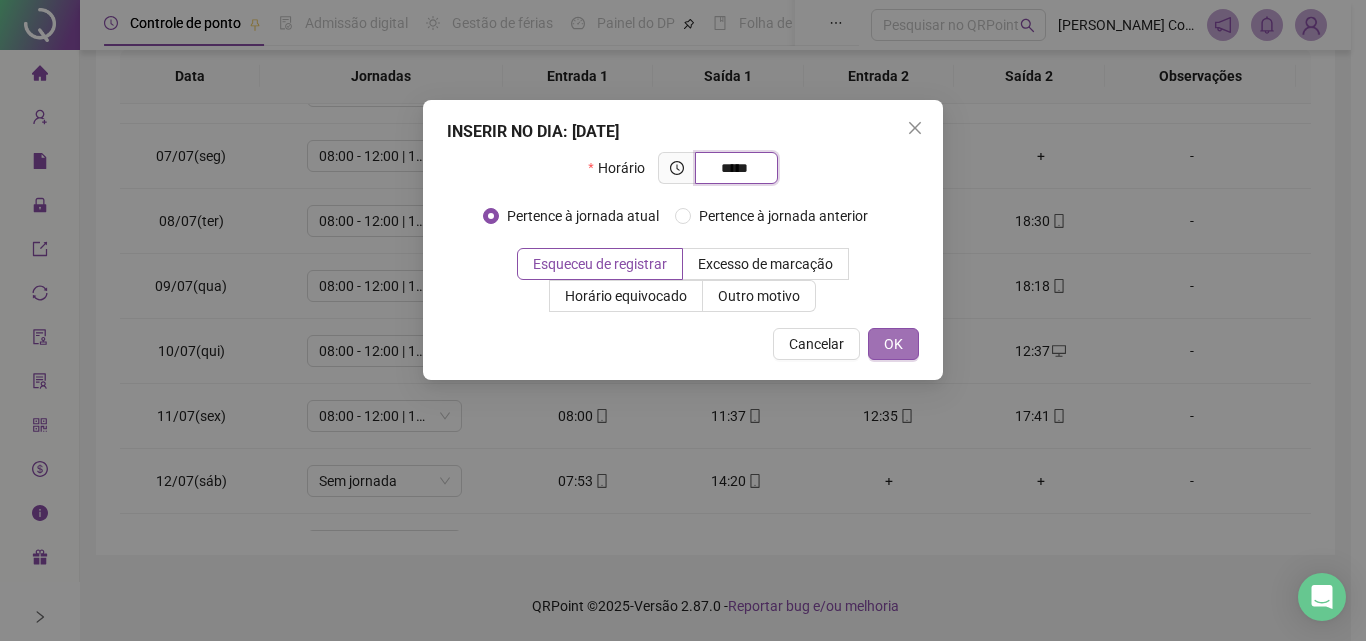 type on "*****" 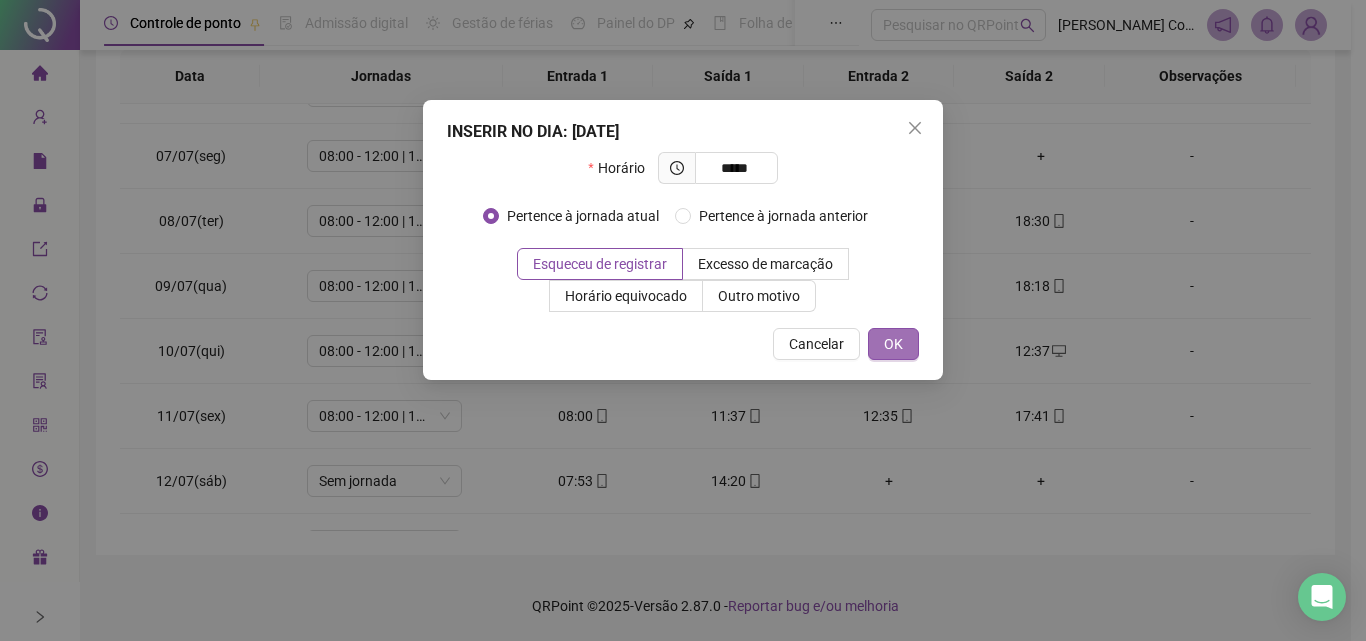 drag, startPoint x: 901, startPoint y: 334, endPoint x: 907, endPoint y: 348, distance: 15.231546 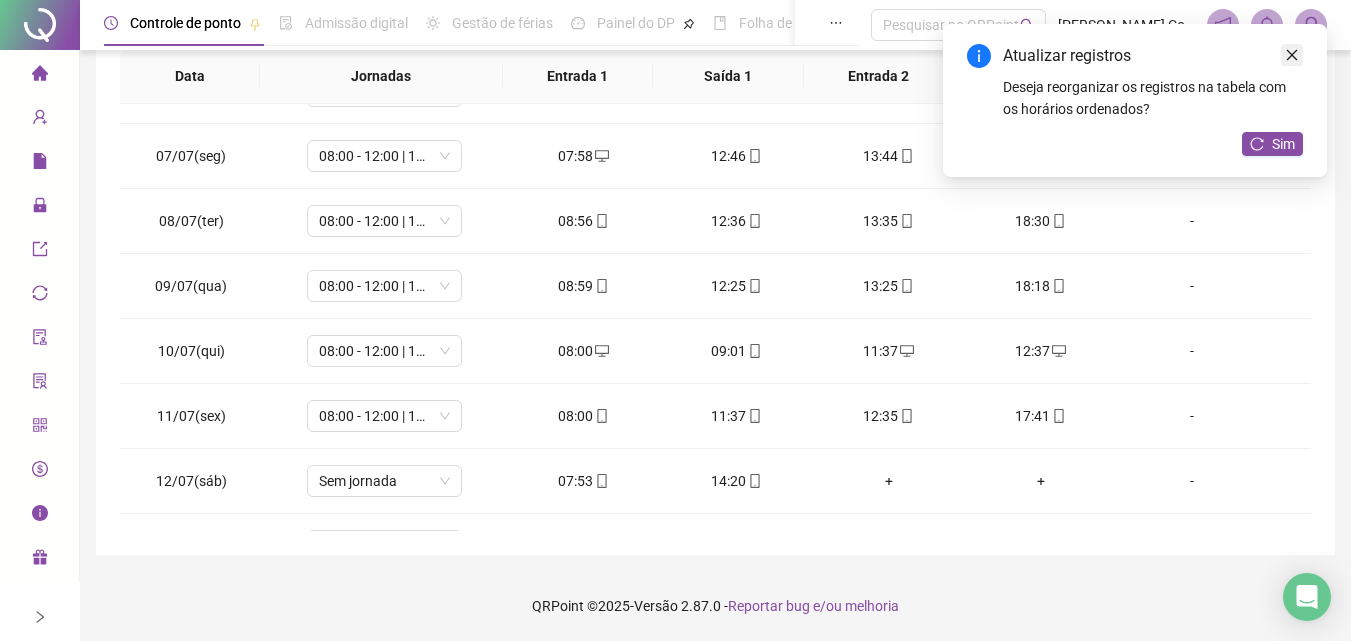 click at bounding box center (1292, 55) 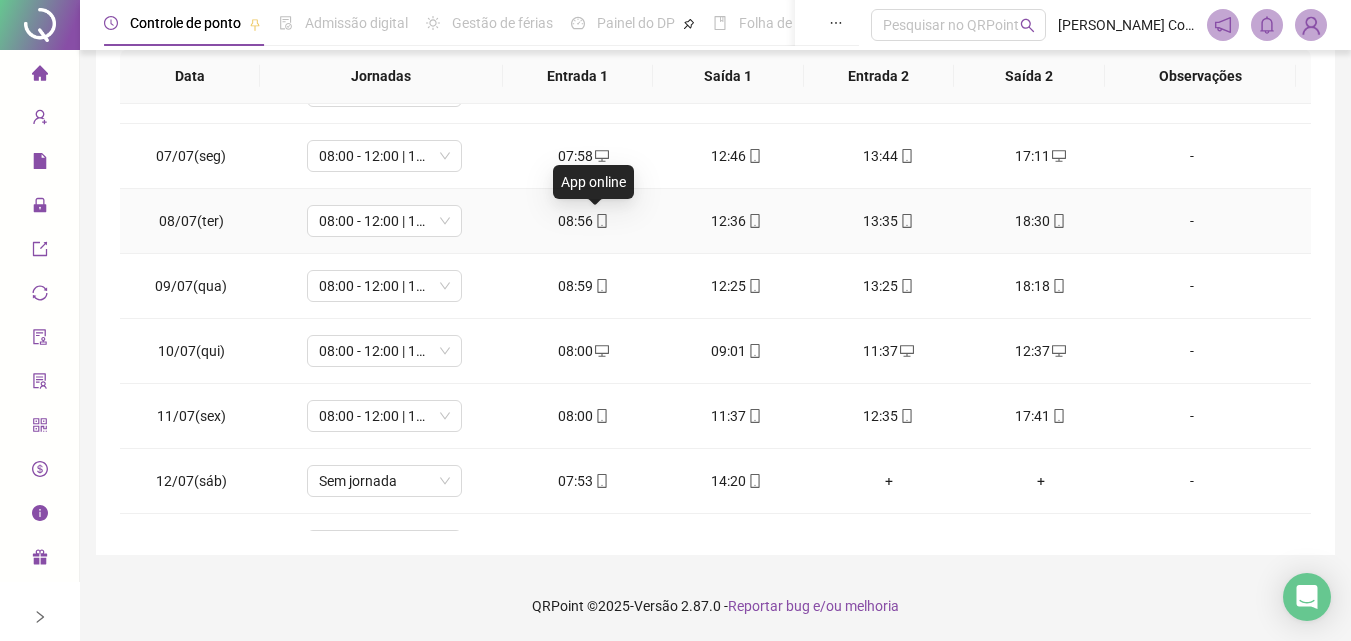 click 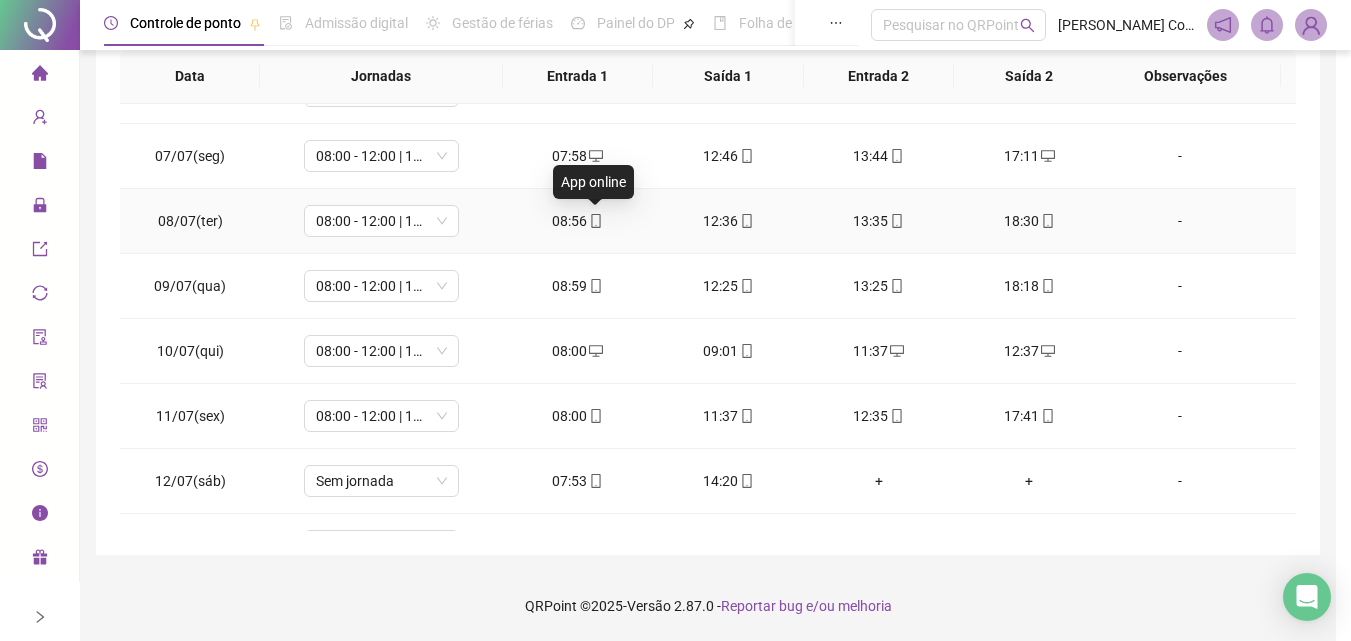 type on "**********" 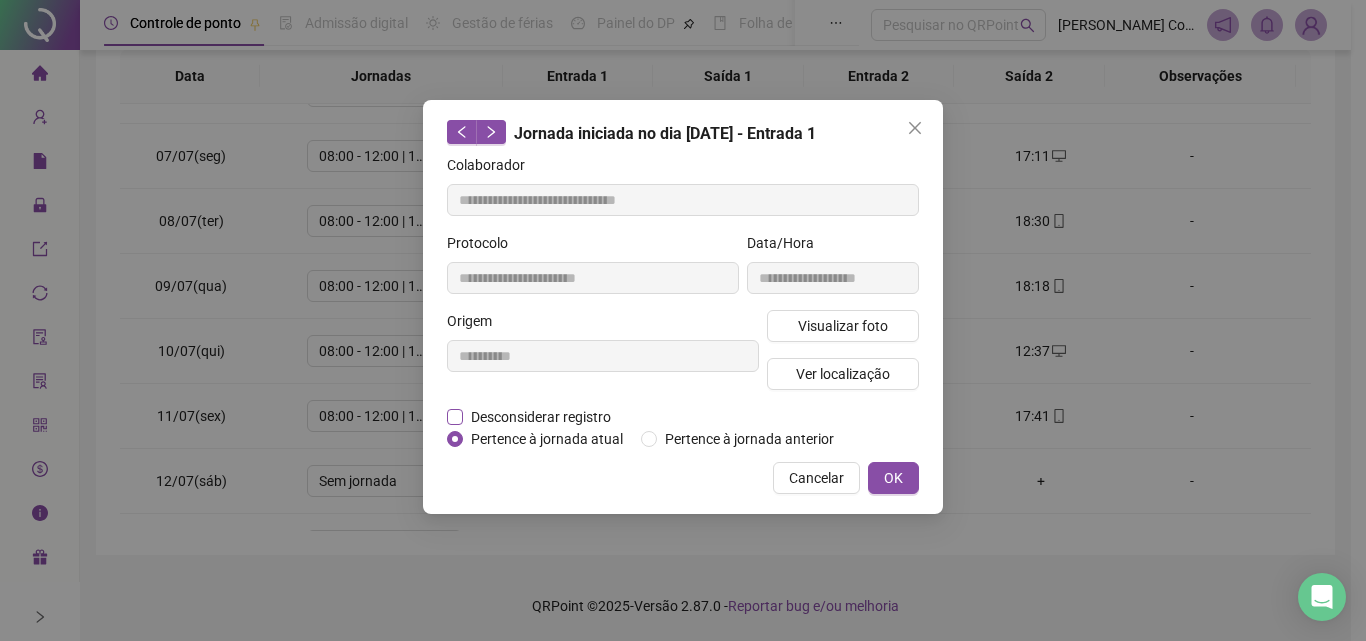 click on "Desconsiderar registro" at bounding box center [541, 417] 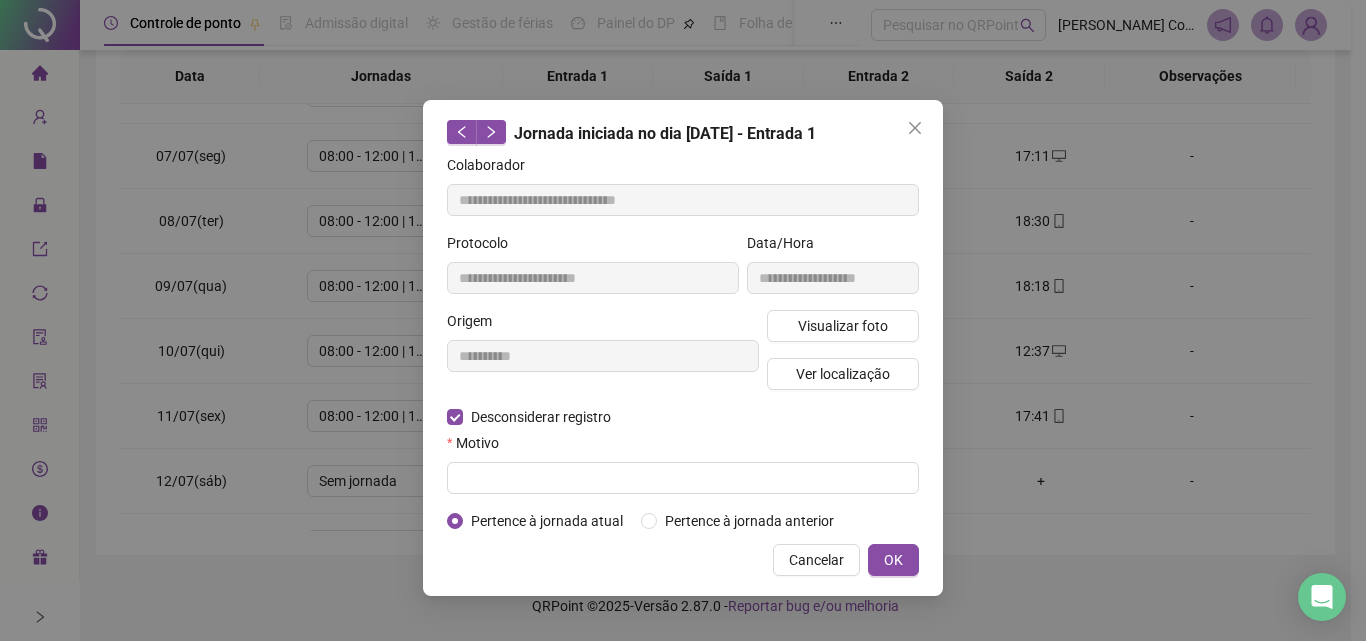click on "Motivo" at bounding box center (683, 447) 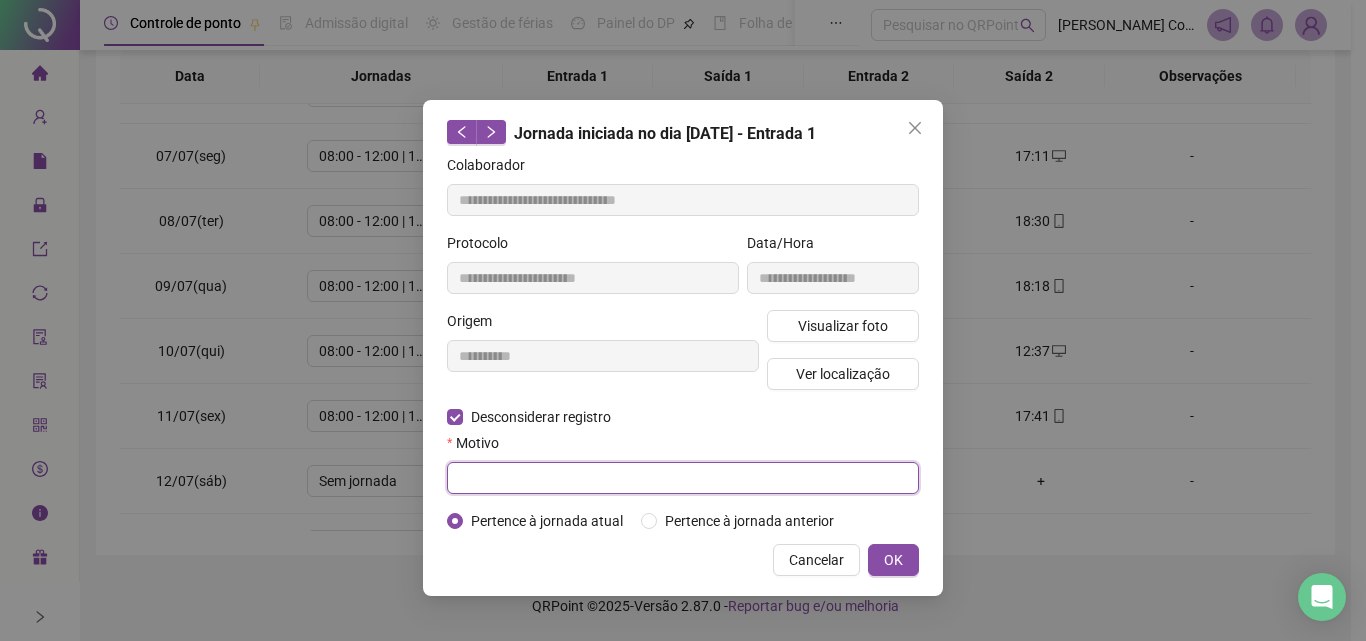 click at bounding box center (683, 478) 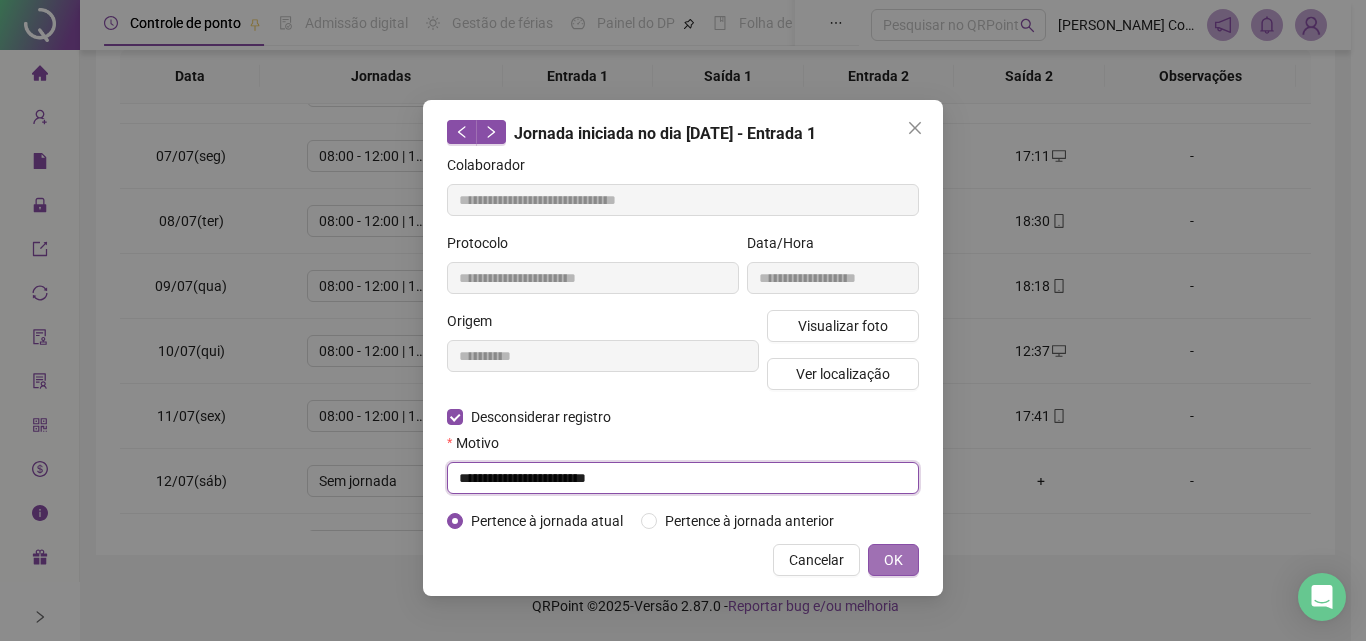 type on "**********" 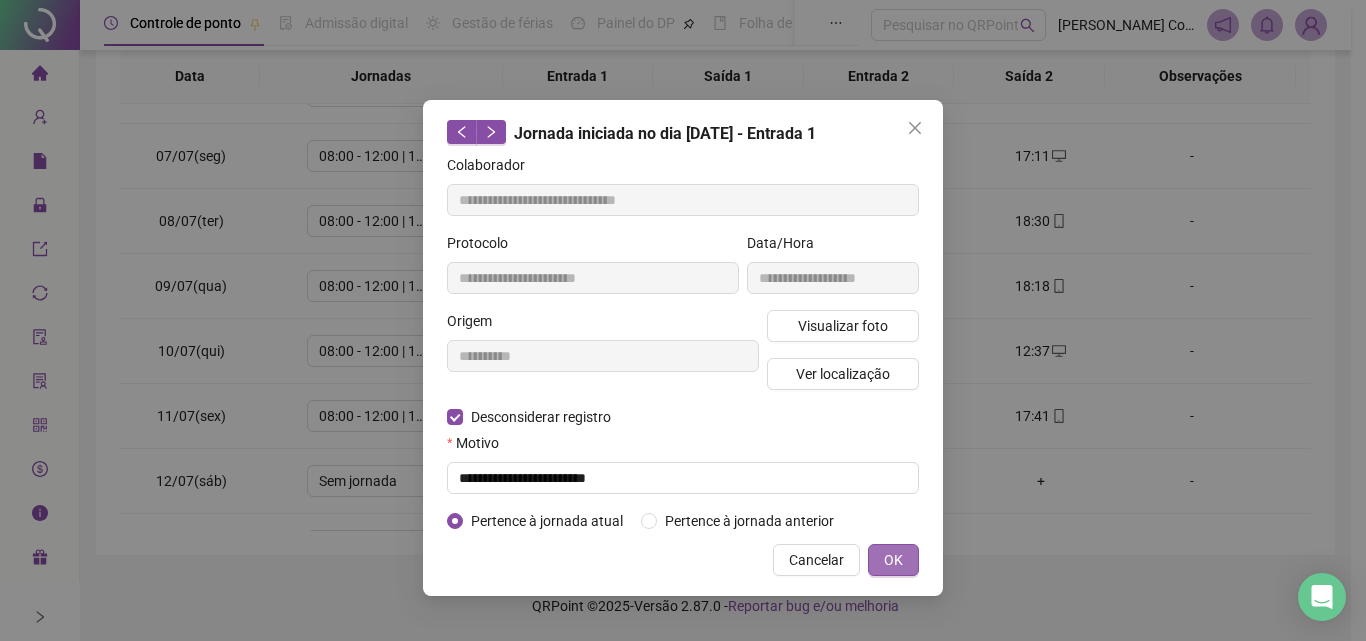 click on "OK" at bounding box center (893, 560) 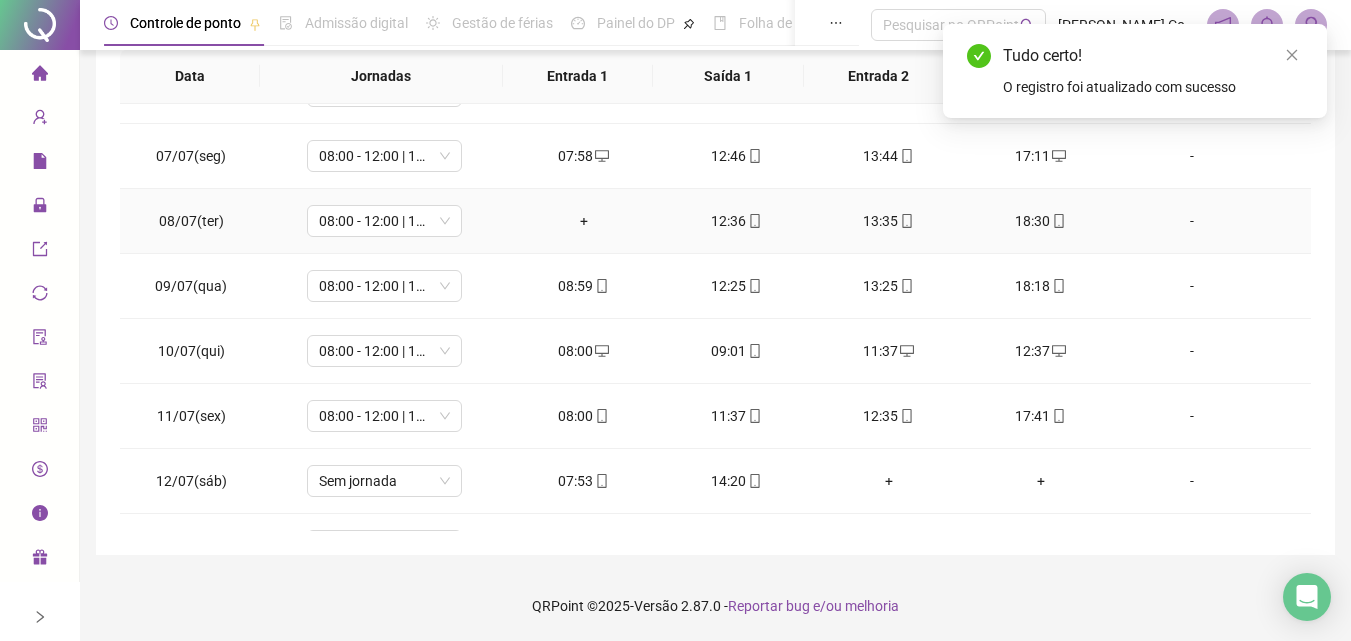 click on "+" at bounding box center (584, 221) 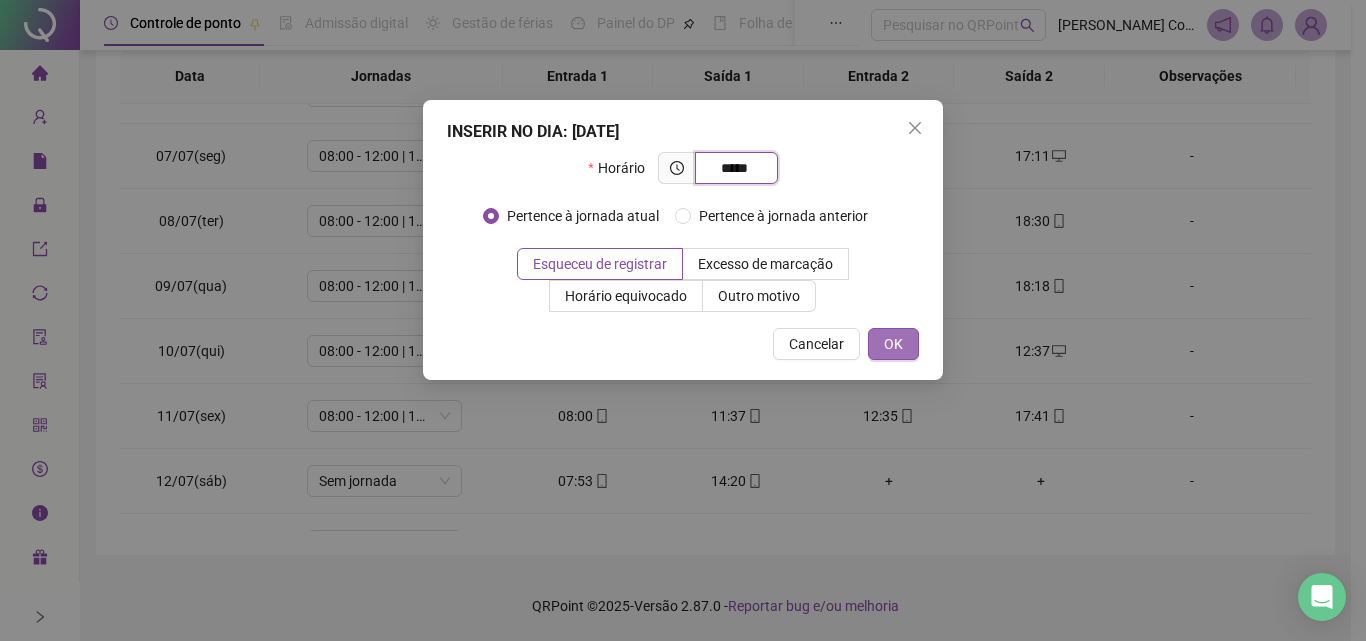 type on "*****" 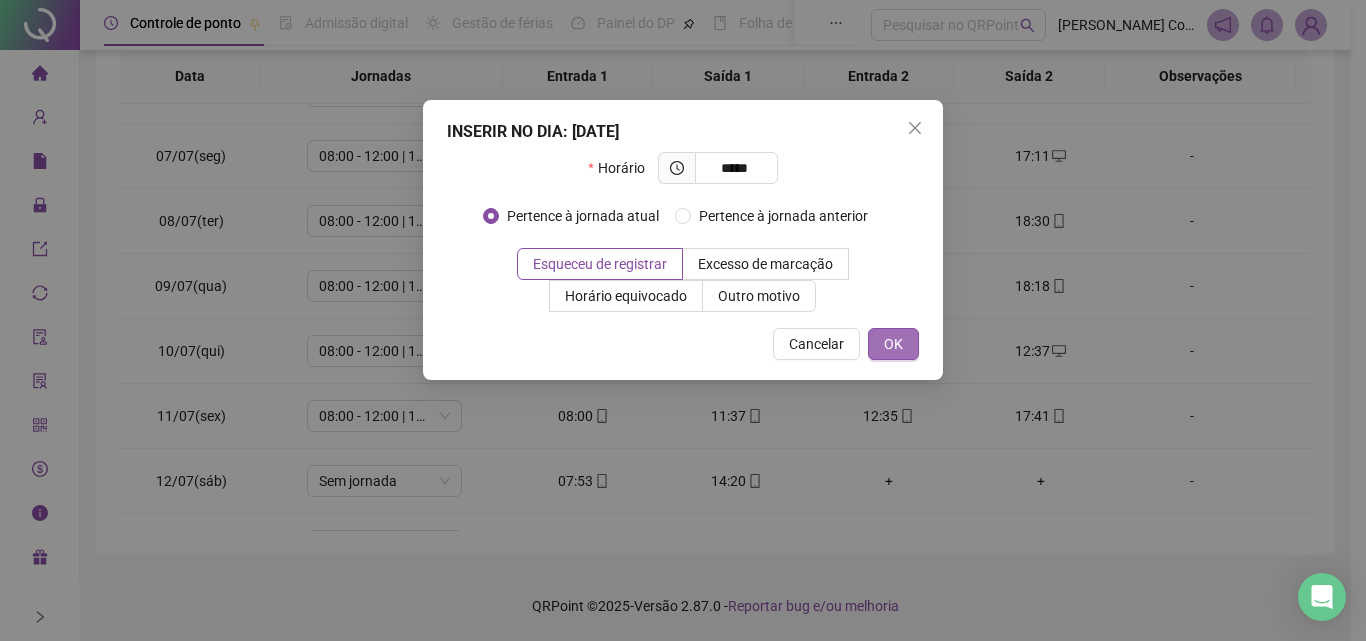 click on "OK" at bounding box center (893, 344) 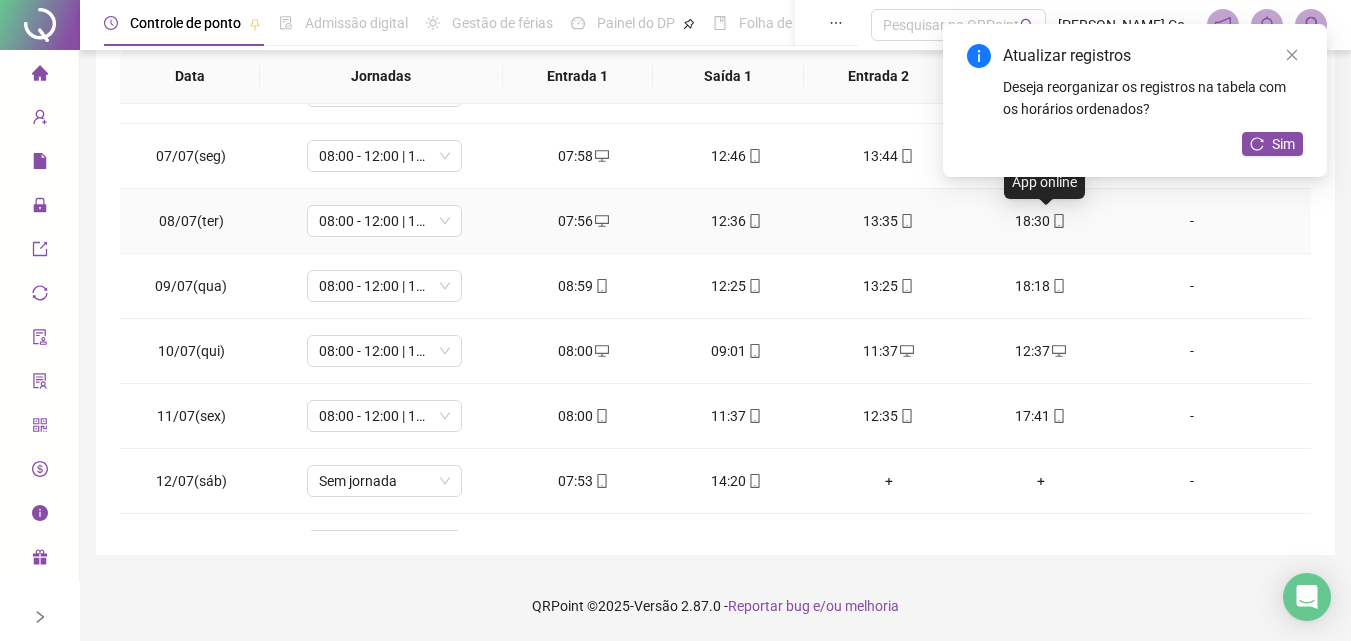 click 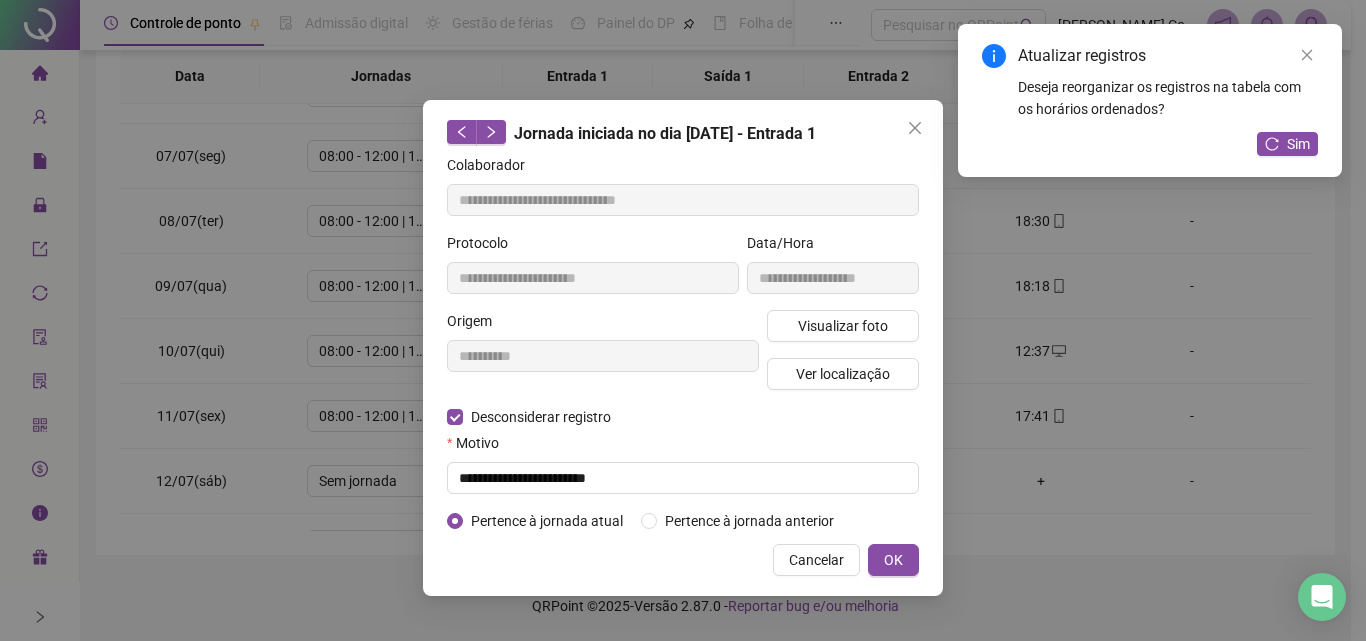 type on "**********" 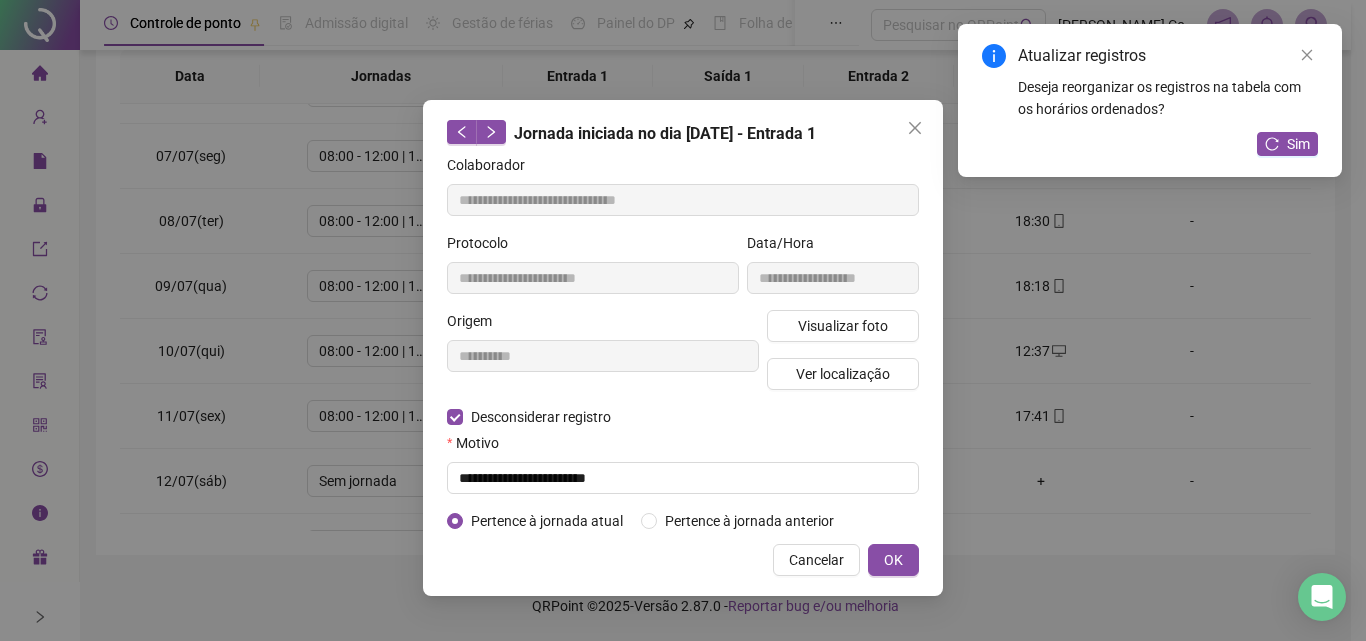 type on "**********" 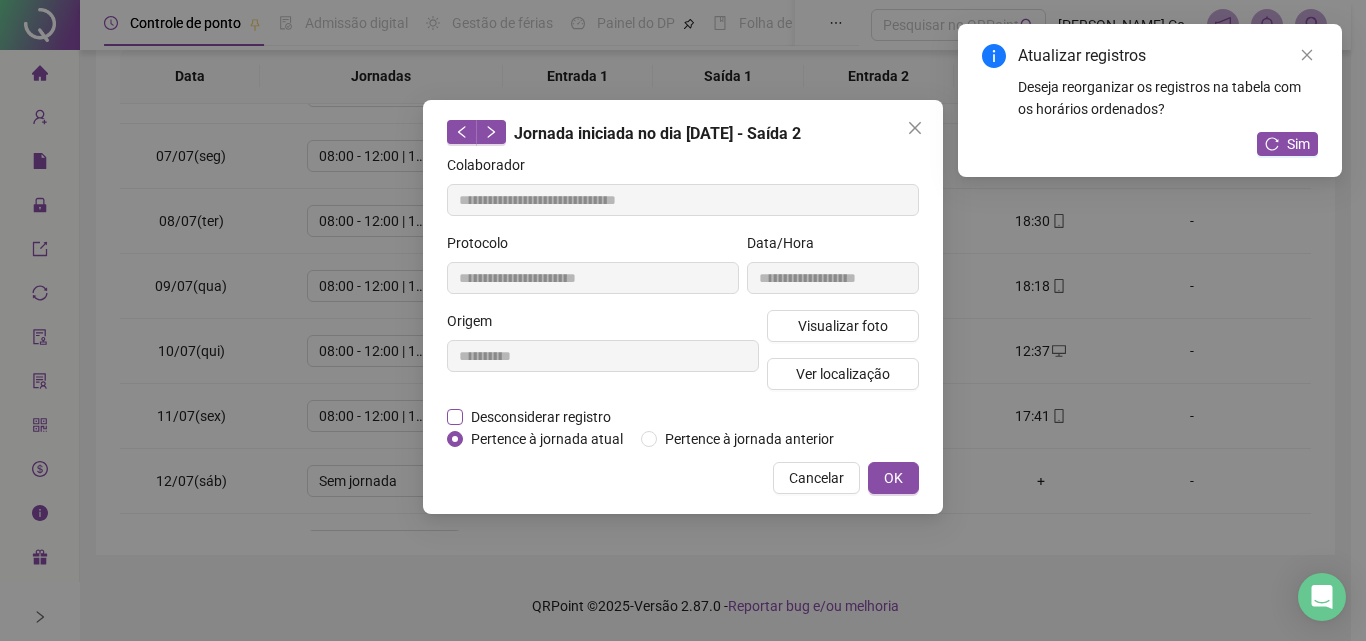 click on "Desconsiderar registro" at bounding box center (541, 417) 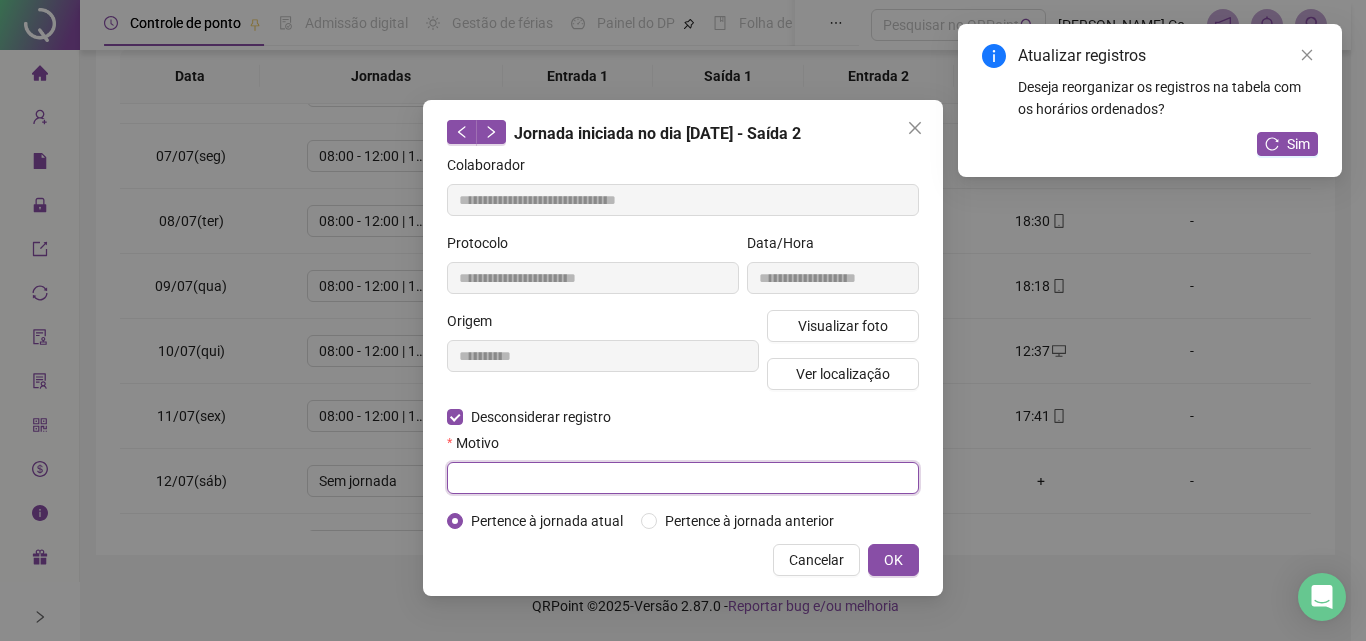 click at bounding box center (683, 478) 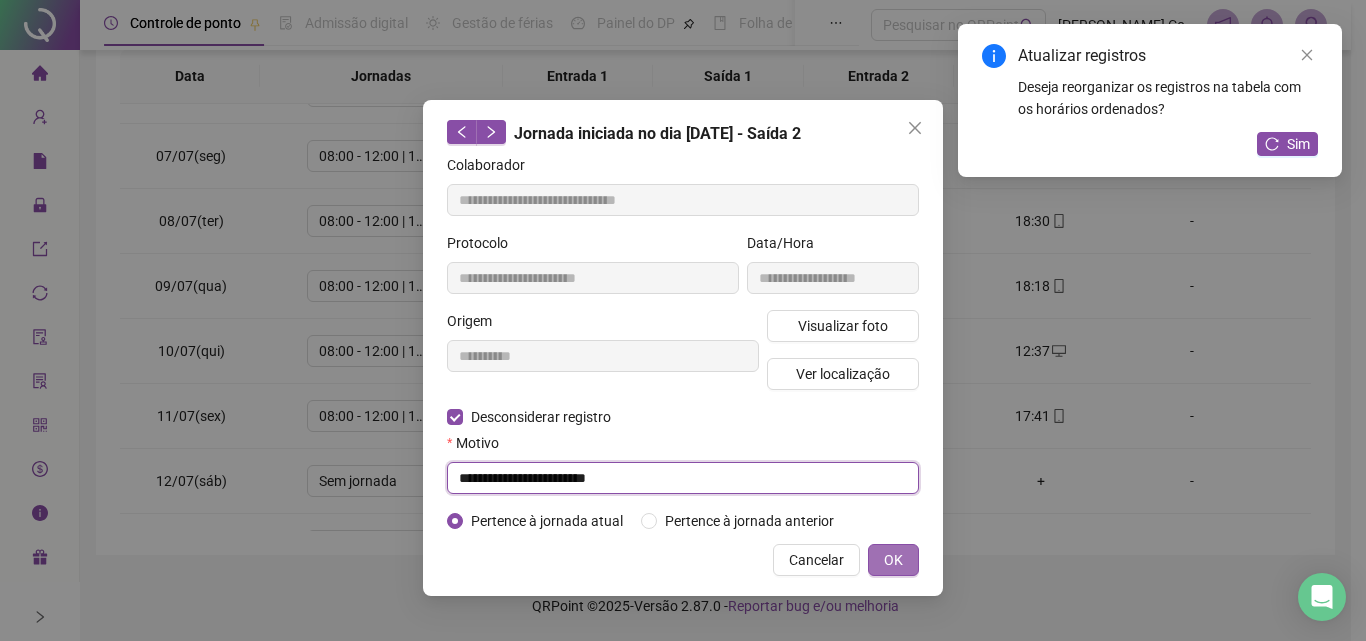 type on "**********" 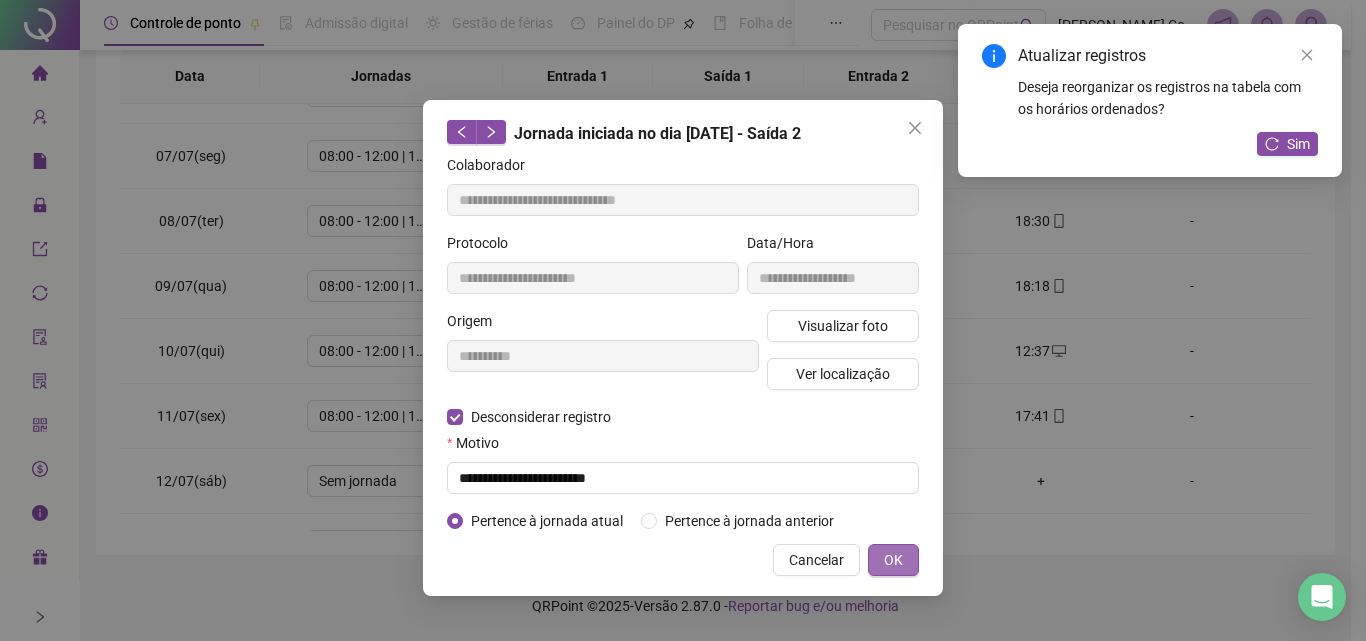 click on "OK" at bounding box center (893, 560) 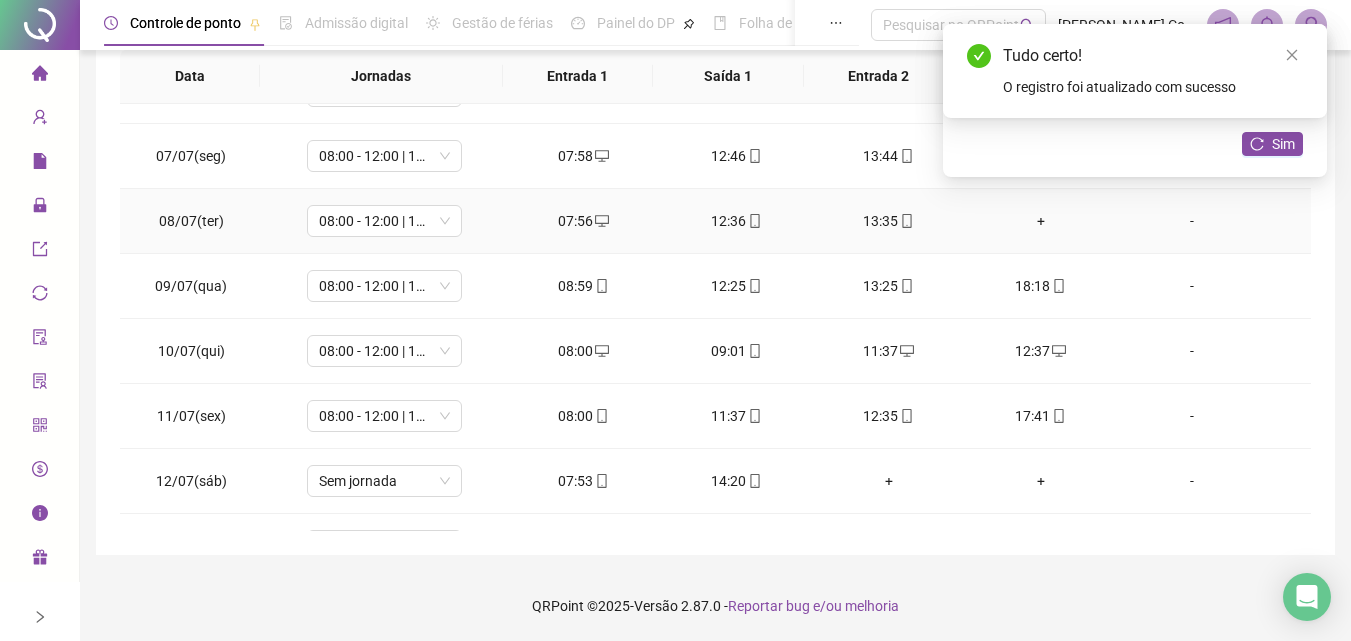 click on "+" at bounding box center [1041, 221] 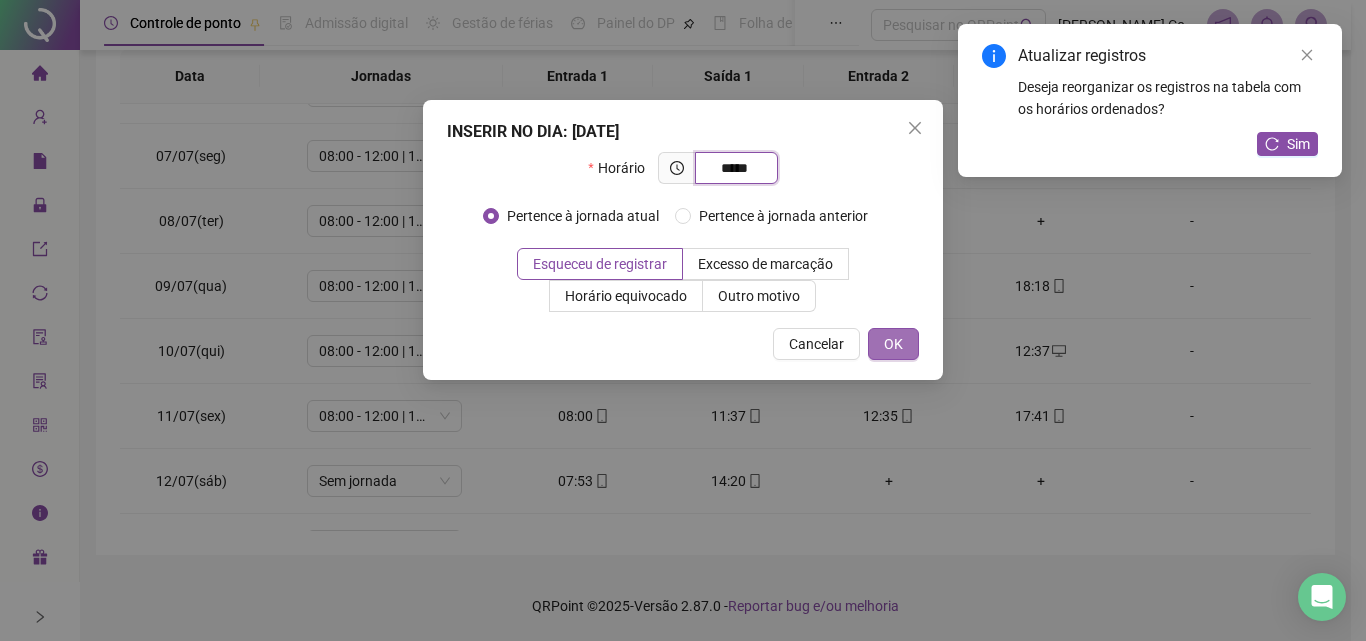 type on "*****" 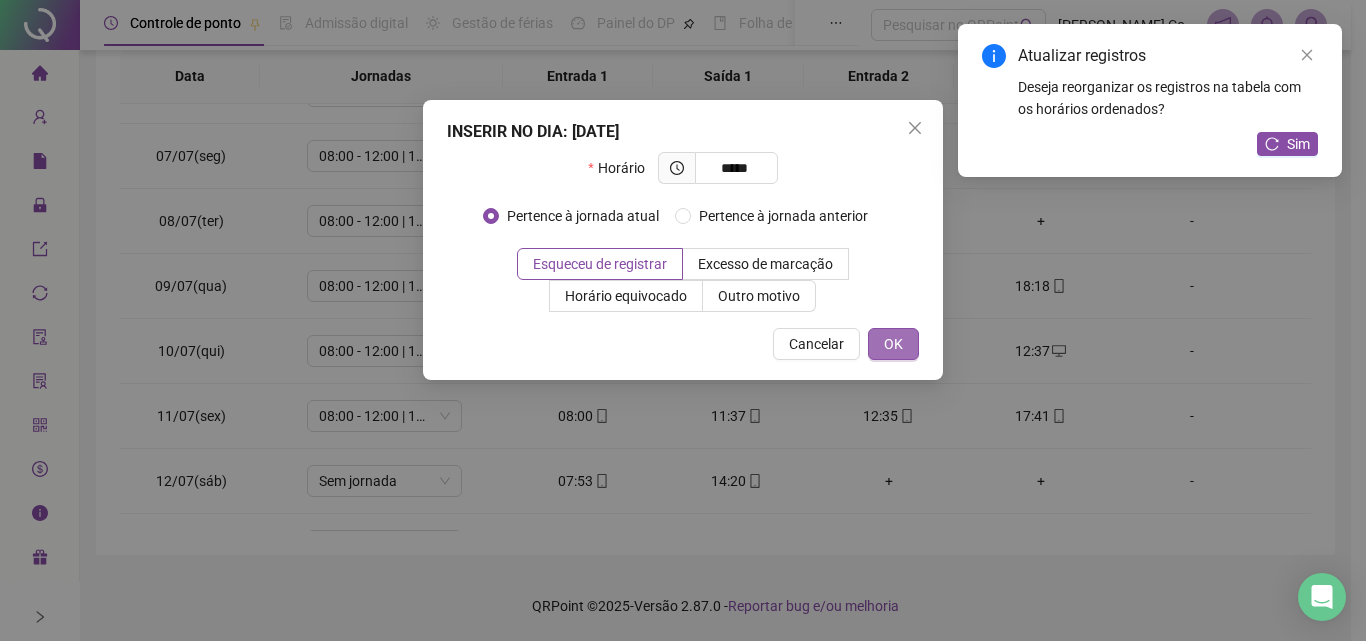 click on "OK" at bounding box center [893, 344] 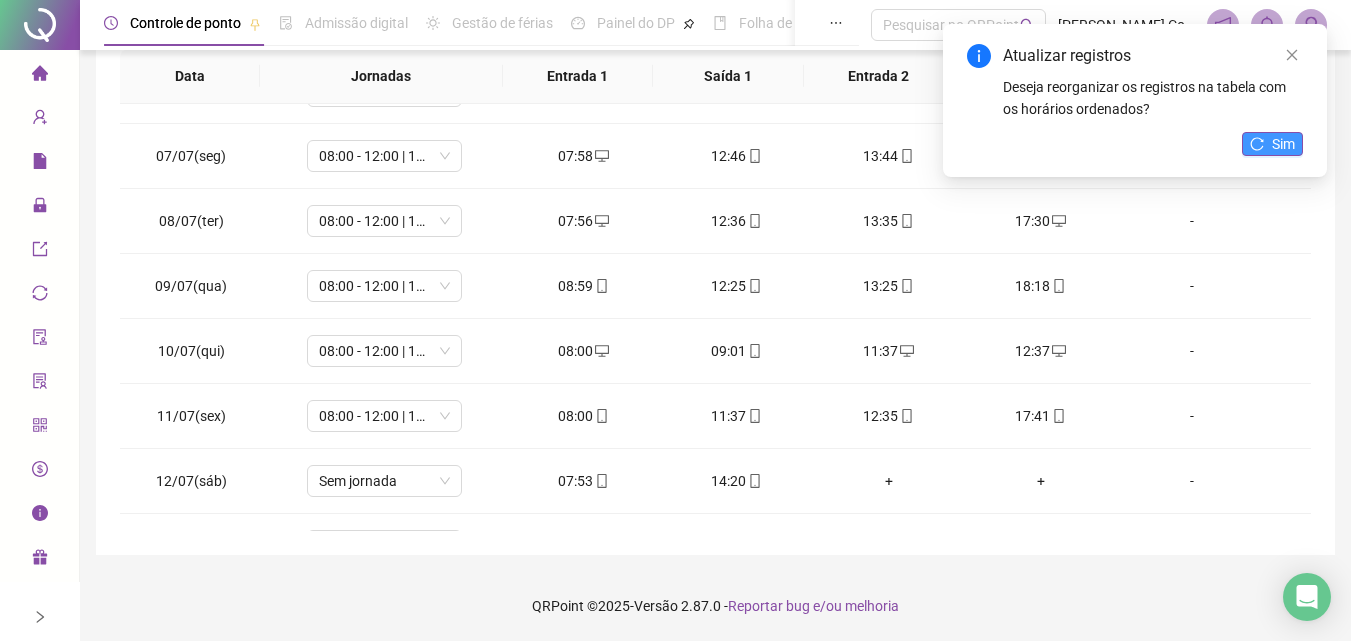 click on "Sim" at bounding box center (1283, 144) 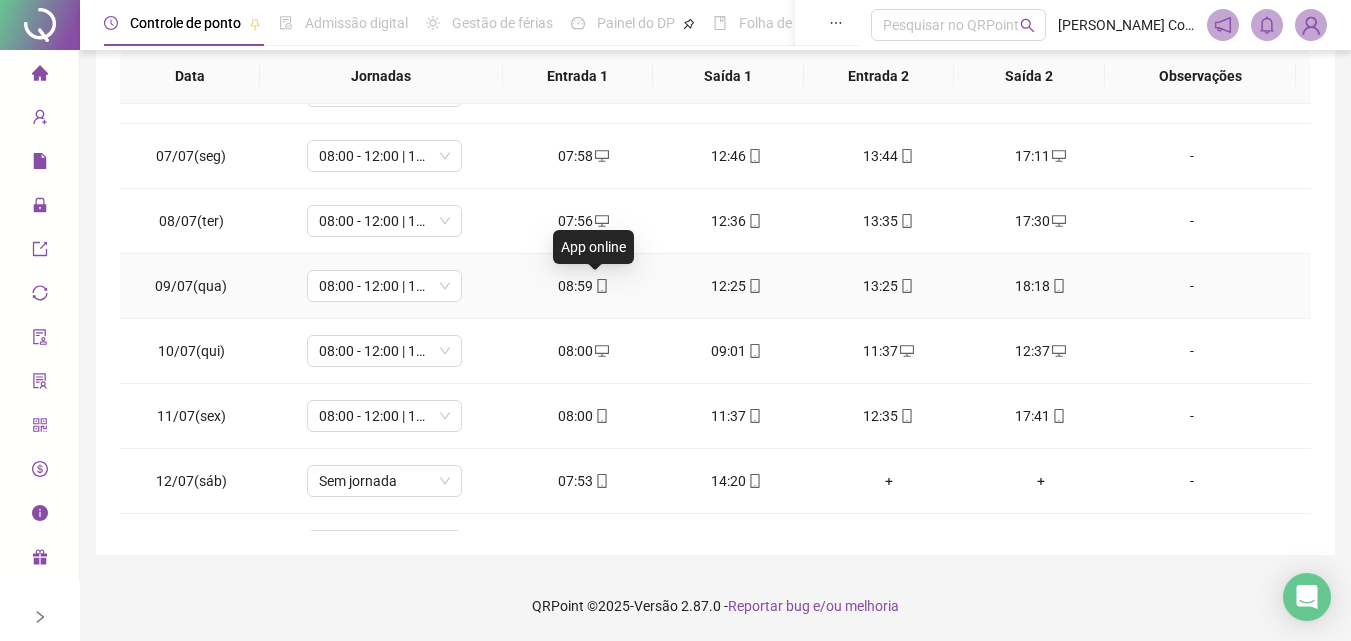 click 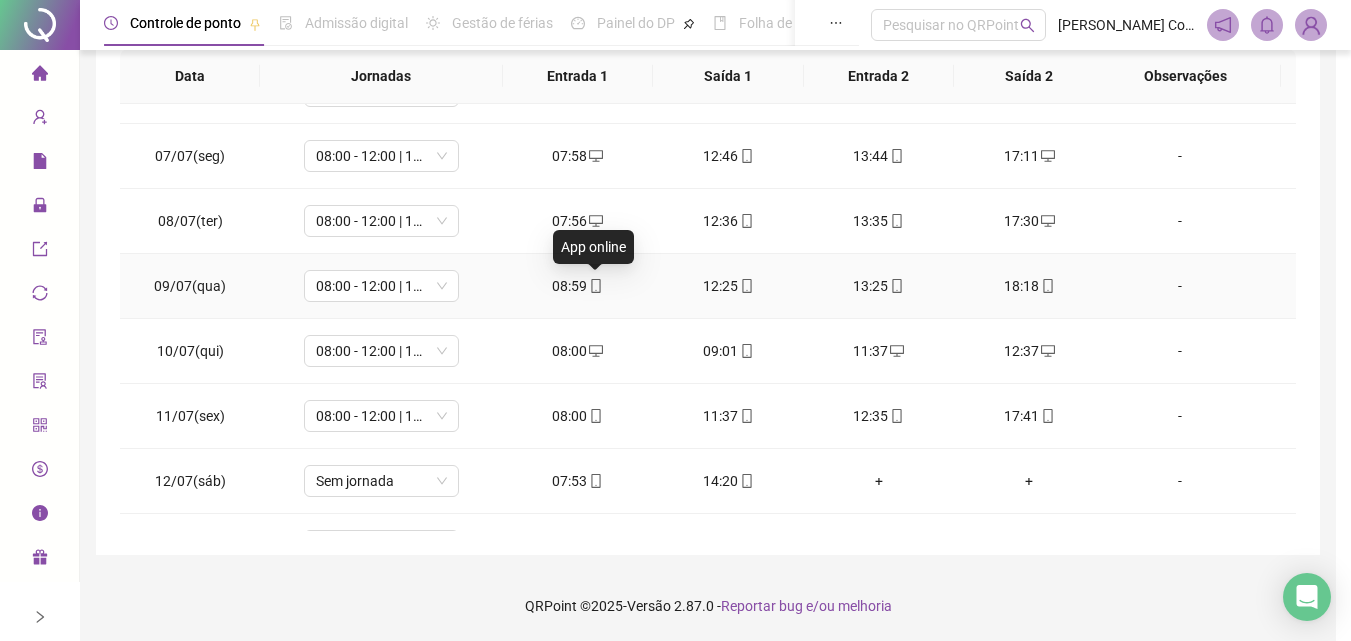 type on "**********" 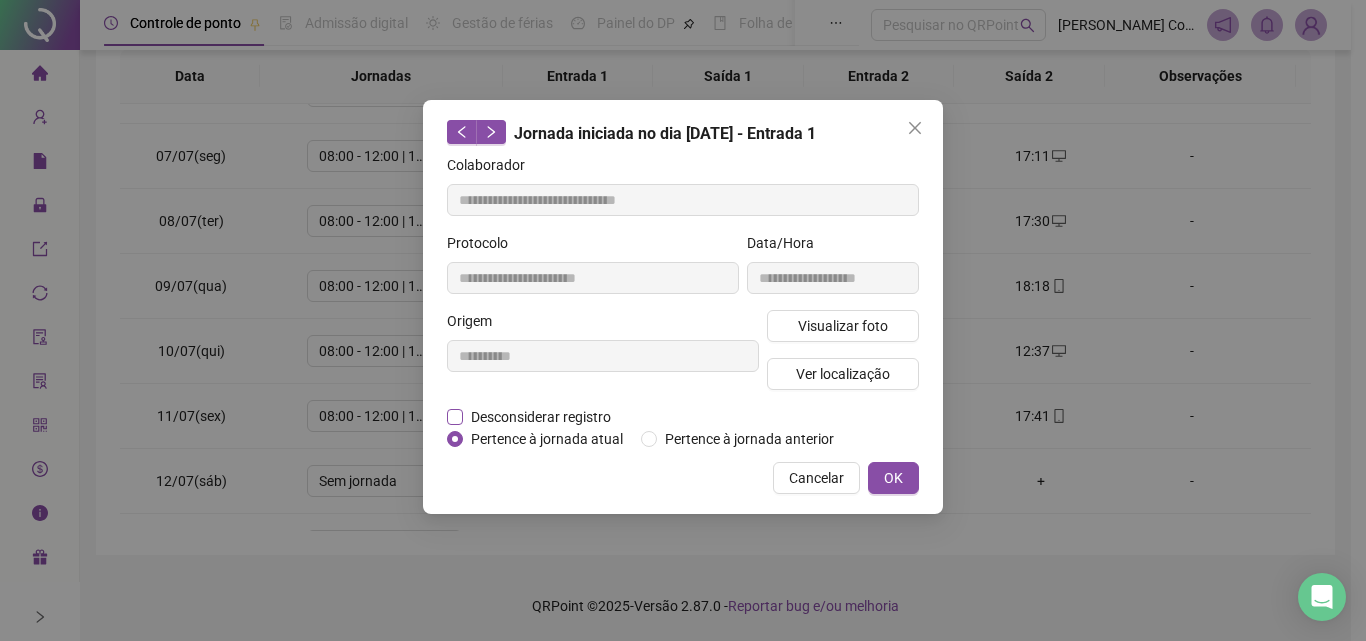click on "Desconsiderar registro" at bounding box center [541, 417] 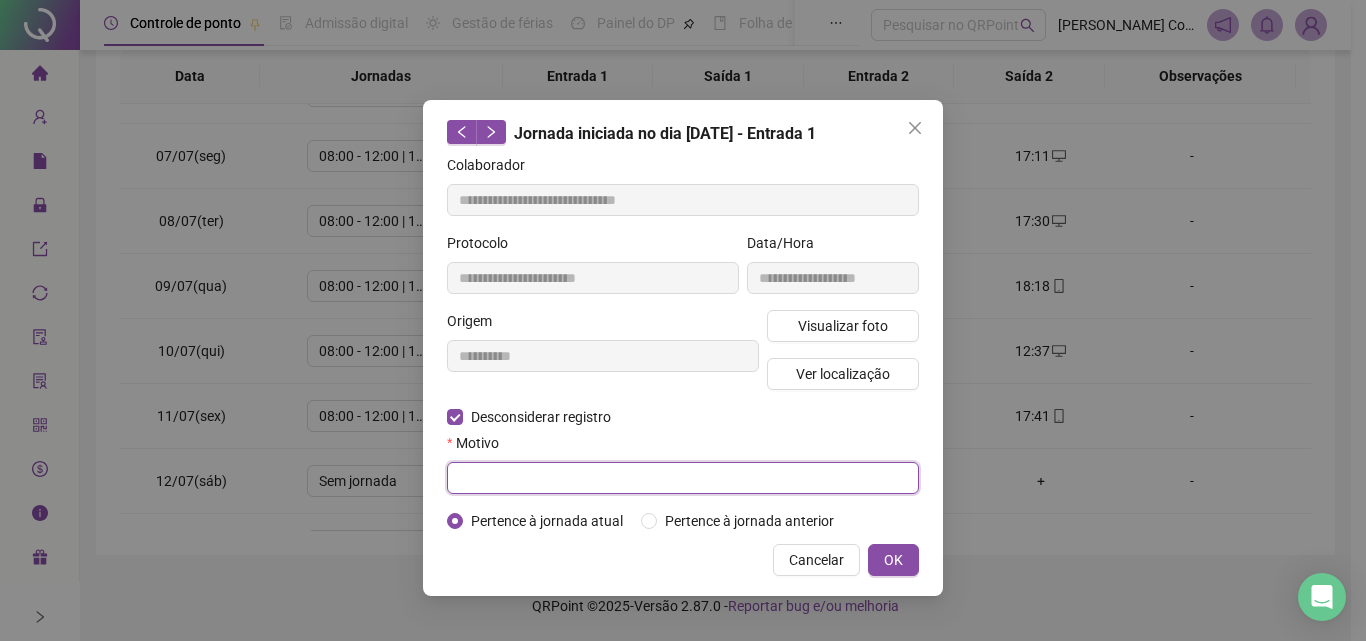 click at bounding box center [683, 478] 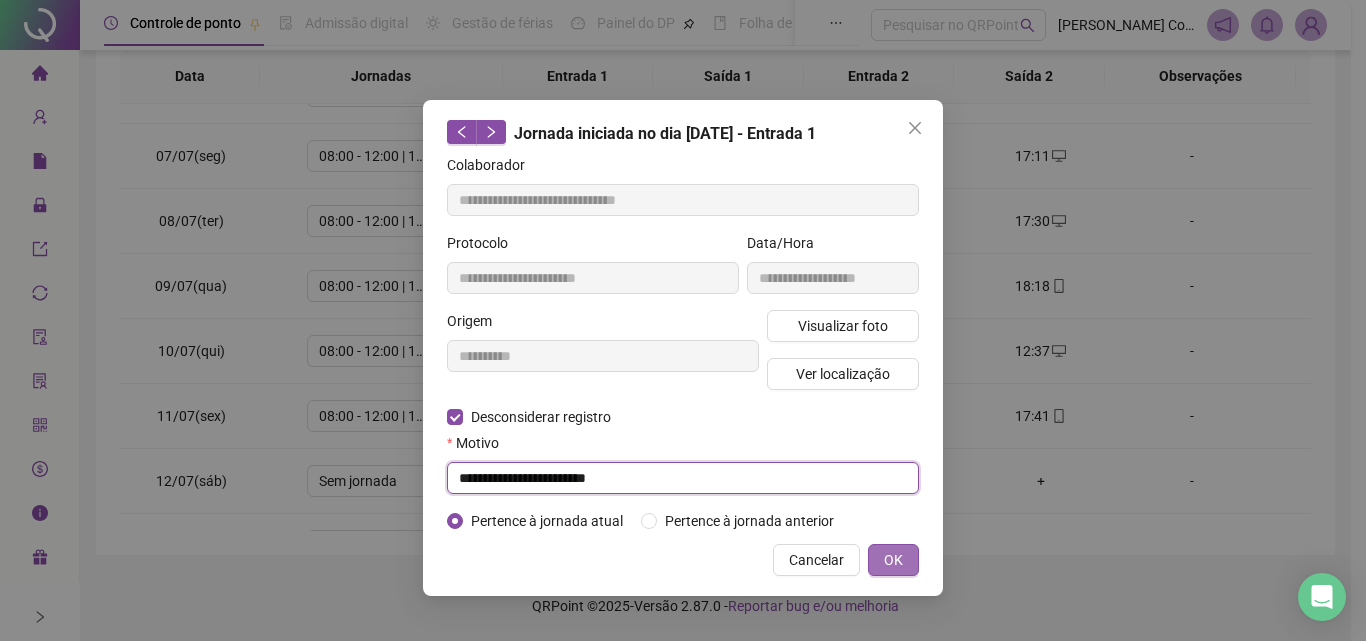 type on "**********" 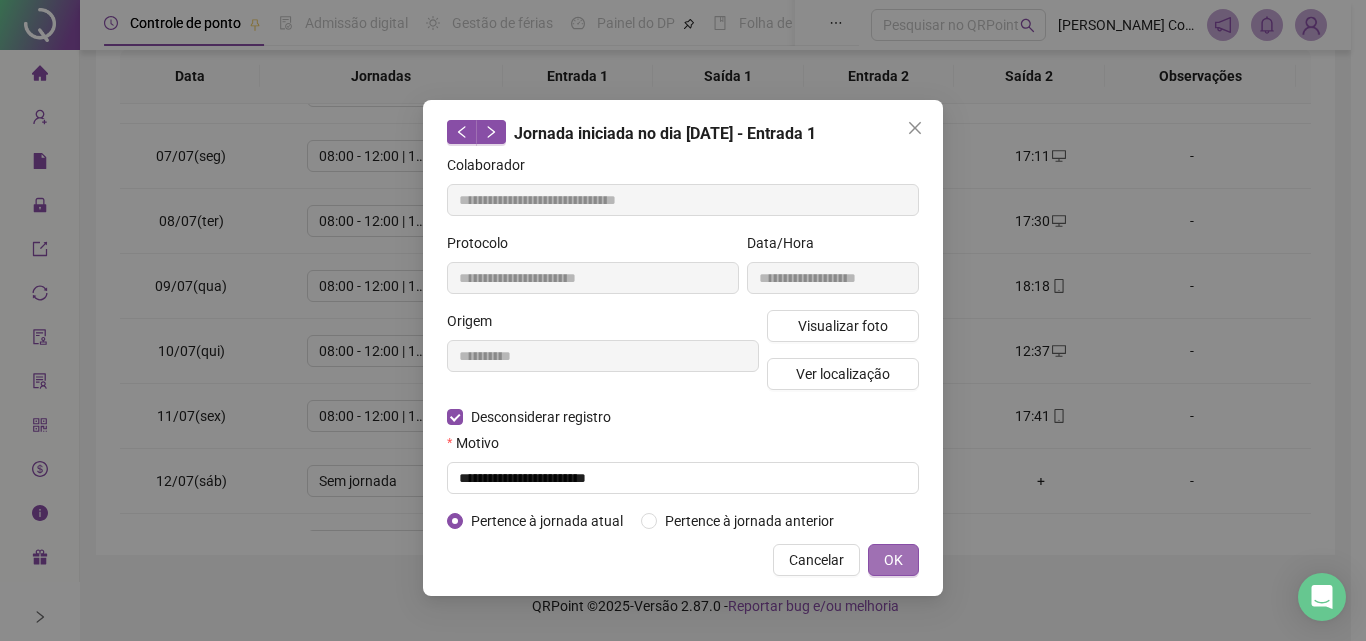 click on "OK" at bounding box center (893, 560) 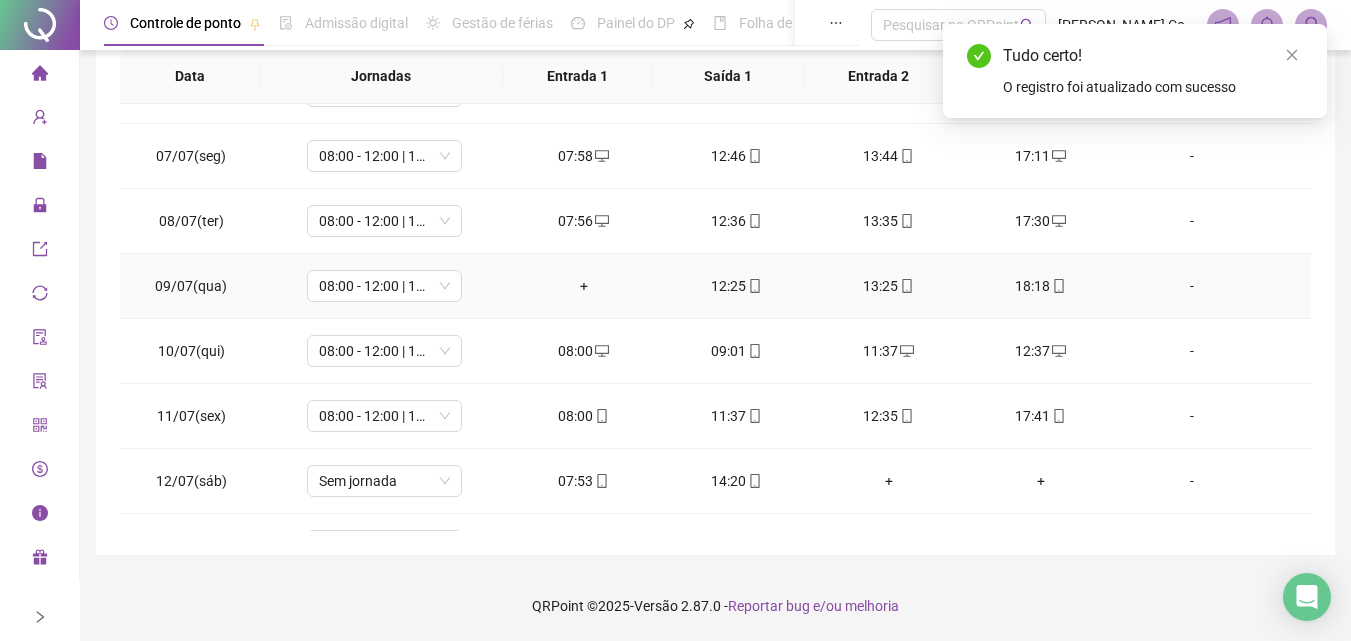 click on "+" at bounding box center (584, 286) 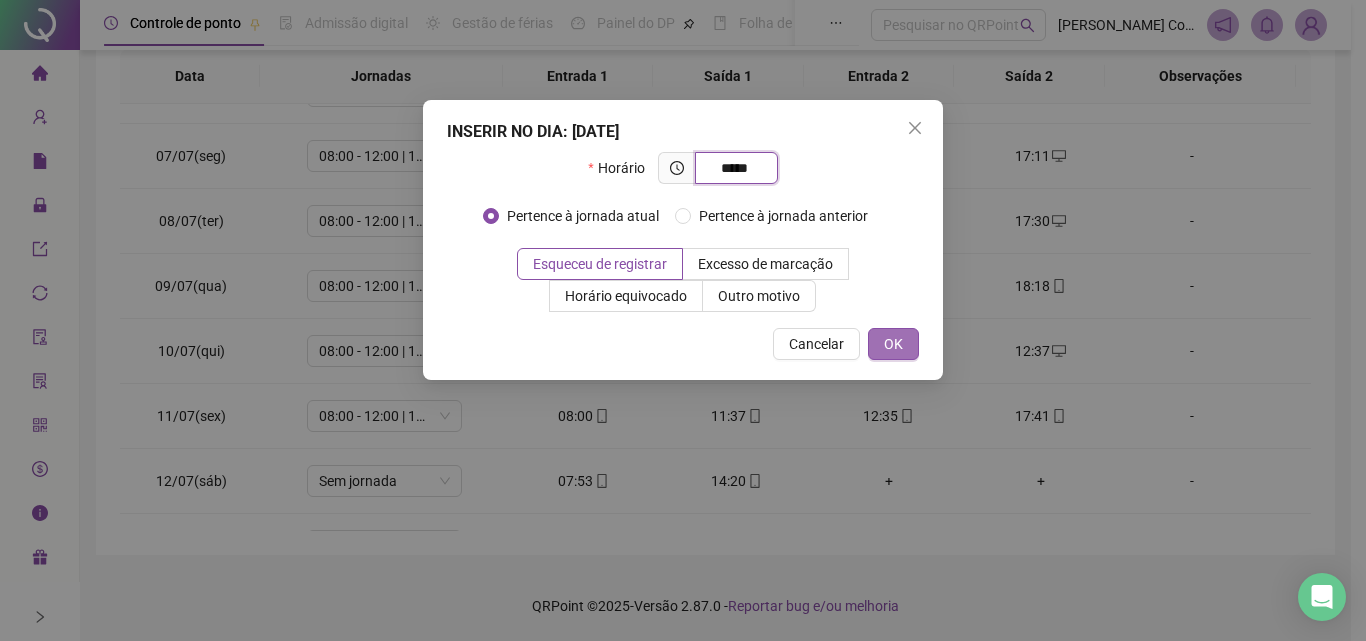 type on "*****" 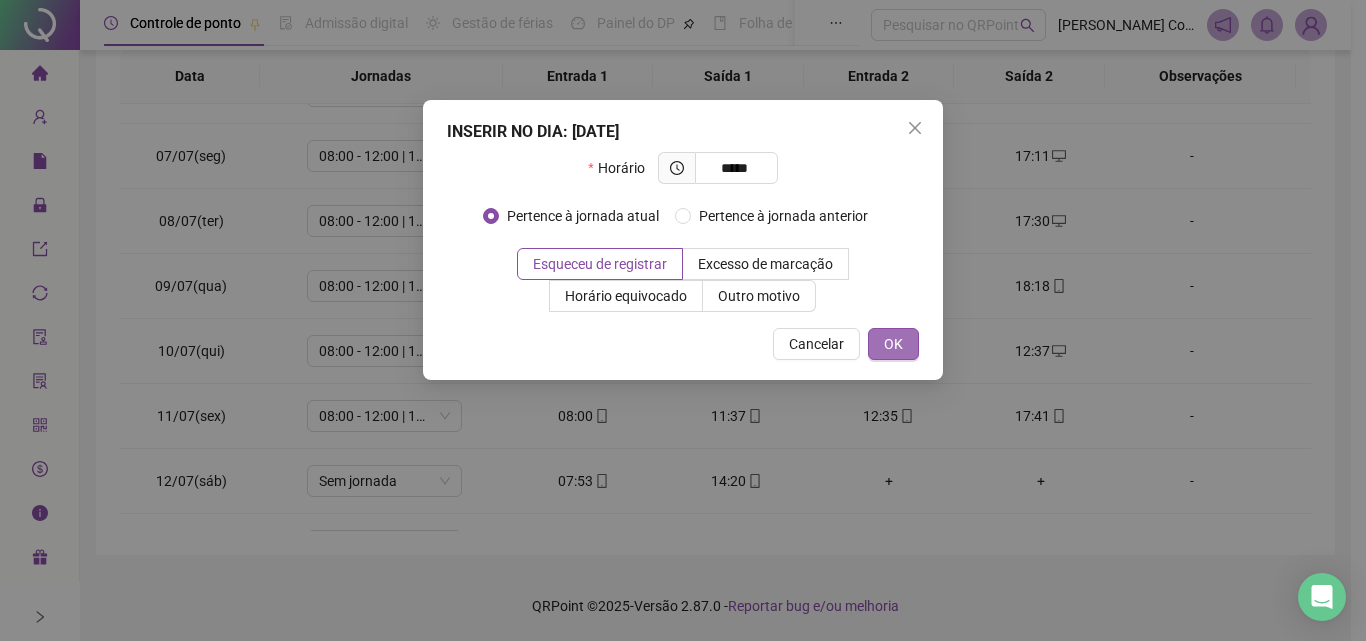 click on "OK" at bounding box center [893, 344] 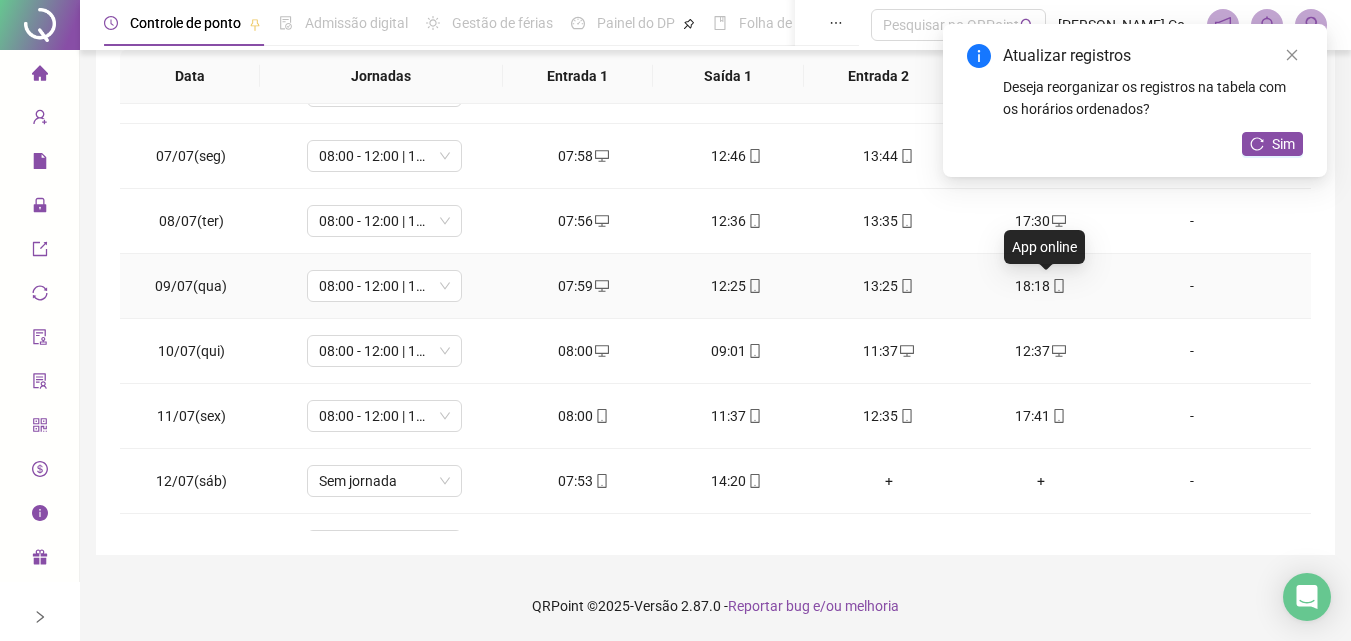 click 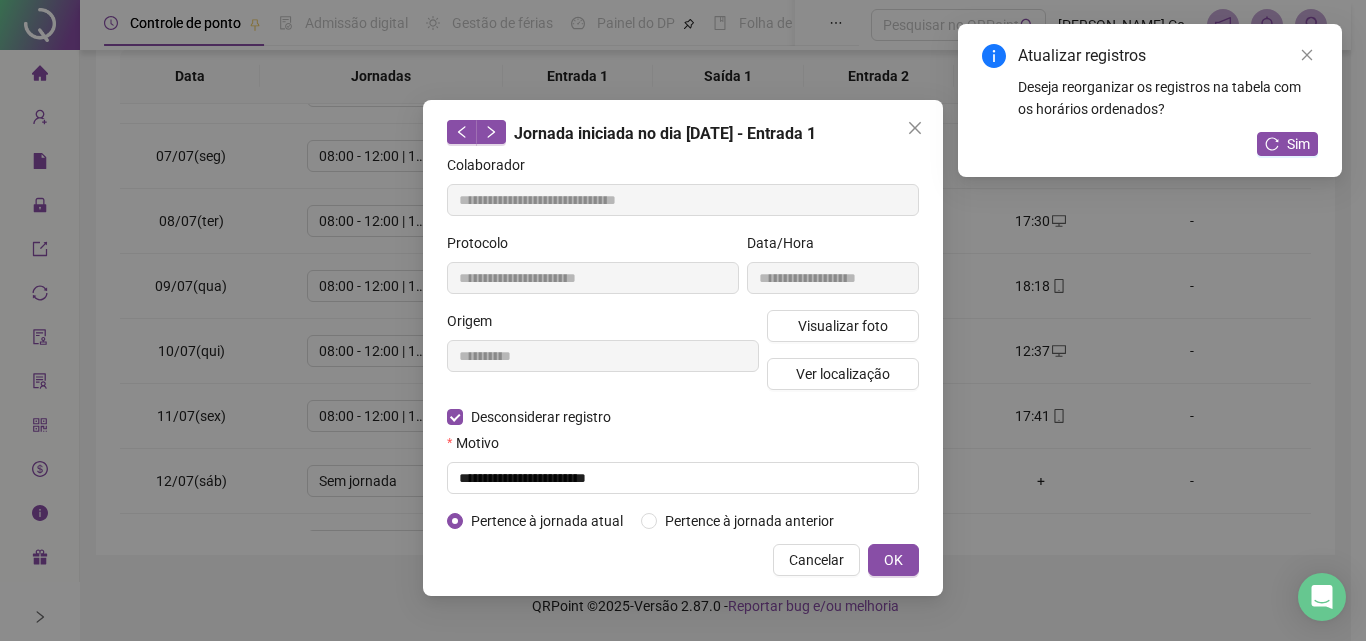 type on "**********" 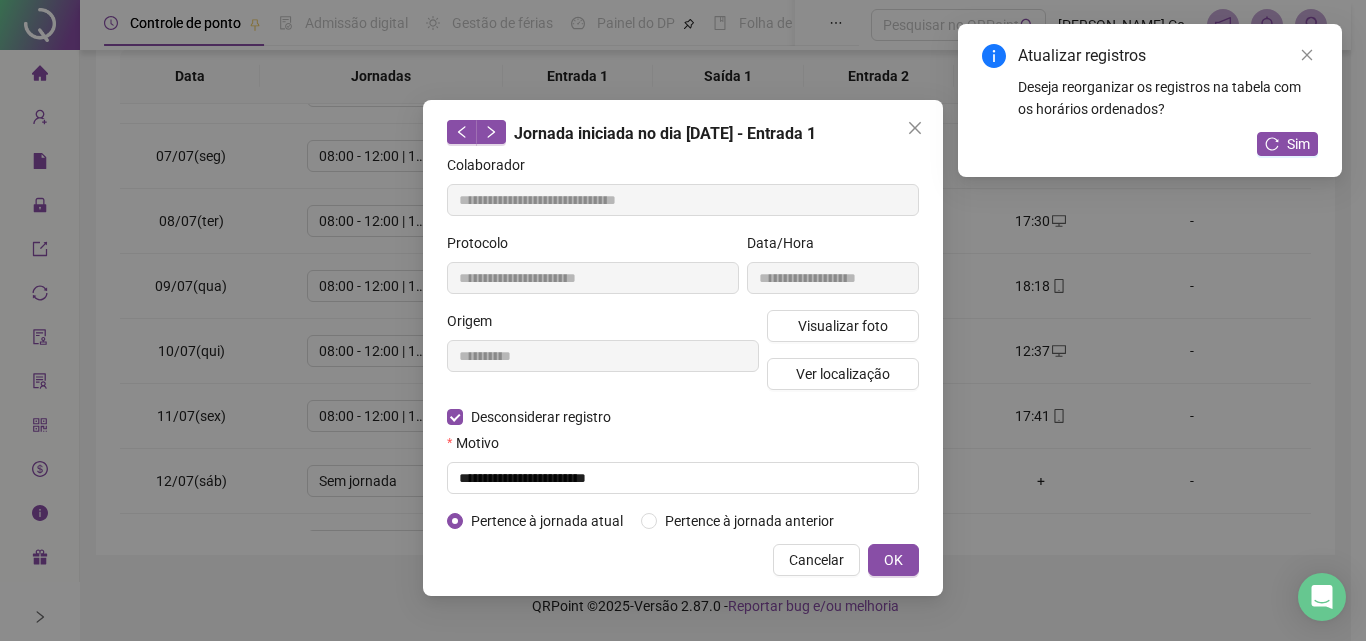type on "**********" 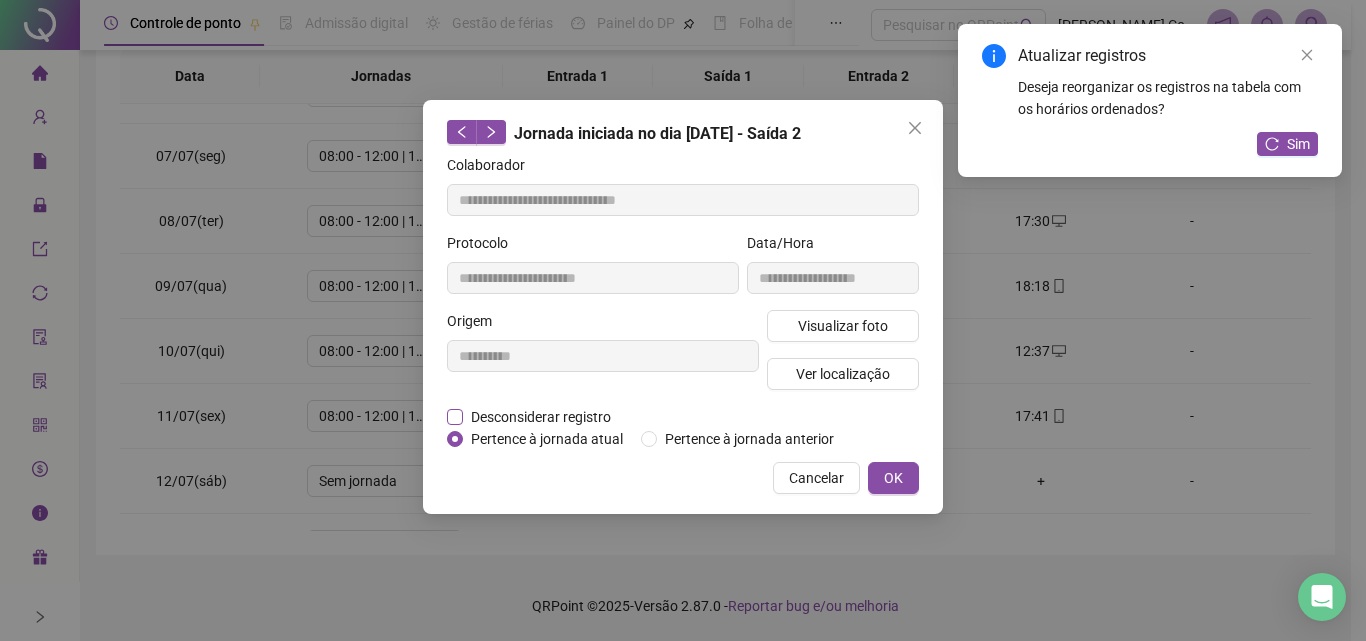 click on "Desconsiderar registro" at bounding box center [541, 417] 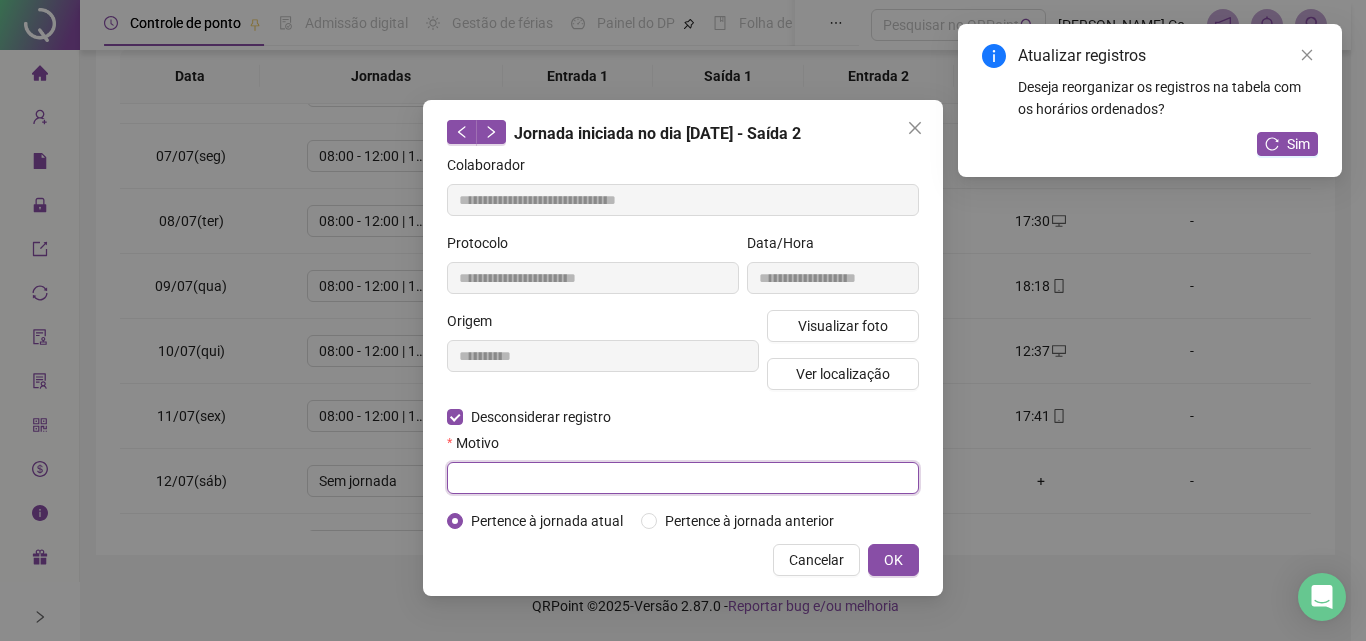 click at bounding box center (683, 478) 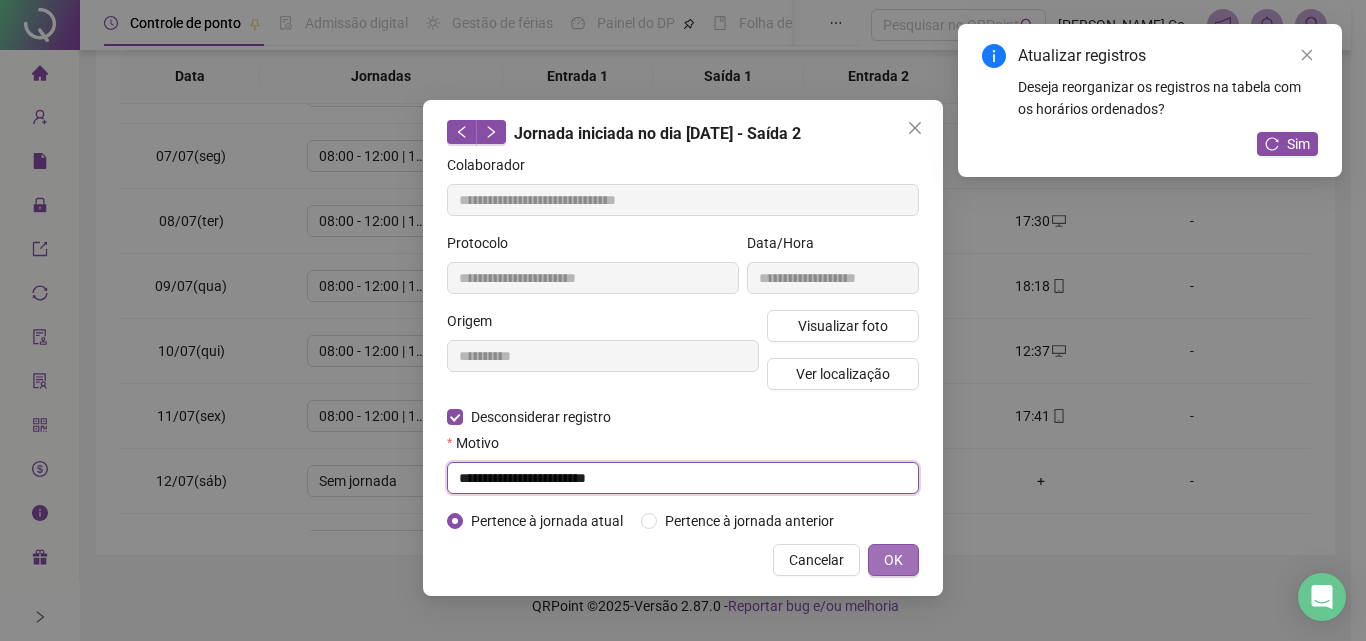 type on "**********" 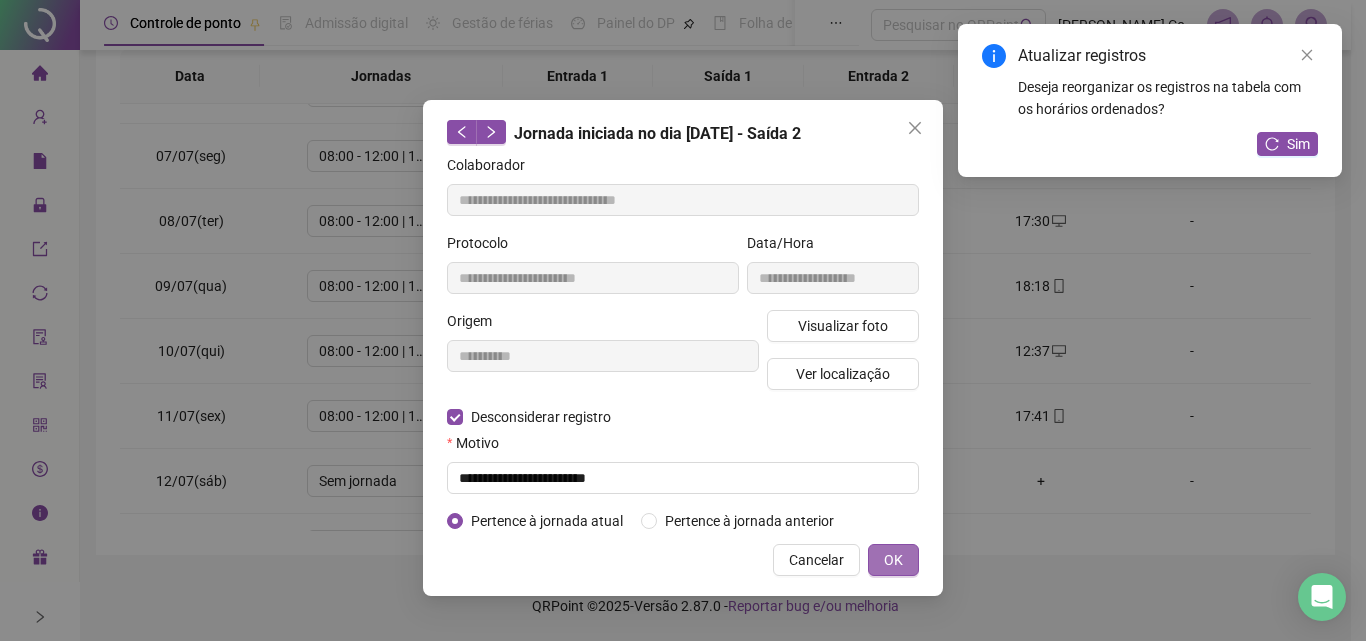 click on "OK" at bounding box center [893, 560] 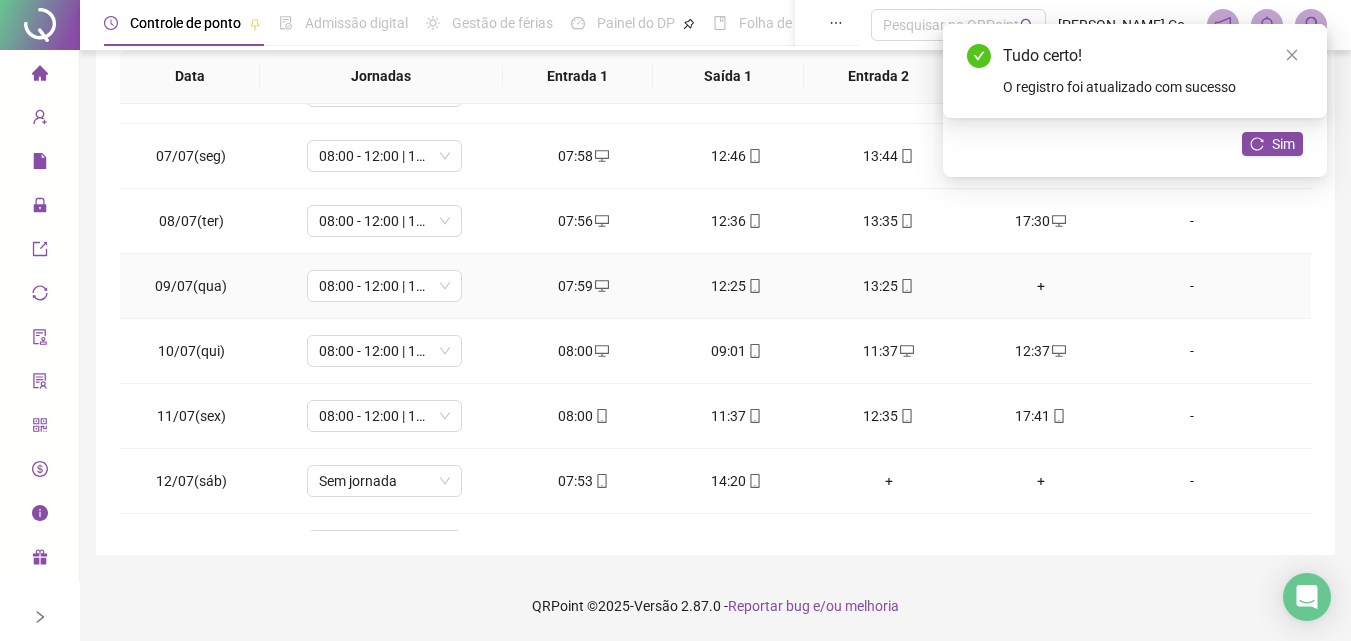 click on "+" at bounding box center (1041, 286) 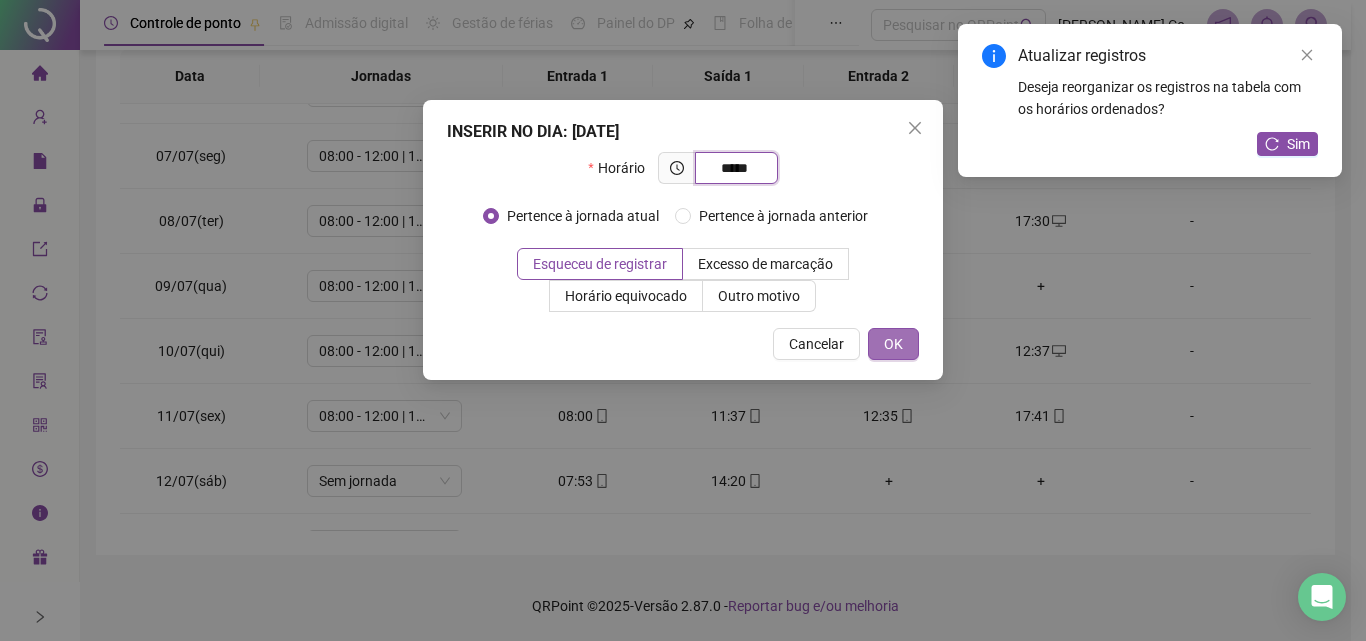 type on "*****" 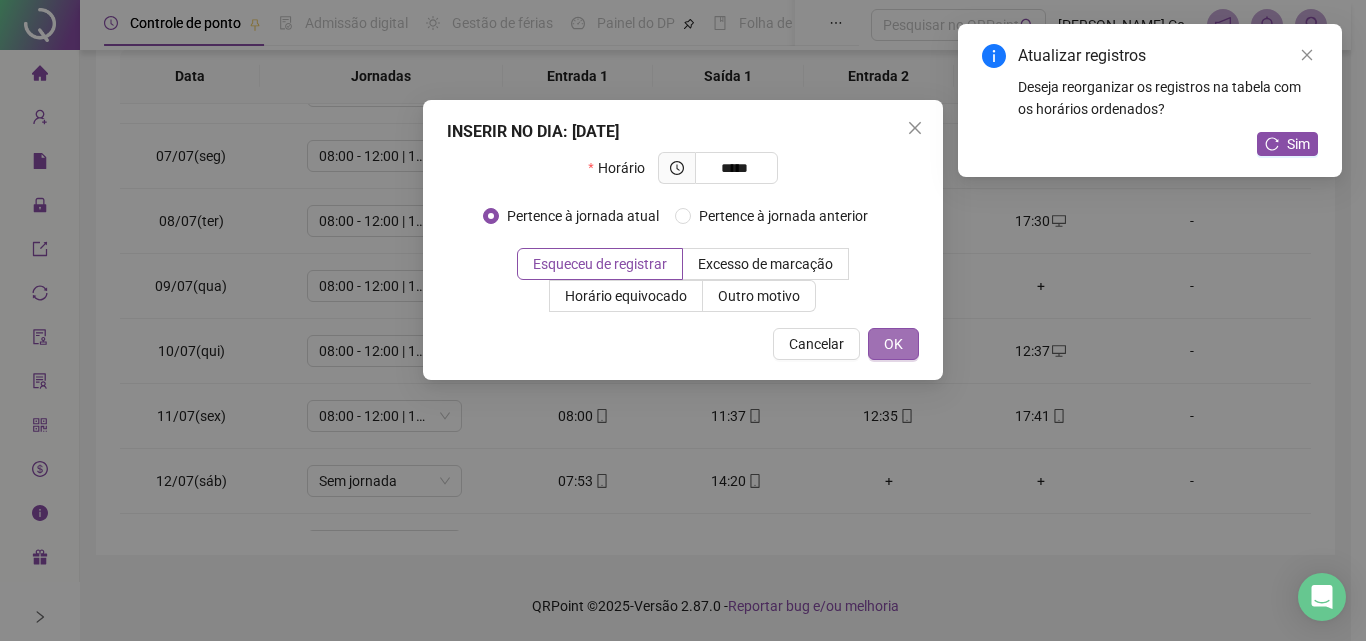 click on "OK" at bounding box center (893, 344) 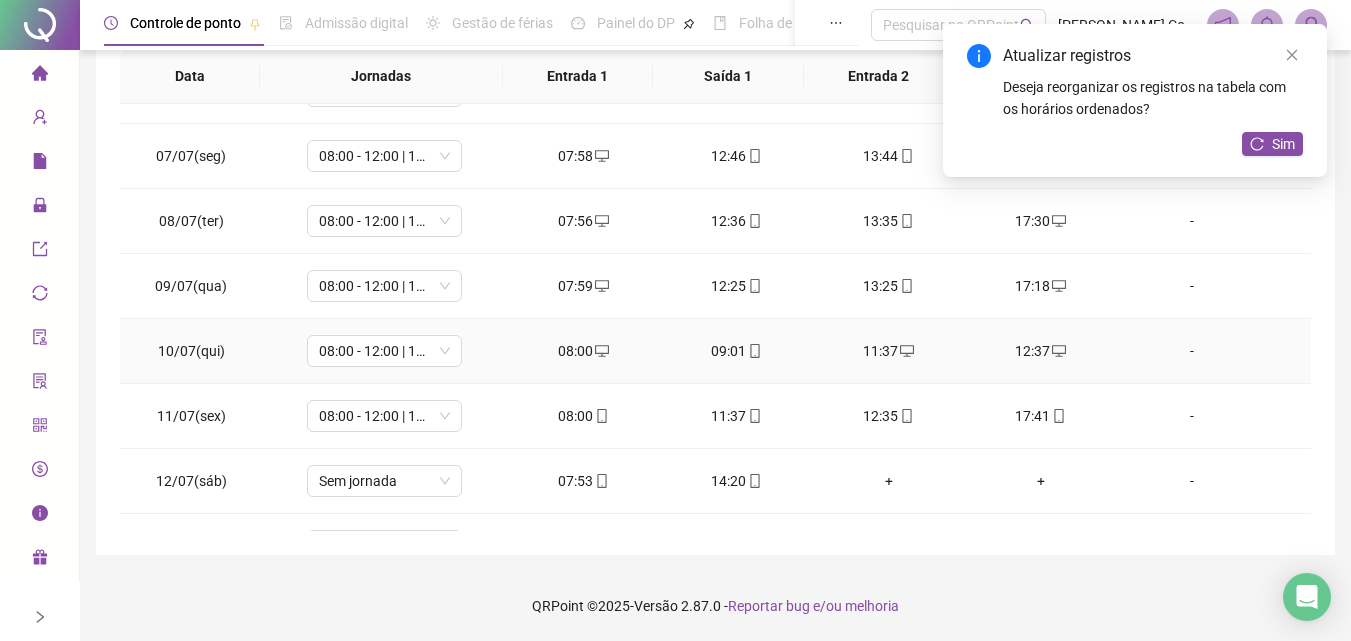 click on "09:01" at bounding box center [736, 351] 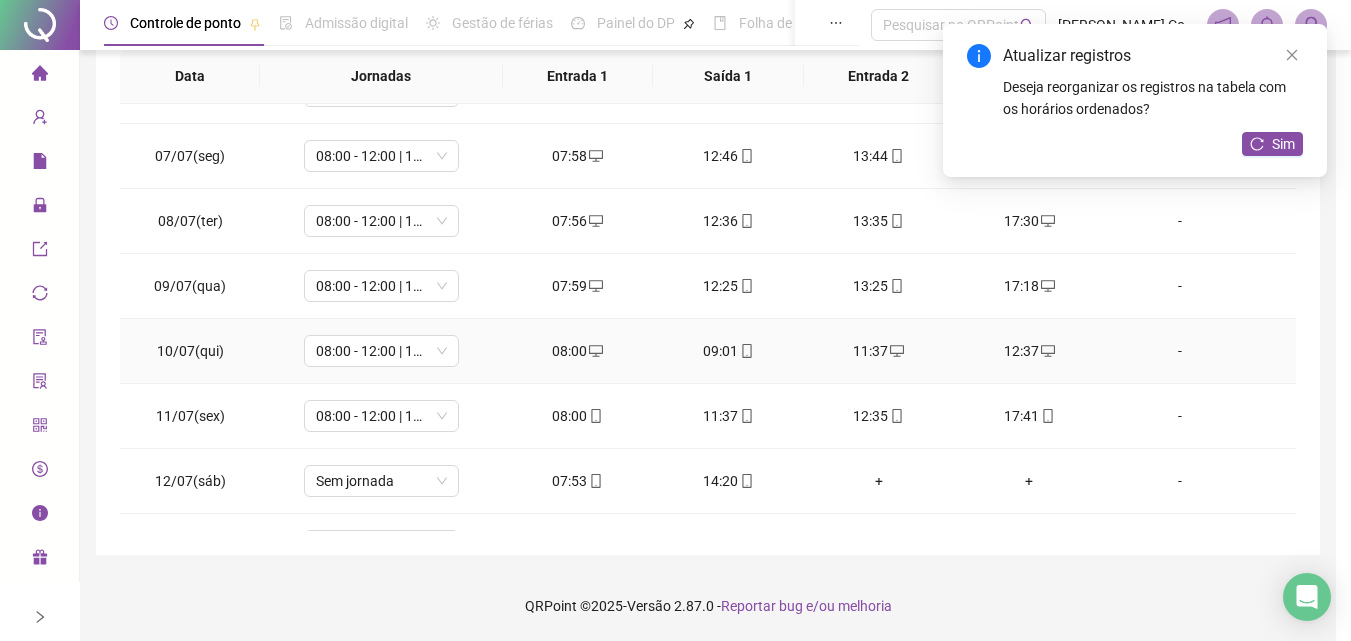 type on "**********" 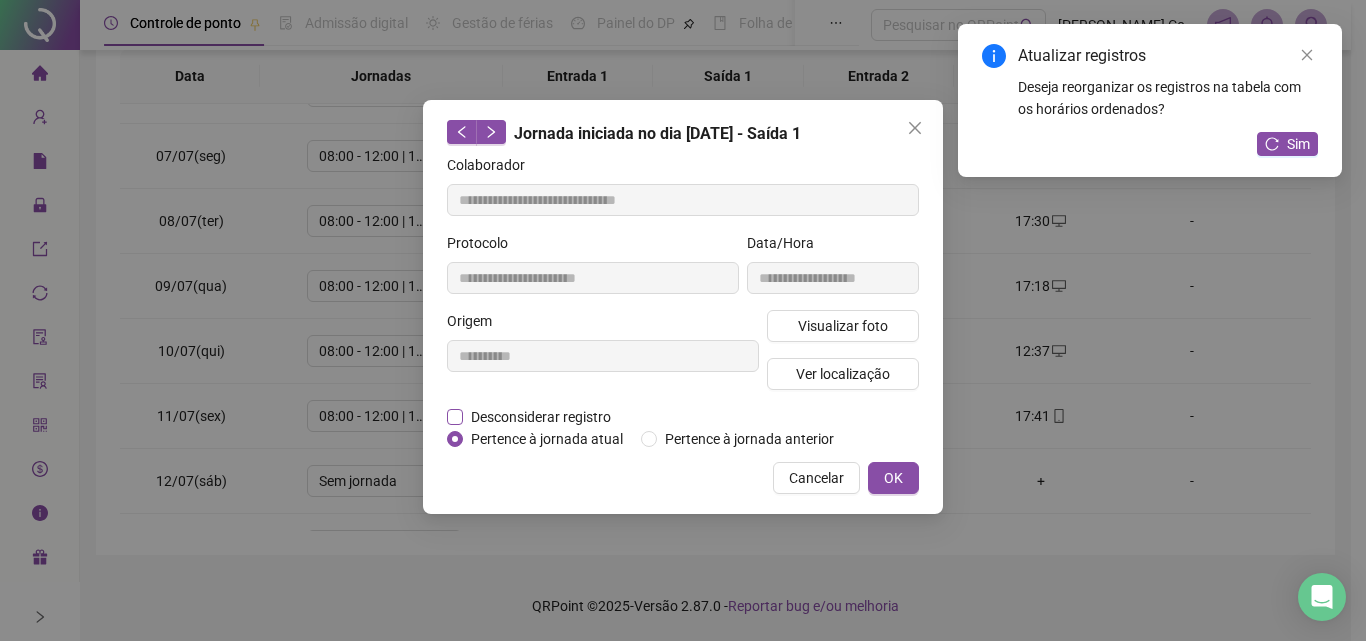 click on "Desconsiderar registro" at bounding box center (541, 417) 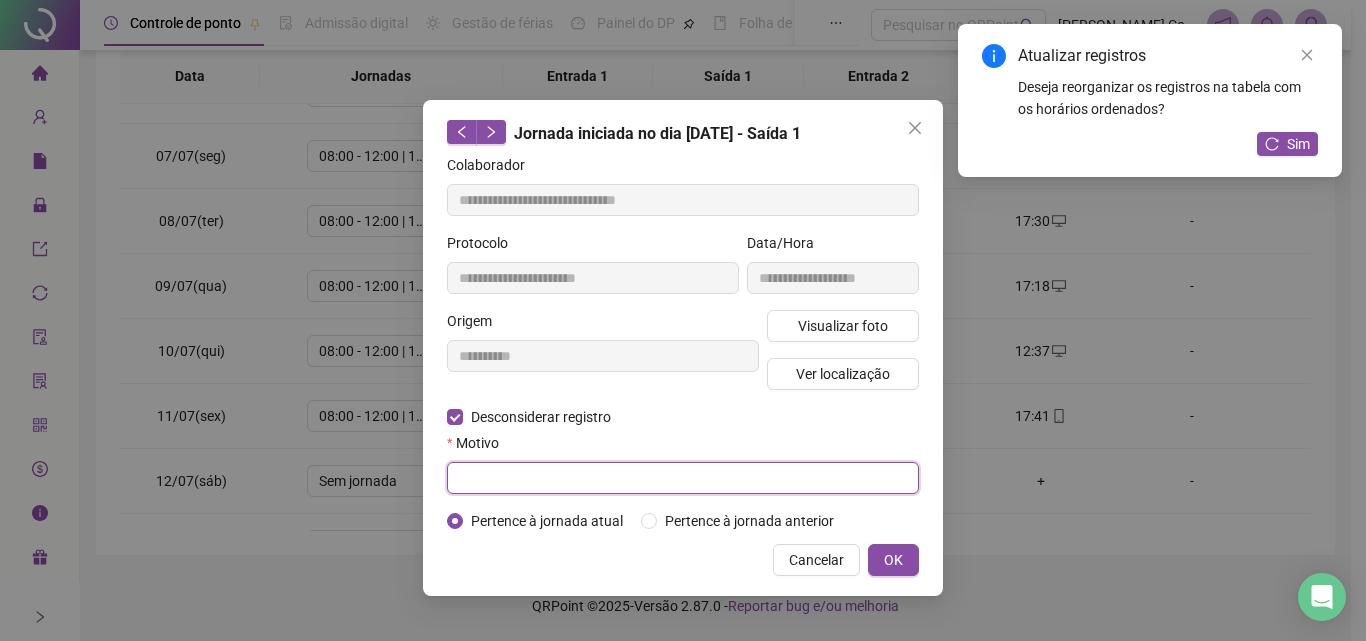 click at bounding box center [683, 478] 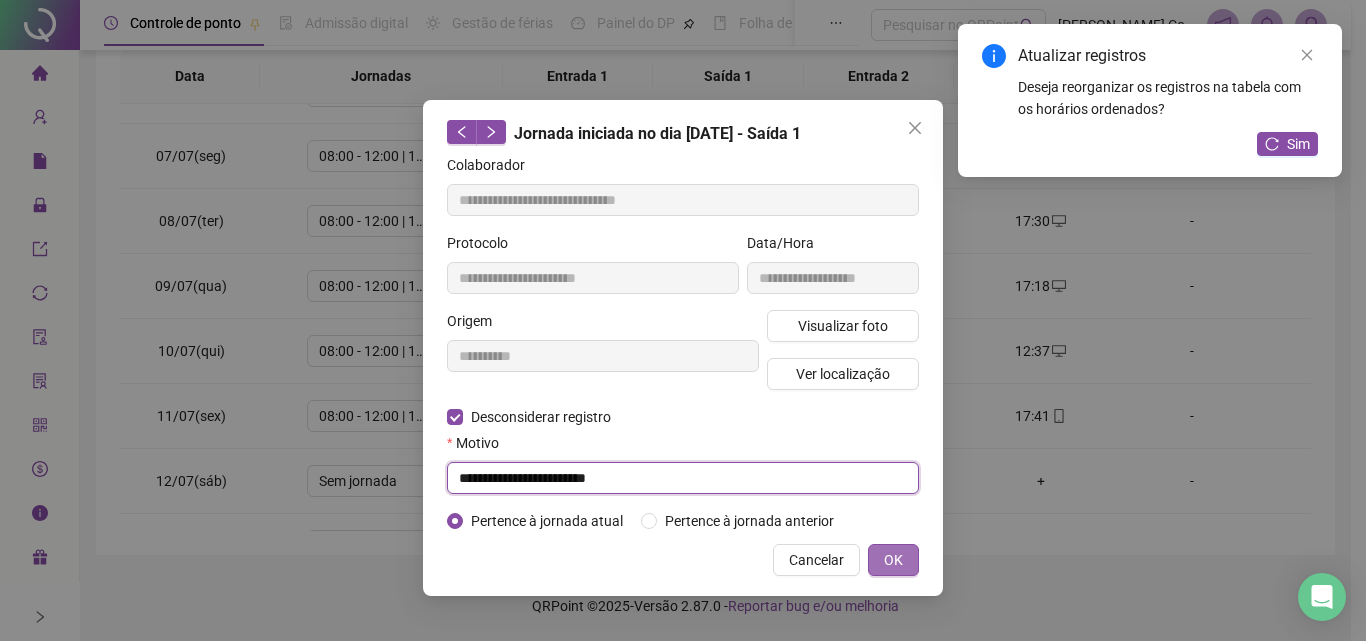 type on "**********" 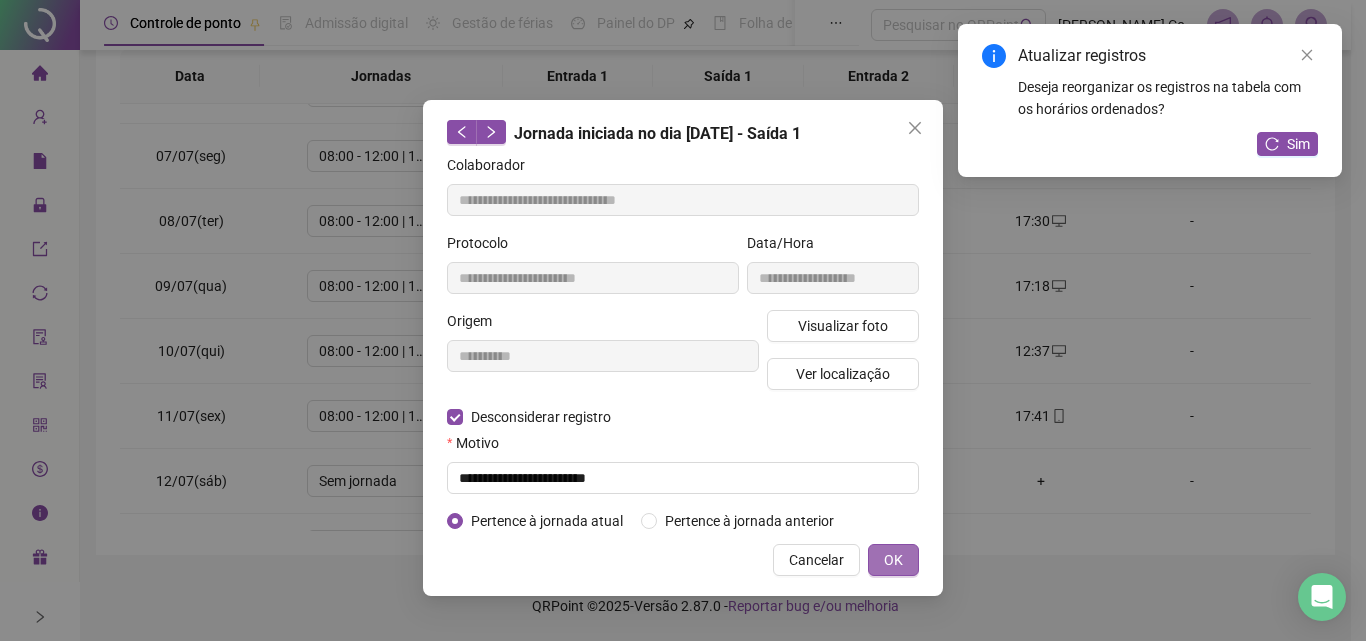 click on "OK" at bounding box center (893, 560) 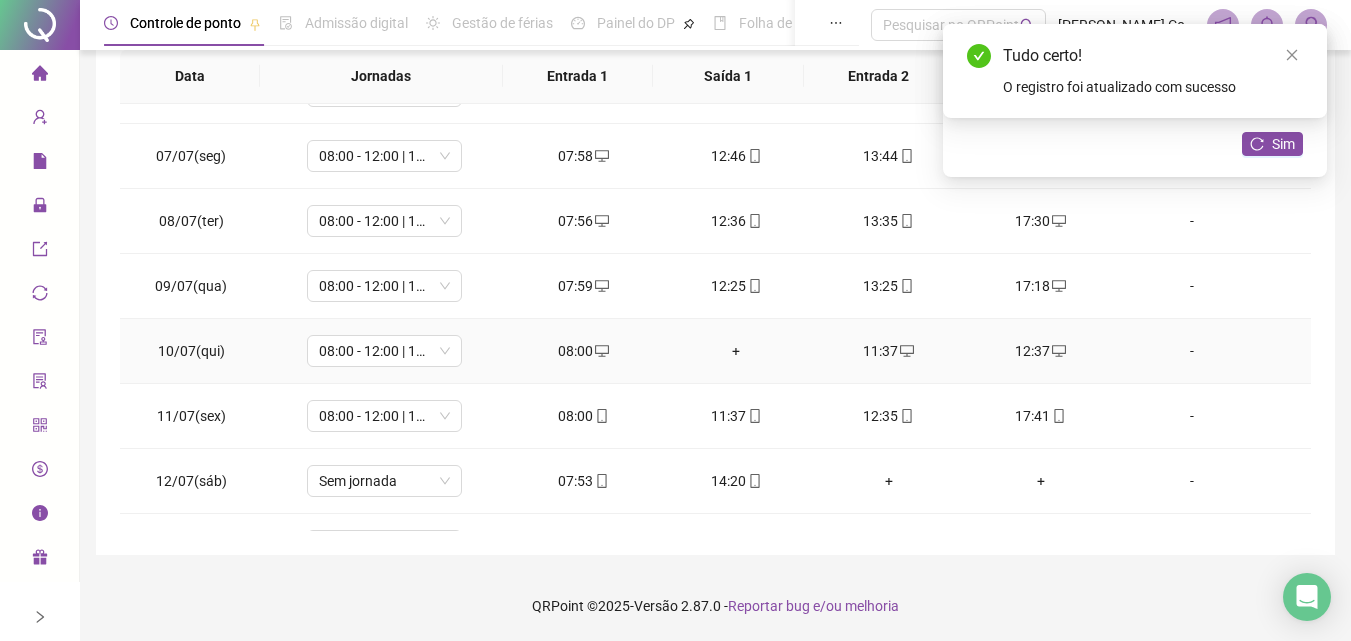click on "+" at bounding box center (736, 351) 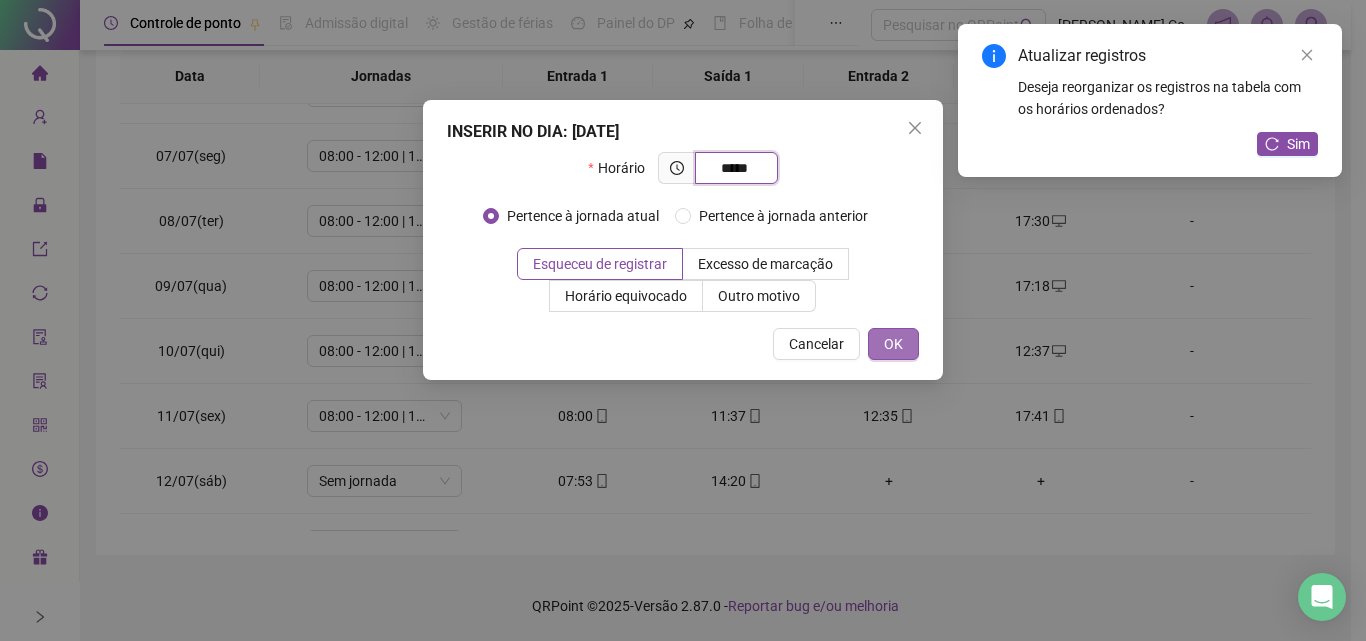 type on "*****" 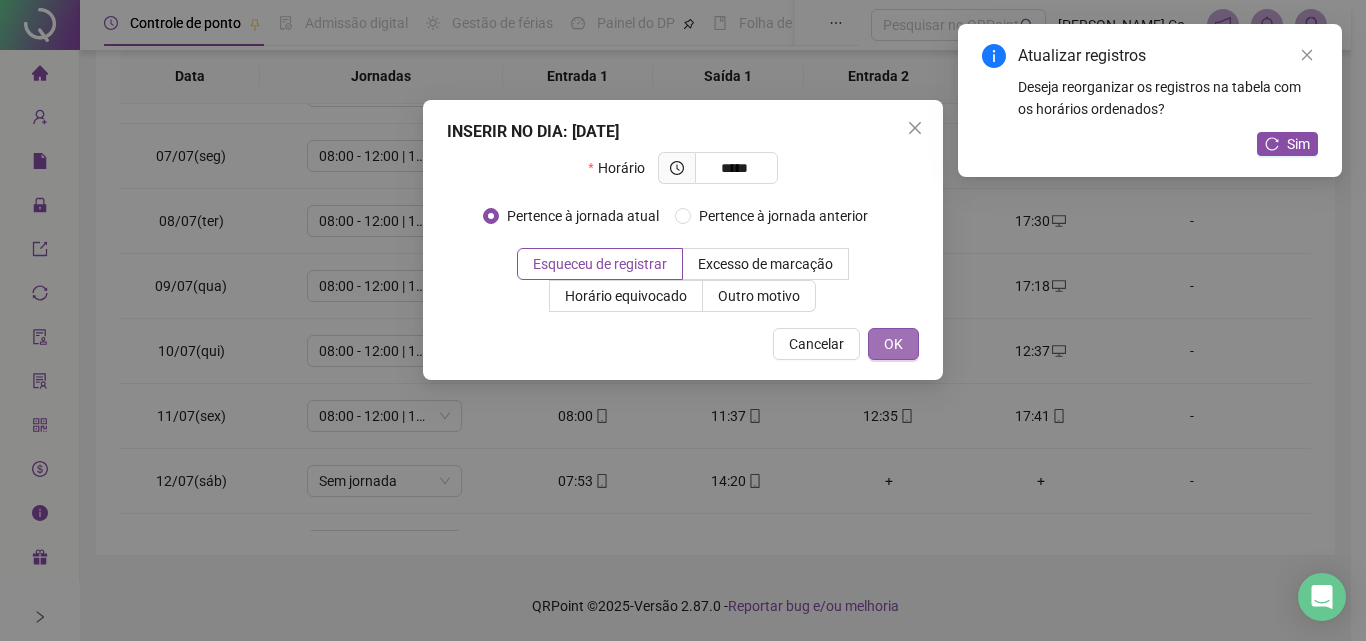 click on "OK" at bounding box center (893, 344) 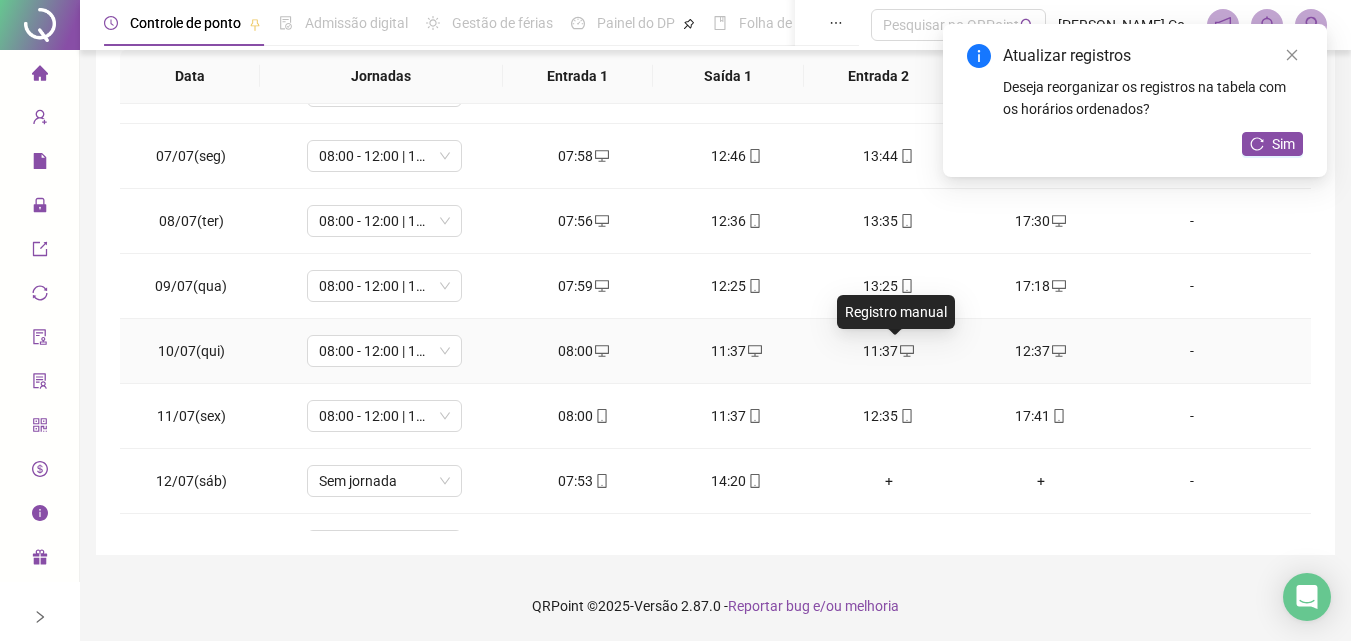 click on "11:37" at bounding box center (888, 351) 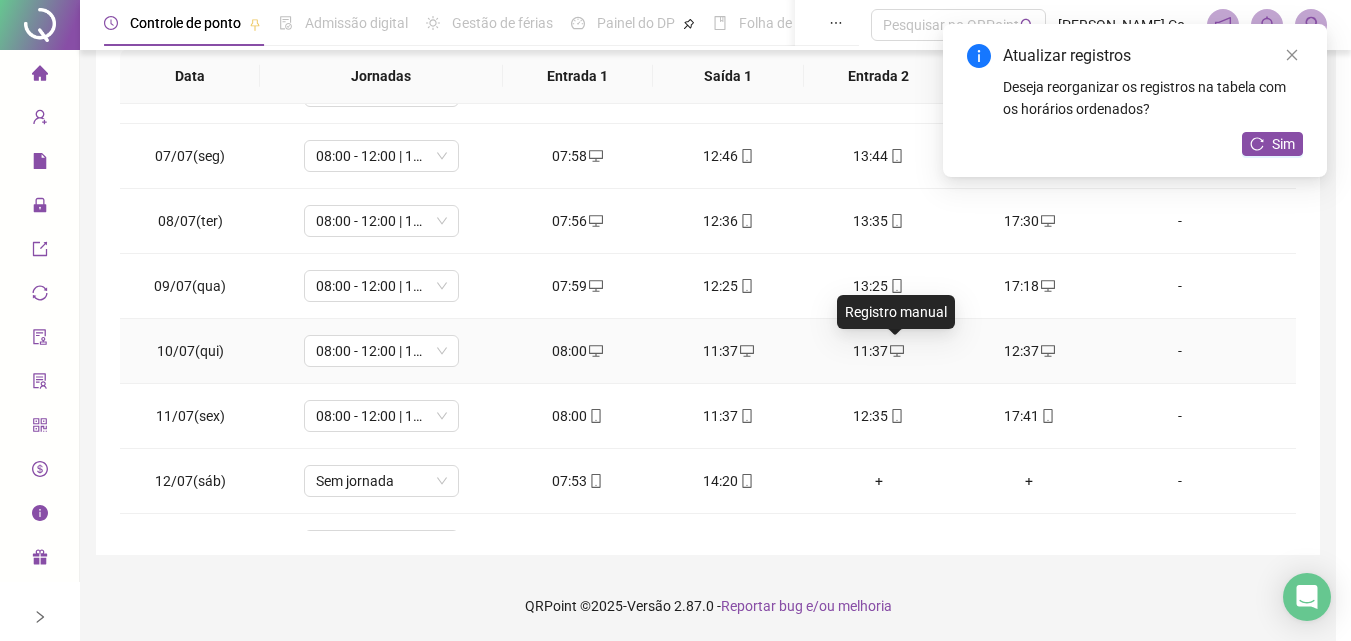 type on "**********" 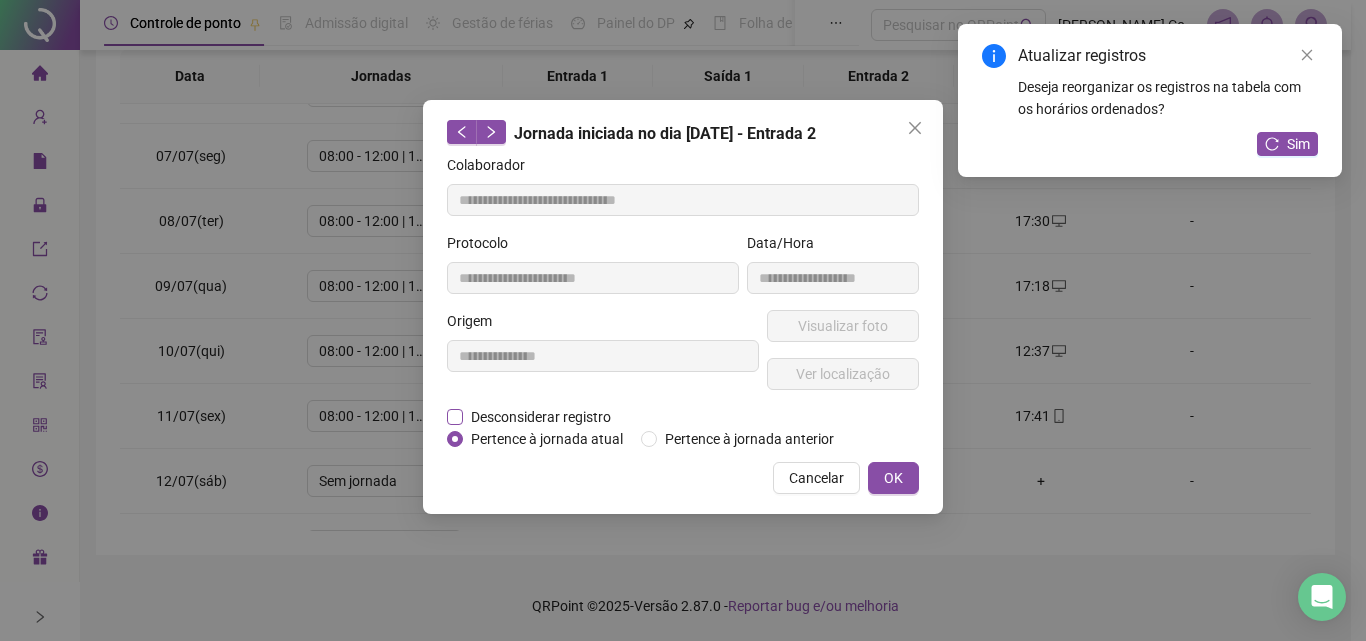 click on "Desconsiderar registro" at bounding box center (541, 417) 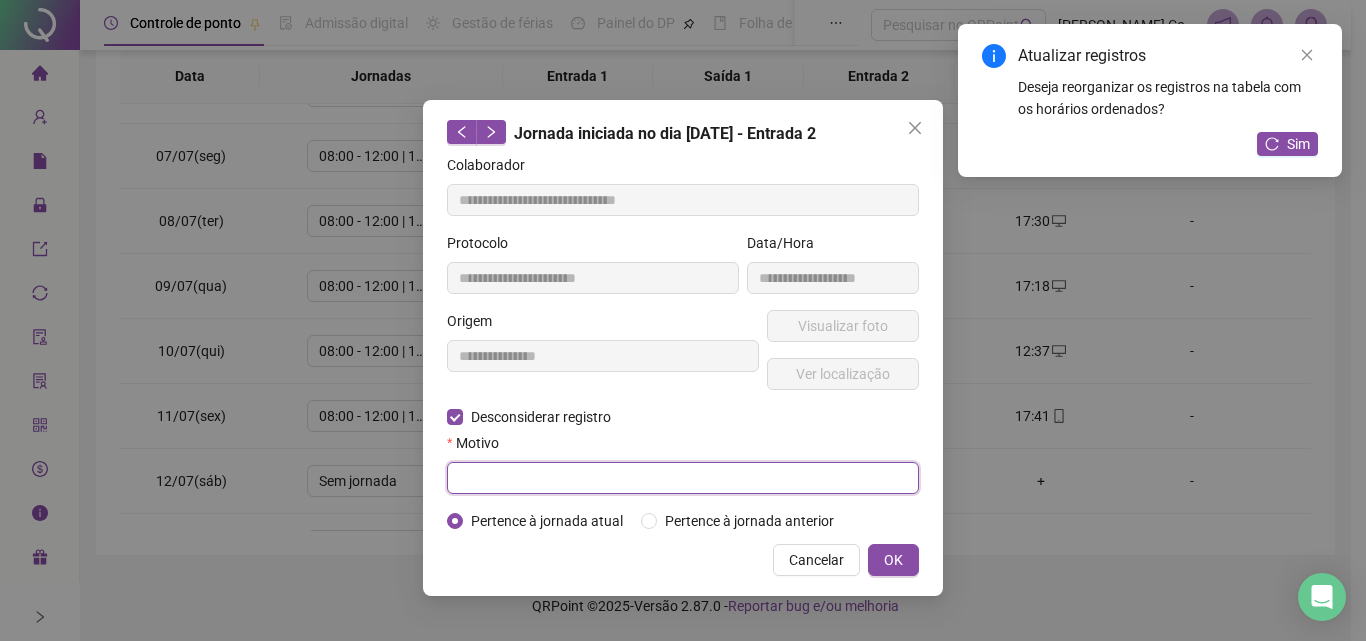 click at bounding box center [683, 478] 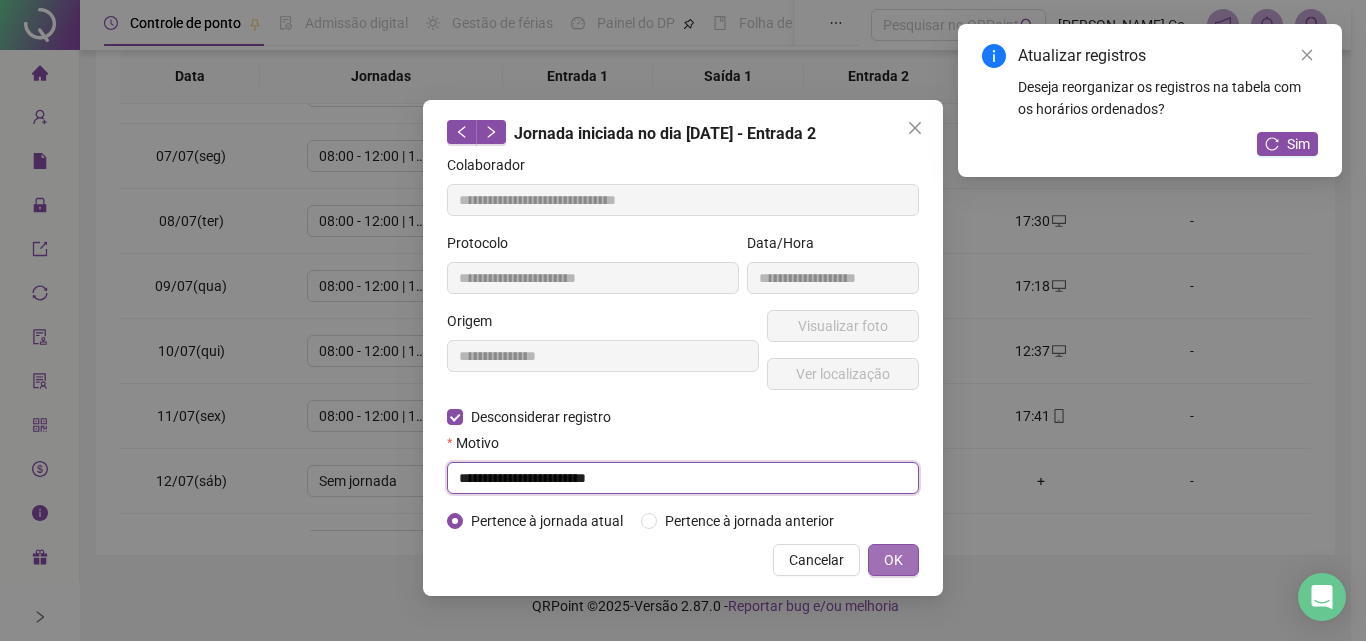 type on "**********" 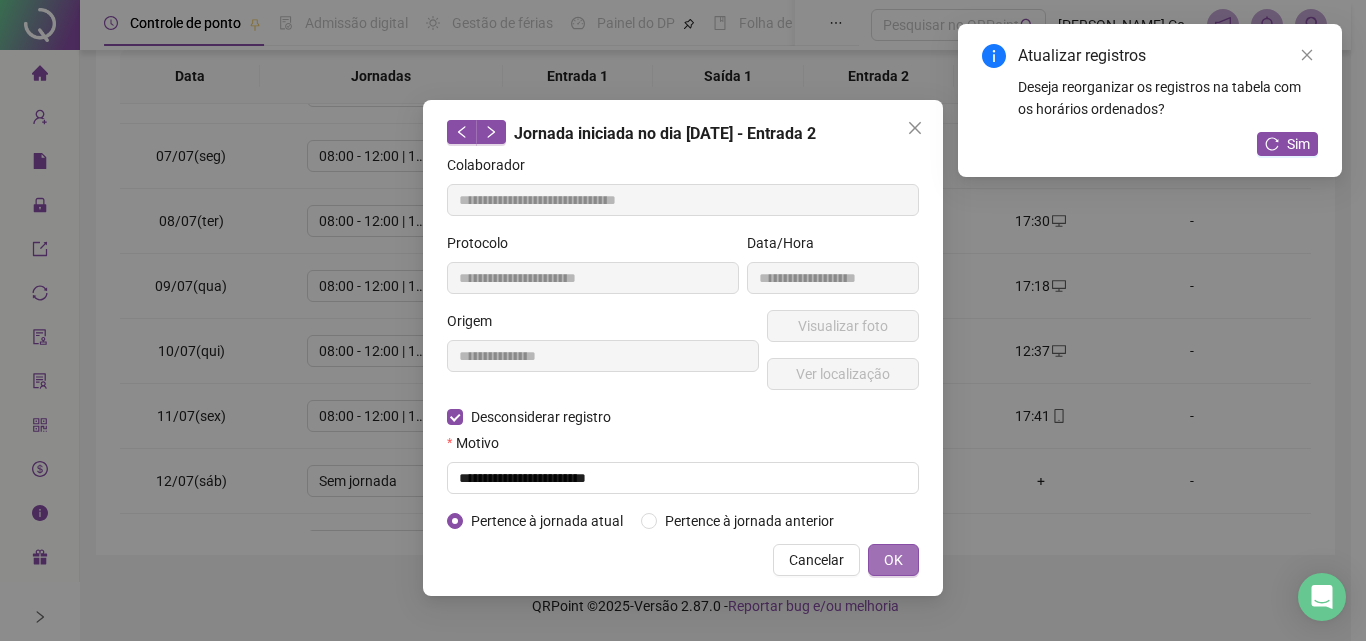 click on "OK" at bounding box center (893, 560) 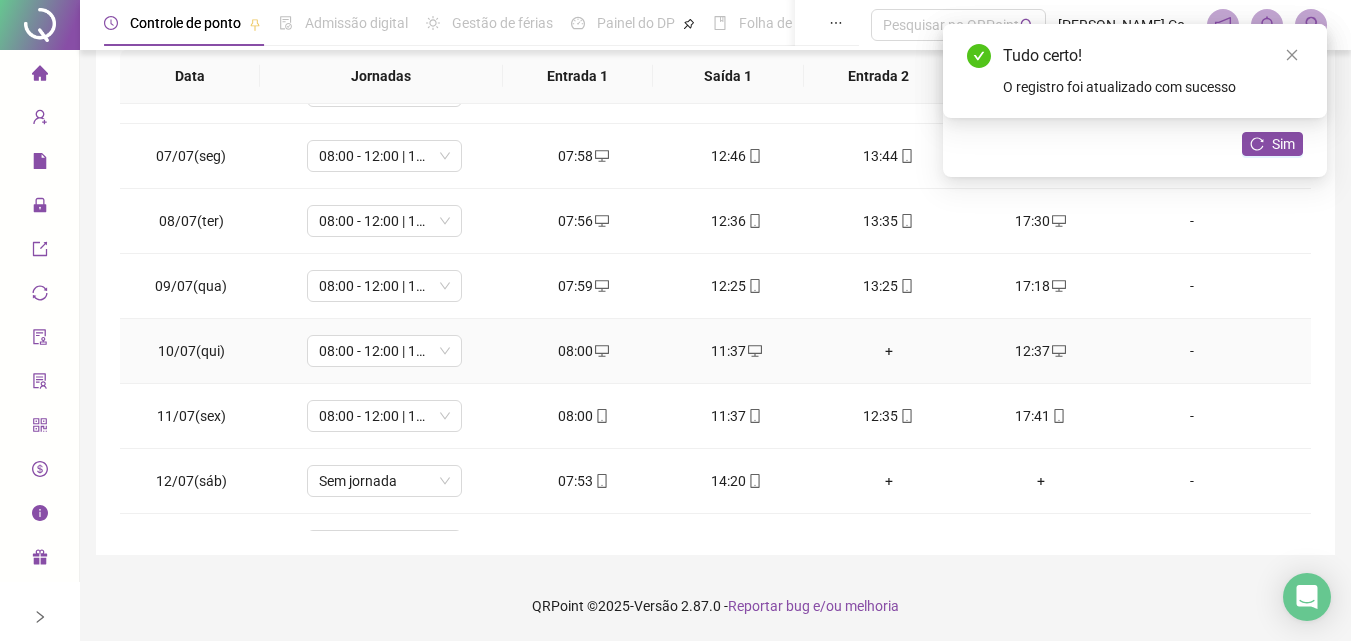 click on "+" at bounding box center [888, 351] 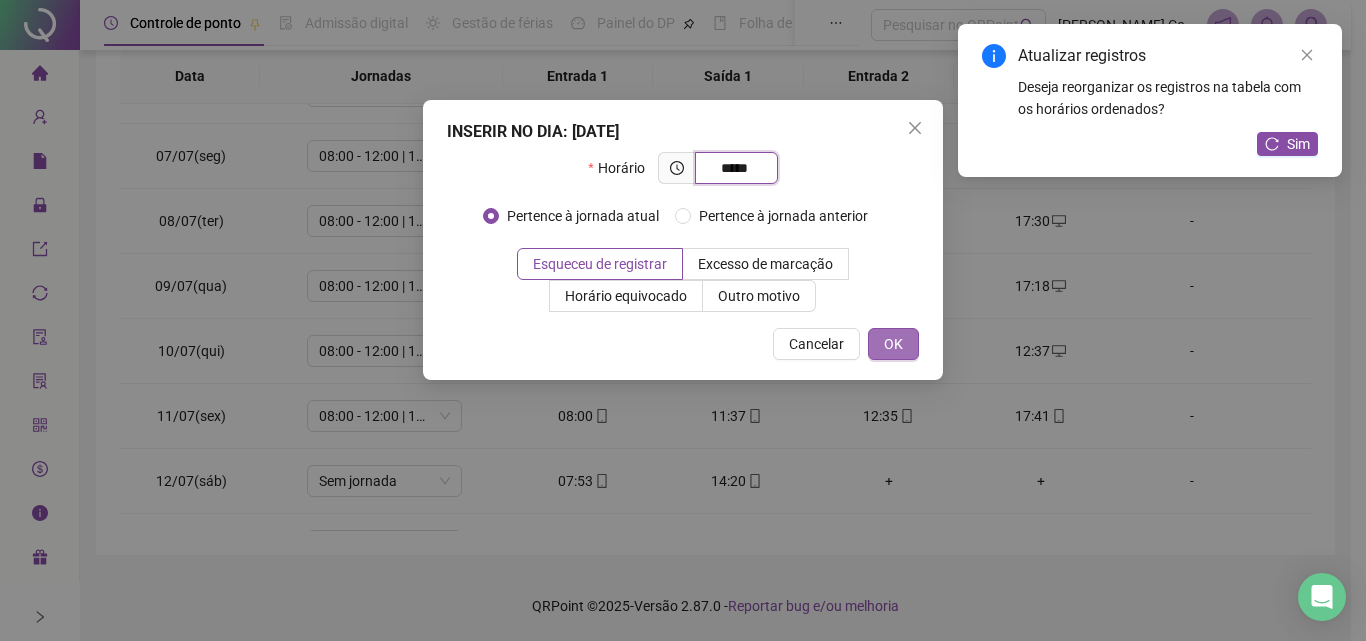 type on "*****" 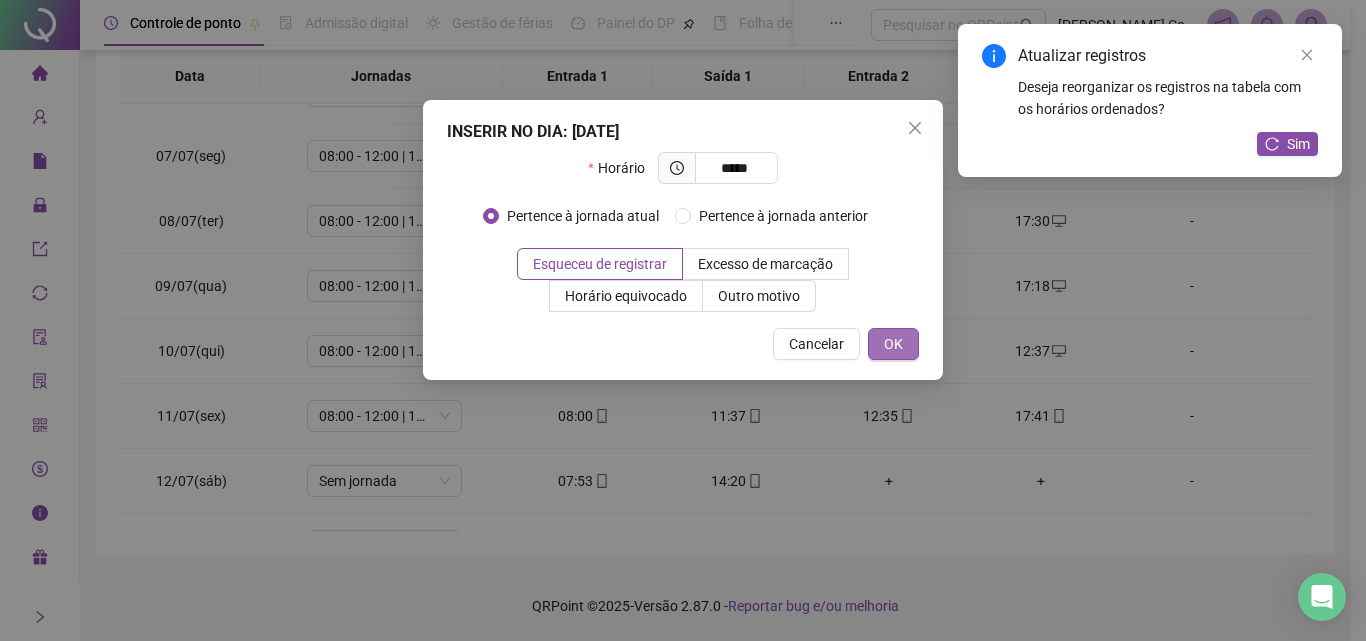 click on "OK" at bounding box center (893, 344) 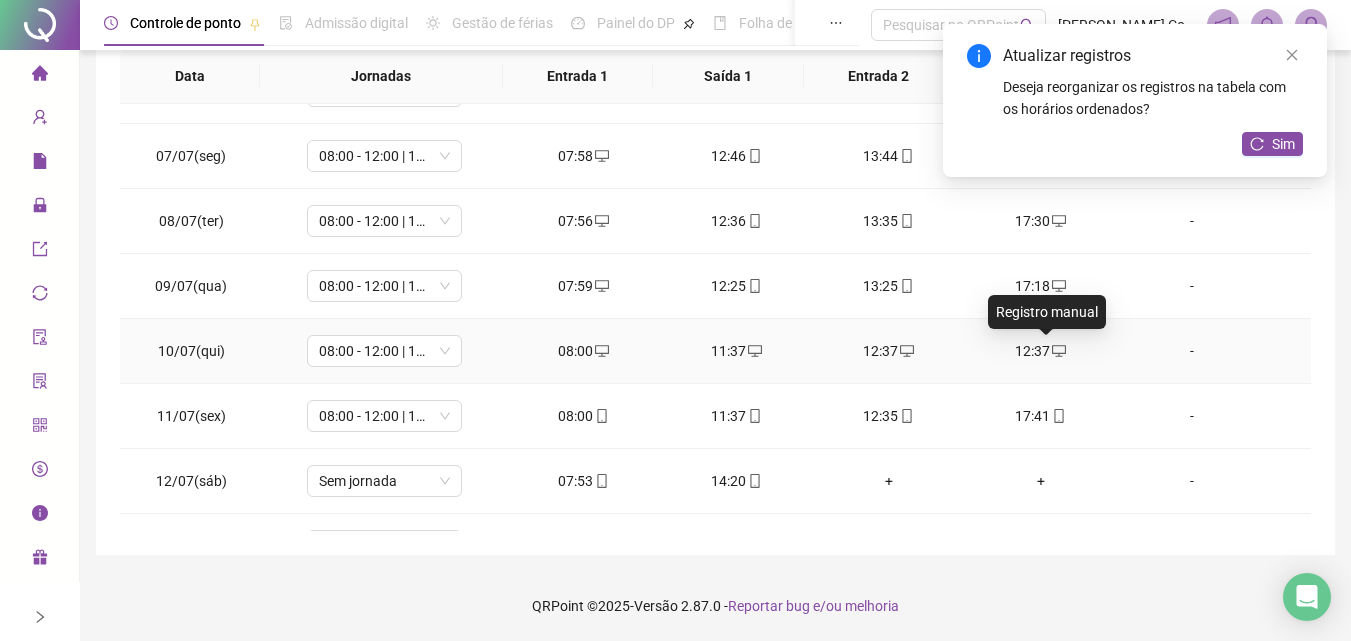 click 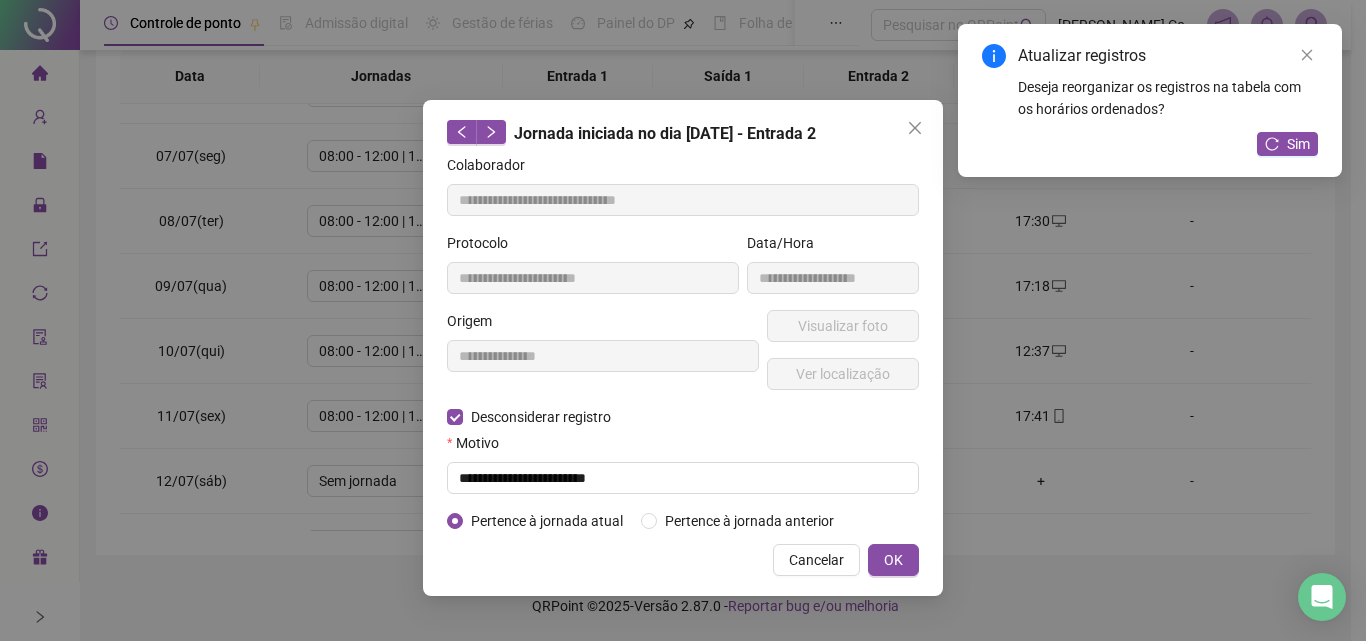 type on "**********" 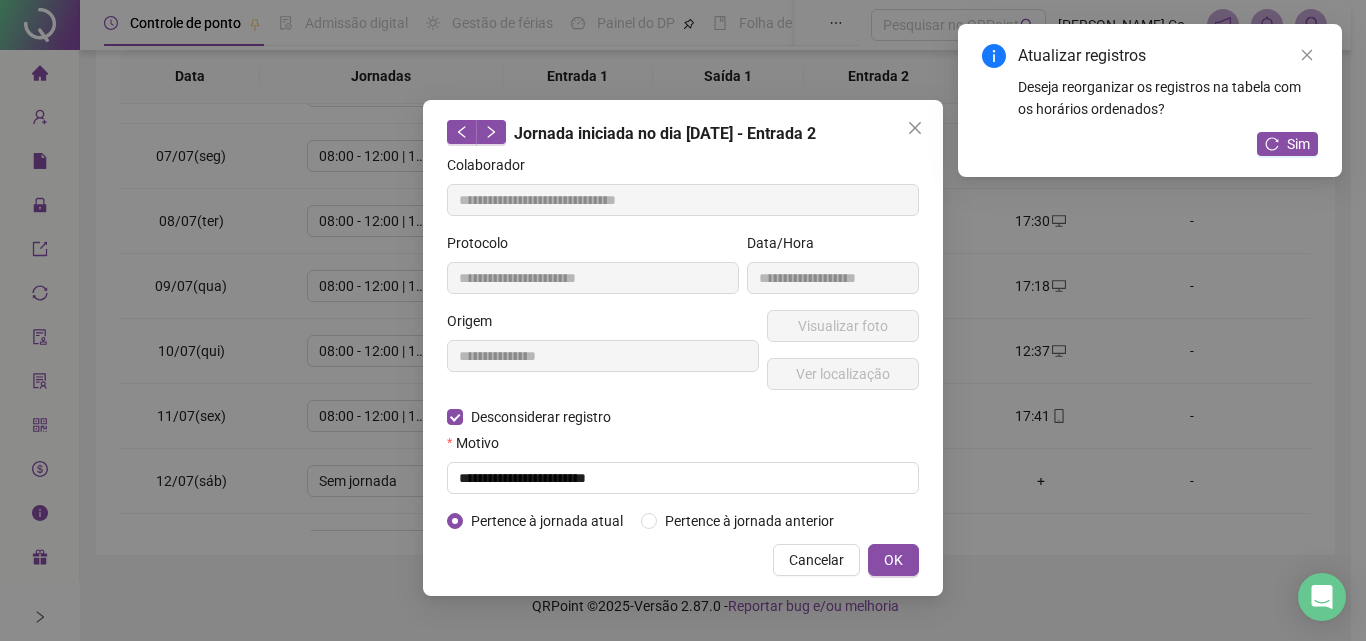 type on "**********" 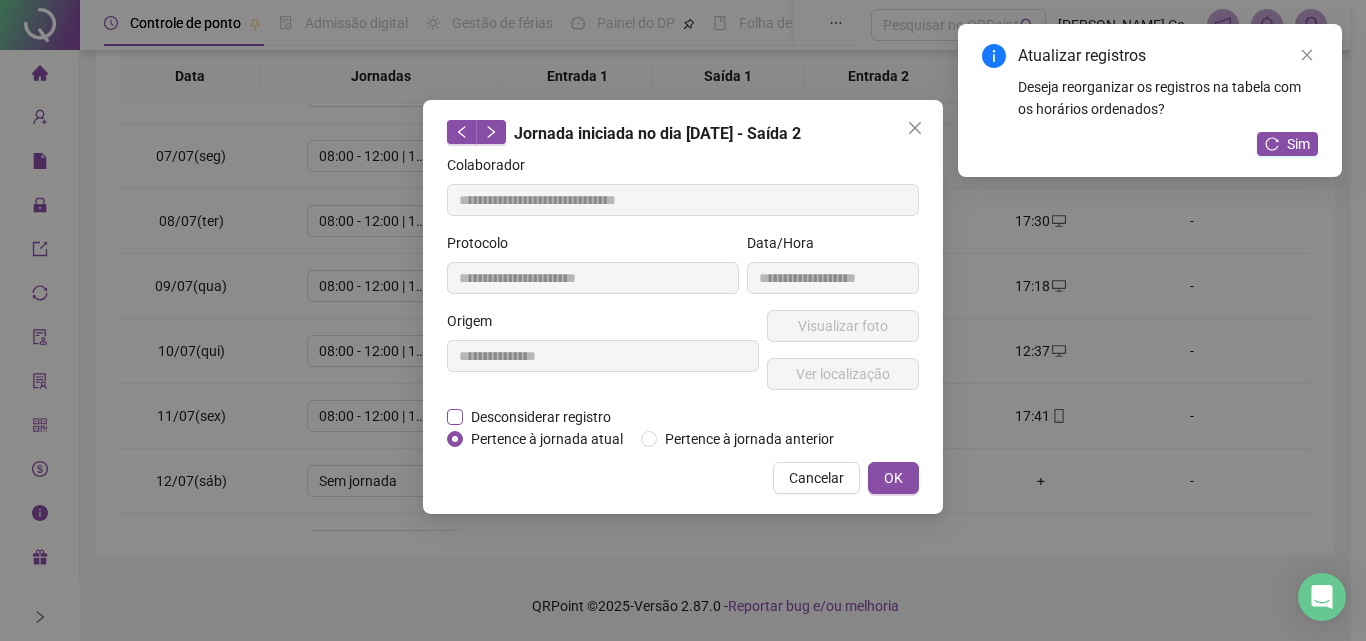 click on "Desconsiderar registro" at bounding box center (541, 417) 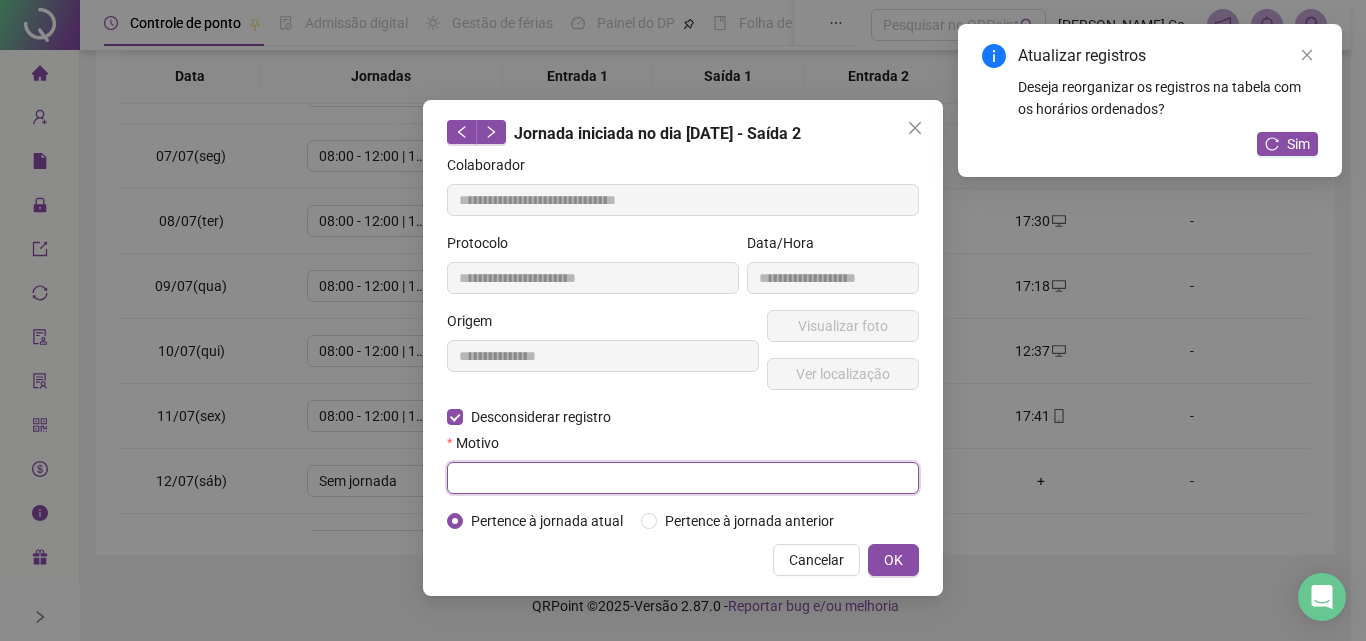click at bounding box center [683, 478] 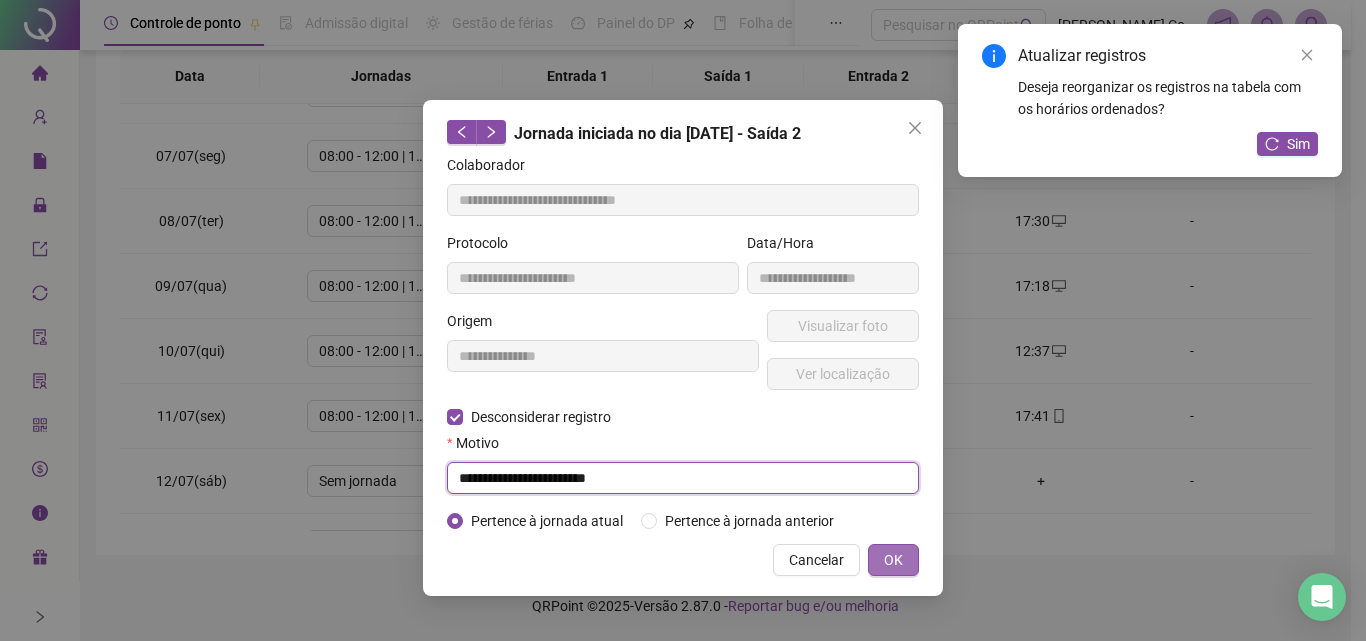 type on "**********" 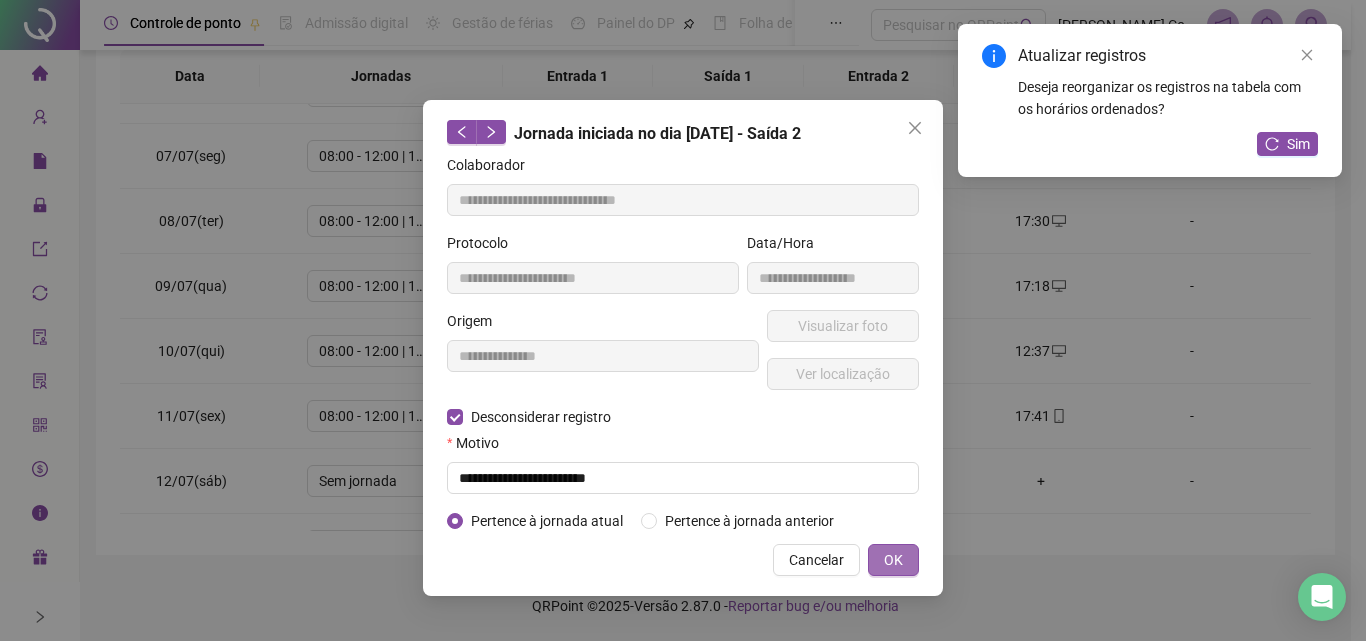 click on "OK" at bounding box center [893, 560] 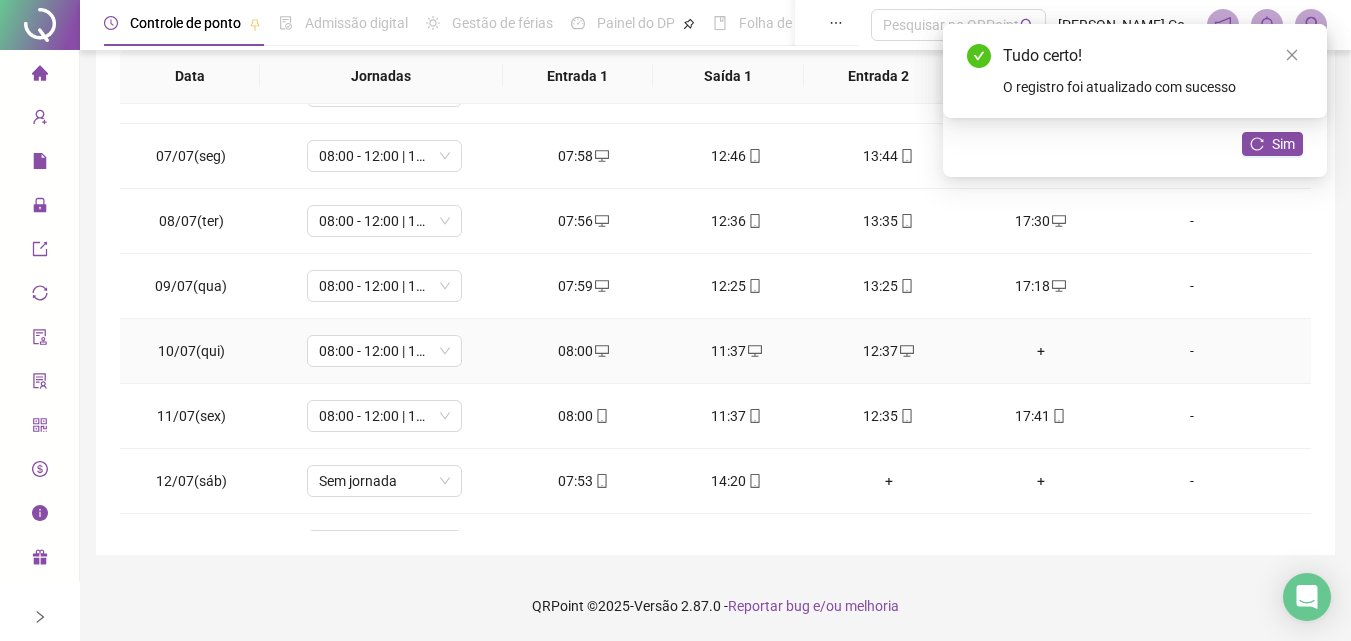 click on "+" at bounding box center (1041, 351) 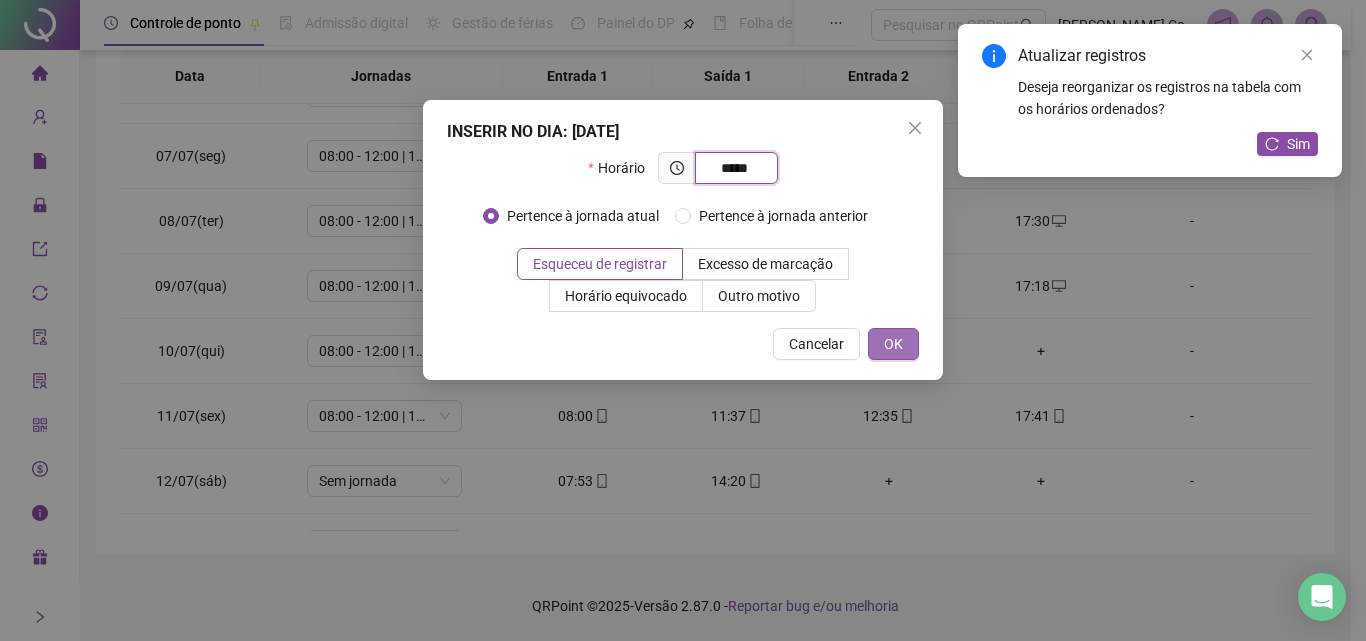 type on "*****" 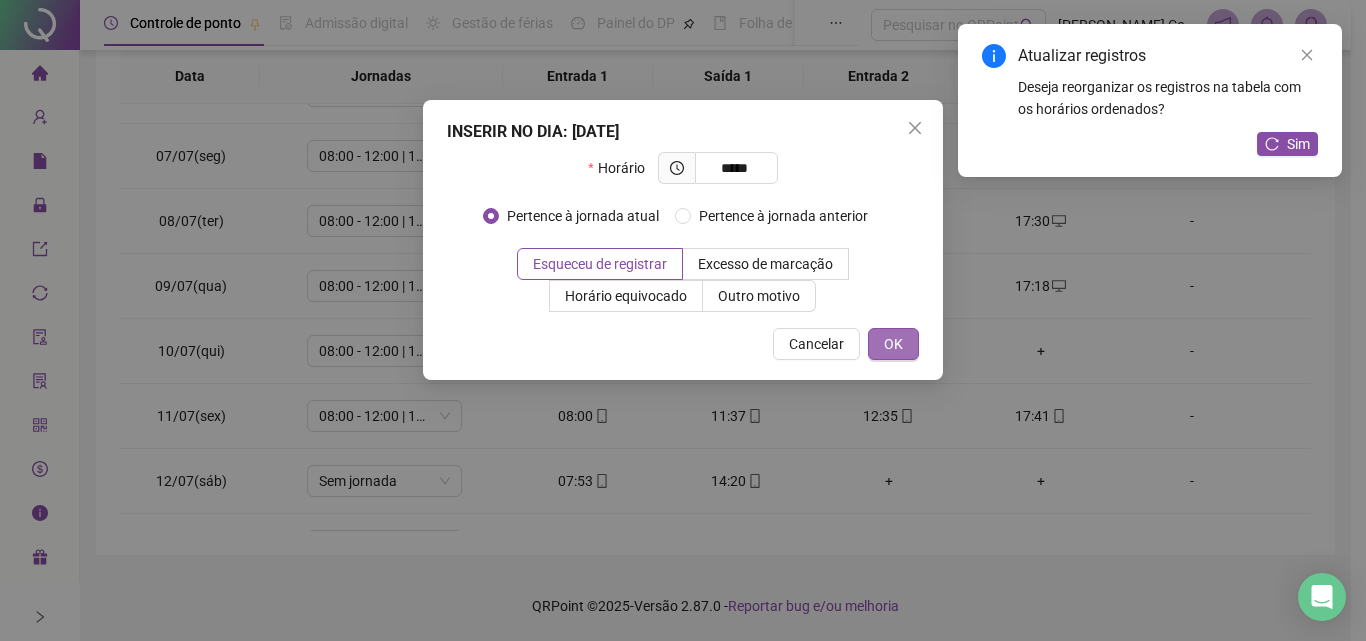 click on "OK" at bounding box center (893, 344) 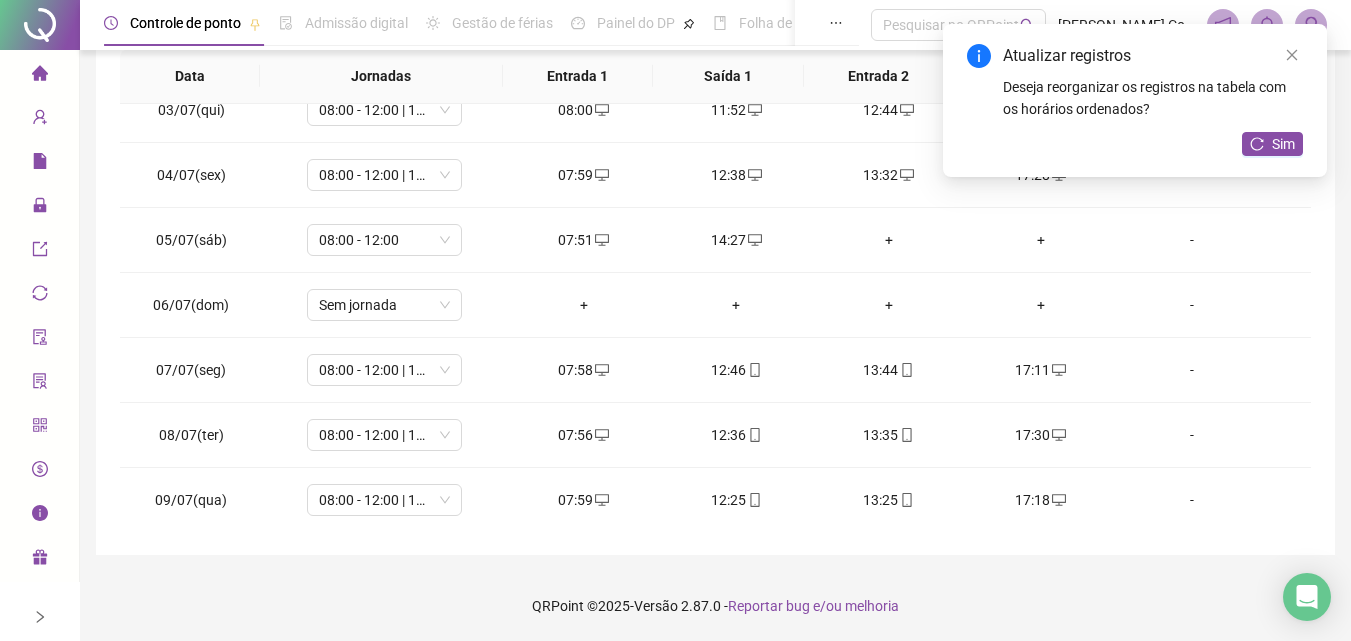 scroll, scrollTop: 0, scrollLeft: 0, axis: both 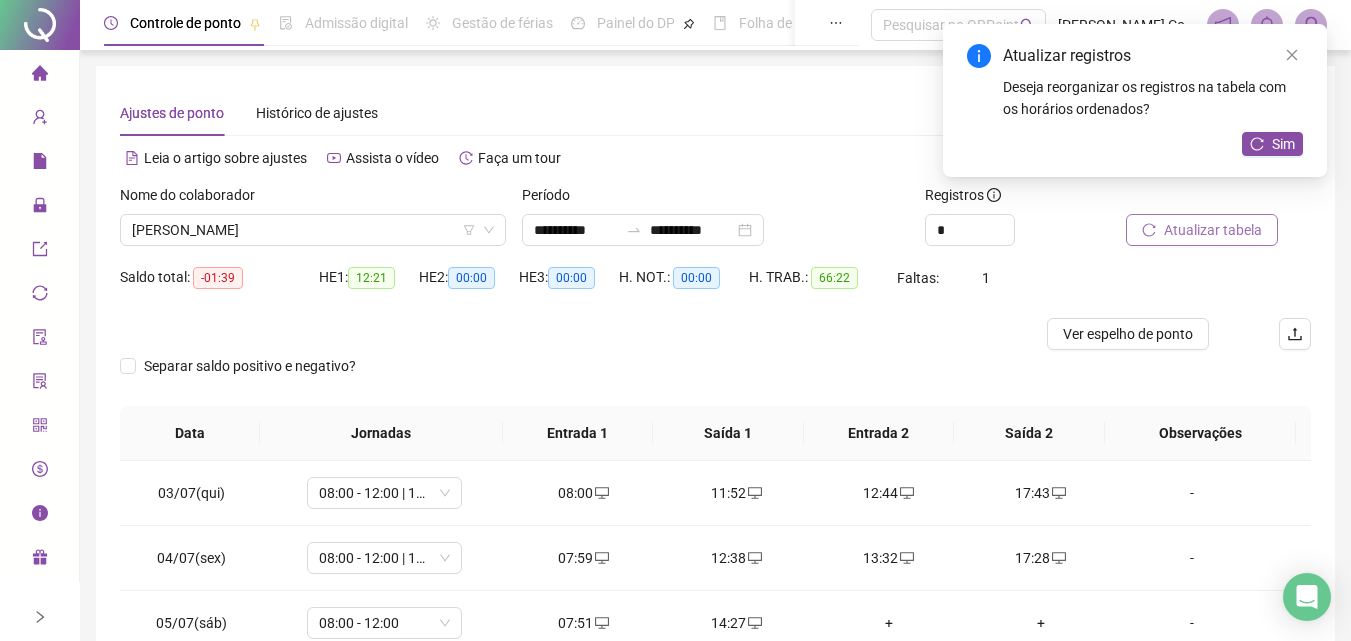 click on "Atualizar tabela" at bounding box center [1213, 230] 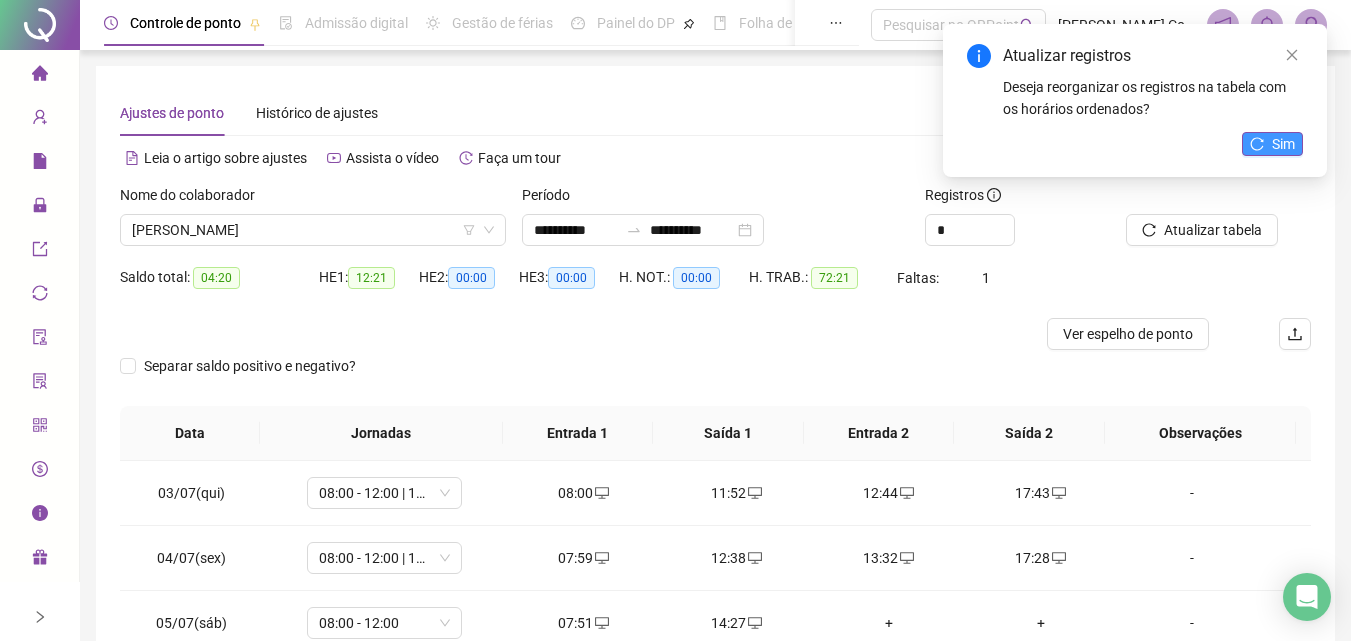 click 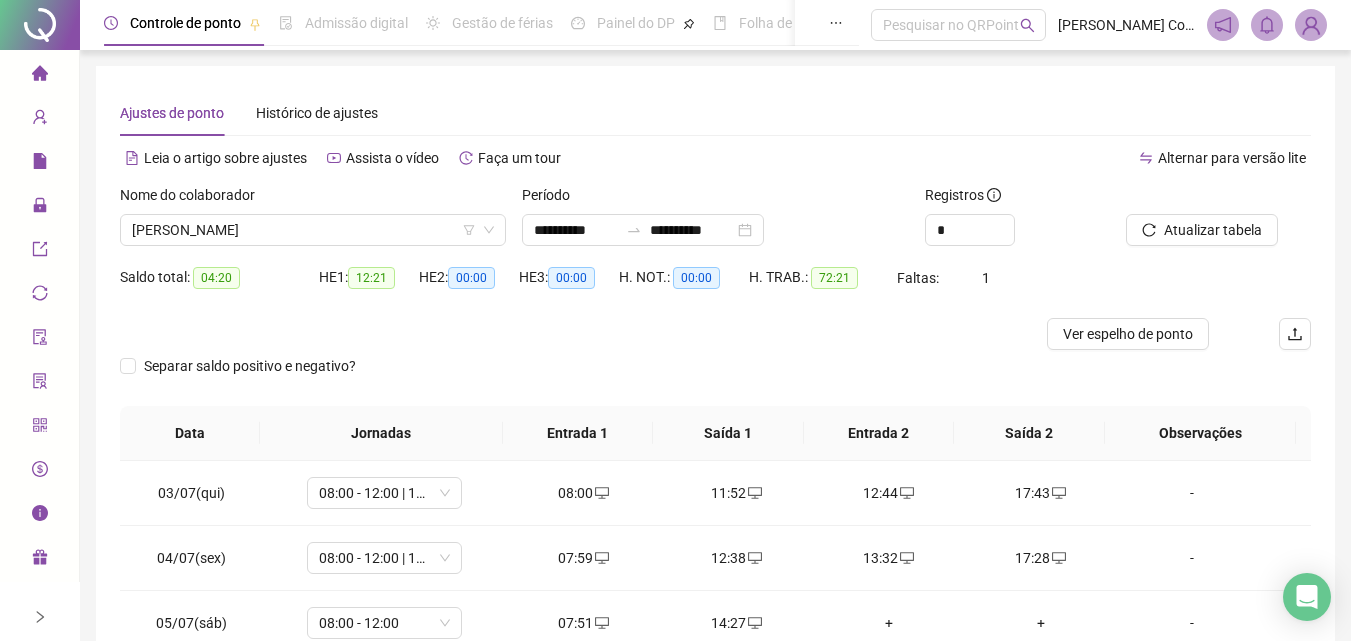 scroll, scrollTop: 353, scrollLeft: 0, axis: vertical 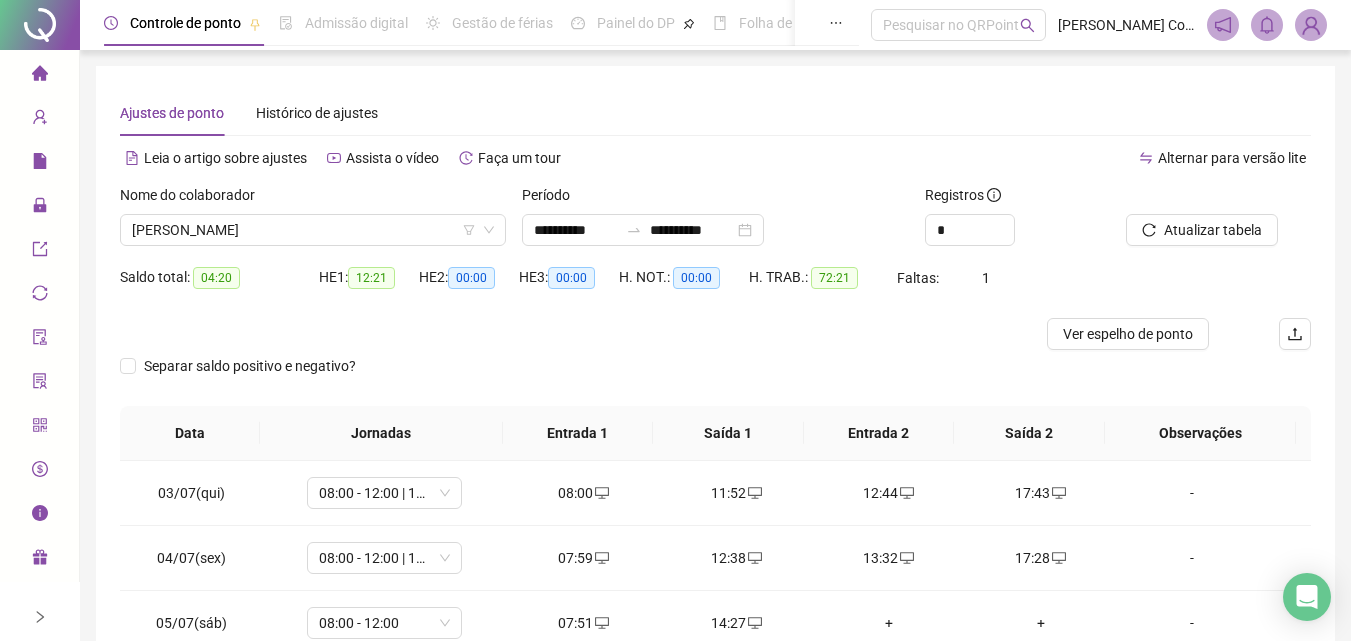 click at bounding box center [566, 334] 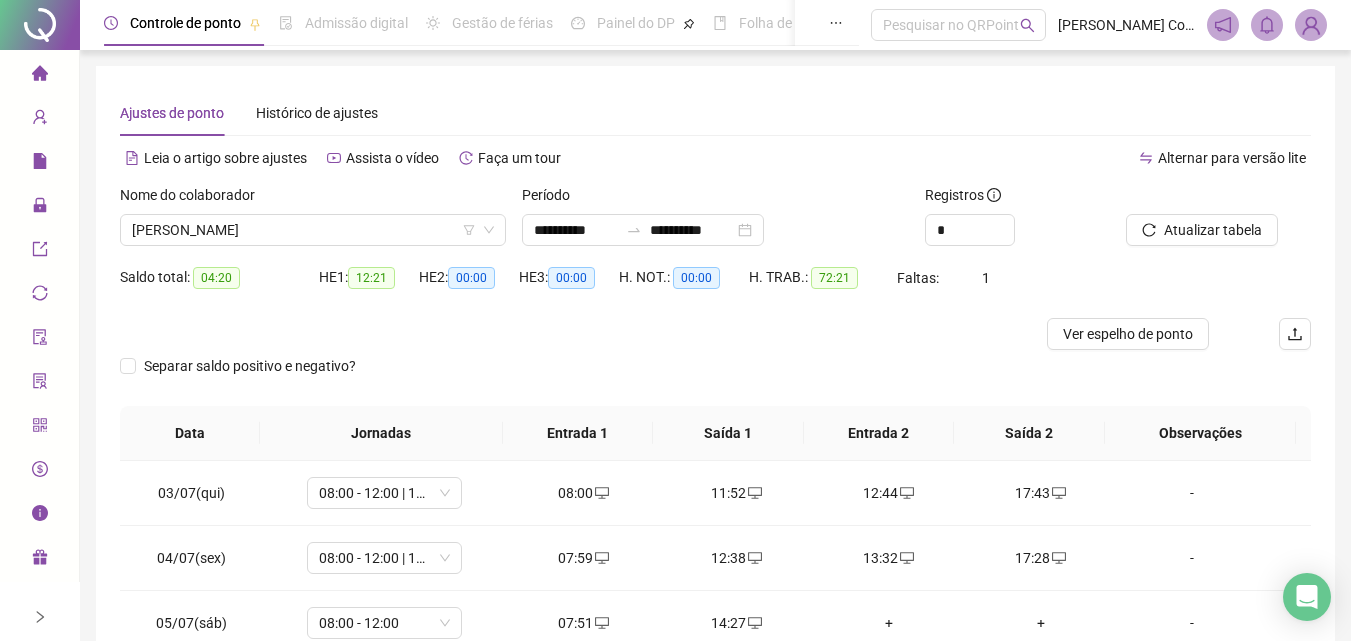click at bounding box center [40, 25] 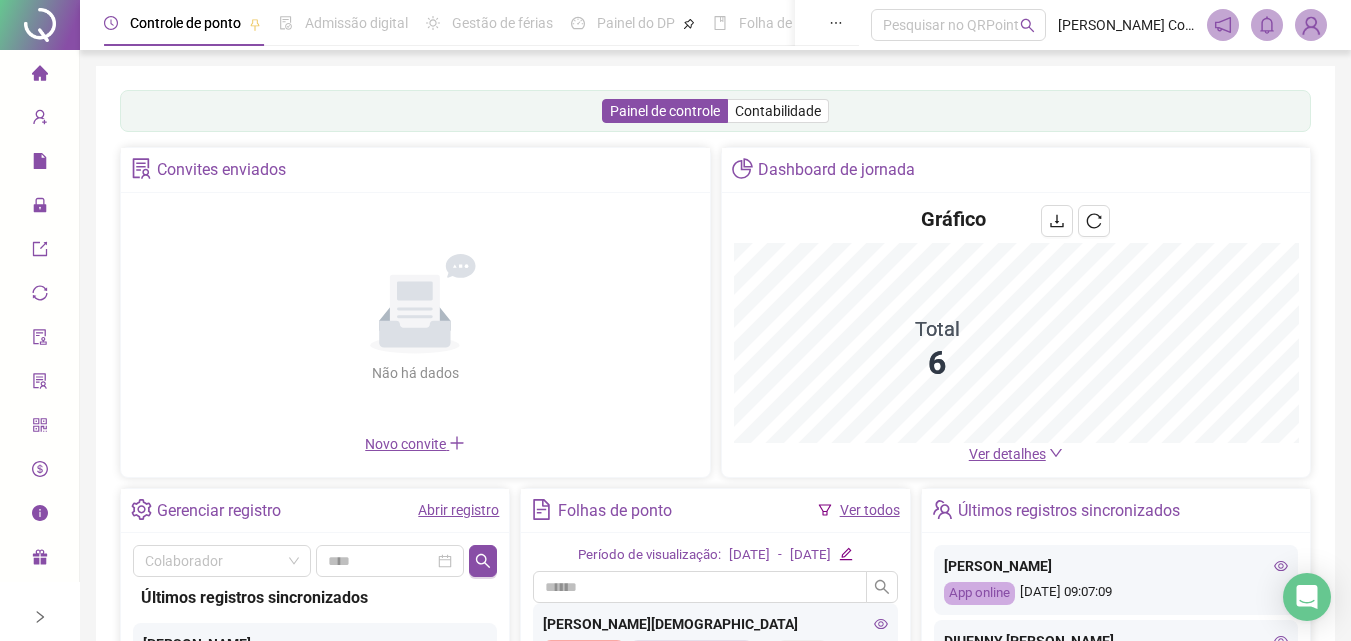 scroll, scrollTop: 300, scrollLeft: 0, axis: vertical 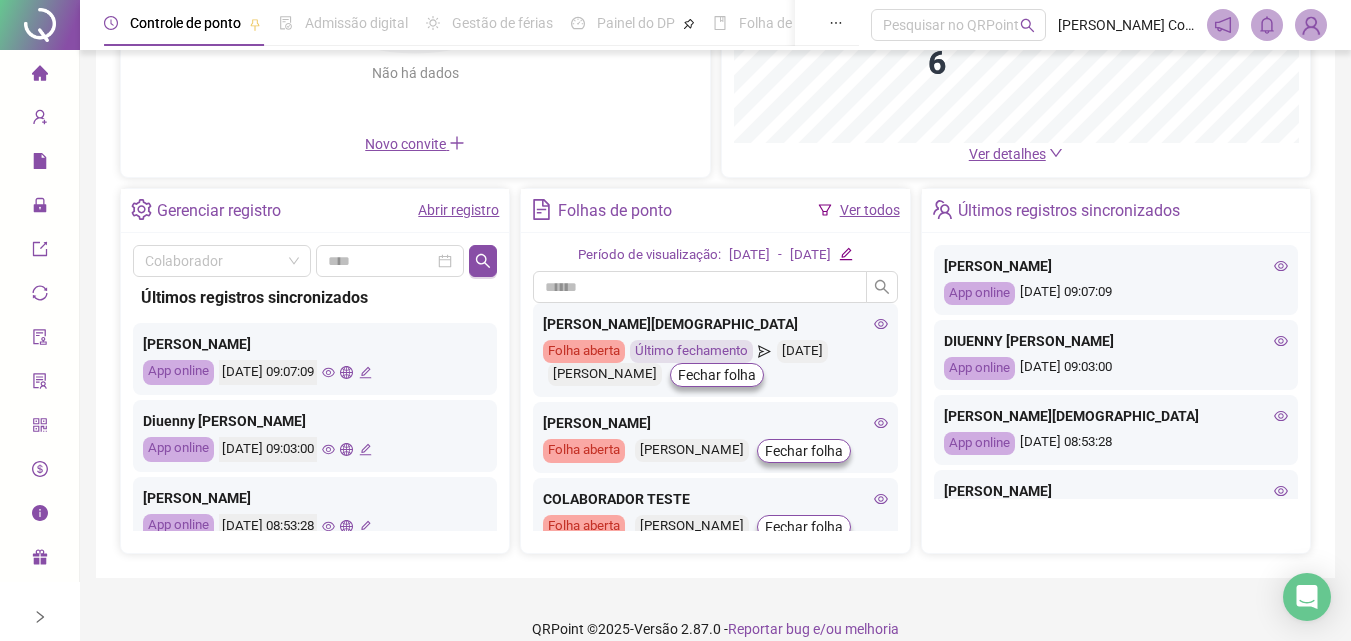 click 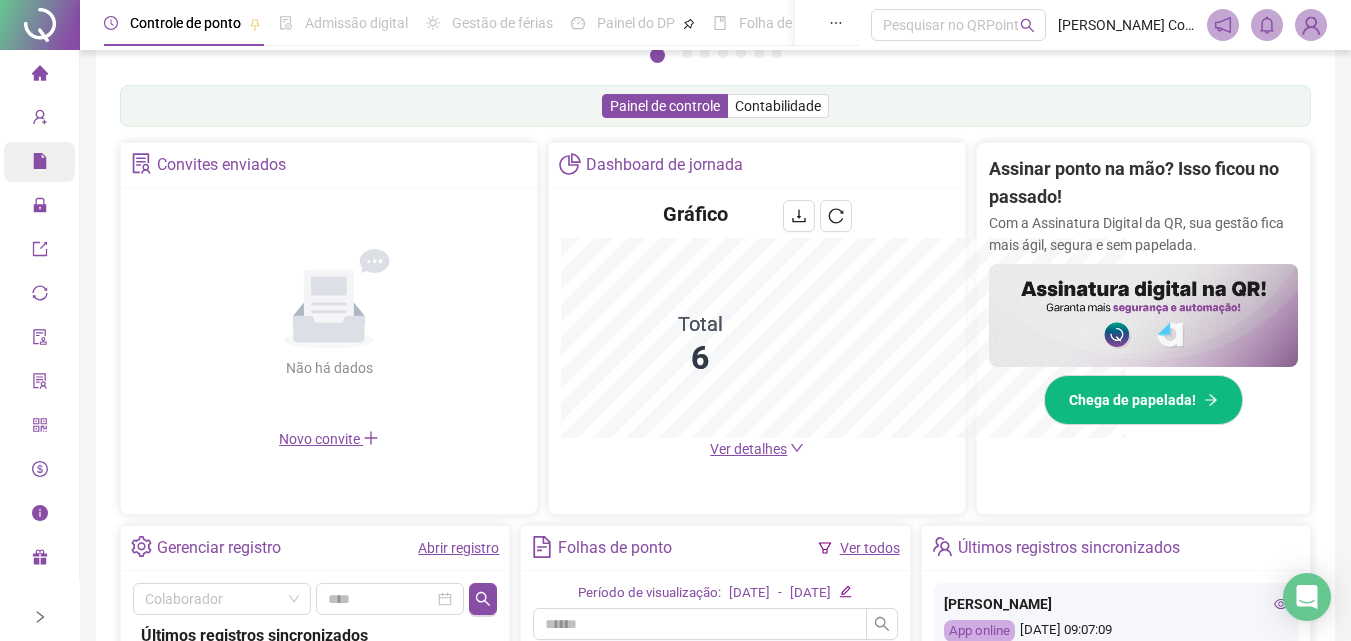 scroll, scrollTop: 595, scrollLeft: 0, axis: vertical 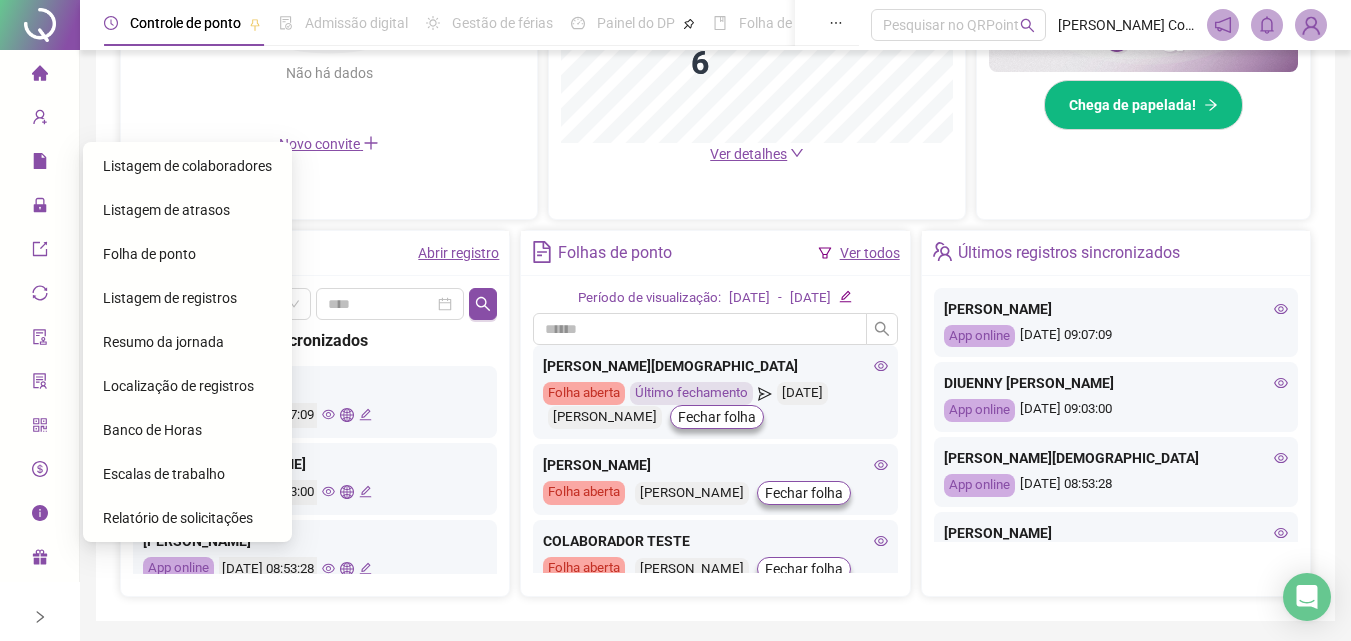 click 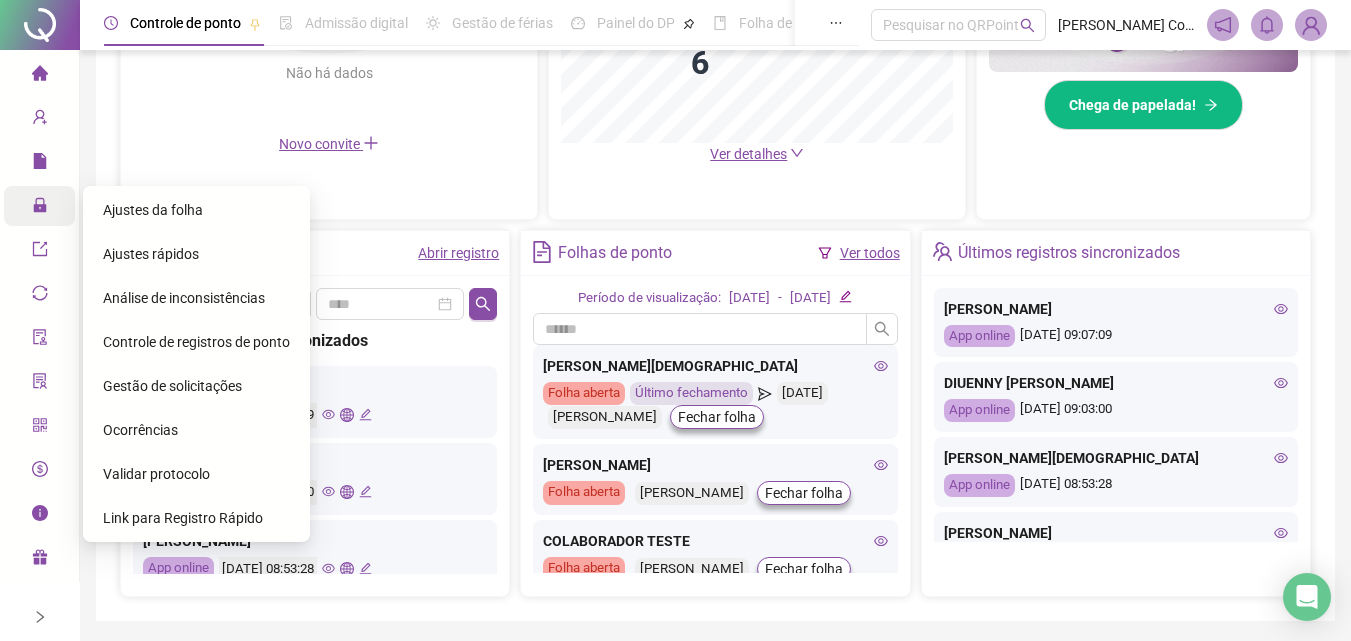 click on "Ajustes da folha" at bounding box center (153, 210) 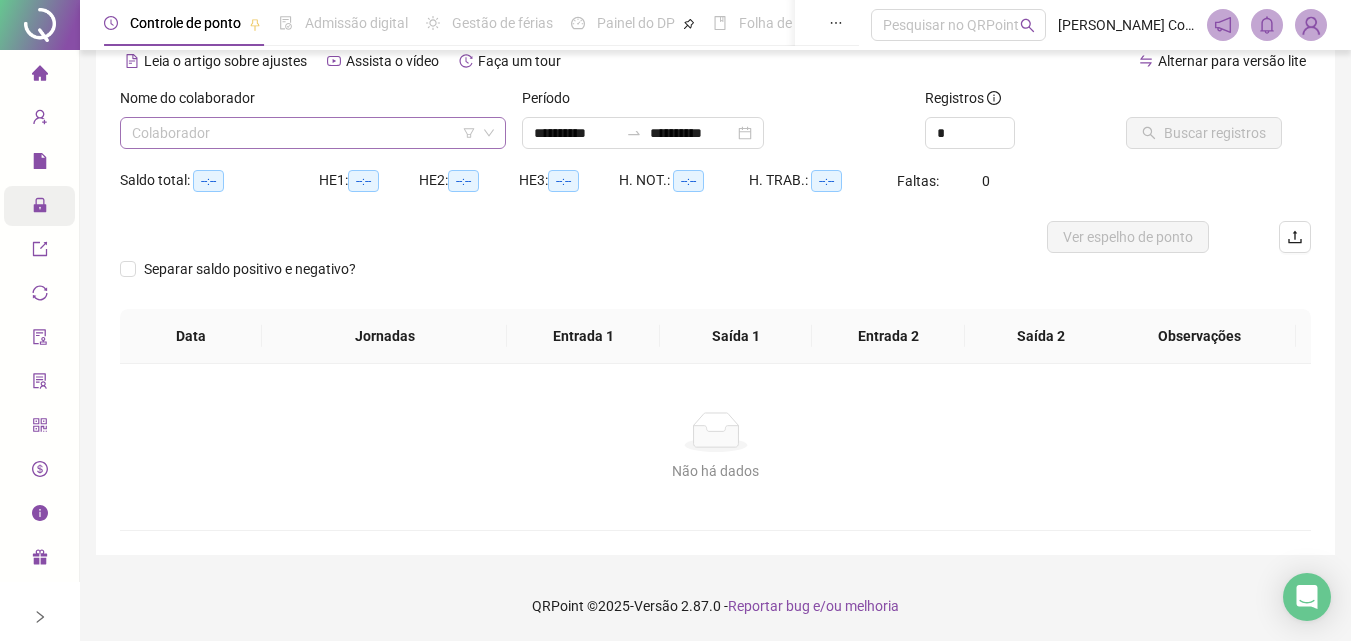 click at bounding box center [307, 133] 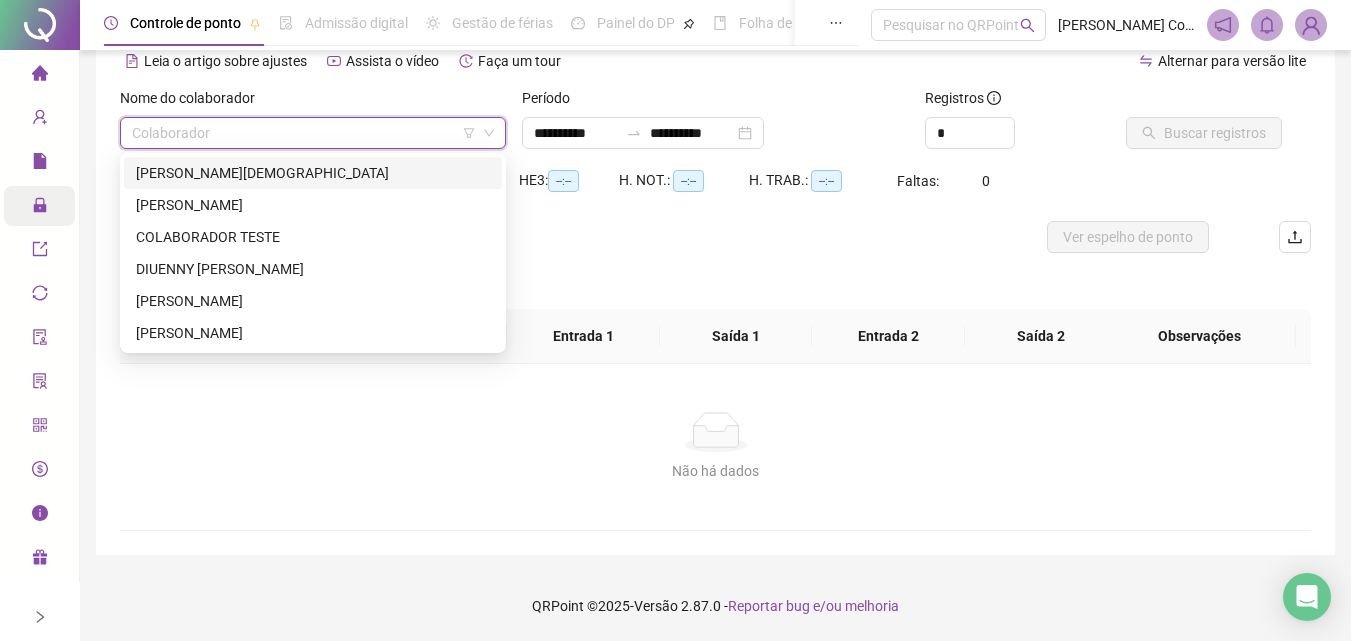 click on "[PERSON_NAME][DEMOGRAPHIC_DATA]" at bounding box center [313, 173] 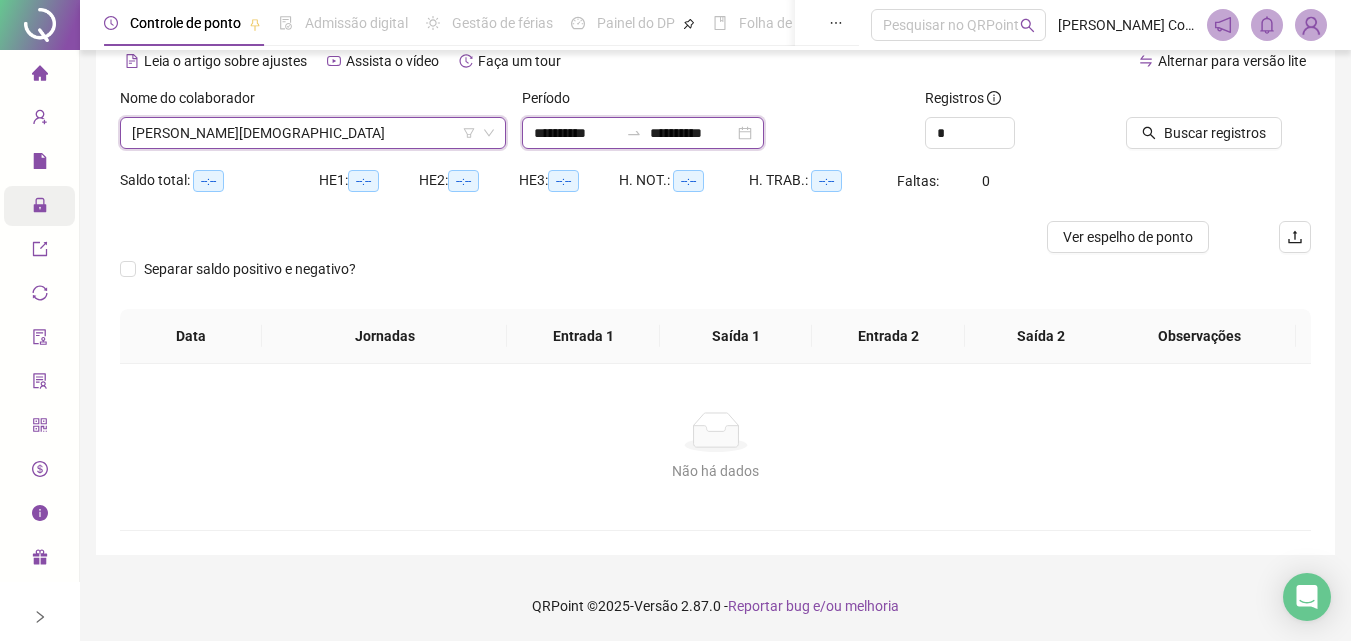 click on "**********" at bounding box center (576, 133) 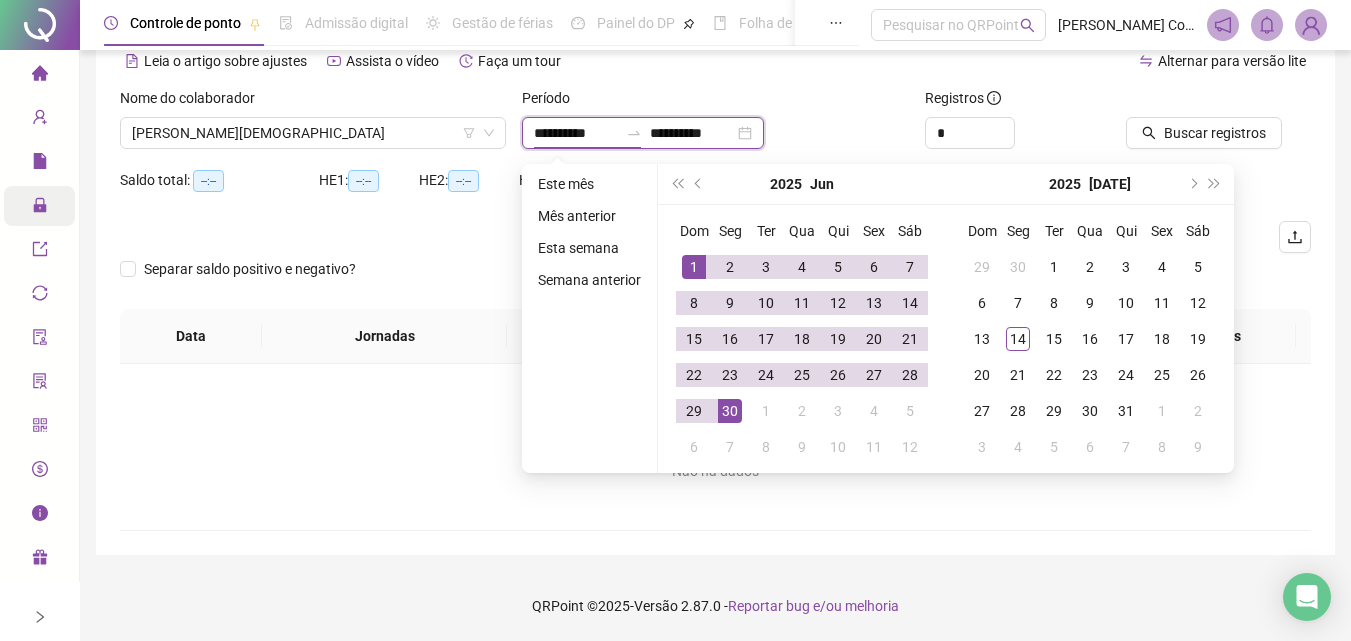 type on "**********" 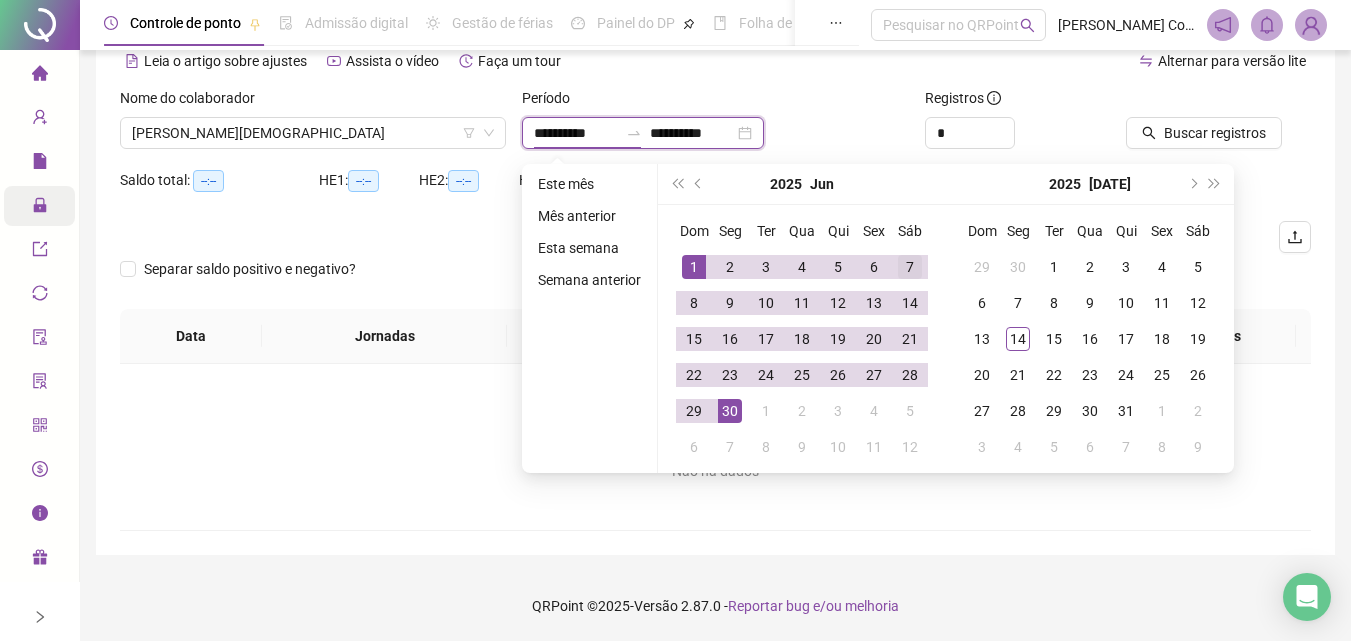 type on "**********" 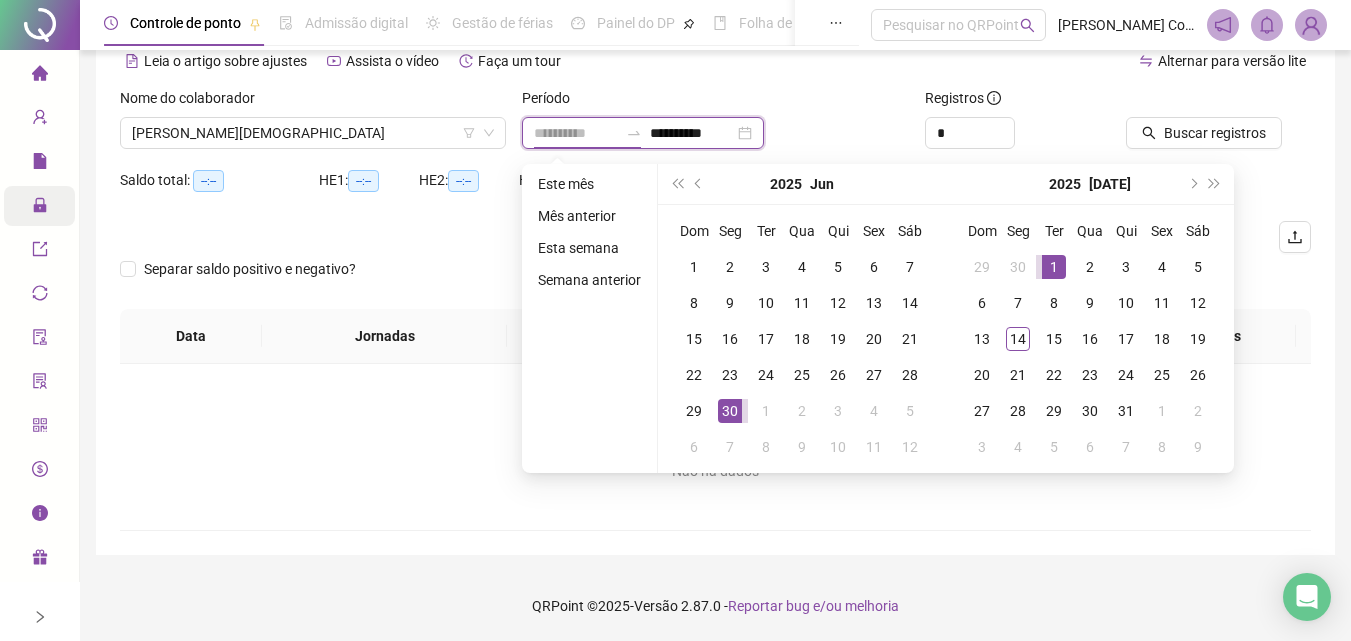 type on "**********" 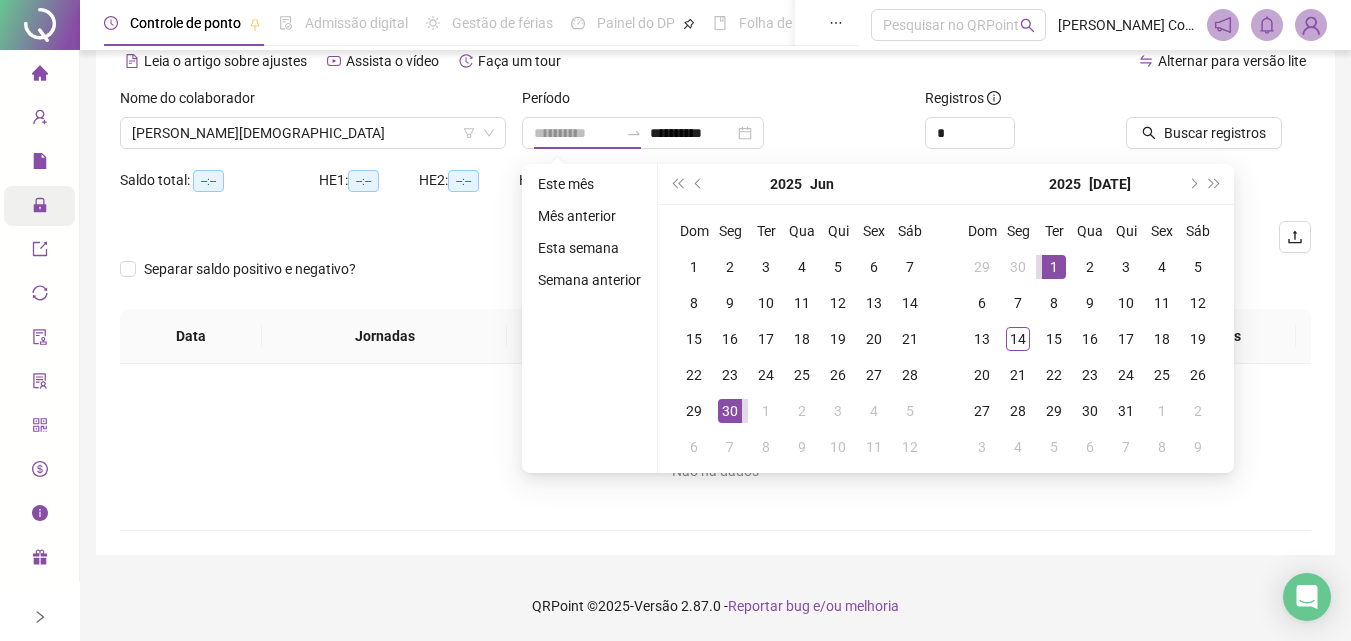 click on "1" at bounding box center (1054, 267) 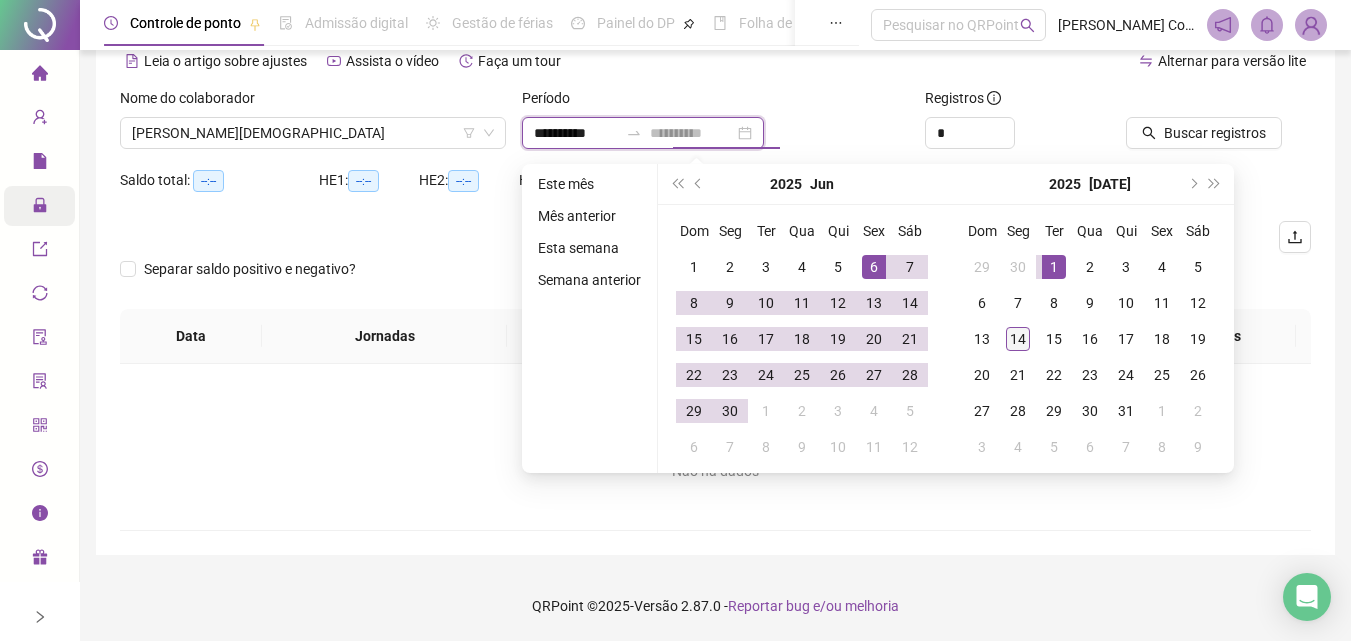 type on "**********" 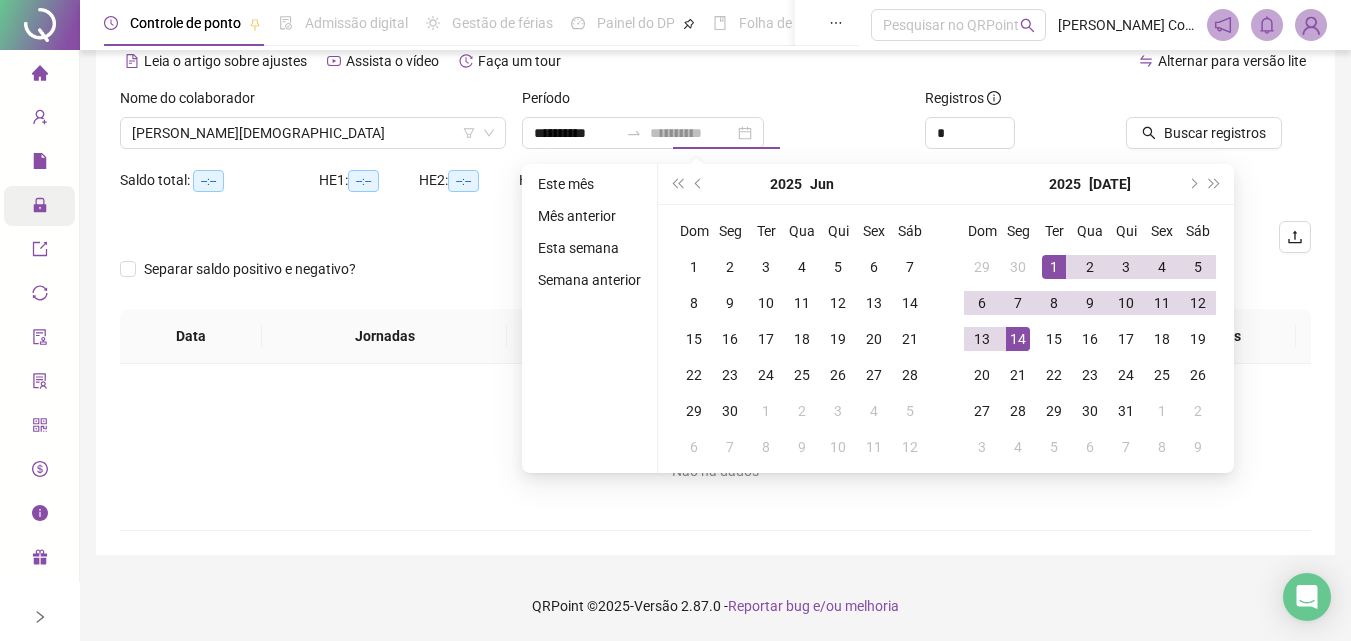 click on "14" at bounding box center (1018, 339) 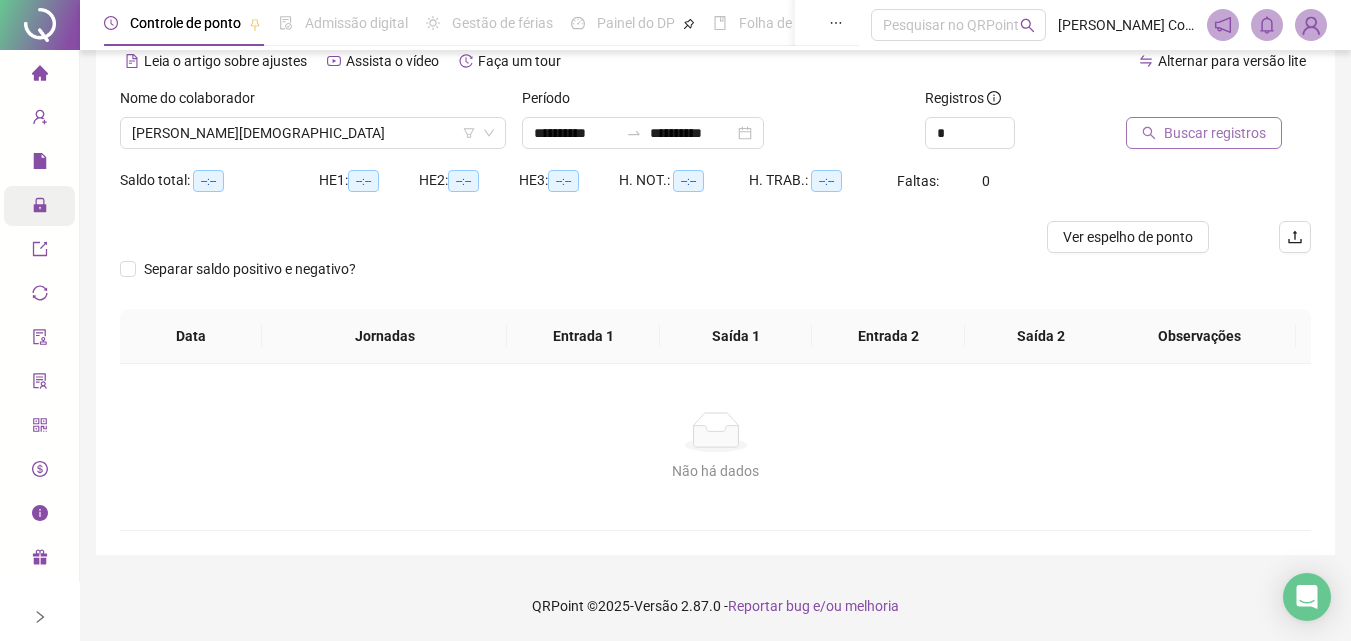 click on "Buscar registros" at bounding box center [1215, 133] 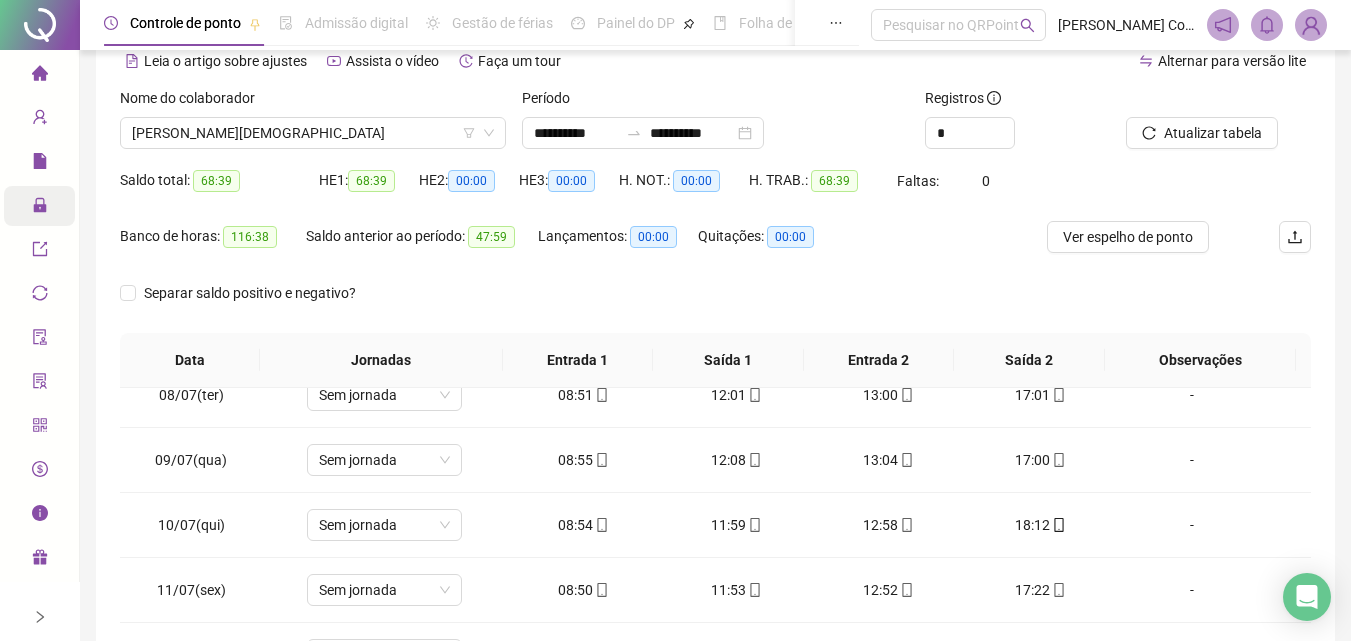 scroll, scrollTop: 483, scrollLeft: 0, axis: vertical 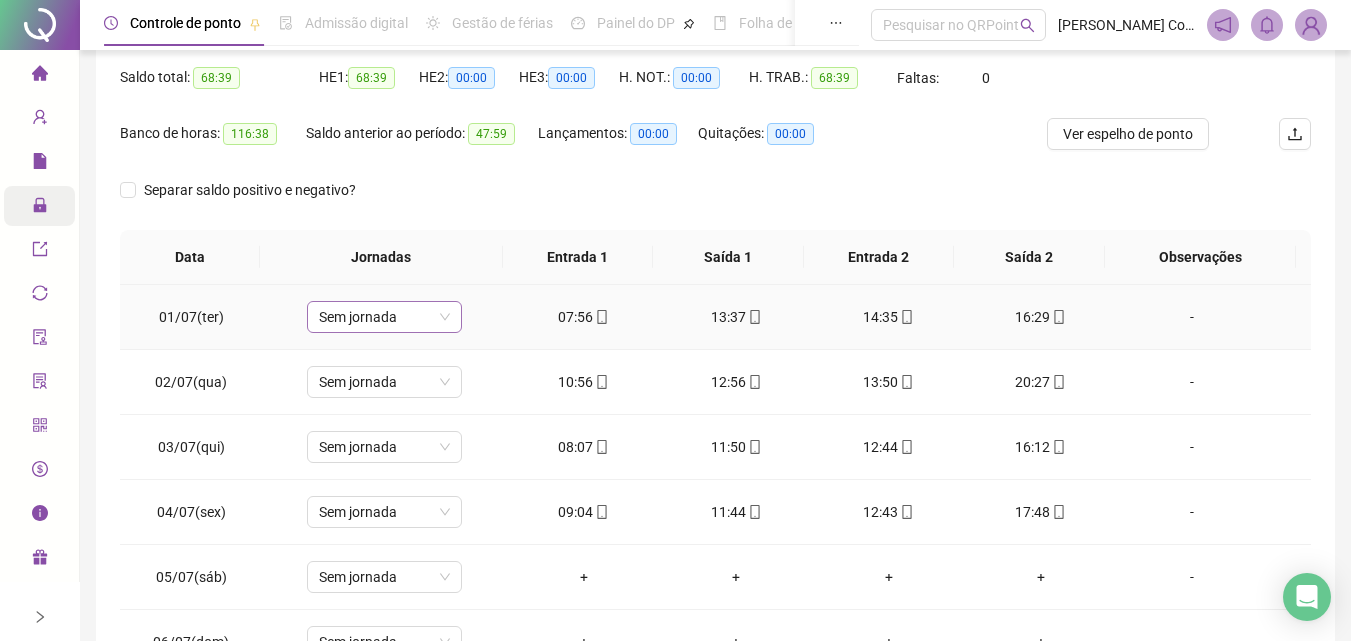 click on "Sem jornada" at bounding box center (384, 317) 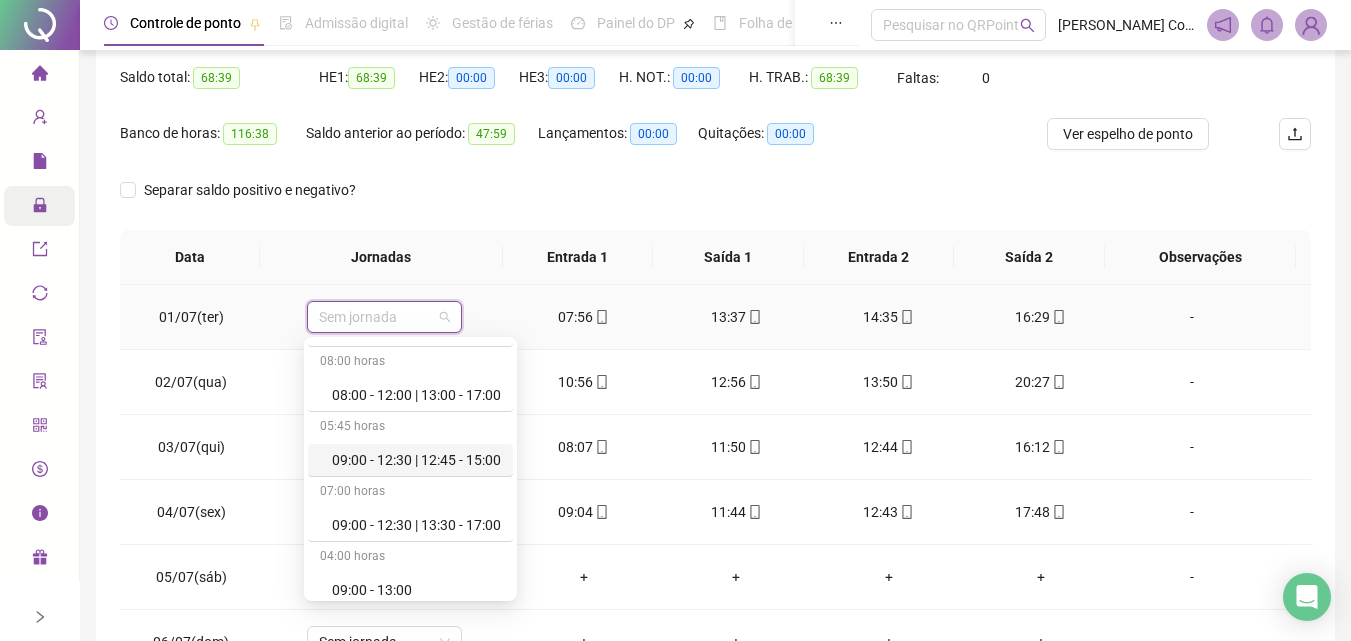 scroll, scrollTop: 100, scrollLeft: 0, axis: vertical 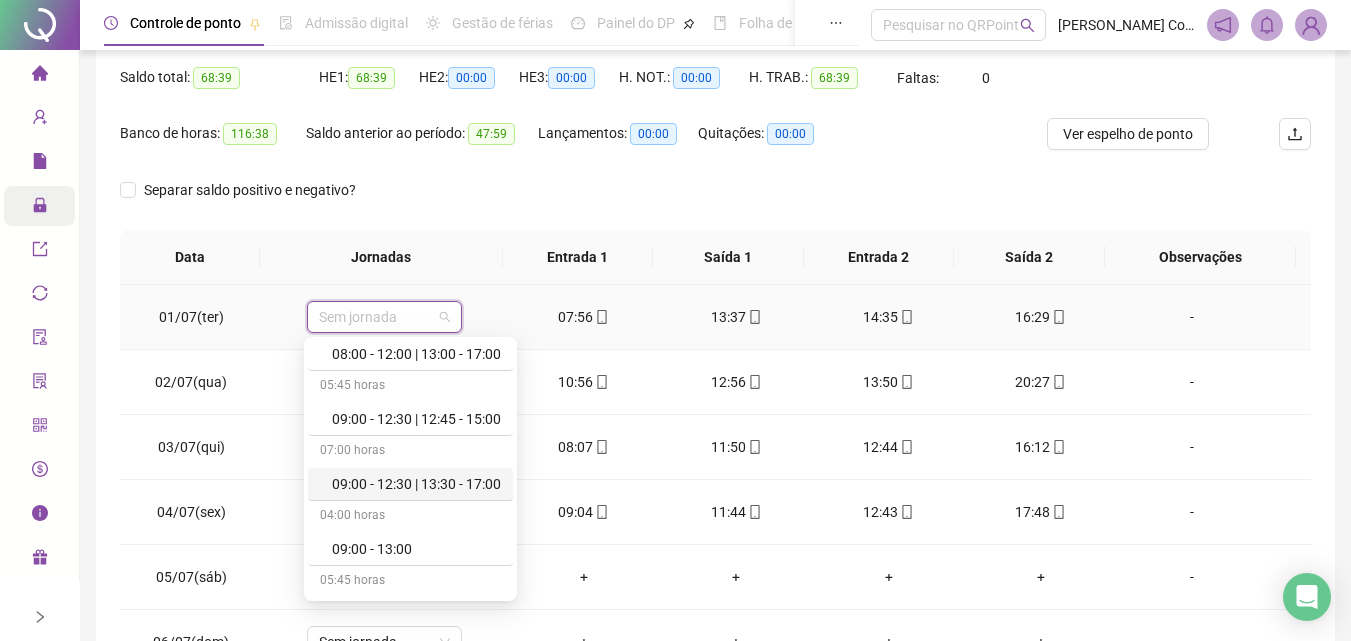 click on "09:00 - 12:30 | 13:30 - 17:00" at bounding box center (416, 484) 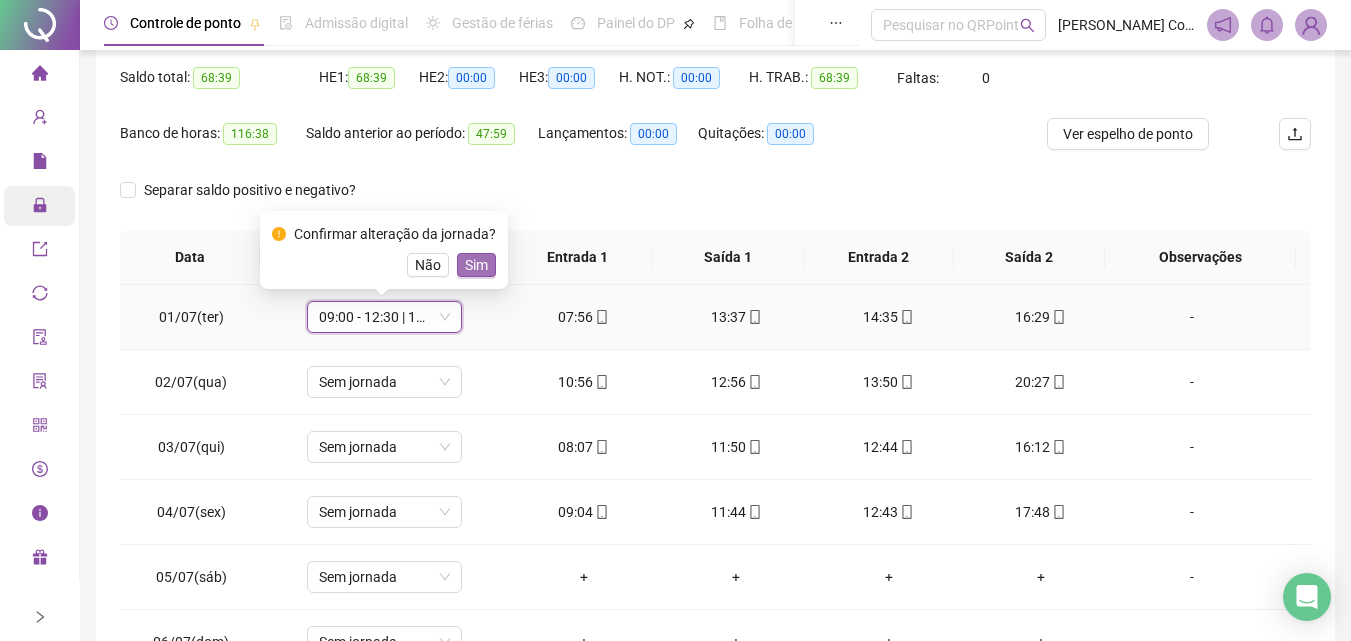 click on "Sim" at bounding box center [476, 265] 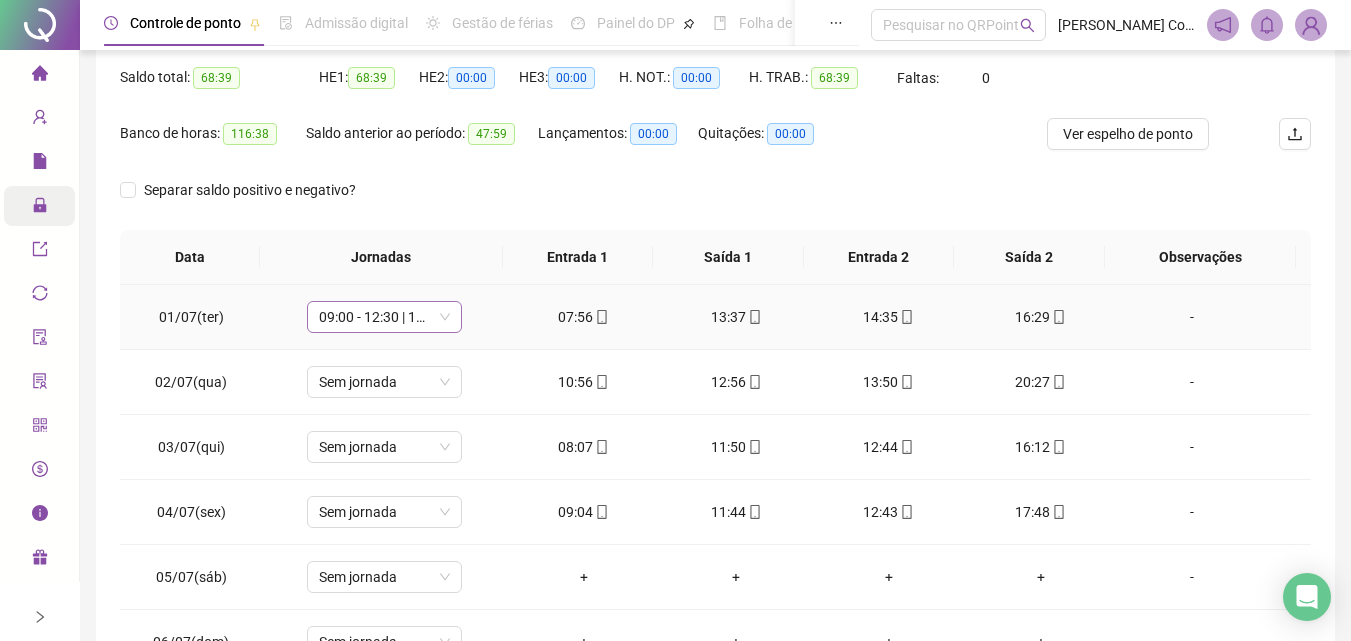 click on "09:00 - 12:30 | 13:30 - 17:00" at bounding box center (384, 317) 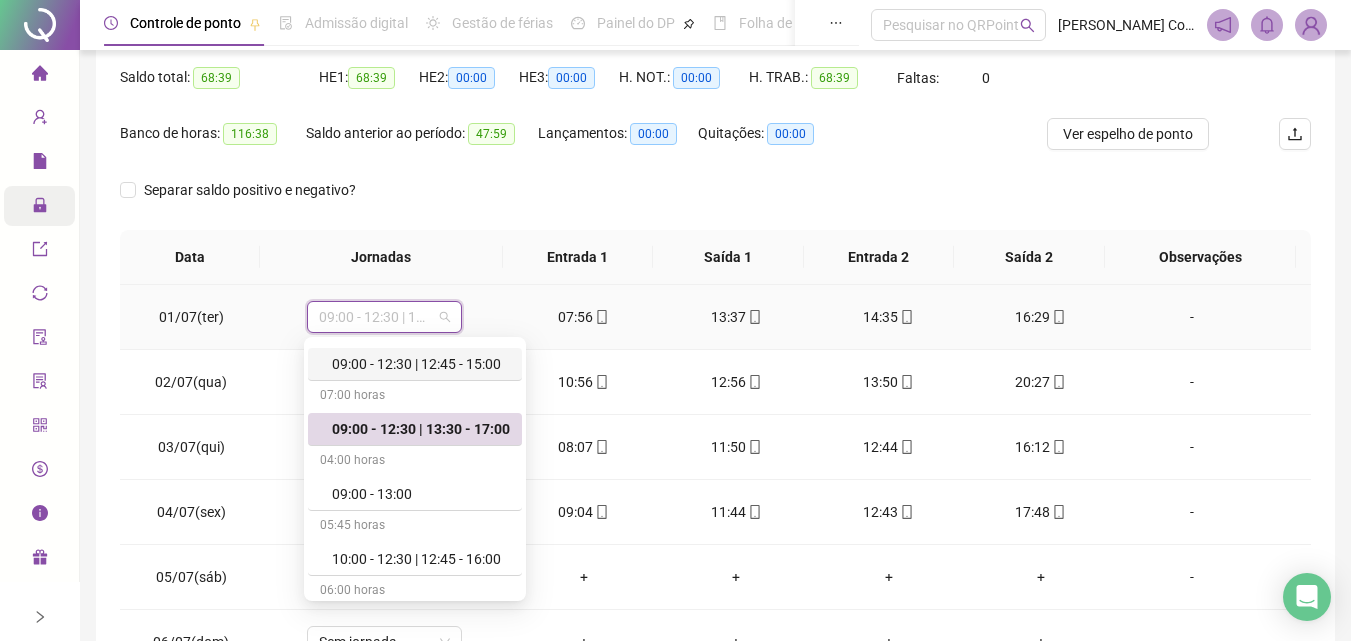 scroll, scrollTop: 200, scrollLeft: 0, axis: vertical 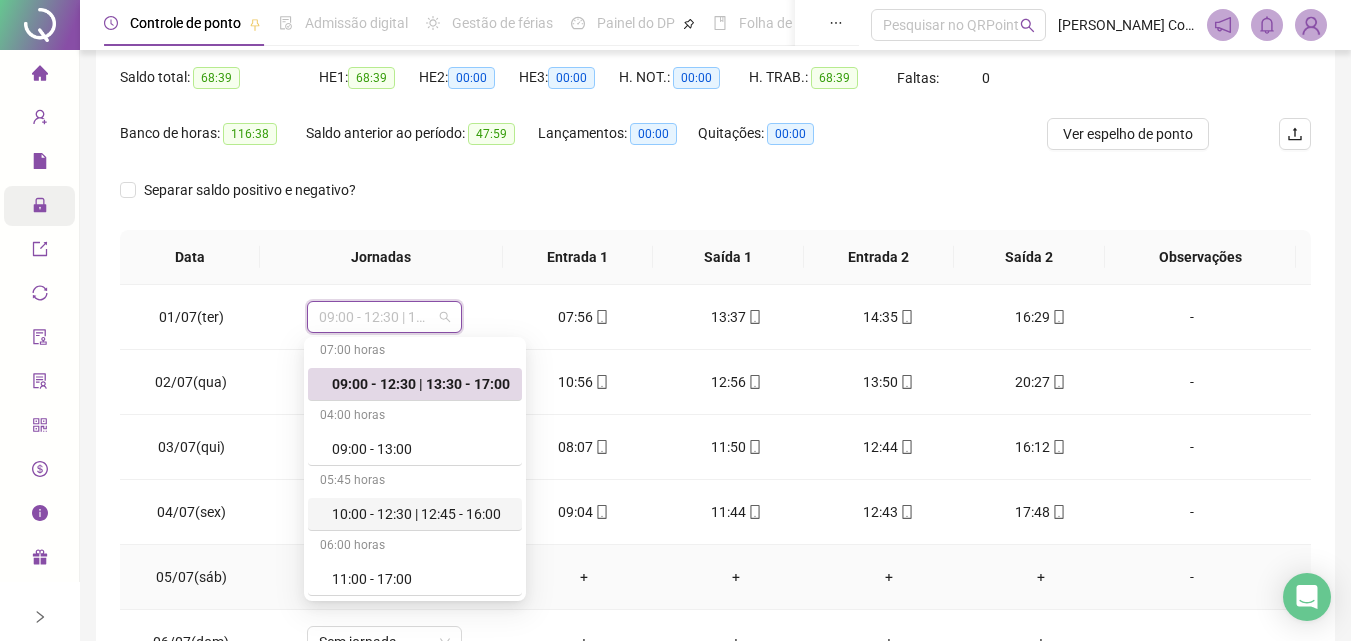 click on "+" at bounding box center [584, 577] 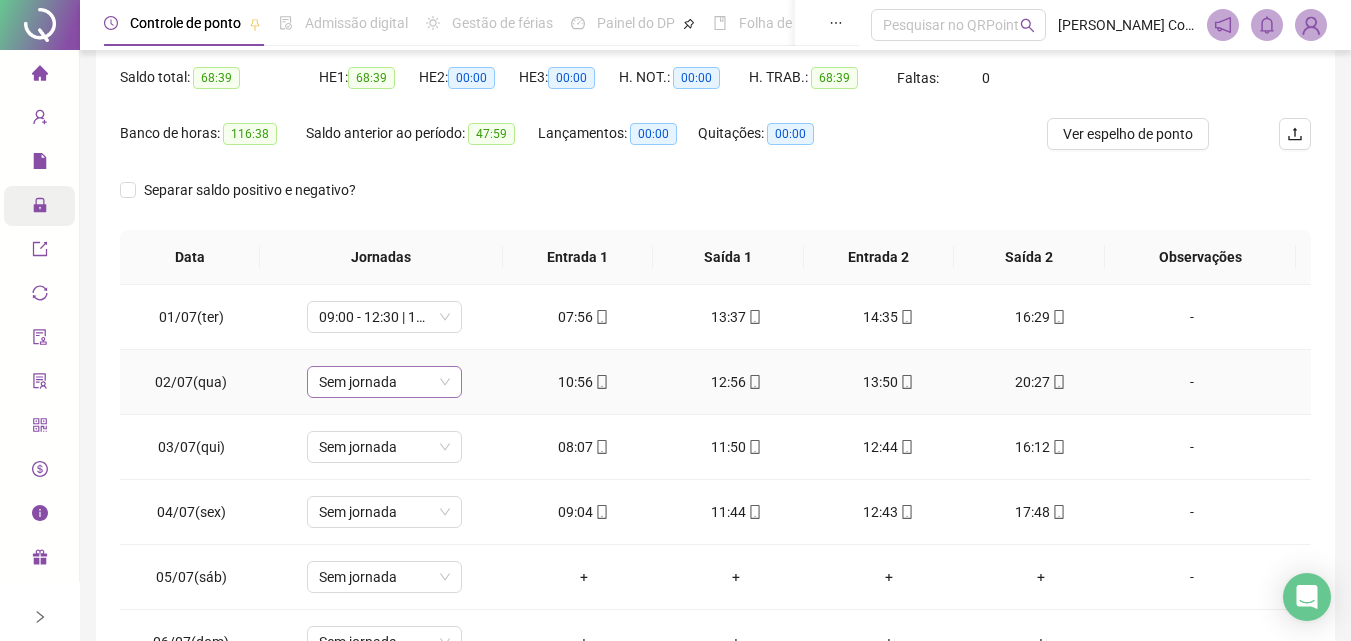click on "Sem jornada" at bounding box center [384, 382] 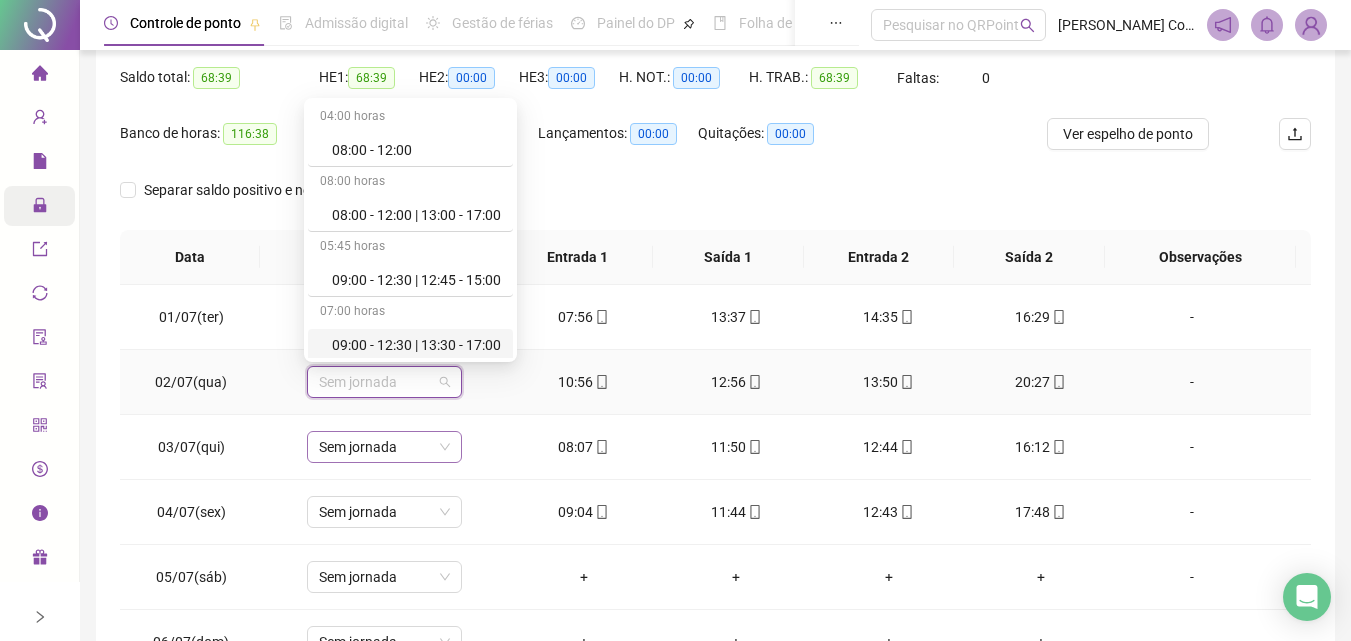 drag, startPoint x: 440, startPoint y: 340, endPoint x: 447, endPoint y: 445, distance: 105.23308 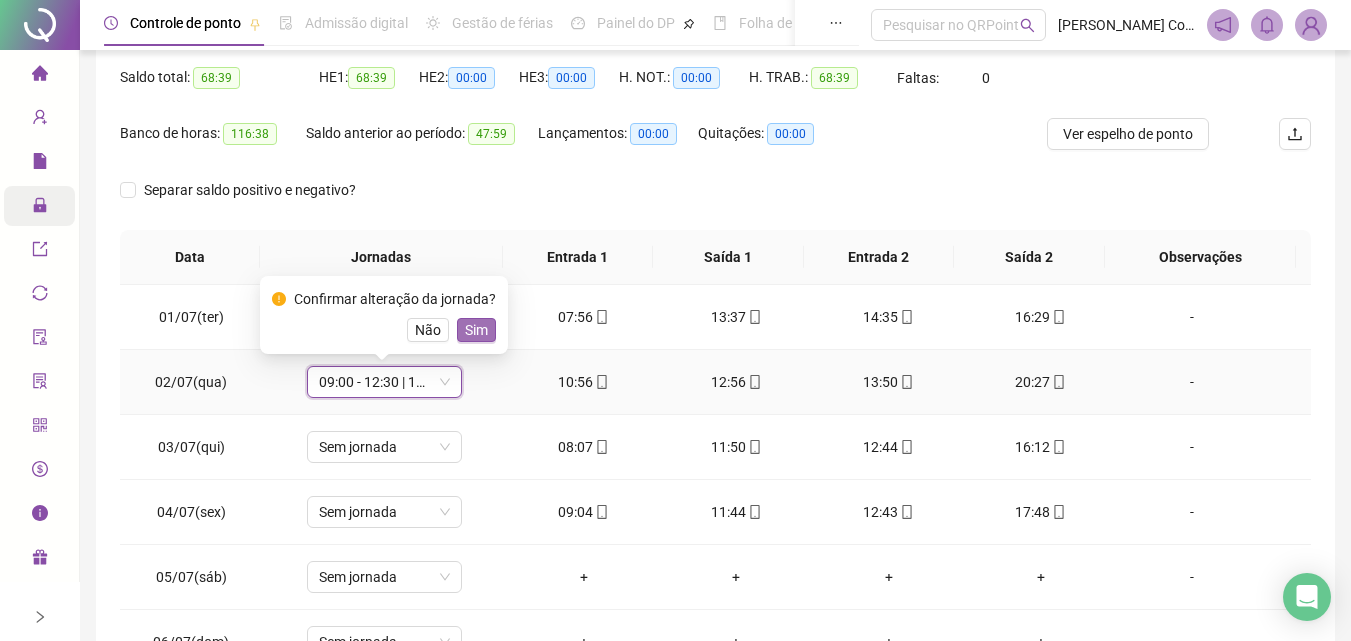 click on "Sim" at bounding box center (476, 330) 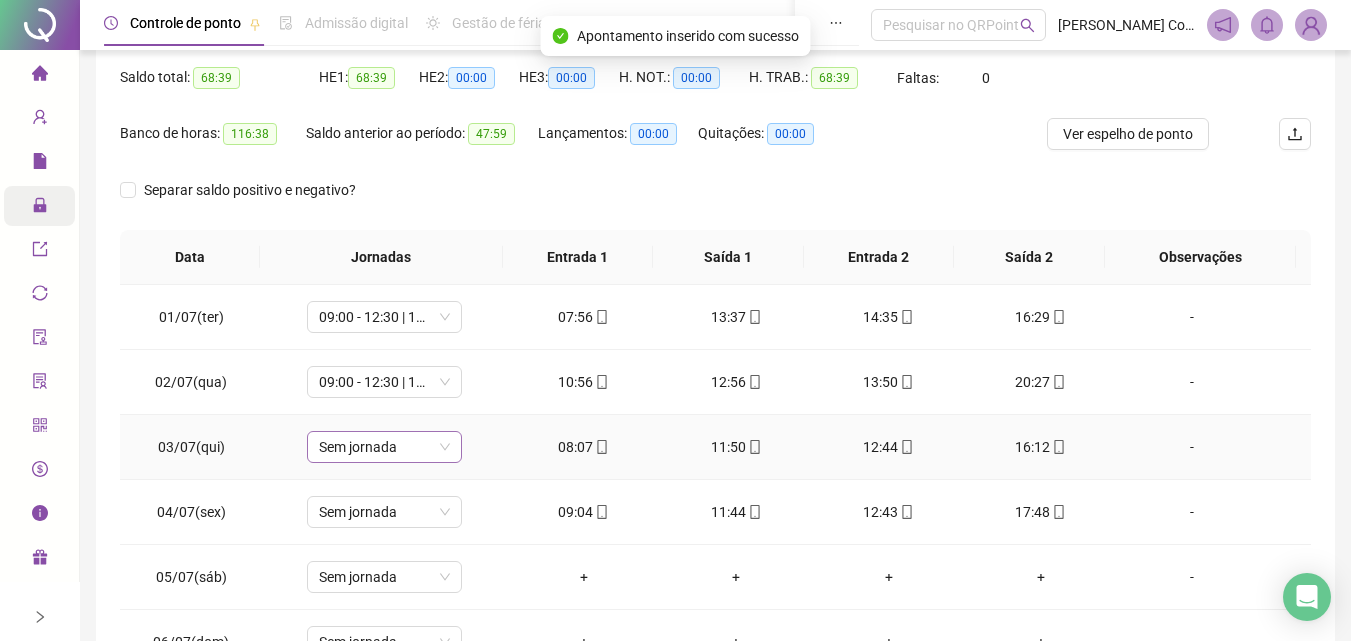 click on "Sem jornada" at bounding box center (384, 447) 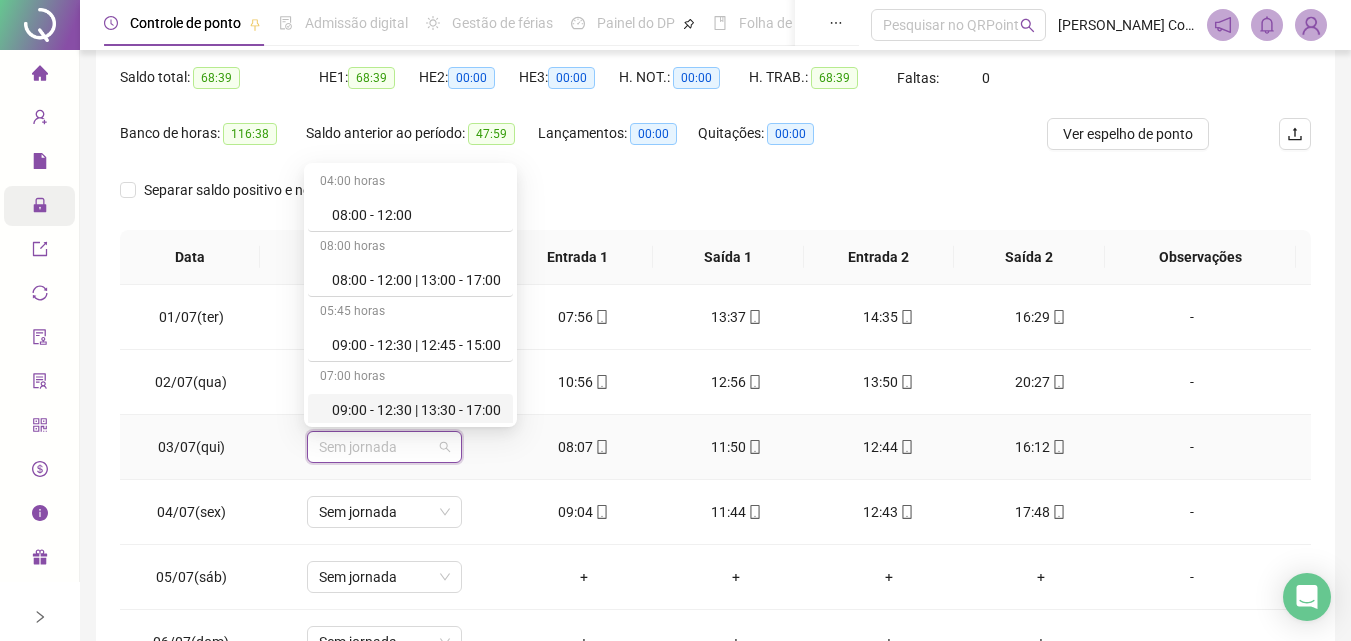 drag, startPoint x: 427, startPoint y: 406, endPoint x: 436, endPoint y: 432, distance: 27.513634 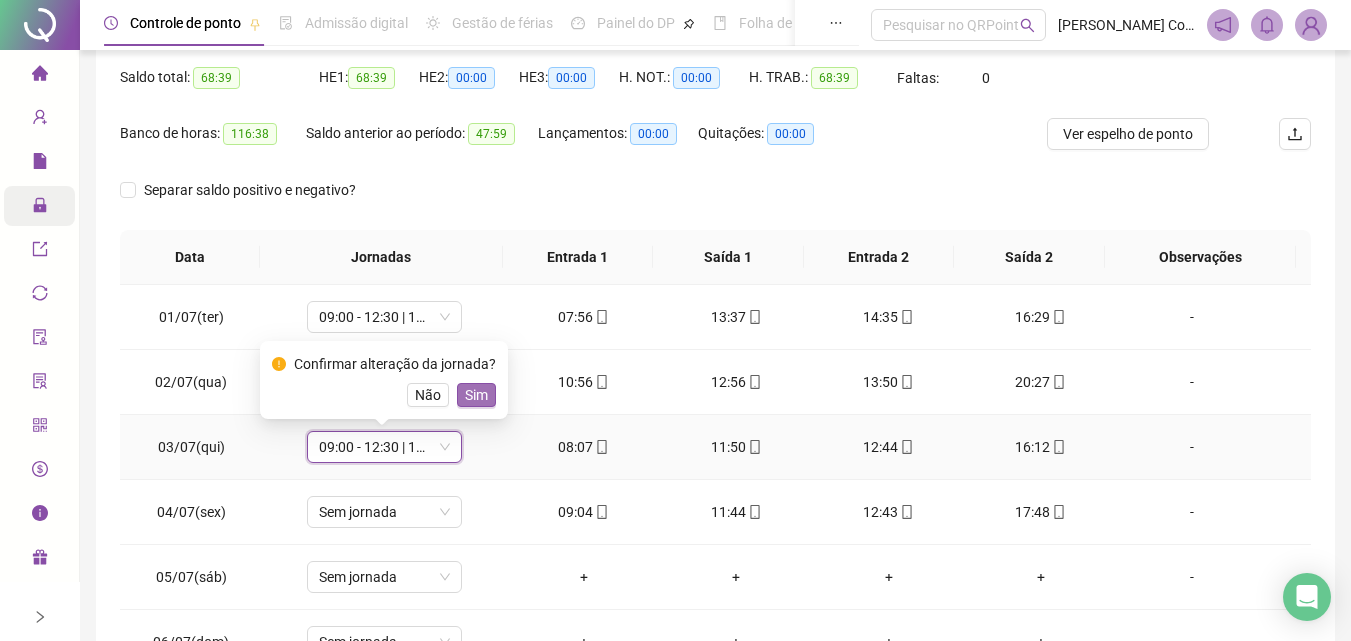 click on "Sim" at bounding box center (476, 395) 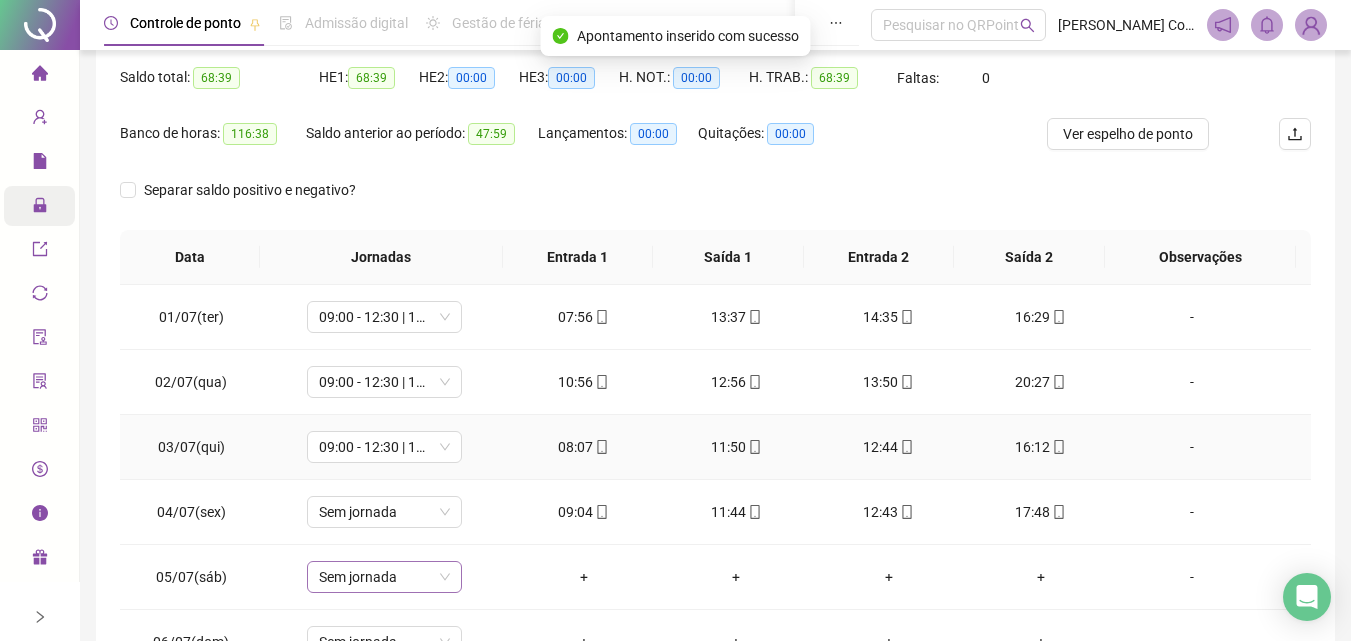 scroll, scrollTop: 100, scrollLeft: 0, axis: vertical 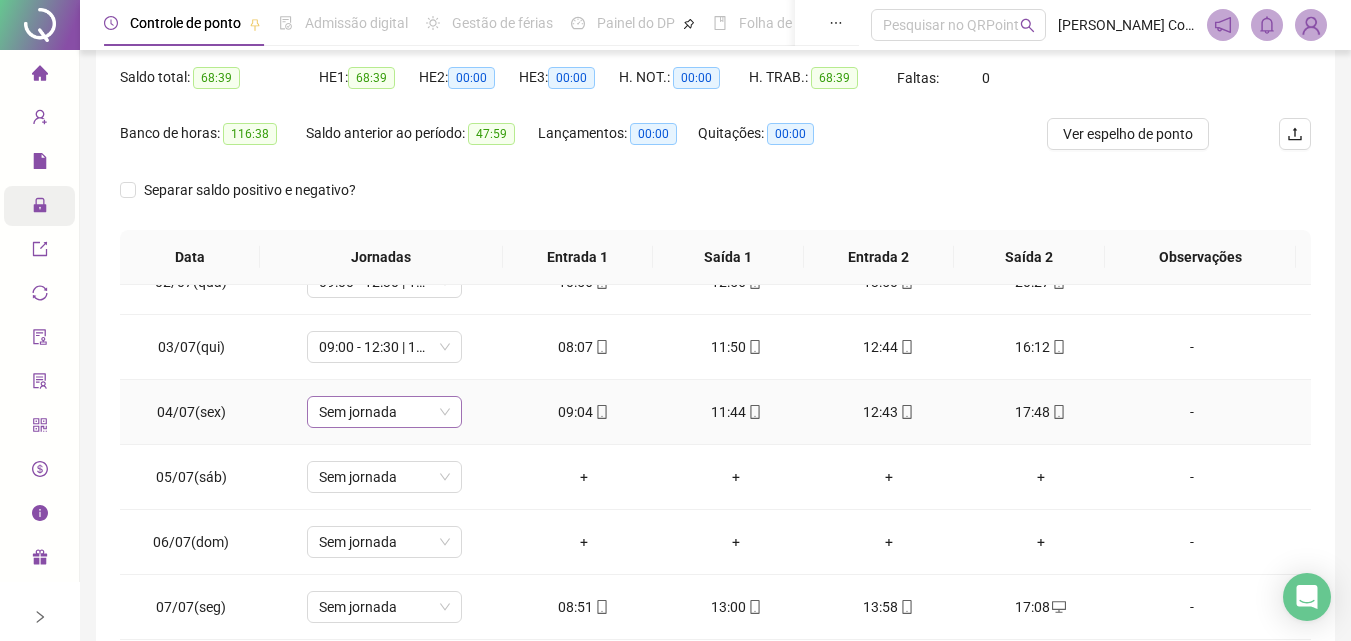 click on "Sem jornada" at bounding box center (384, 412) 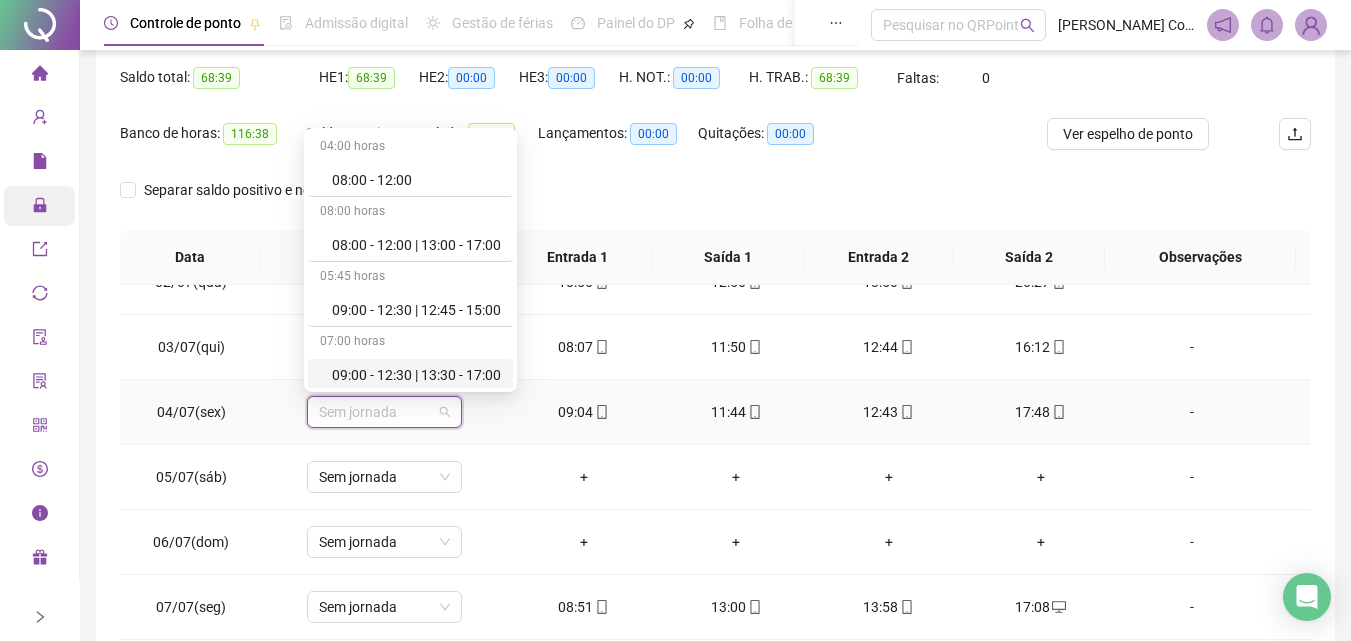 click on "09:00 - 12:30 | 13:30 - 17:00" at bounding box center (416, 375) 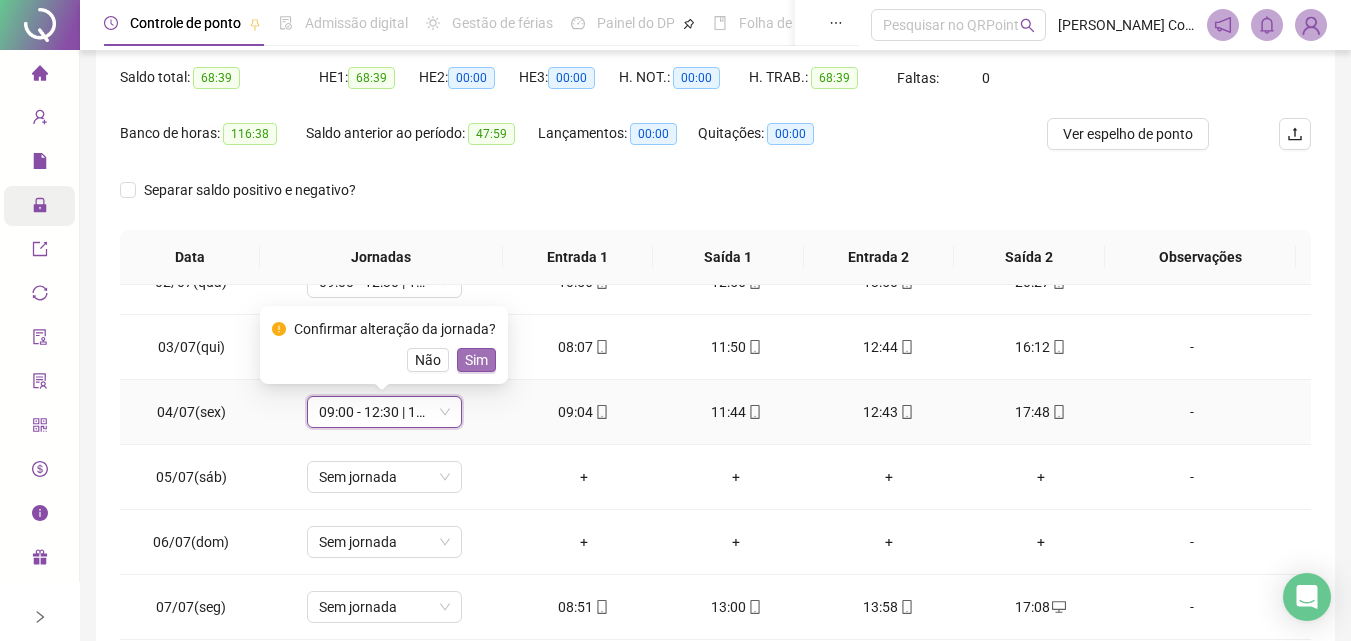 click on "Sim" at bounding box center (476, 360) 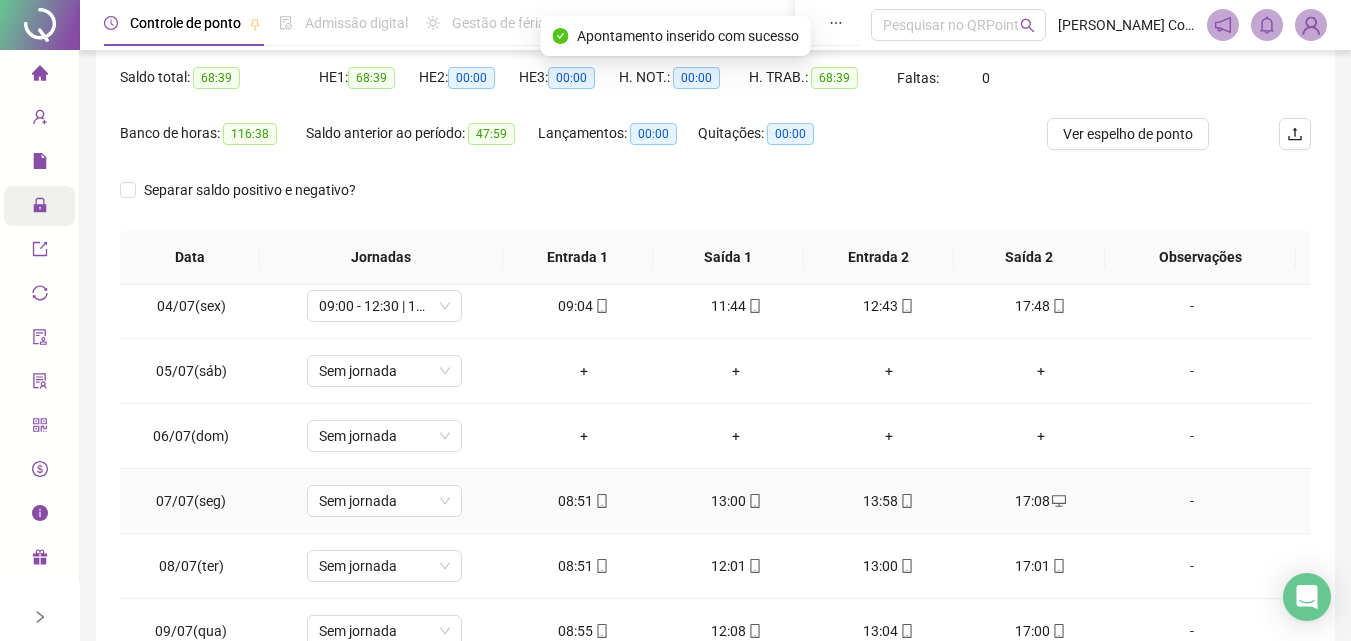 scroll, scrollTop: 300, scrollLeft: 0, axis: vertical 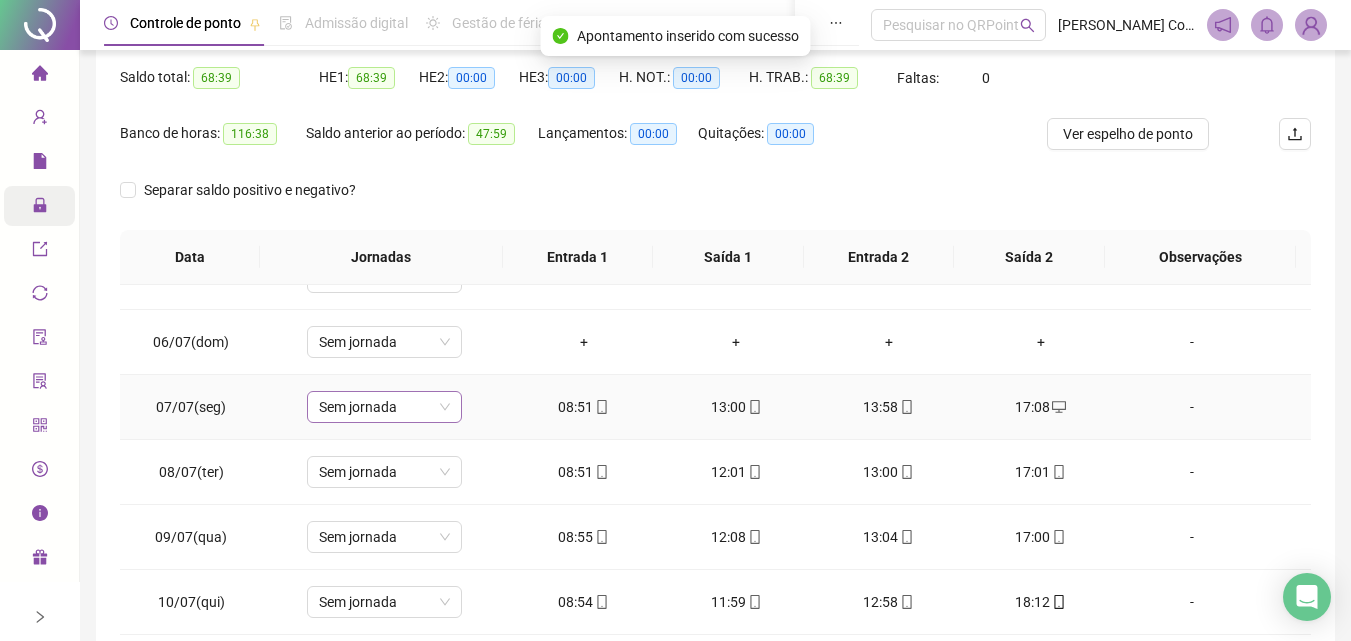 click on "Sem jornada" at bounding box center (384, 407) 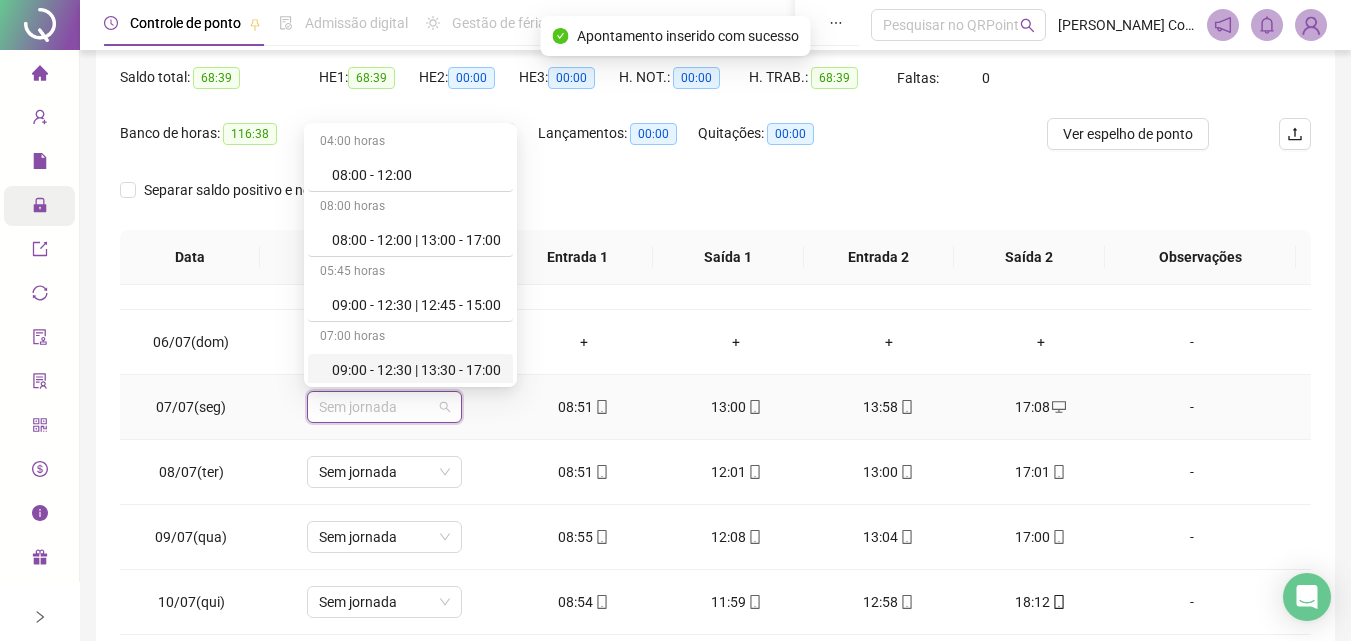 click on "09:00 - 12:30 | 13:30 - 17:00" at bounding box center [416, 370] 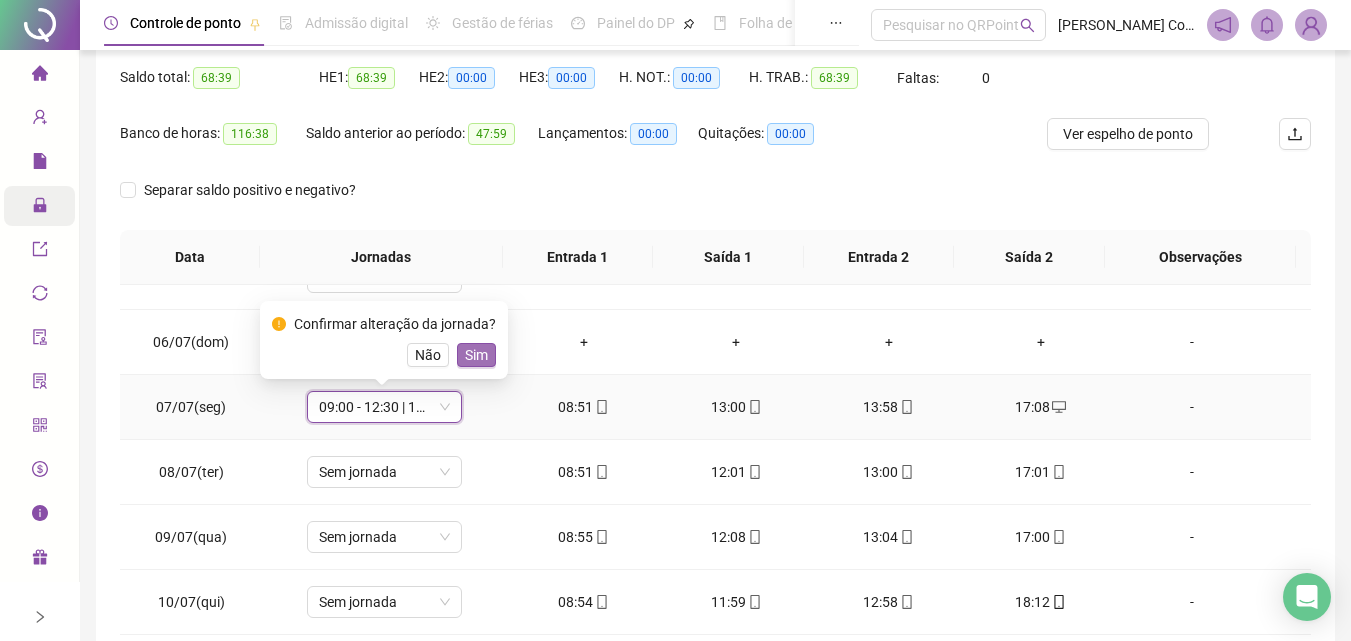 click on "Sim" at bounding box center (476, 355) 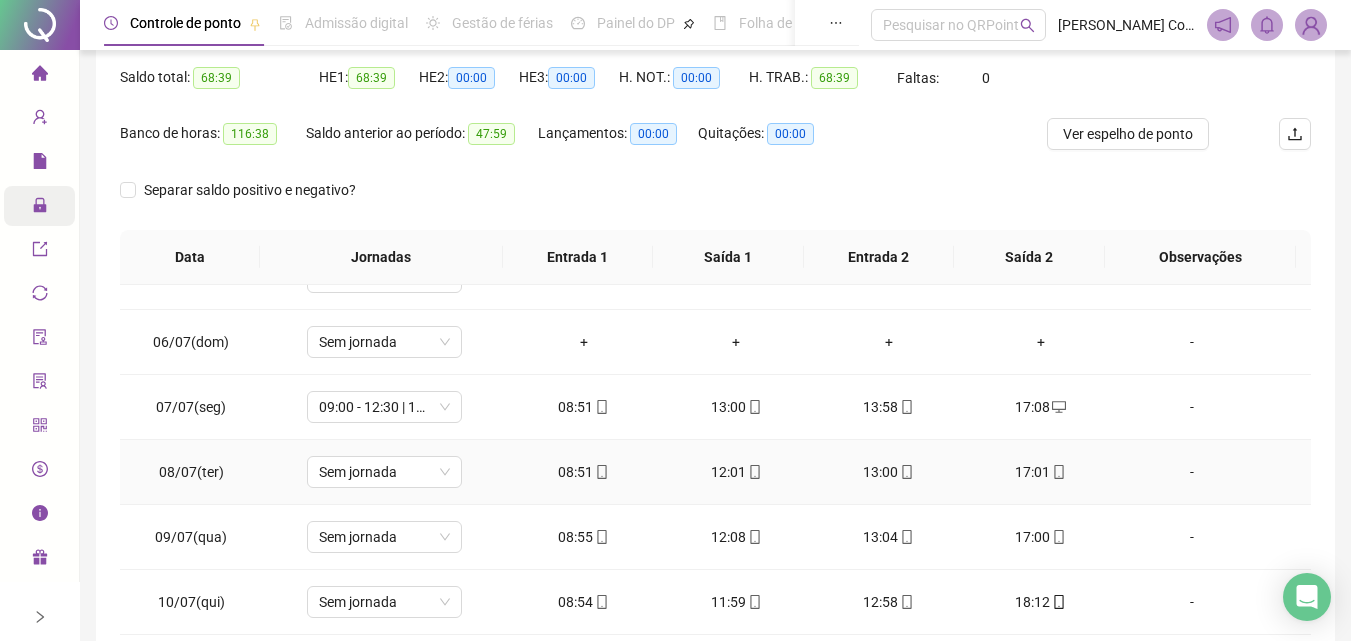 scroll, scrollTop: 400, scrollLeft: 0, axis: vertical 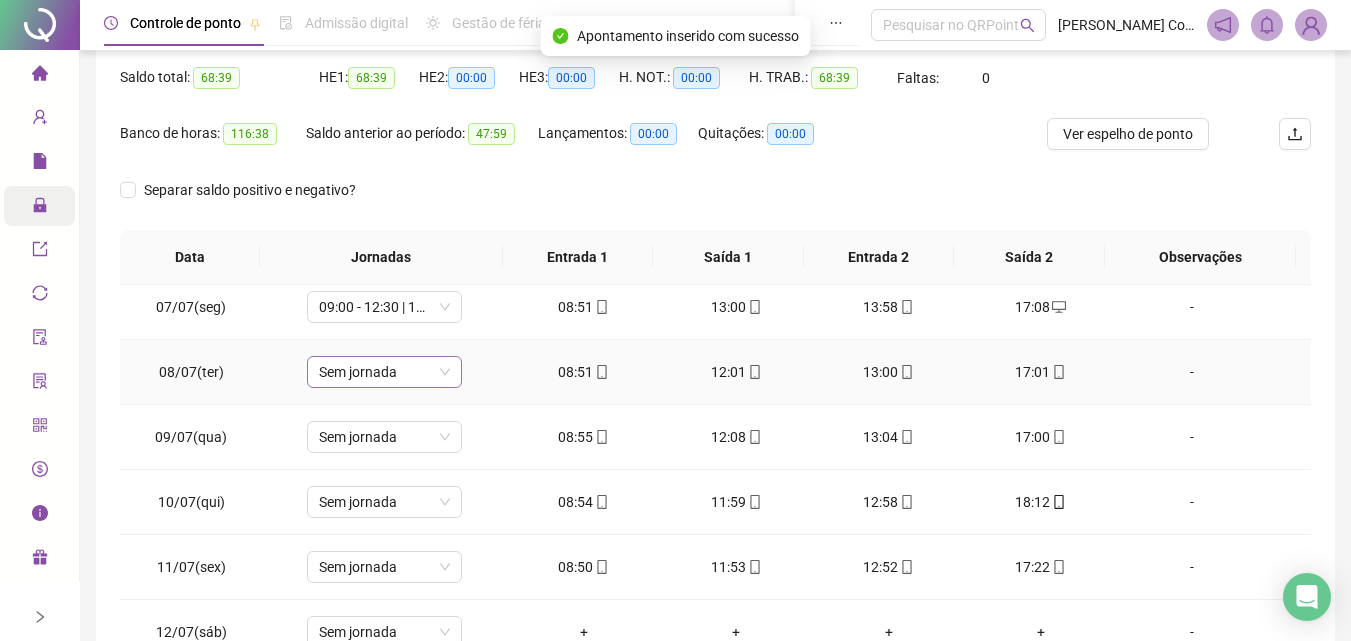 click on "Sem jornada" at bounding box center (384, 372) 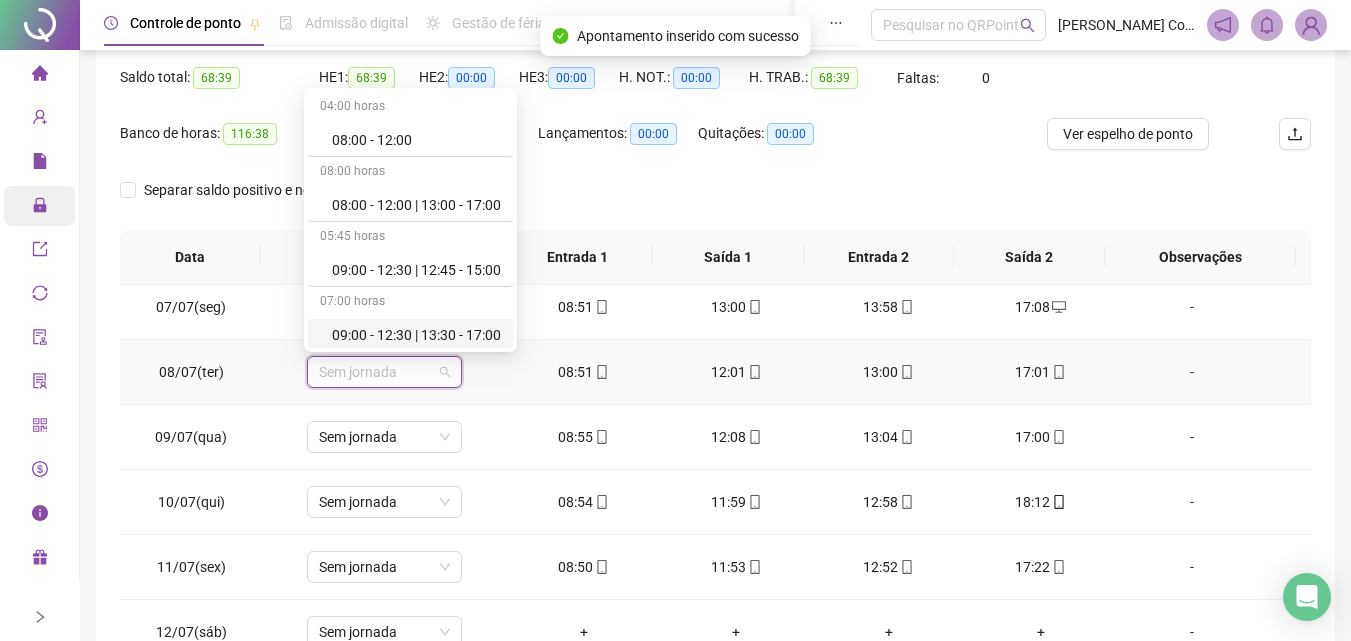 click on "09:00 - 12:30 | 13:30 - 17:00" at bounding box center (416, 335) 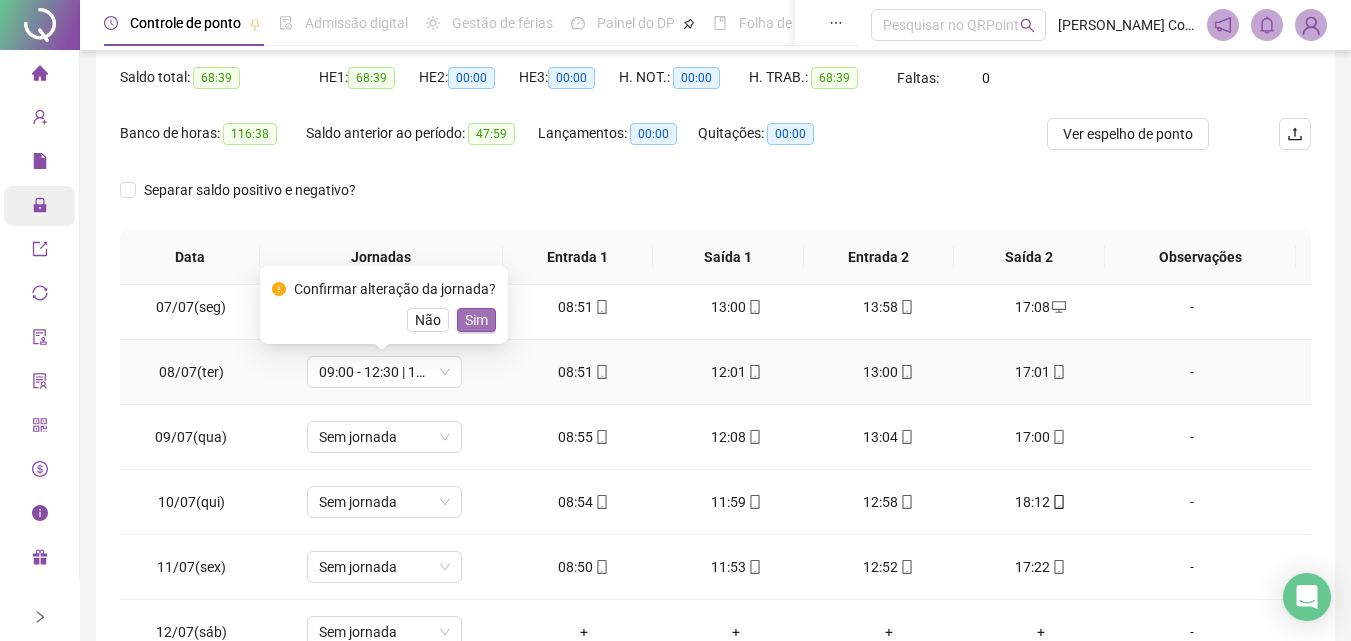 click on "Sim" at bounding box center (476, 320) 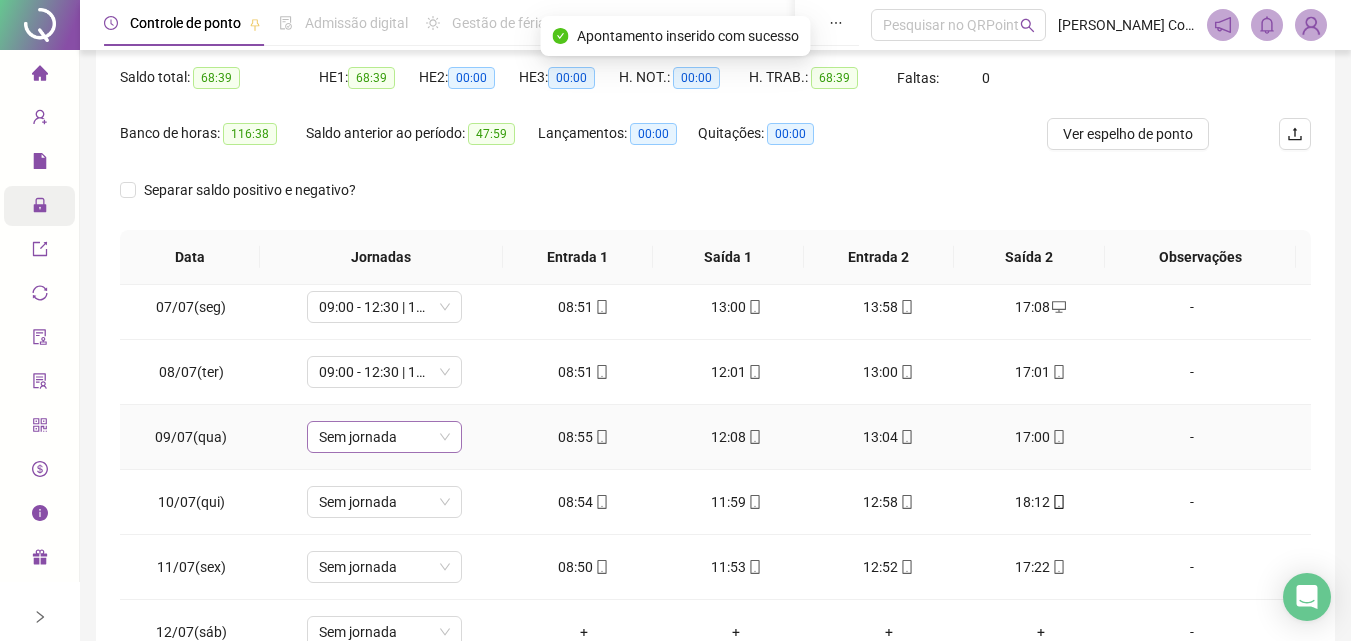 click on "Sem jornada" at bounding box center [384, 437] 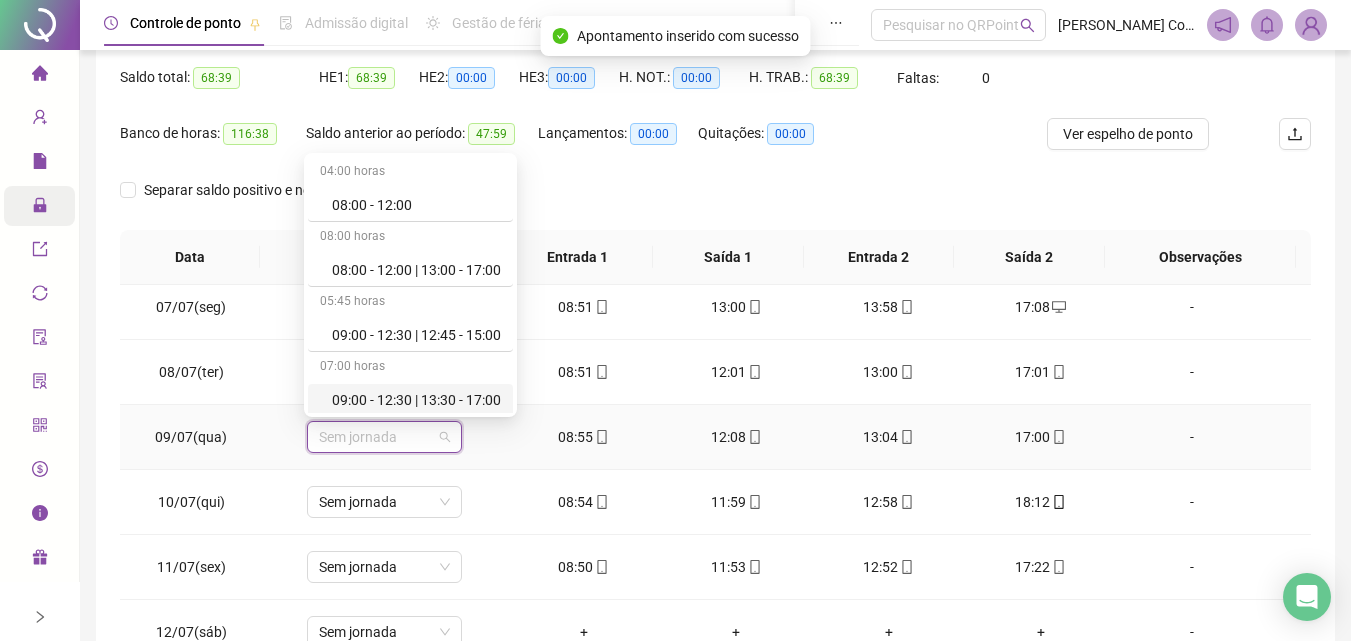 click on "09:00 - 12:30 | 13:30 - 17:00" at bounding box center (416, 400) 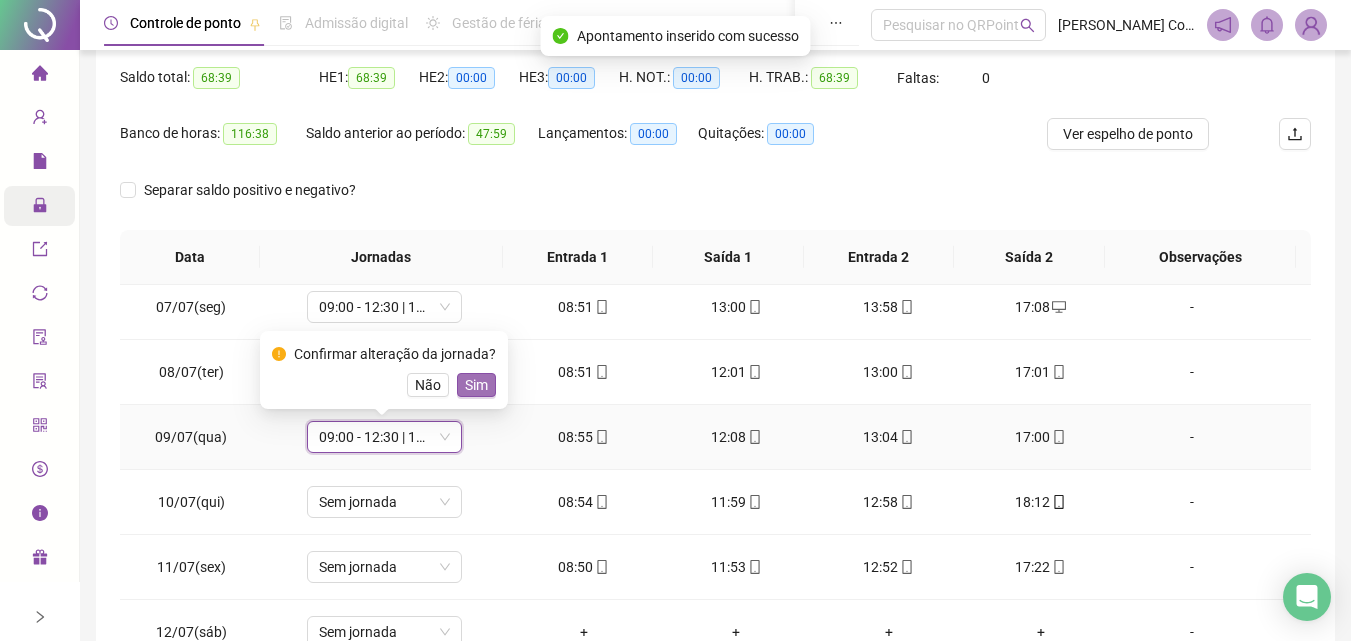 click on "Sim" at bounding box center [476, 385] 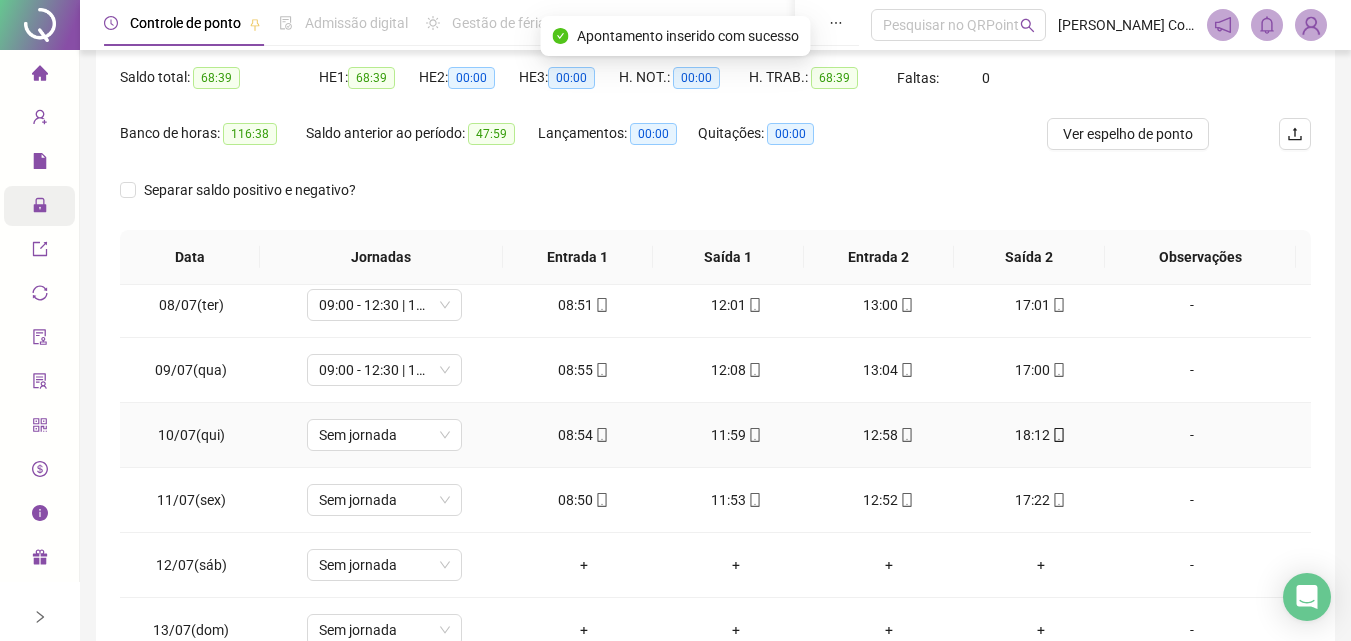 scroll, scrollTop: 483, scrollLeft: 0, axis: vertical 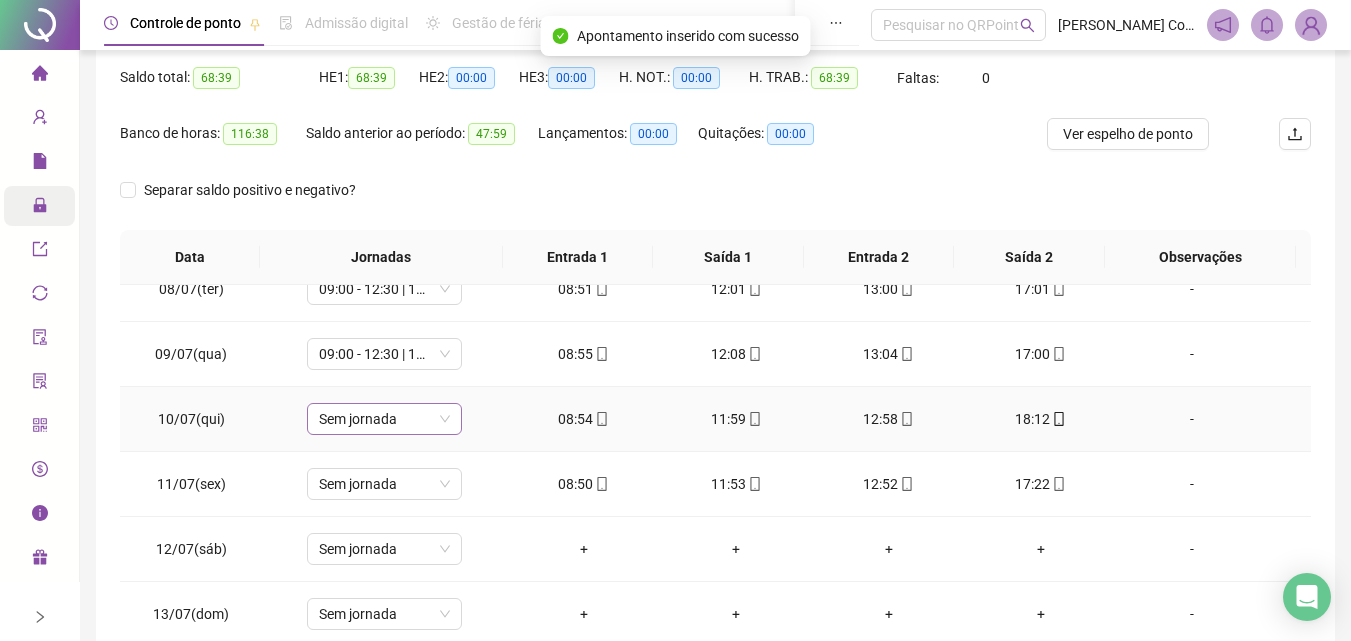 click on "Sem jornada" at bounding box center [384, 419] 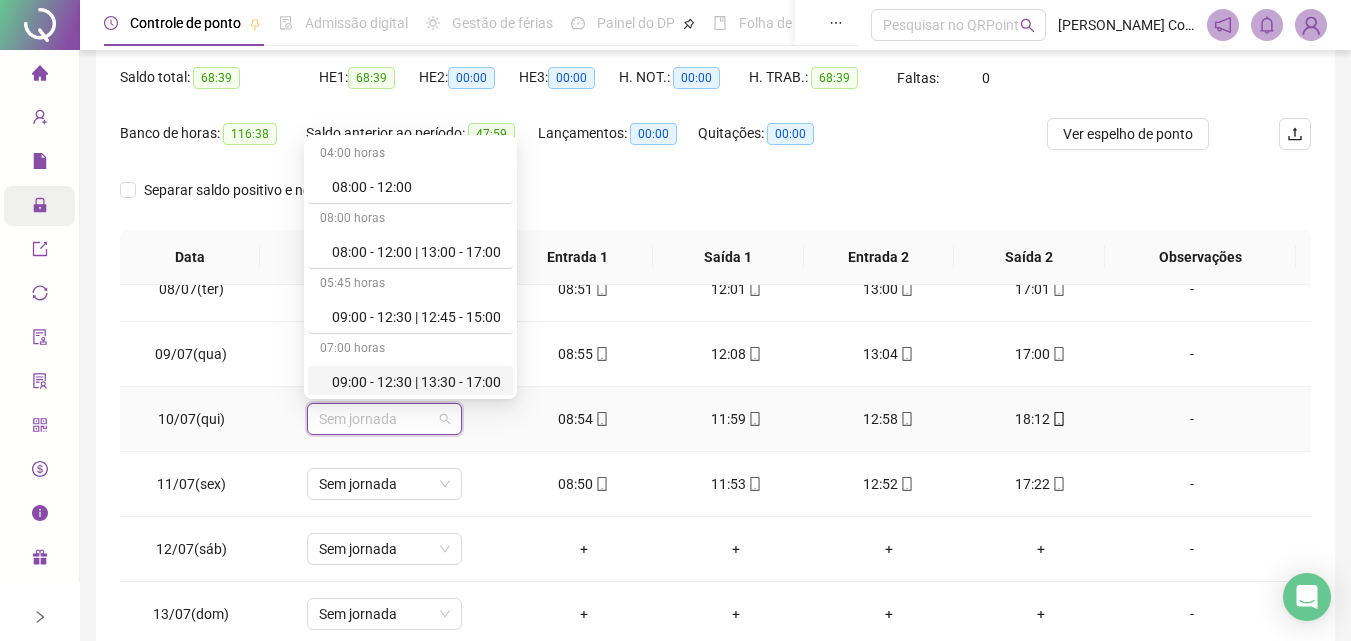 click on "09:00 - 12:30 | 13:30 - 17:00" at bounding box center (416, 382) 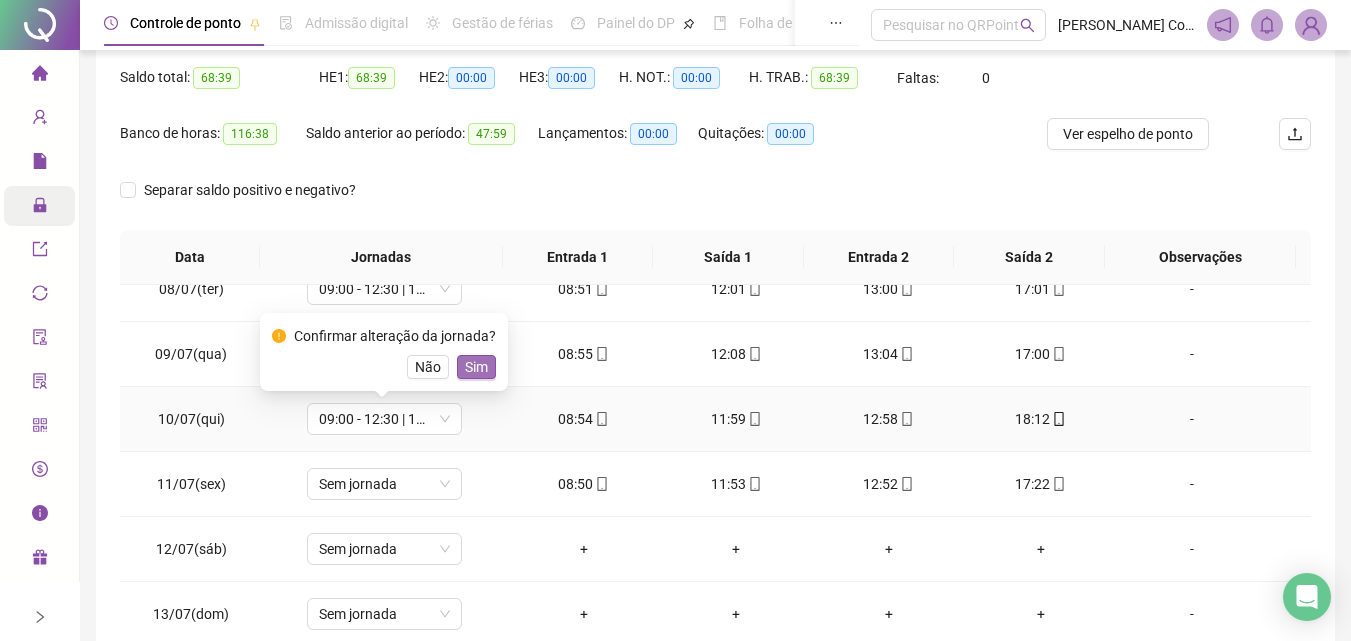 click on "Sim" at bounding box center (476, 367) 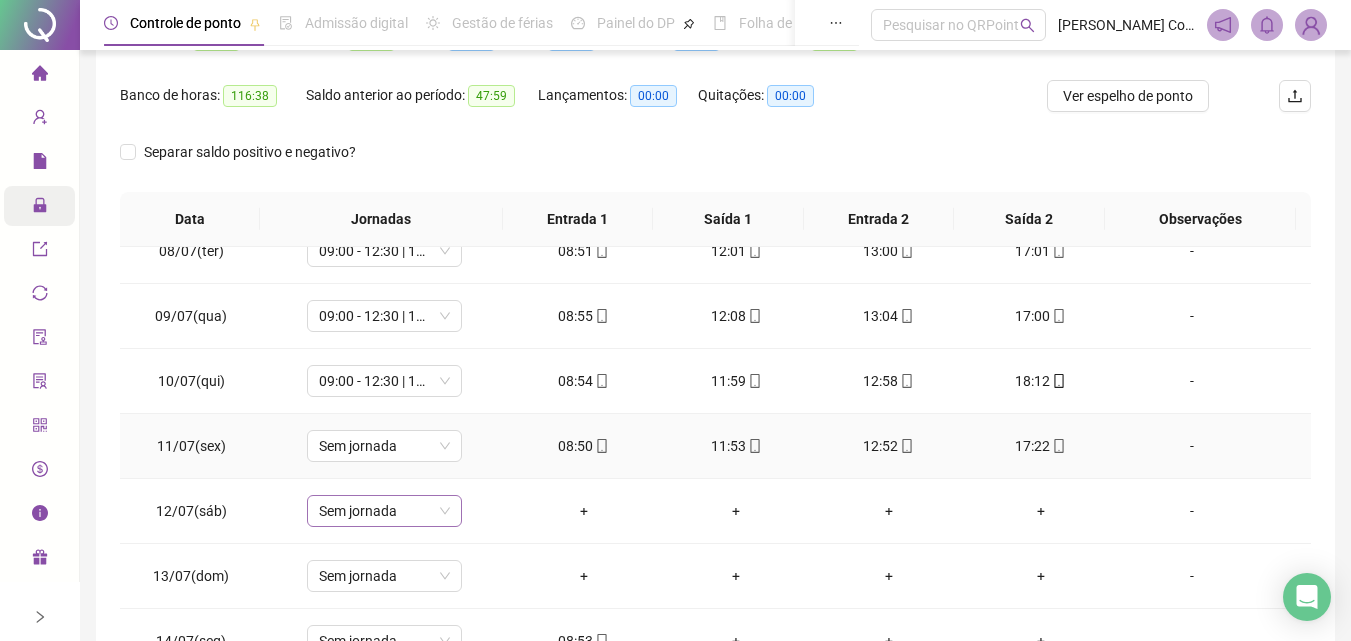 scroll, scrollTop: 300, scrollLeft: 0, axis: vertical 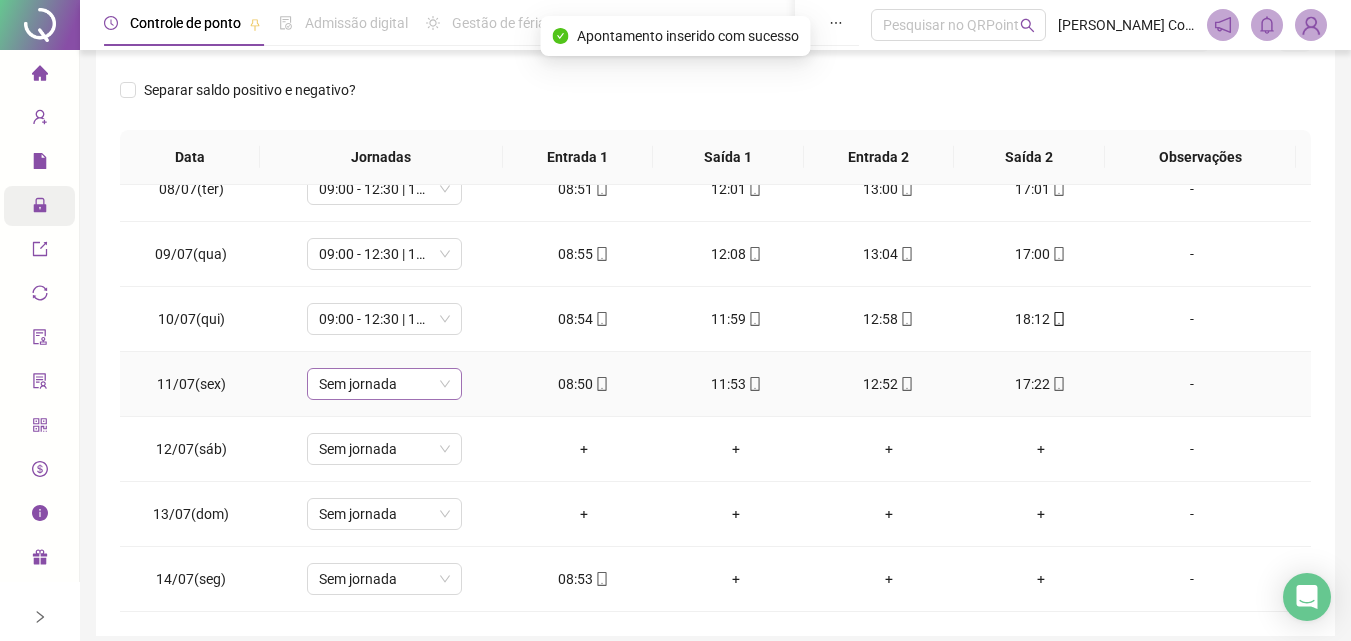 click on "Sem jornada" at bounding box center [384, 384] 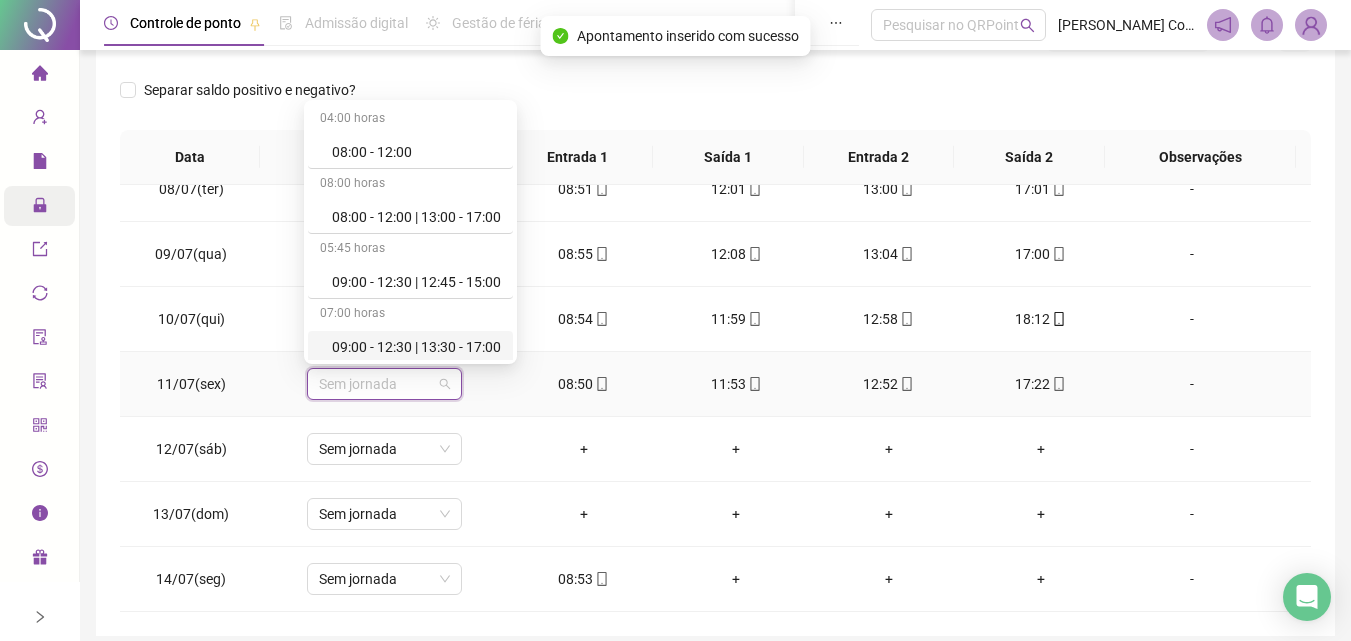 click on "09:00 - 12:30 | 13:30 - 17:00" at bounding box center [416, 347] 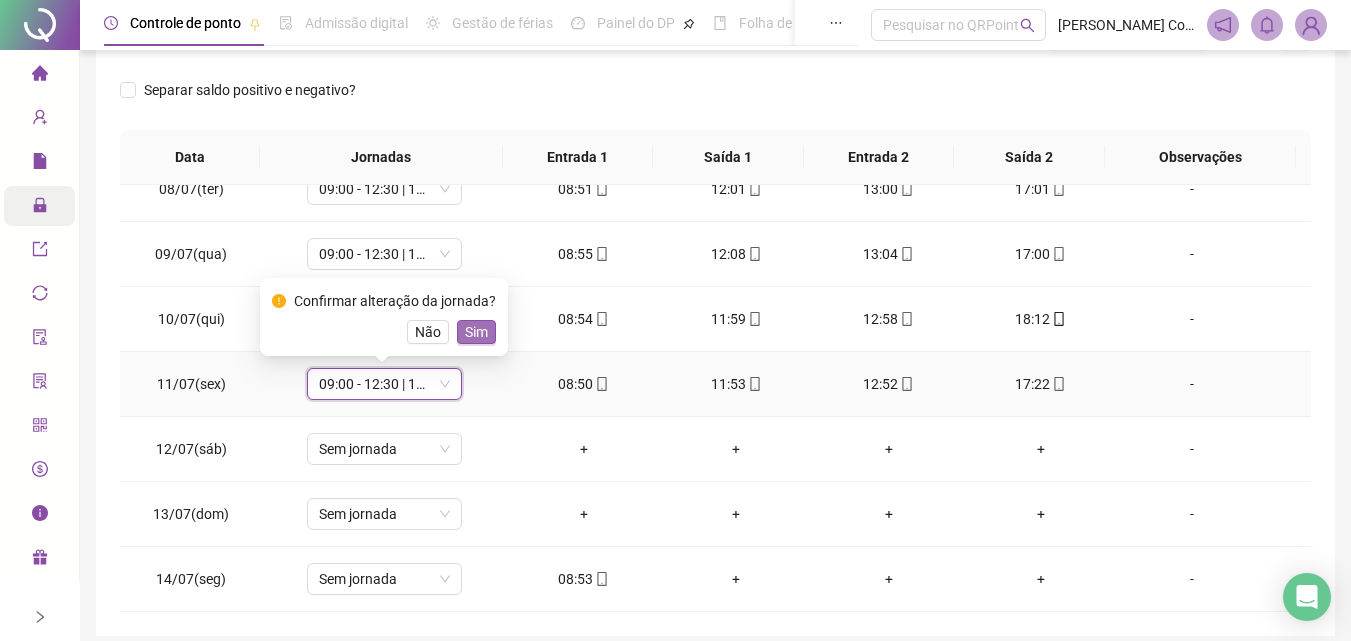 click on "Sim" at bounding box center (476, 332) 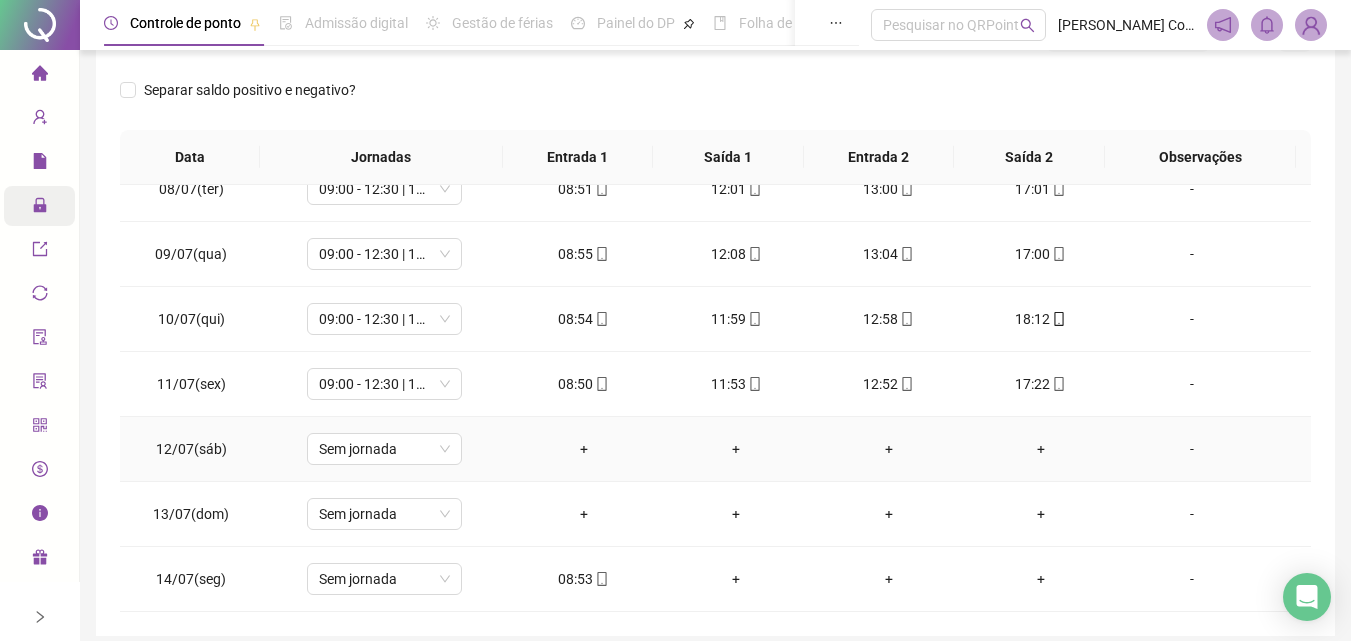 click on "09:00 - 12:30 | 13:30 - 17:00" at bounding box center [384, 319] 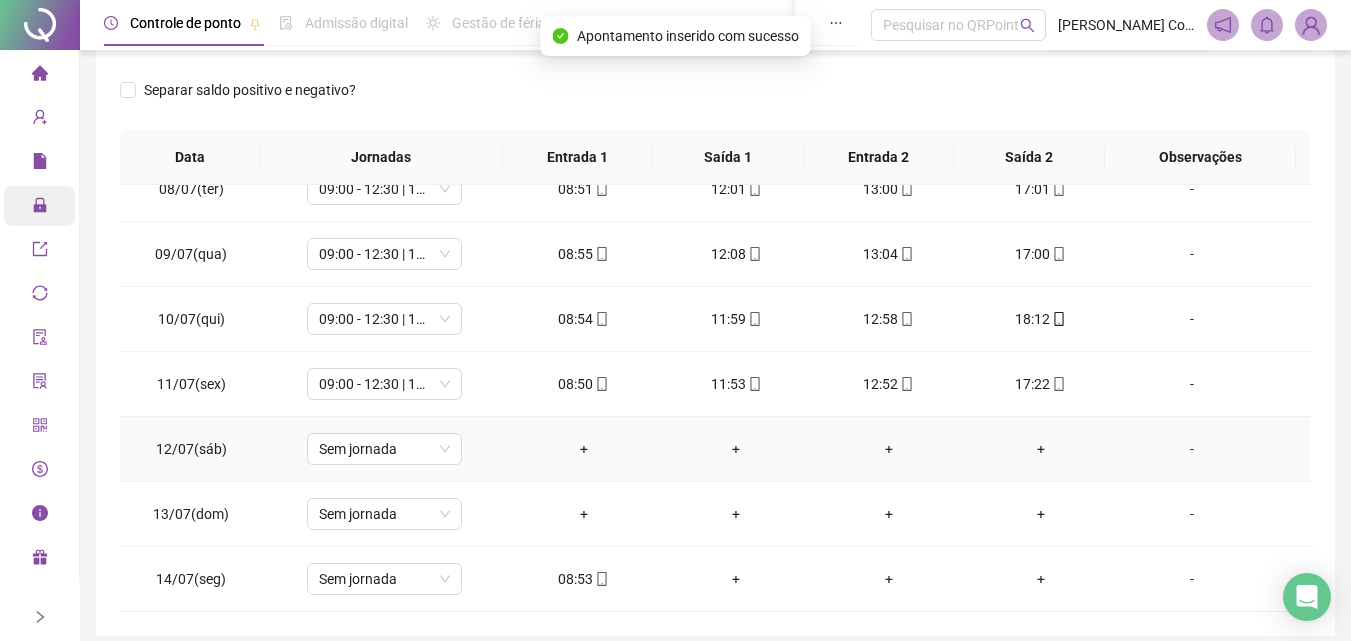 scroll, scrollTop: 381, scrollLeft: 0, axis: vertical 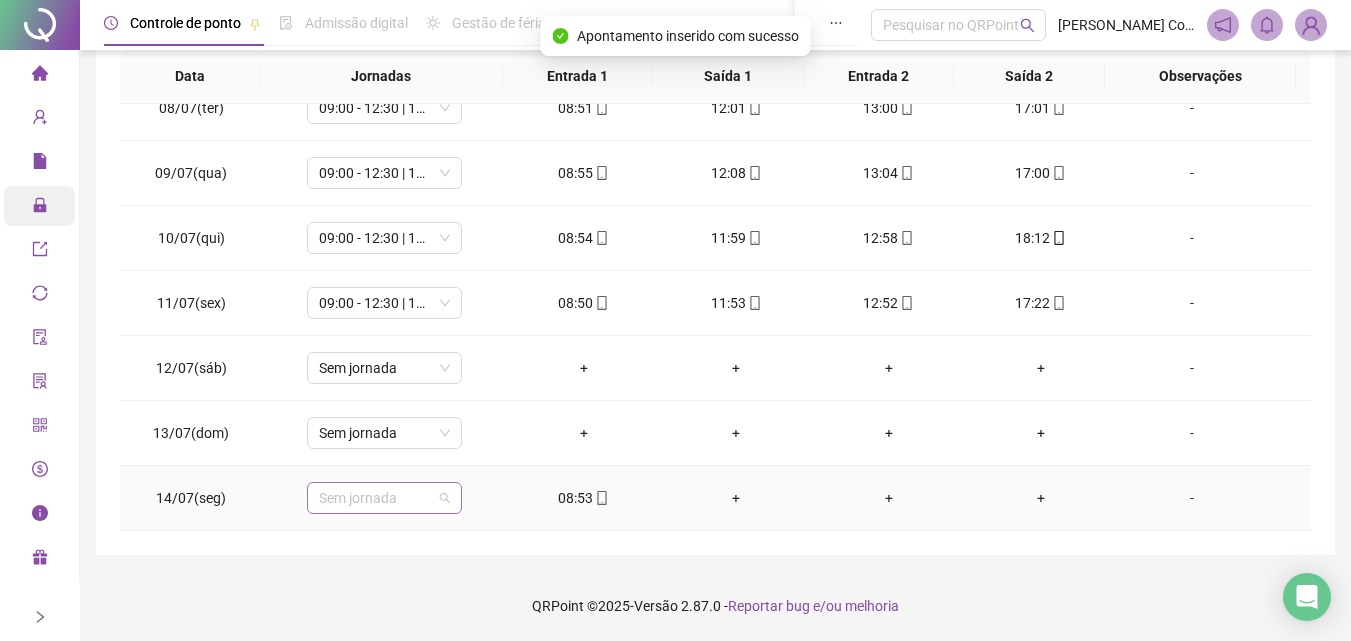 click on "Sem jornada" at bounding box center (384, 498) 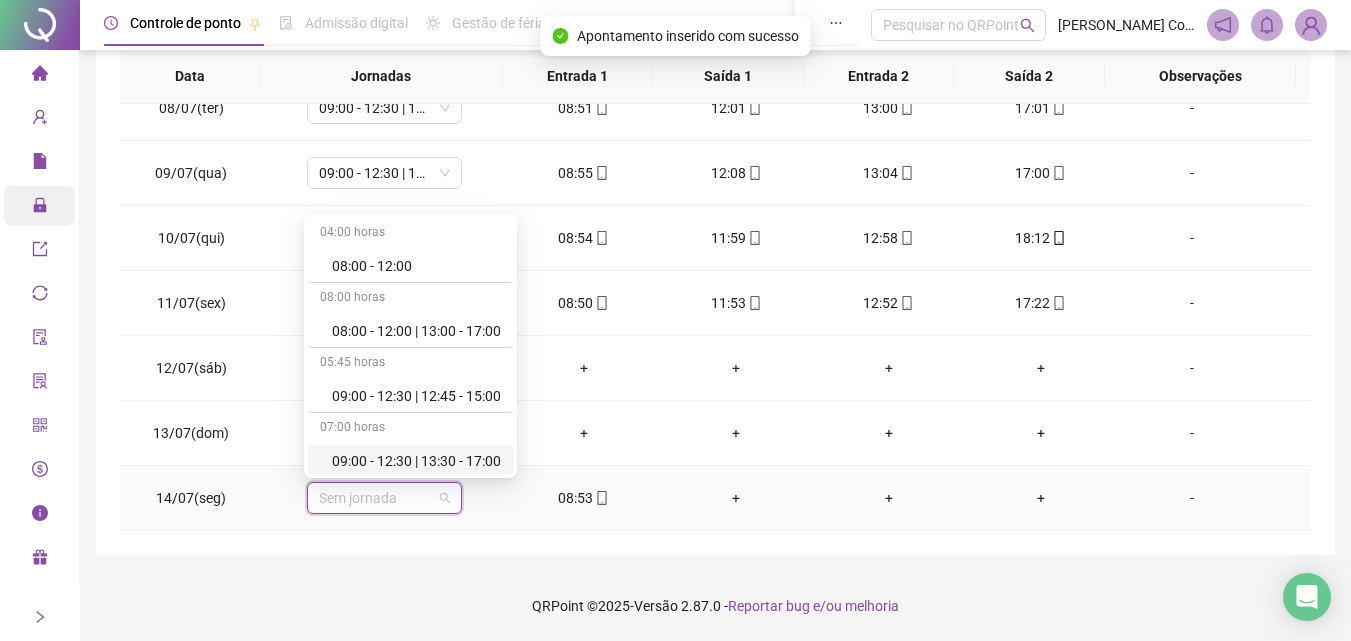 click on "09:00 - 12:30 | 13:30 - 17:00" at bounding box center [416, 461] 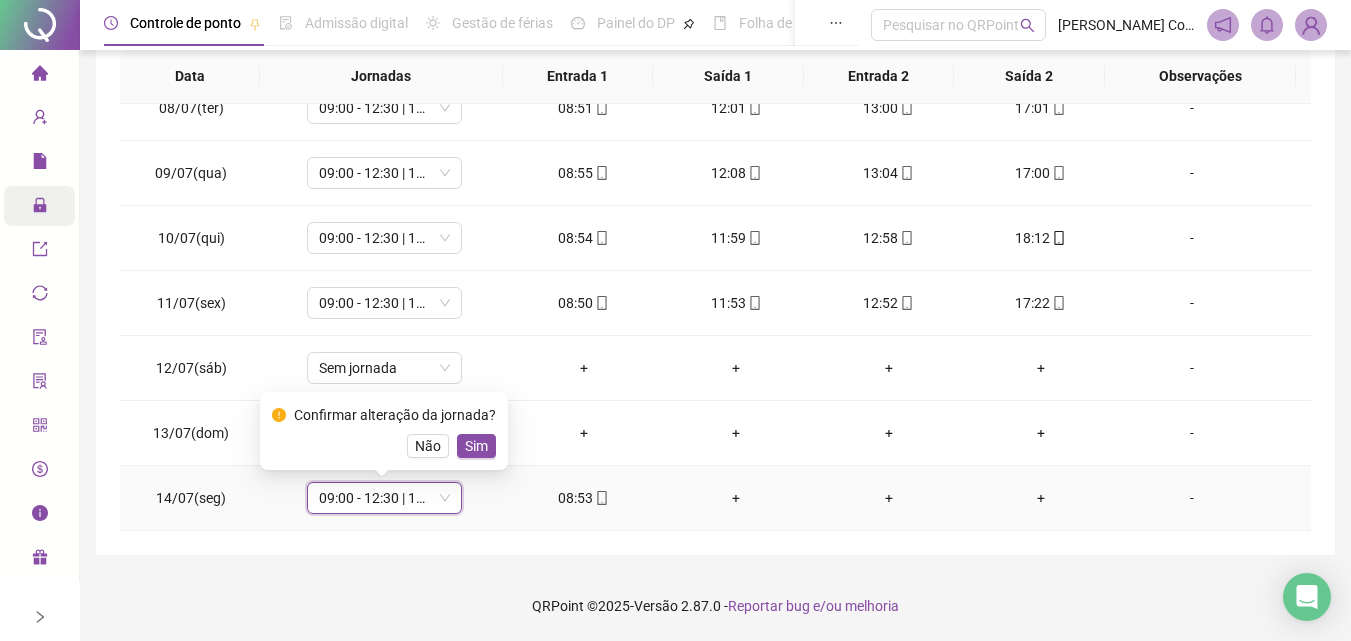 drag, startPoint x: 473, startPoint y: 440, endPoint x: 490, endPoint y: 495, distance: 57.567352 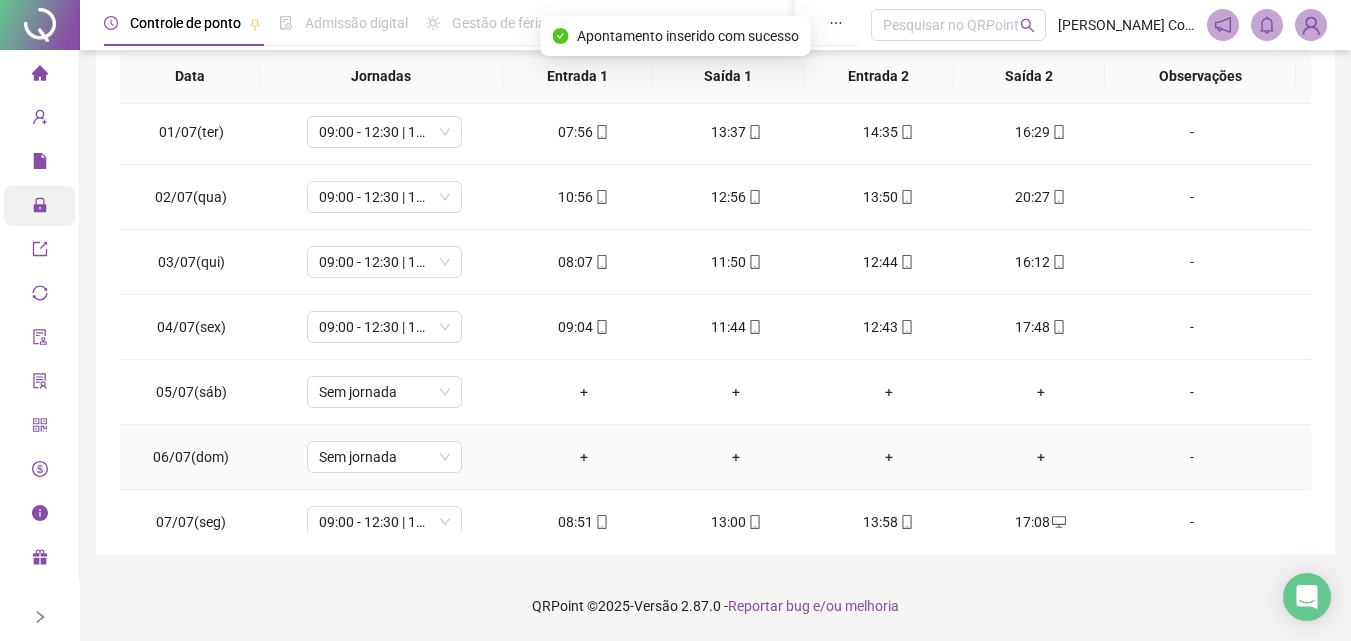 scroll, scrollTop: 0, scrollLeft: 0, axis: both 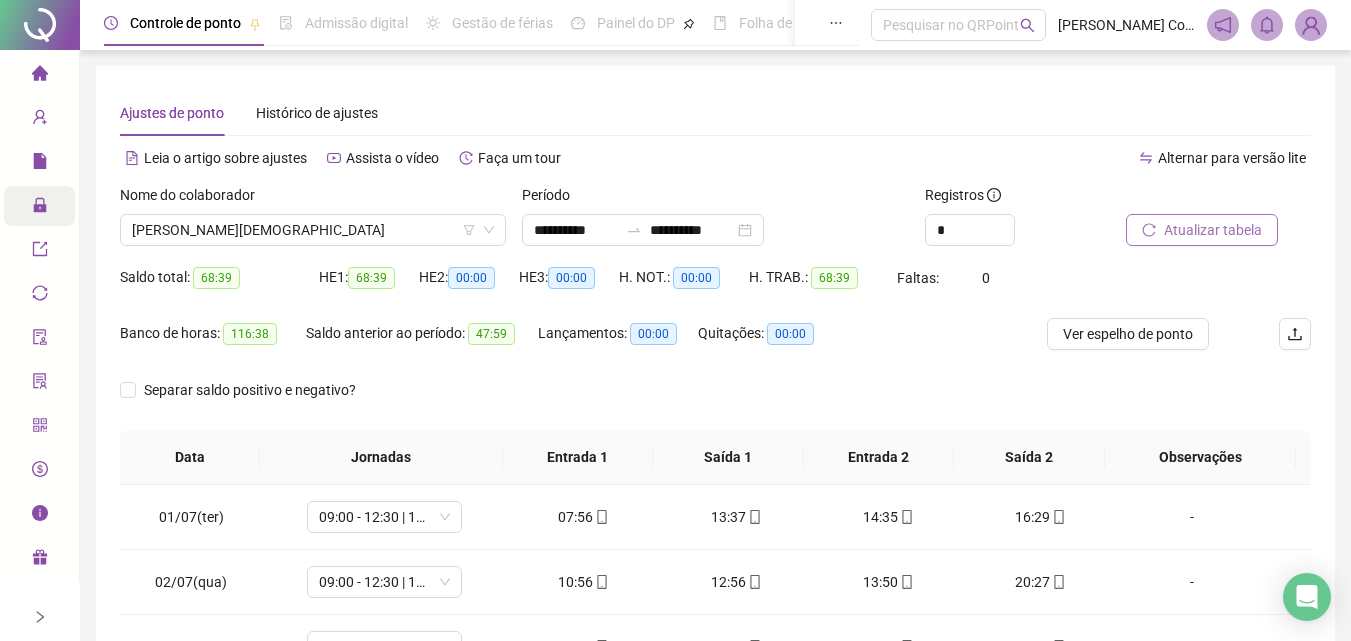 click on "Atualizar tabela" at bounding box center (1213, 230) 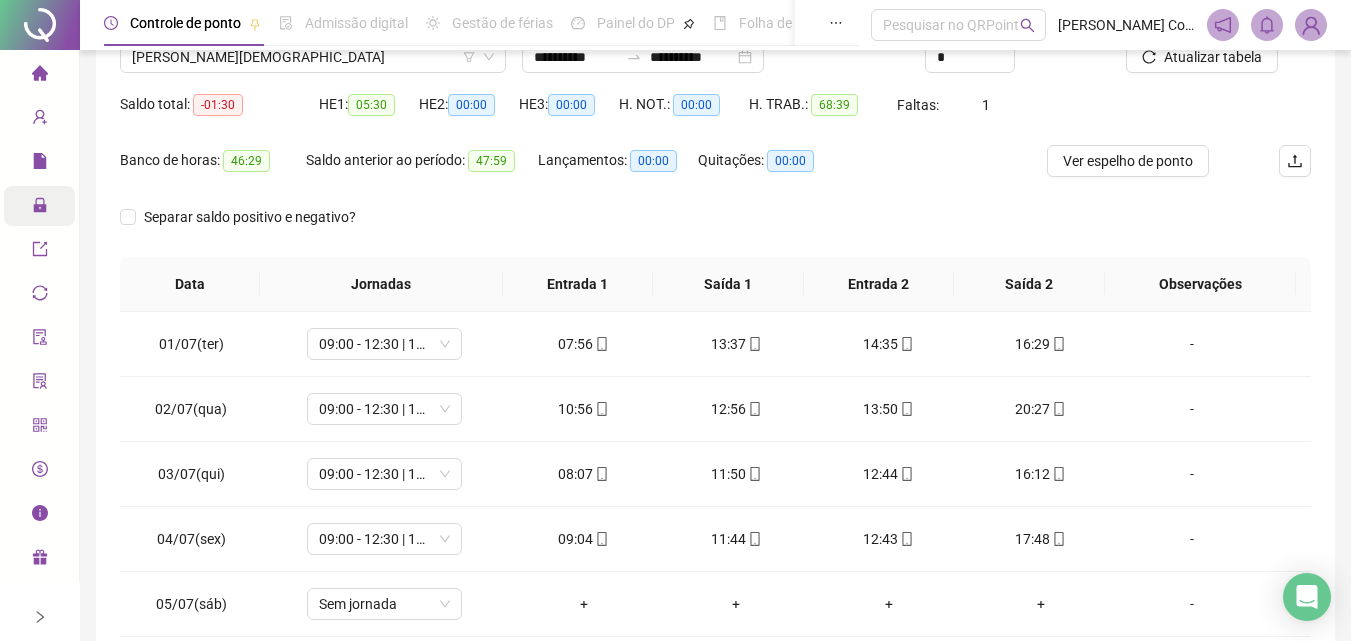 scroll, scrollTop: 200, scrollLeft: 0, axis: vertical 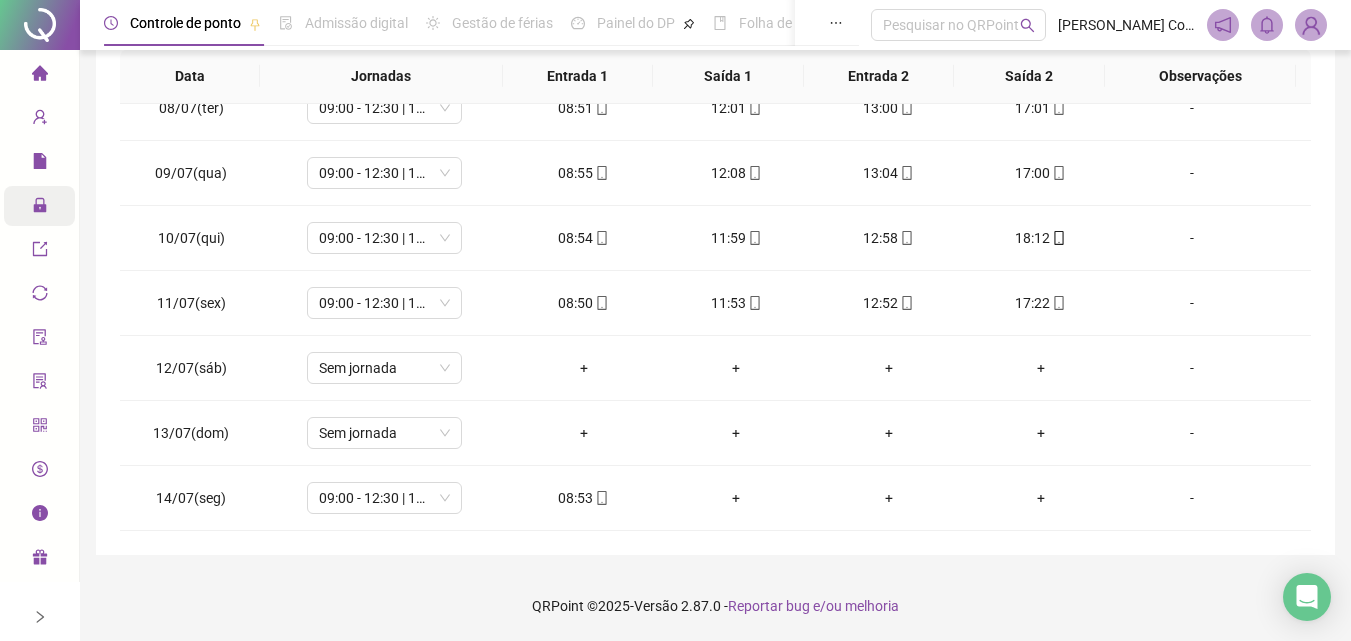 click on "**********" at bounding box center (715, 130) 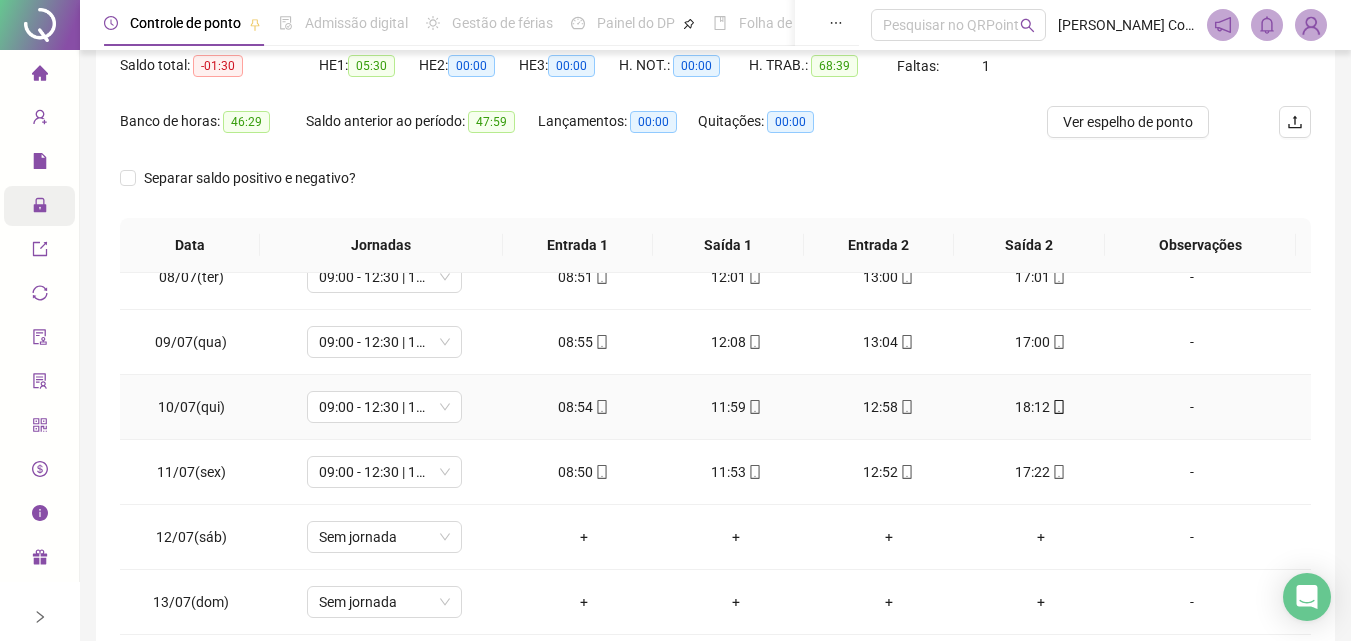 scroll, scrollTop: 0, scrollLeft: 0, axis: both 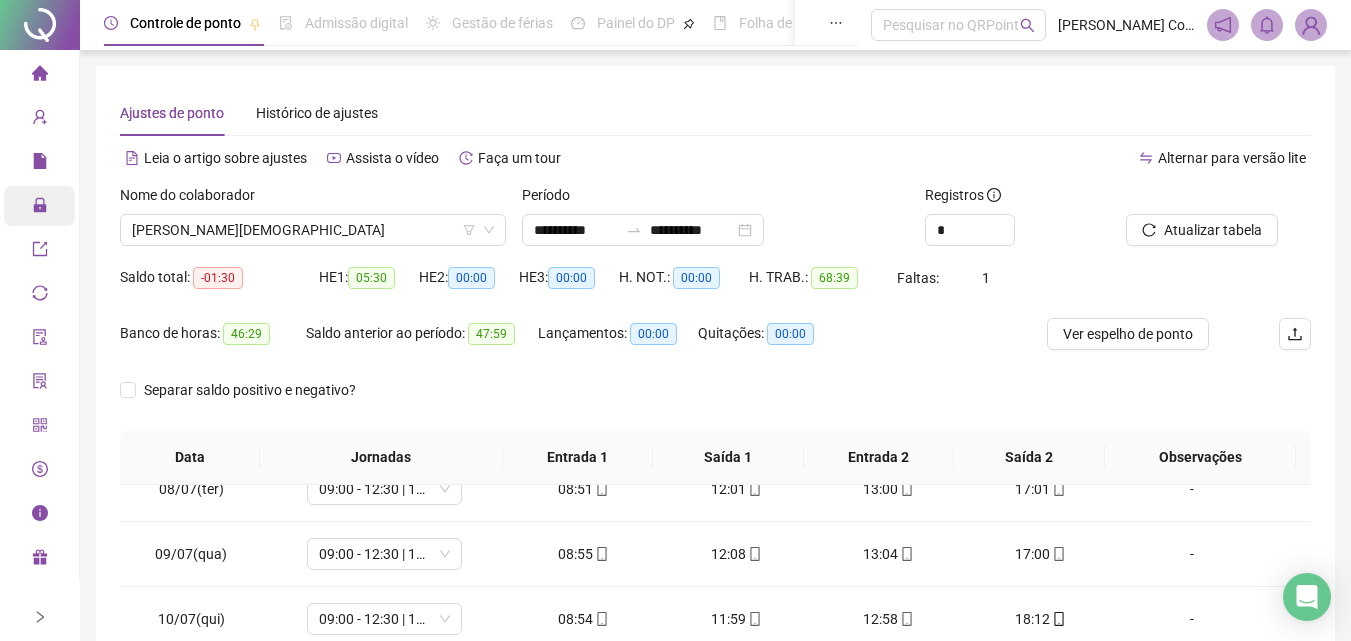 click on "Separar saldo positivo e negativo?" at bounding box center (715, 402) 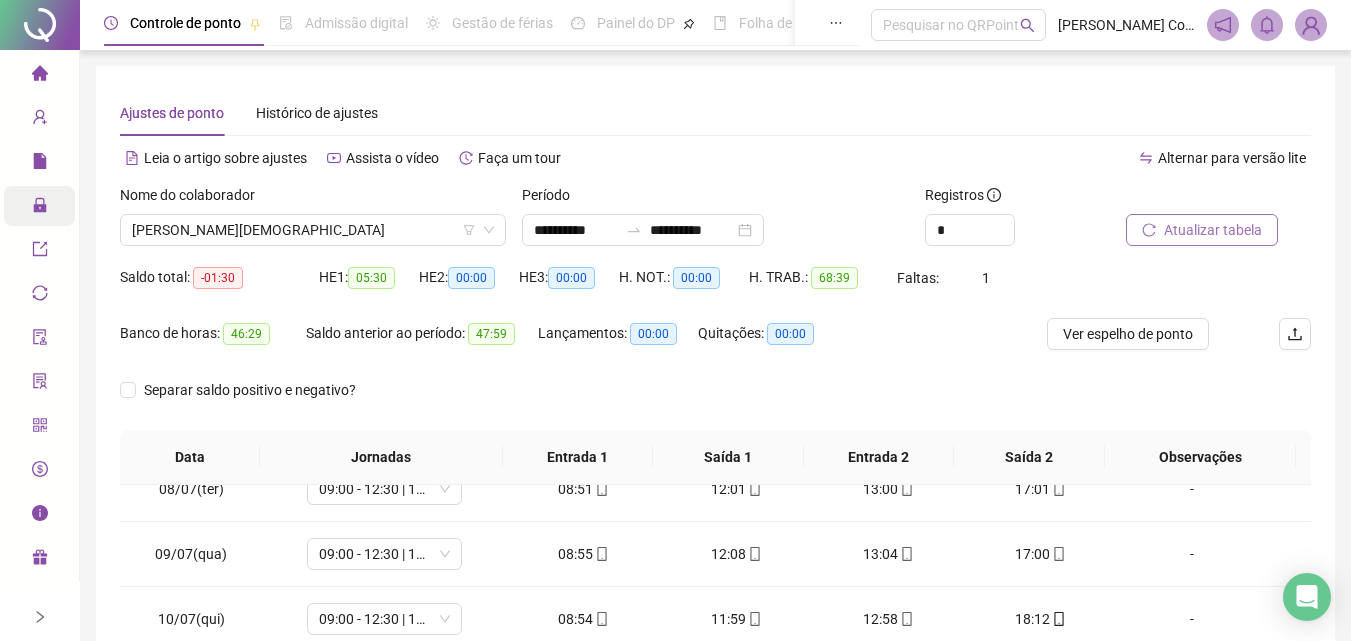 click on "Atualizar tabela" at bounding box center (1213, 230) 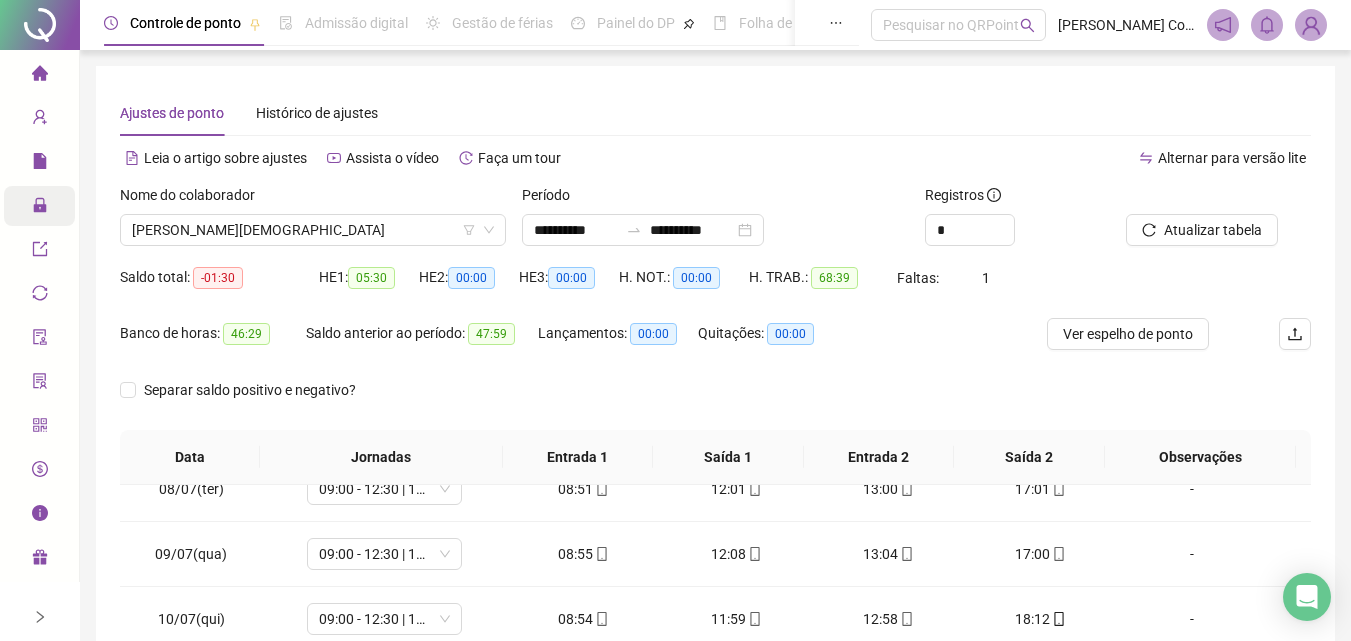 click on "Separar saldo positivo e negativo?" at bounding box center (715, 402) 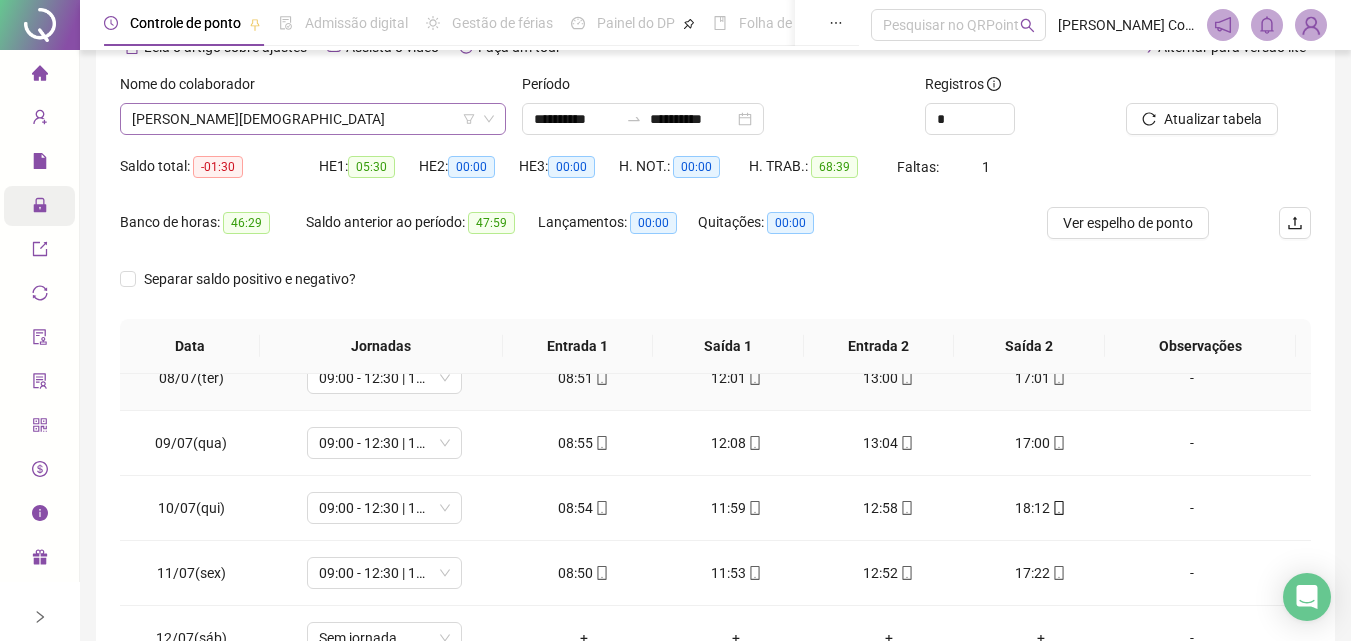 scroll, scrollTop: 0, scrollLeft: 0, axis: both 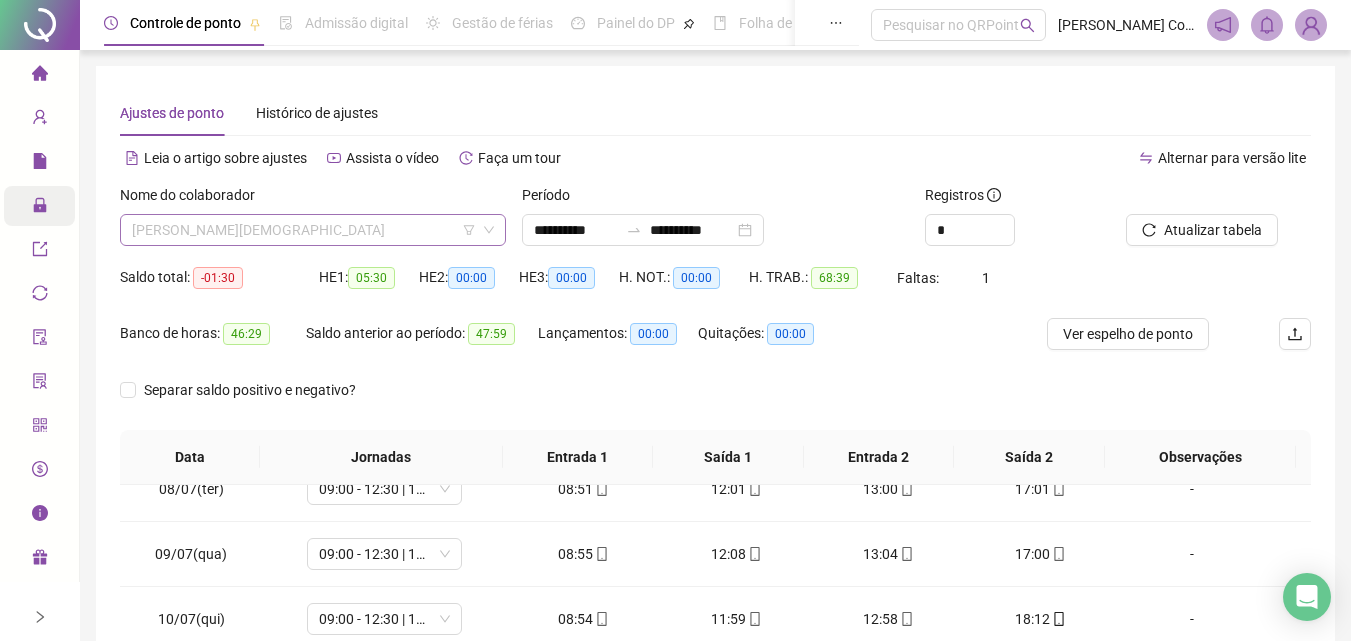 click on "[PERSON_NAME][DEMOGRAPHIC_DATA]" at bounding box center [313, 230] 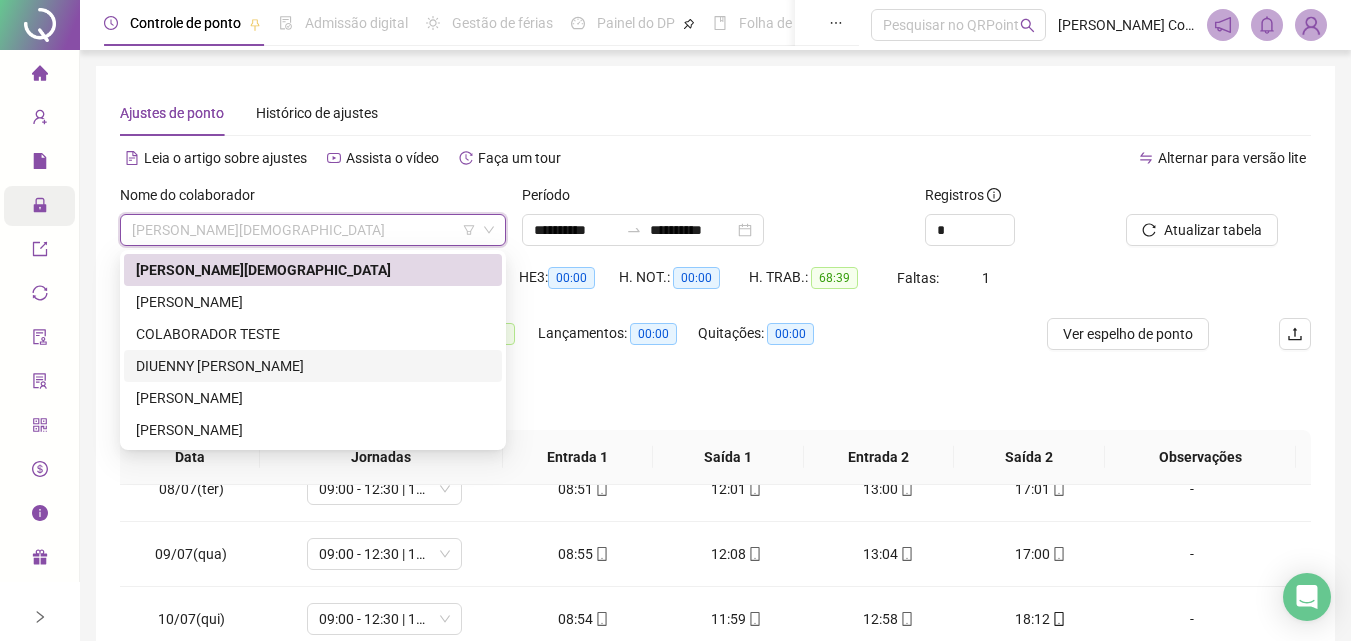 click on "DIUENNY [PERSON_NAME]" at bounding box center (313, 366) 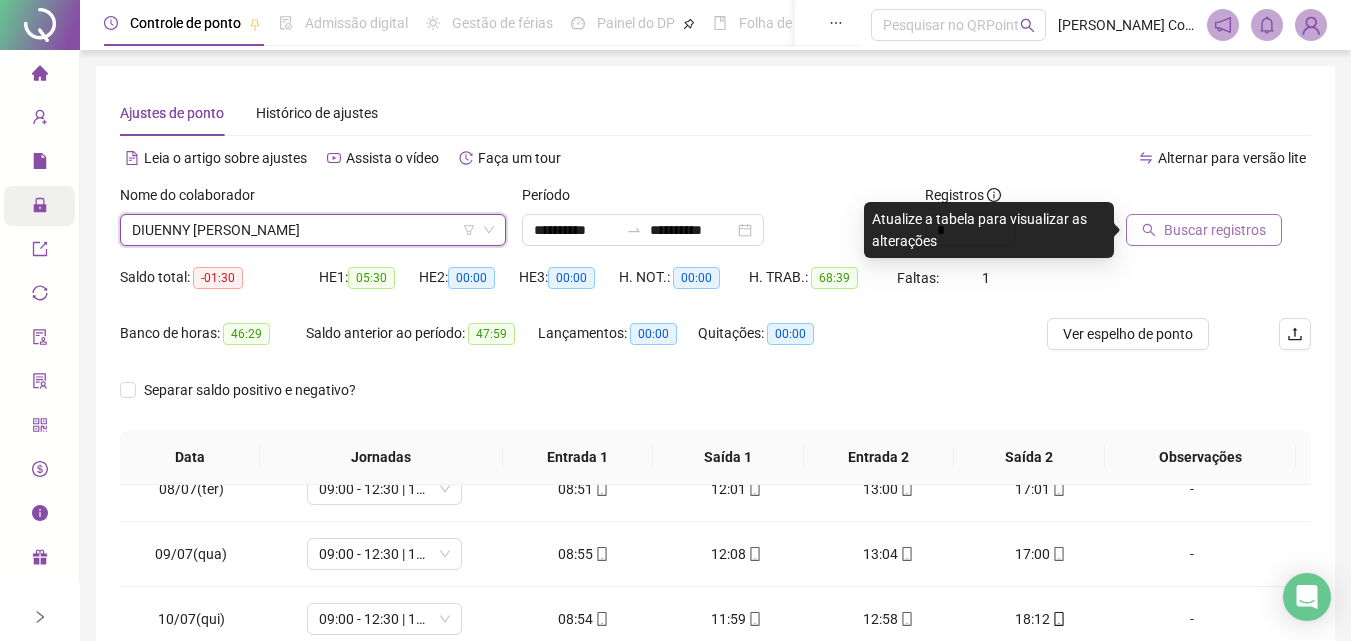 click on "Buscar registros" at bounding box center [1204, 230] 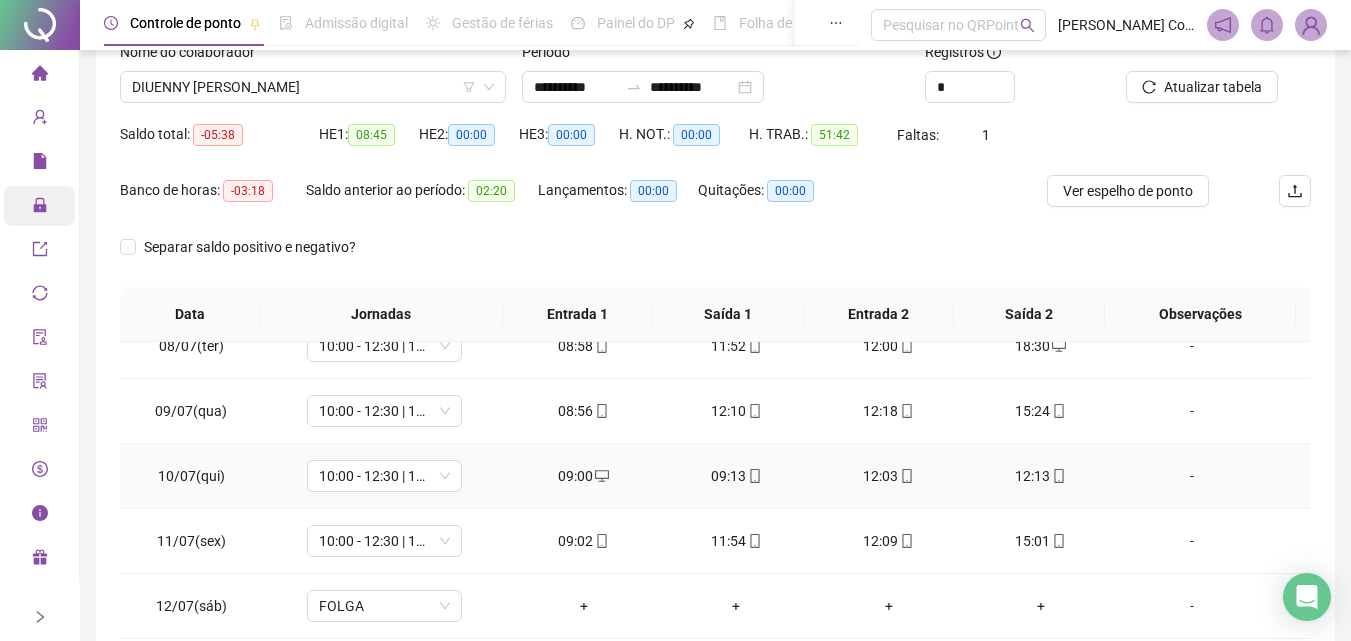scroll, scrollTop: 200, scrollLeft: 0, axis: vertical 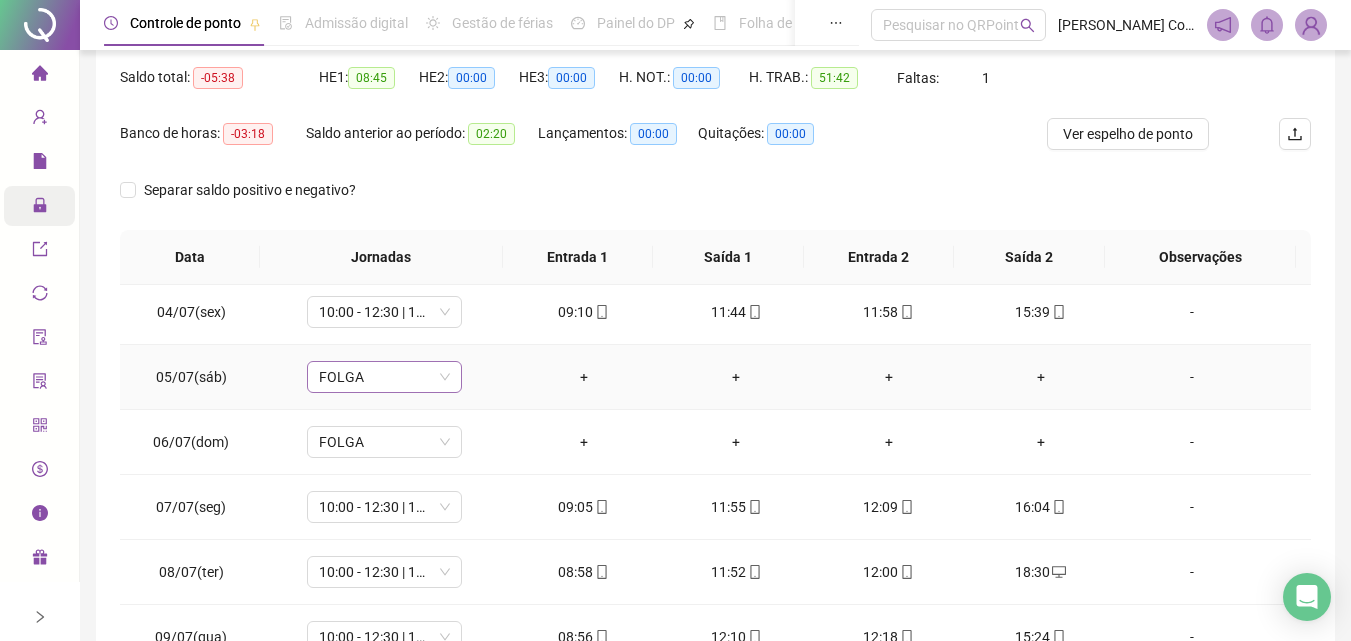 click on "FOLGA" at bounding box center (384, 377) 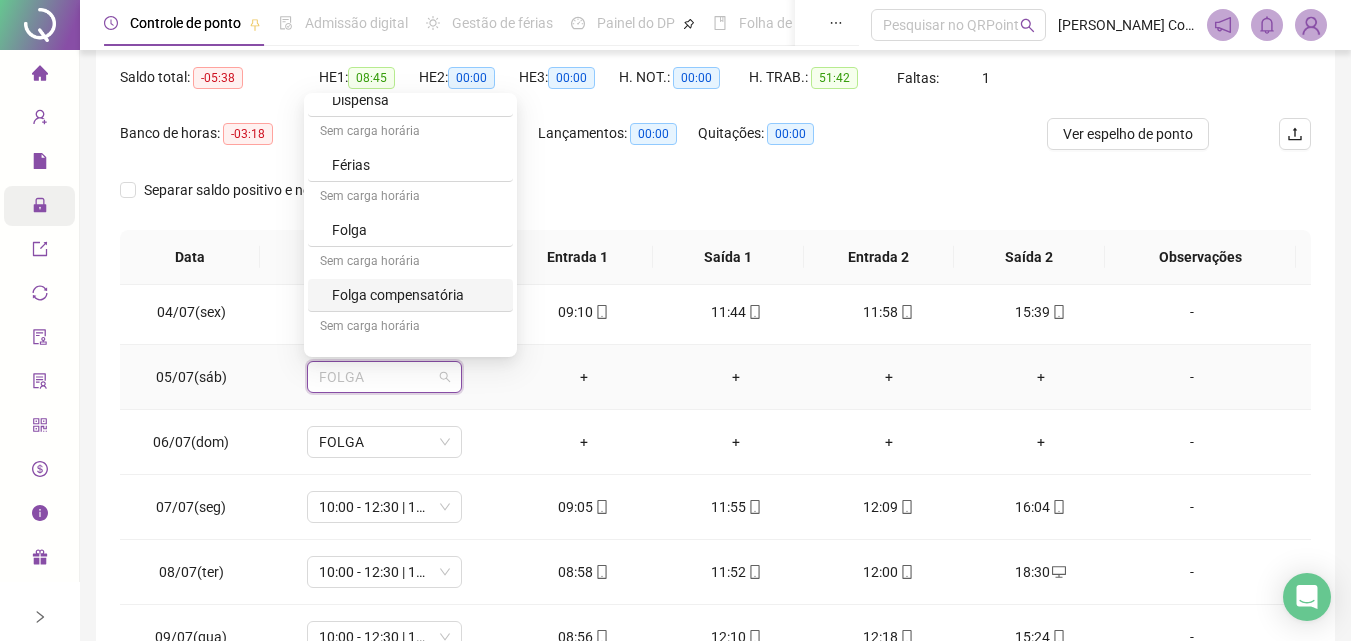 scroll, scrollTop: 524, scrollLeft: 0, axis: vertical 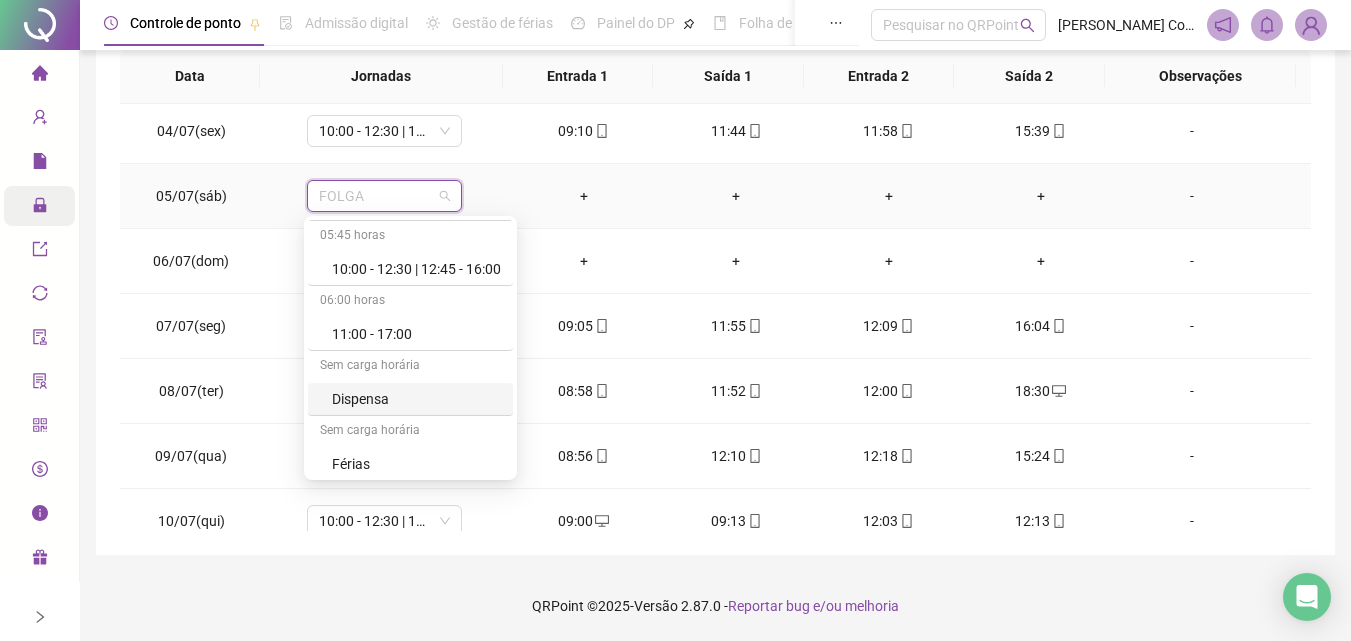 click on "Dispensa" at bounding box center [416, 399] 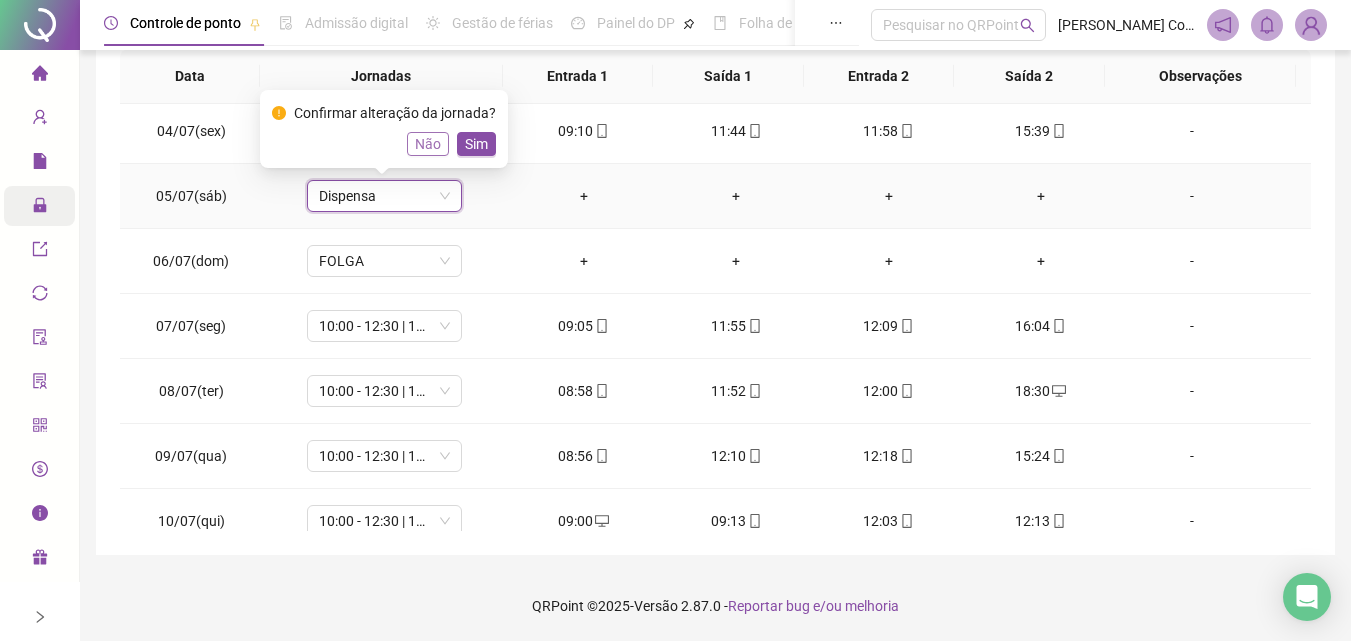 click on "Não" at bounding box center [428, 144] 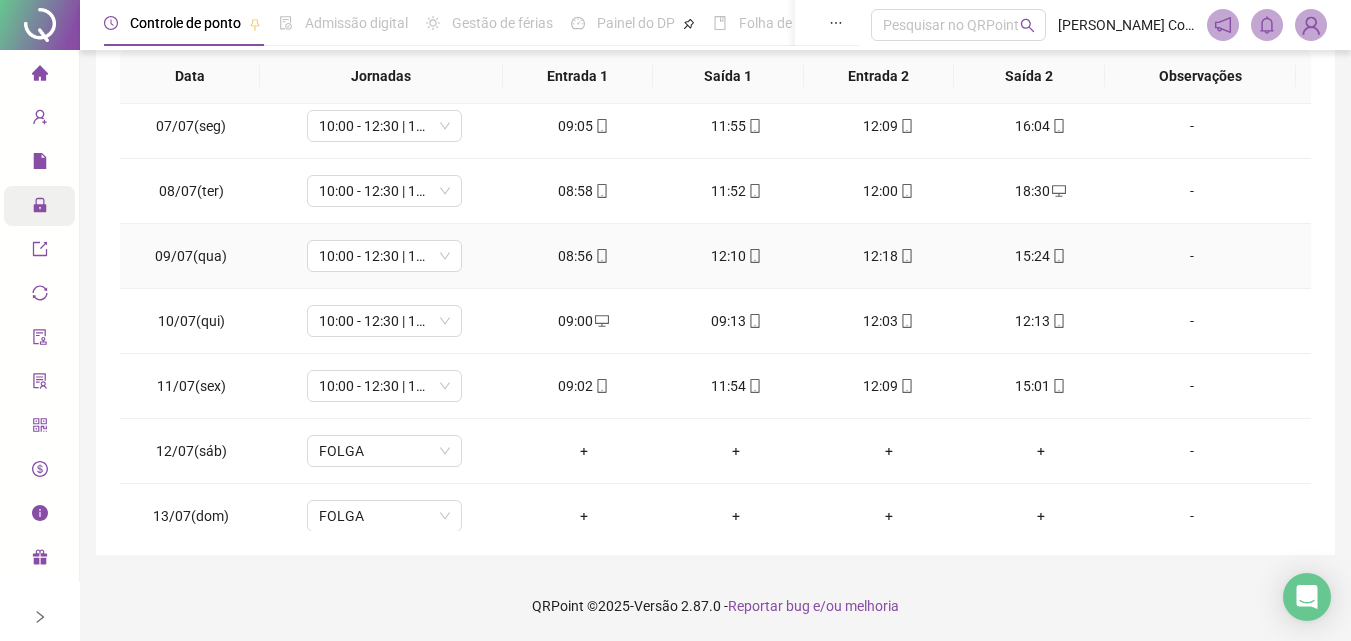 scroll, scrollTop: 483, scrollLeft: 0, axis: vertical 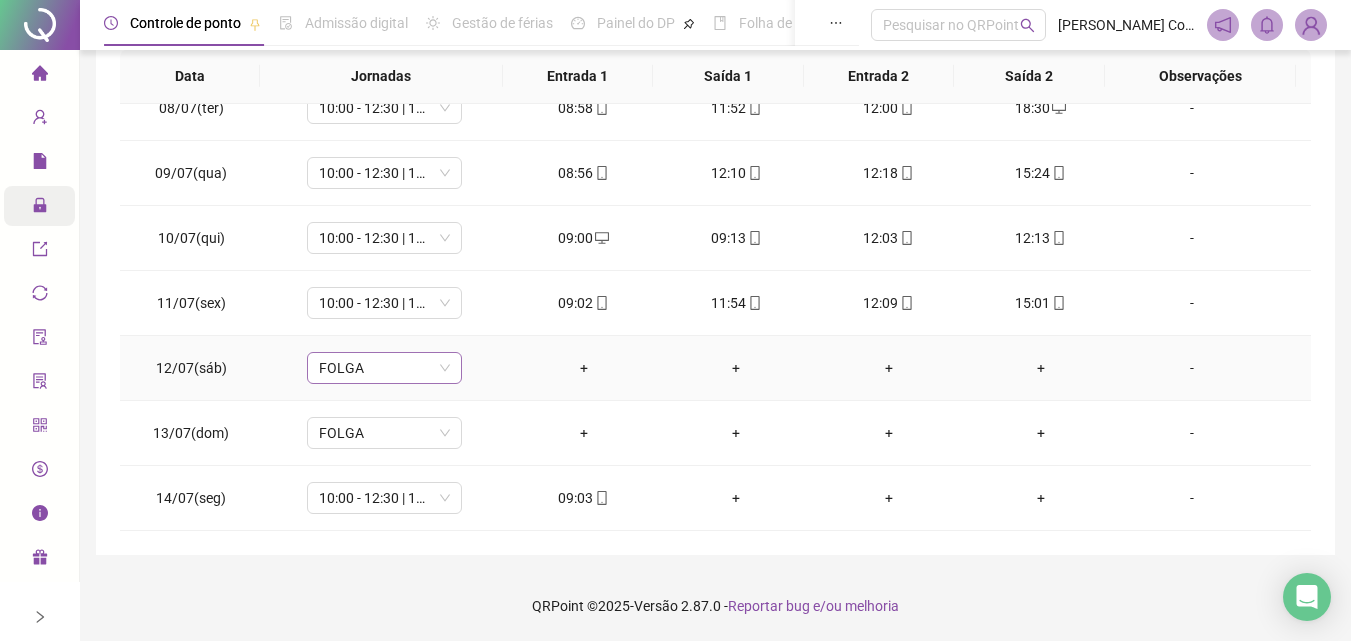 click on "FOLGA" at bounding box center [384, 368] 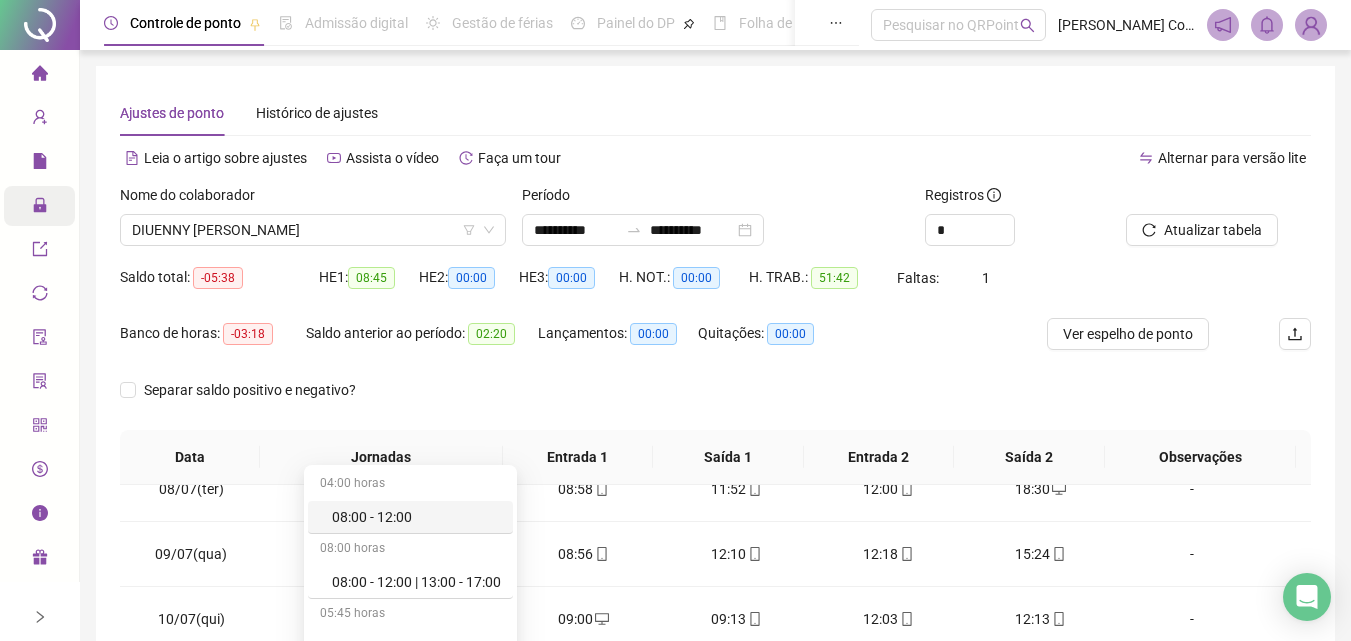 scroll, scrollTop: 200, scrollLeft: 0, axis: vertical 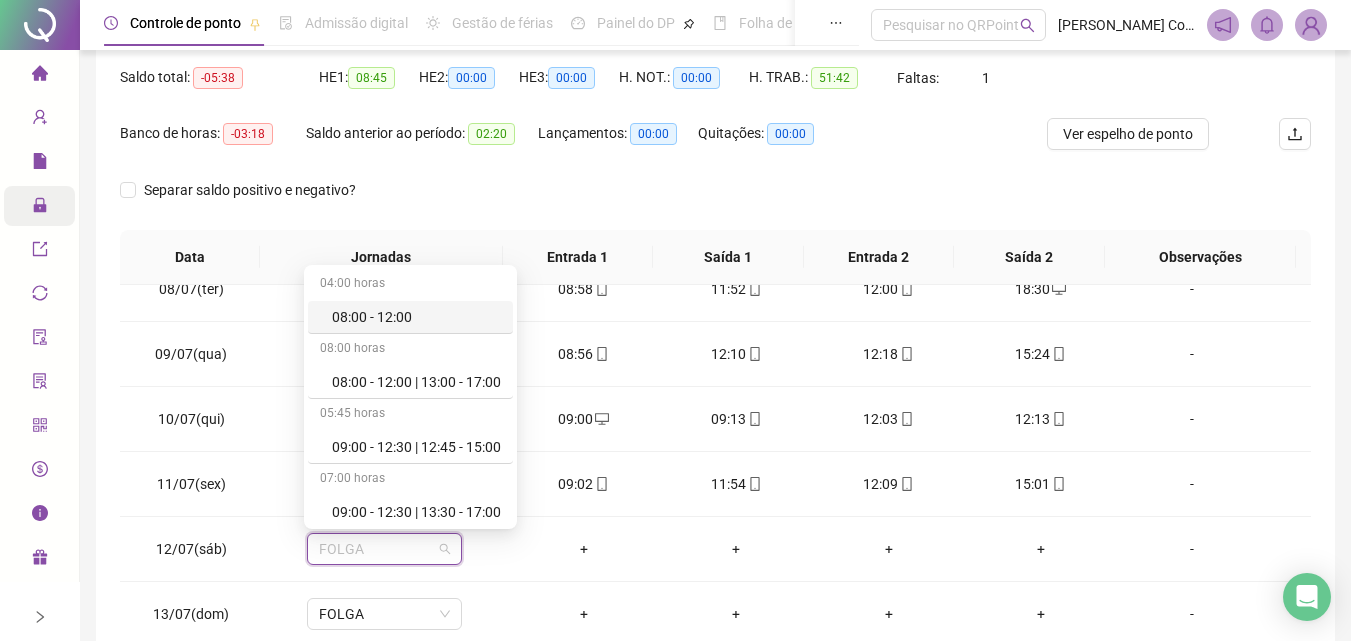 click on "Separar saldo positivo e negativo?" at bounding box center [265, 190] 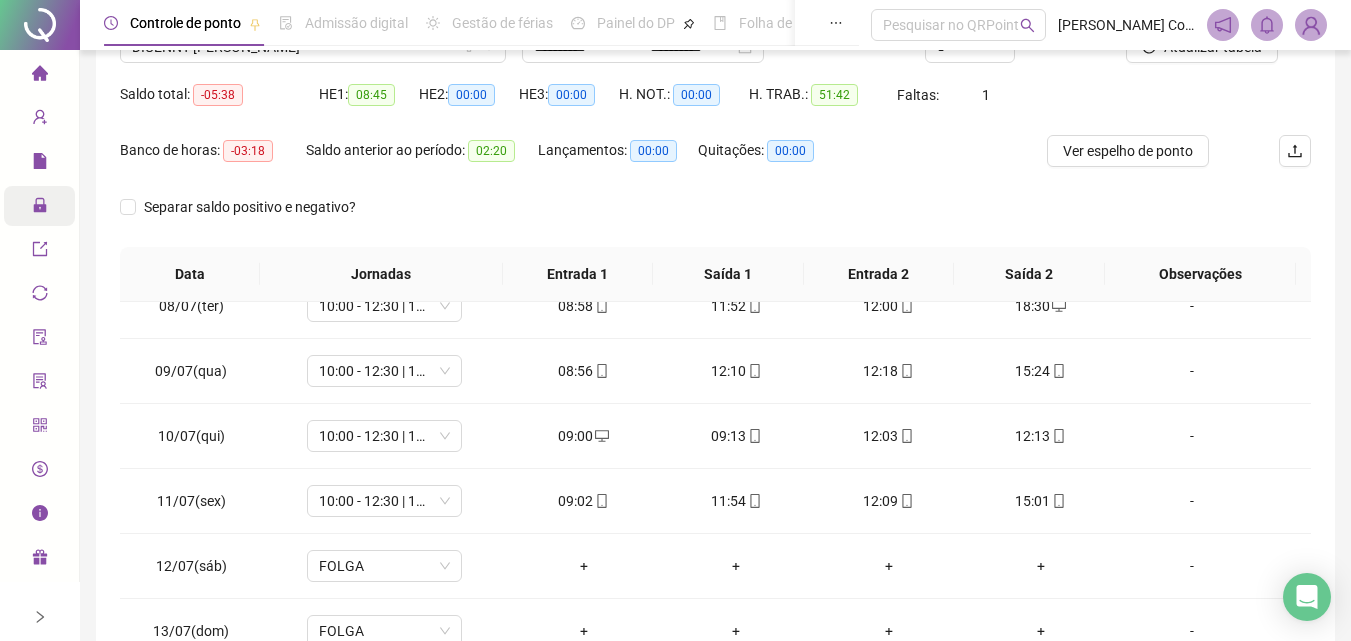 scroll, scrollTop: 181, scrollLeft: 0, axis: vertical 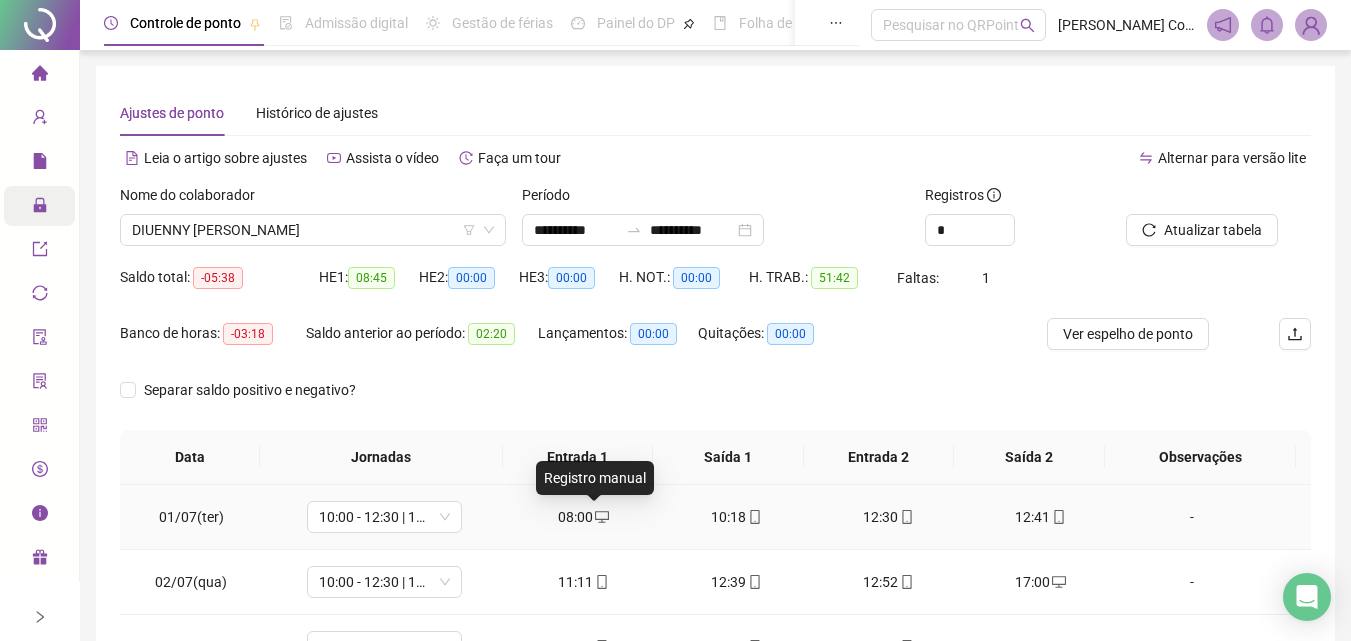 click 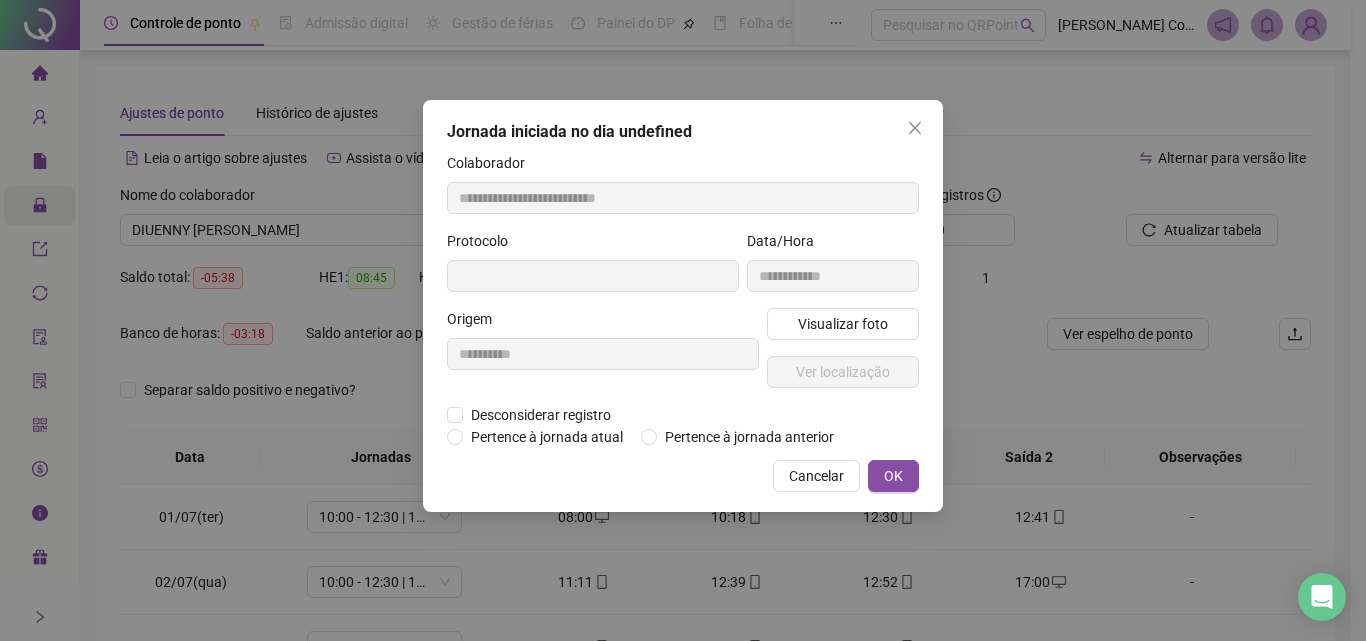 type on "**********" 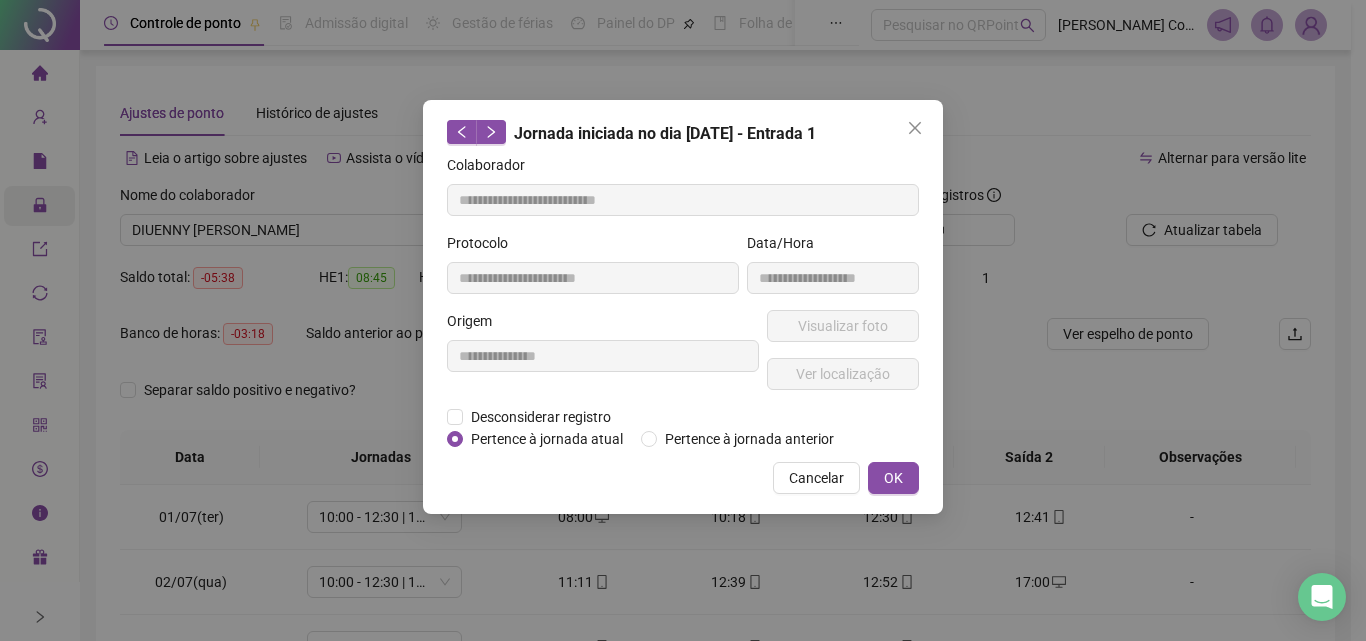 drag, startPoint x: 913, startPoint y: 118, endPoint x: 1042, endPoint y: 571, distance: 471.00955 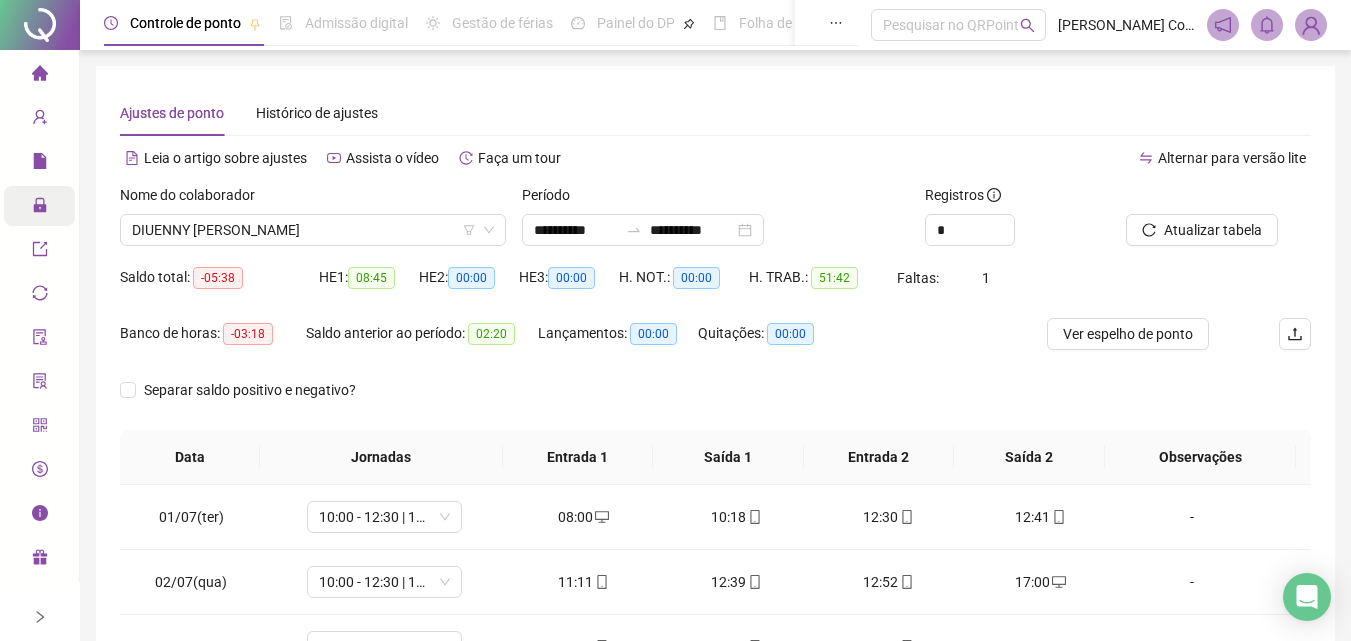 scroll, scrollTop: 100, scrollLeft: 0, axis: vertical 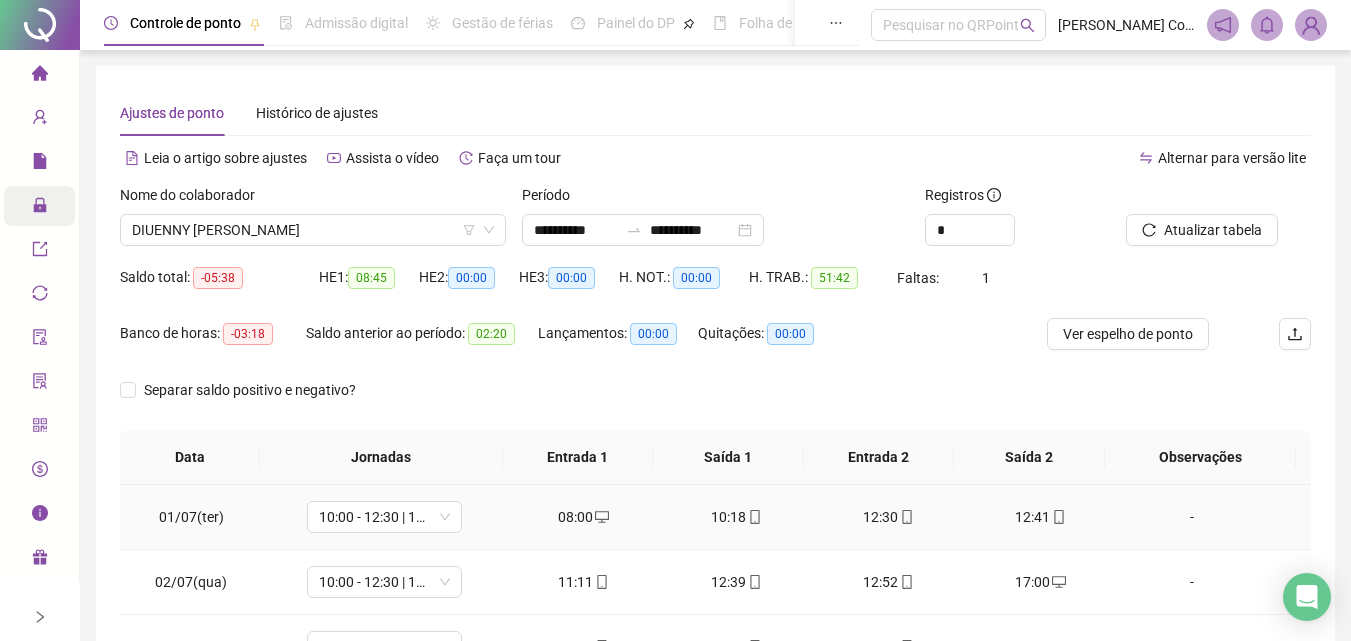 click 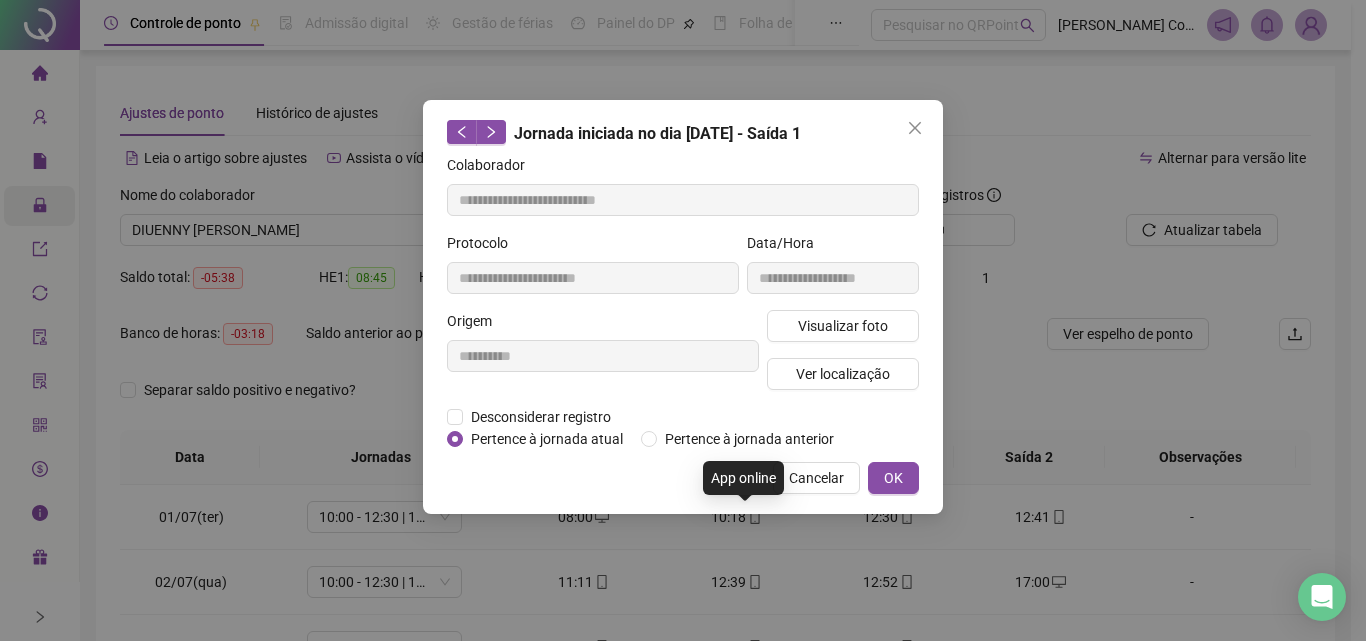 type on "**********" 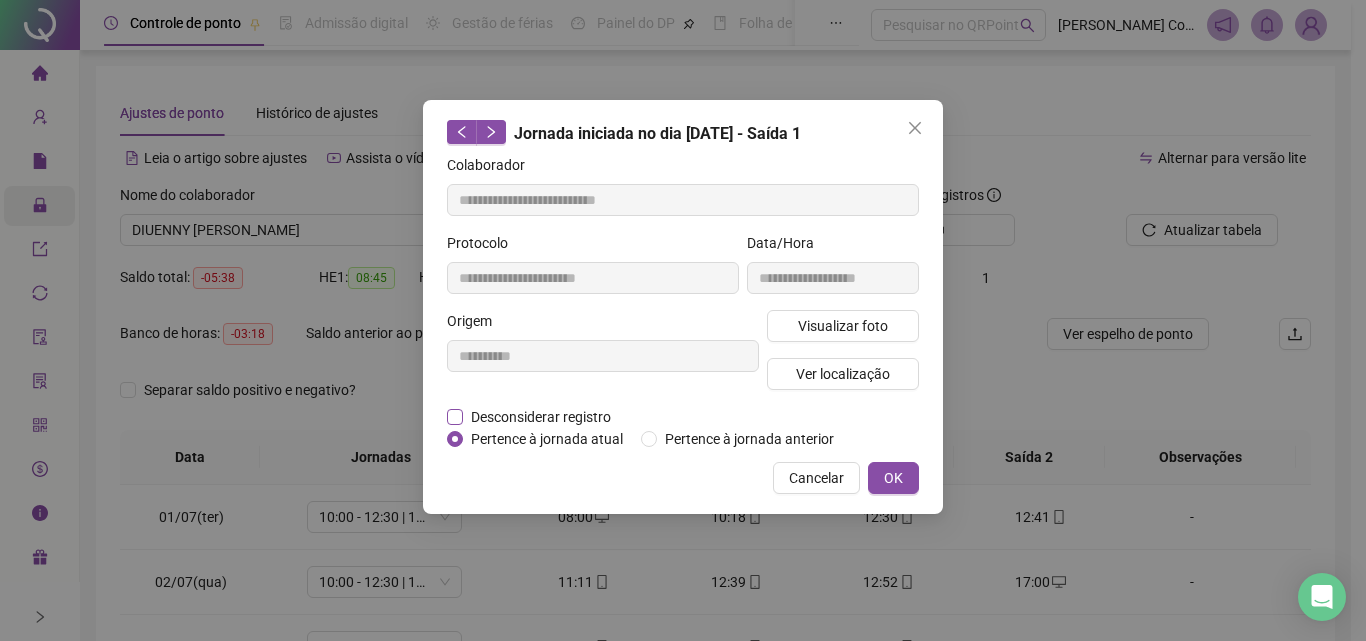 click on "Desconsiderar registro" at bounding box center (541, 417) 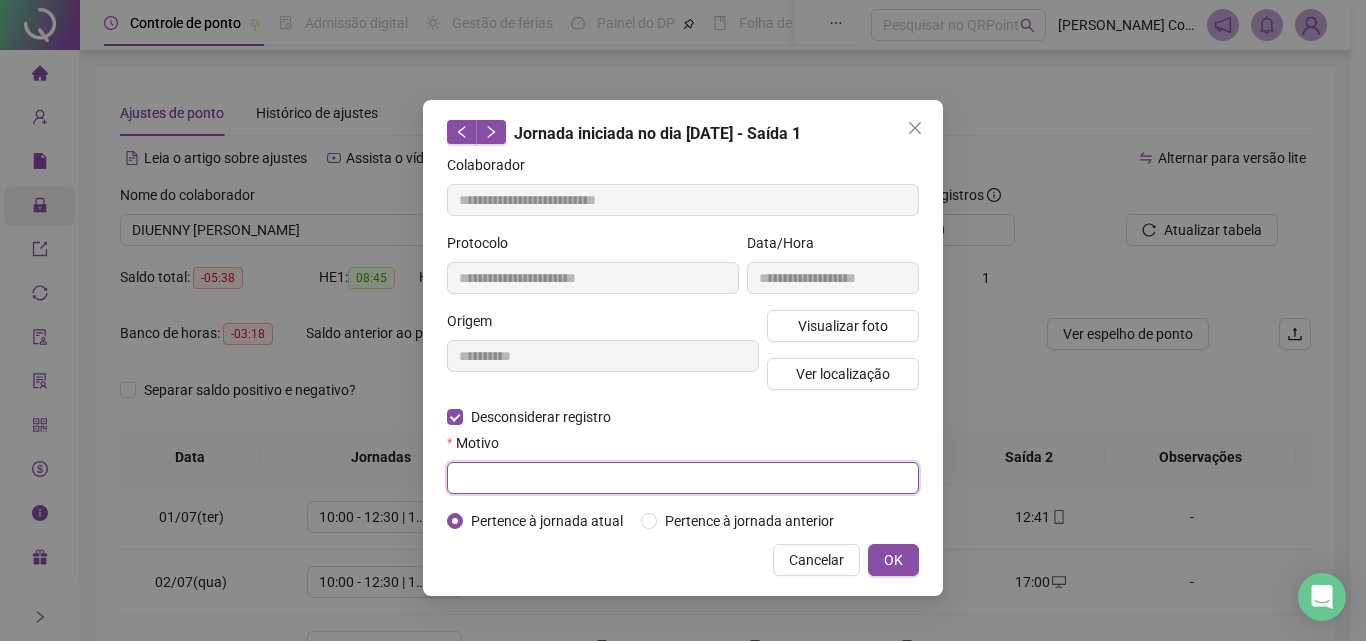 click at bounding box center (683, 478) 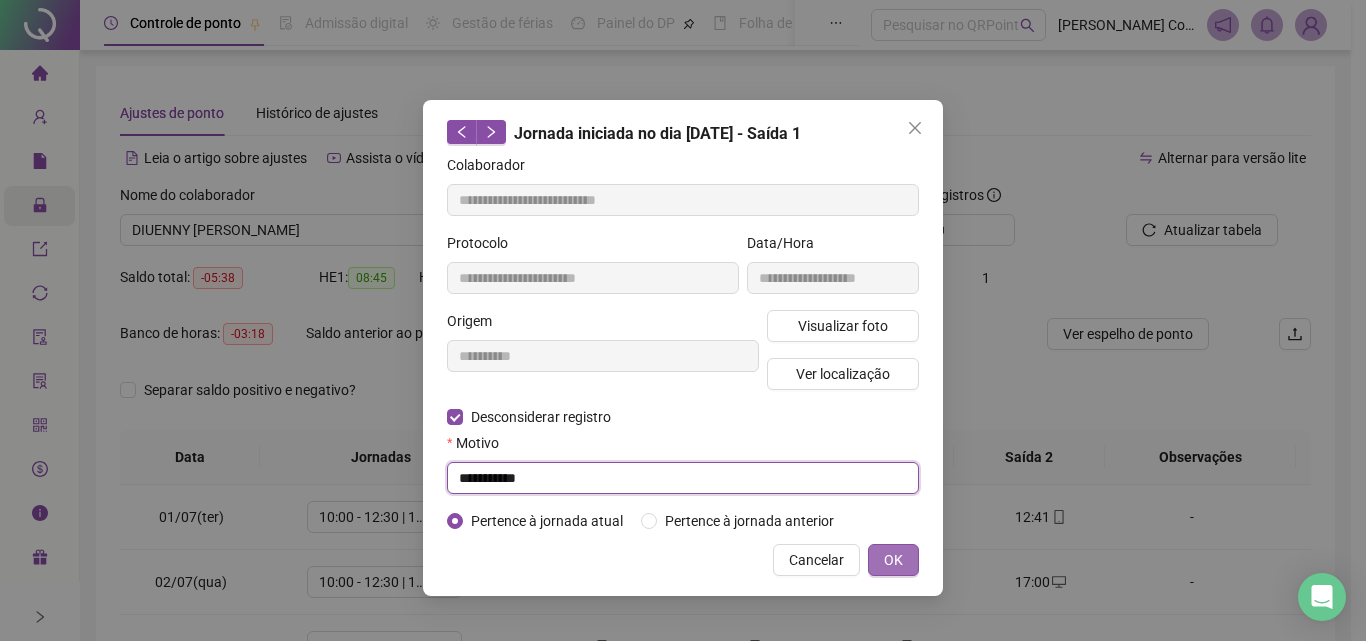type on "**********" 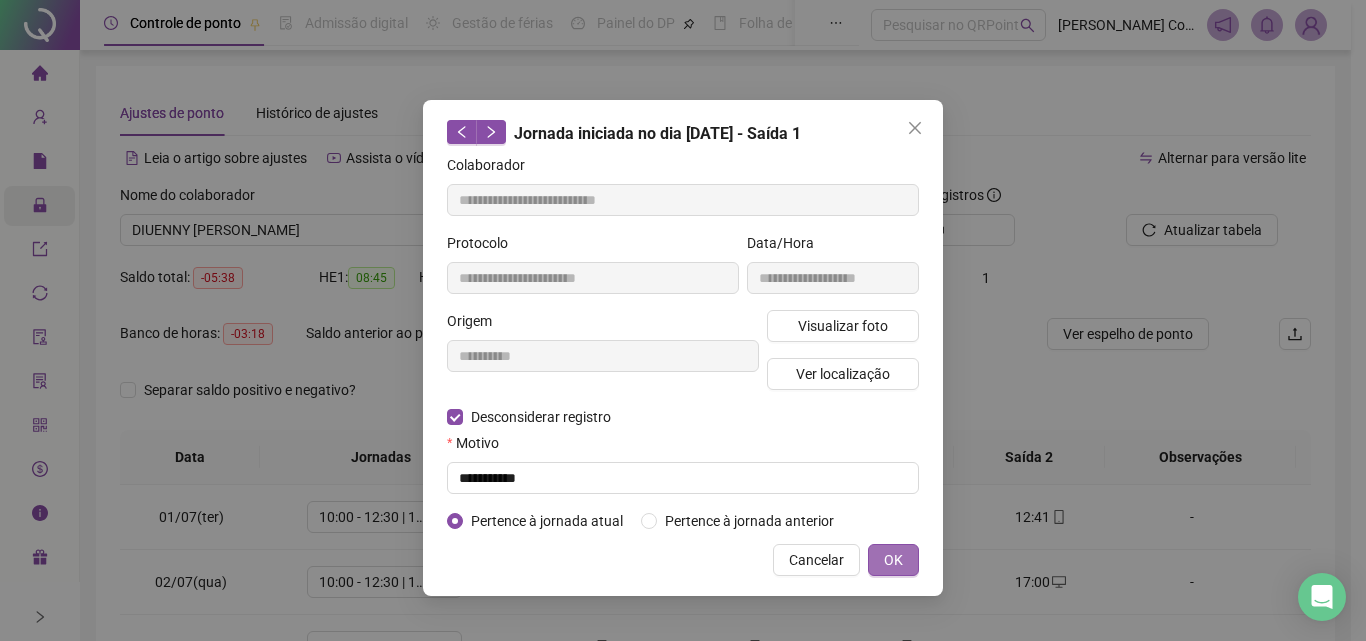 click on "OK" at bounding box center [893, 560] 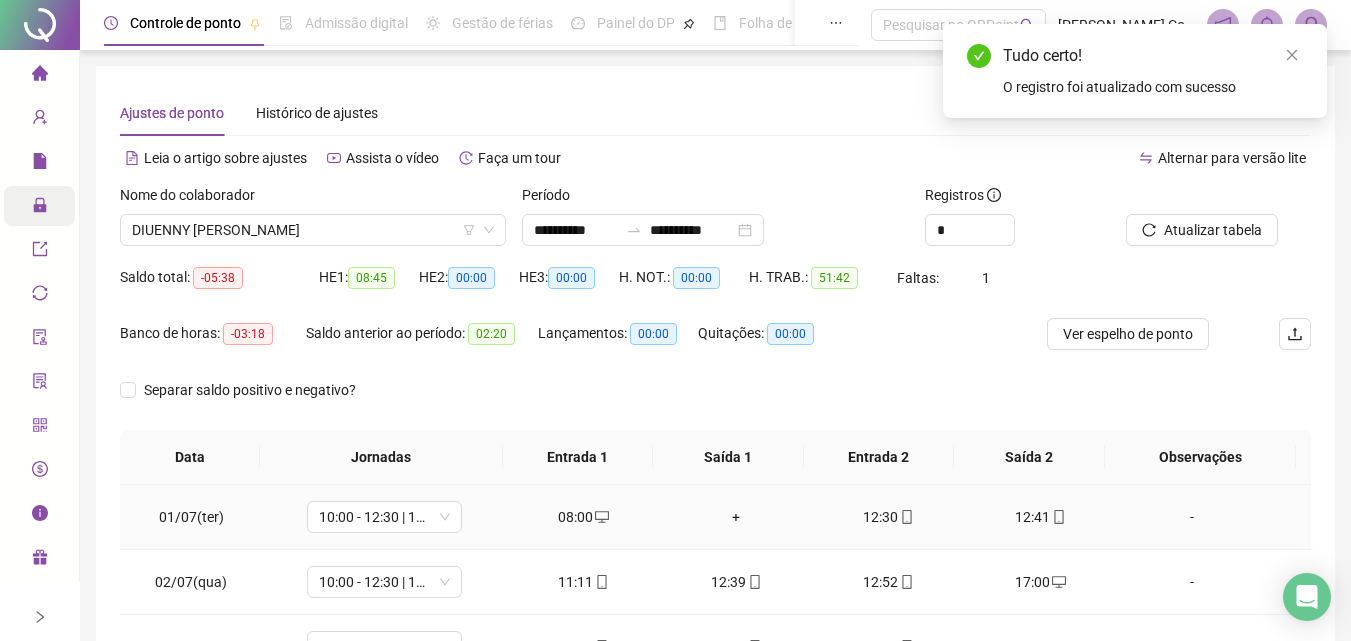 click on "+" at bounding box center (736, 517) 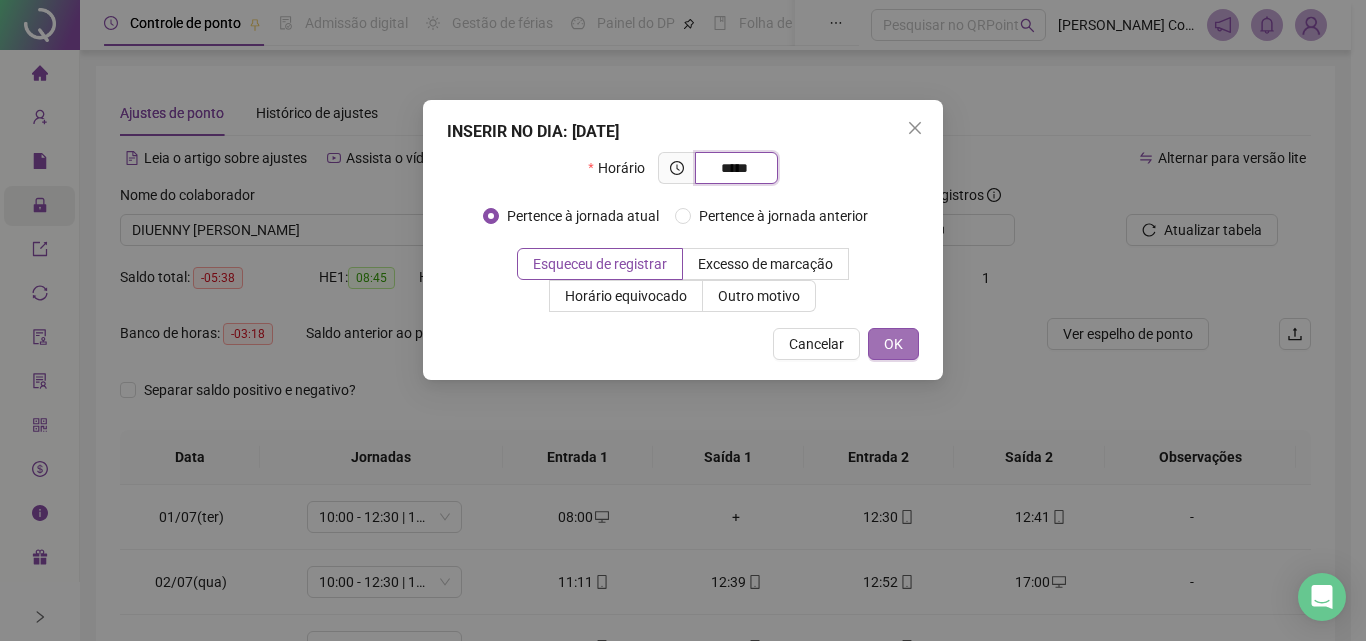 type on "*****" 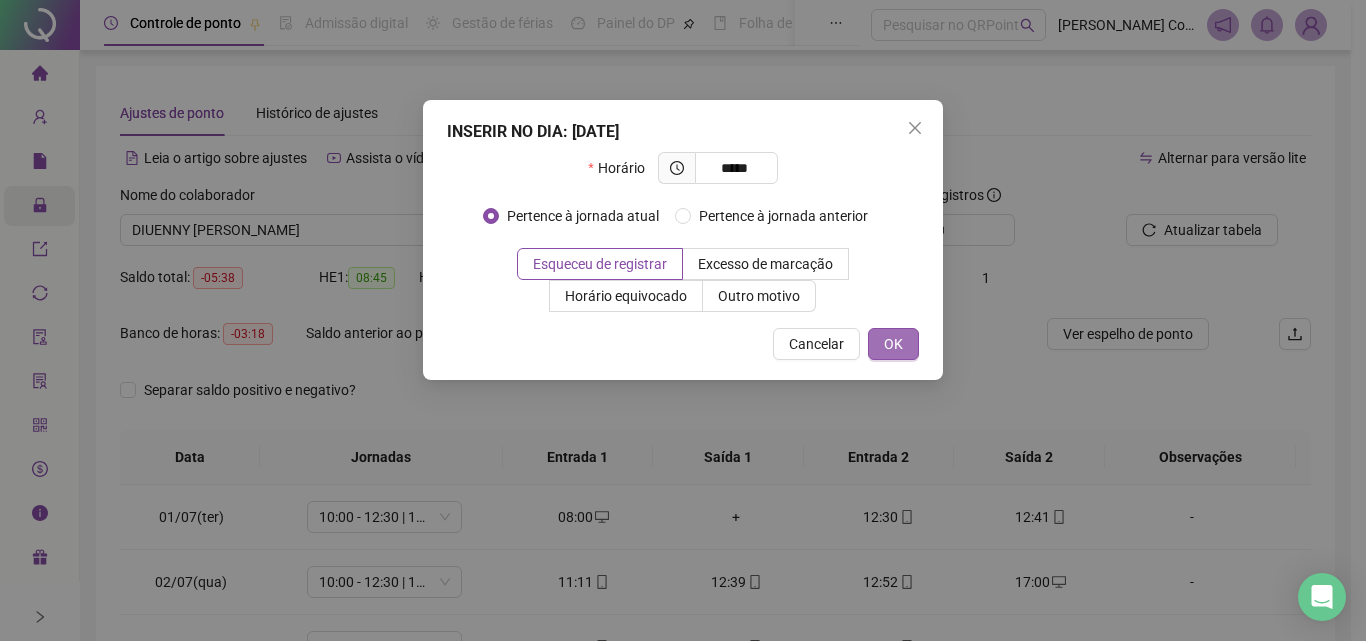 click on "OK" at bounding box center [893, 344] 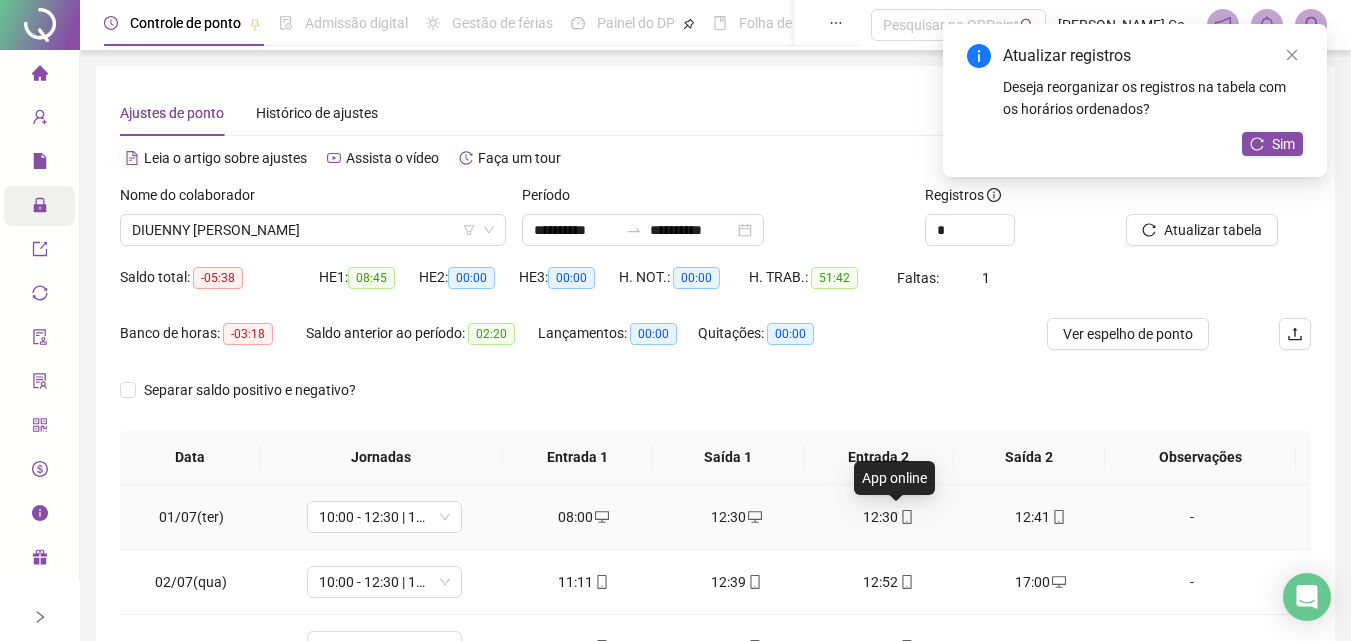 click 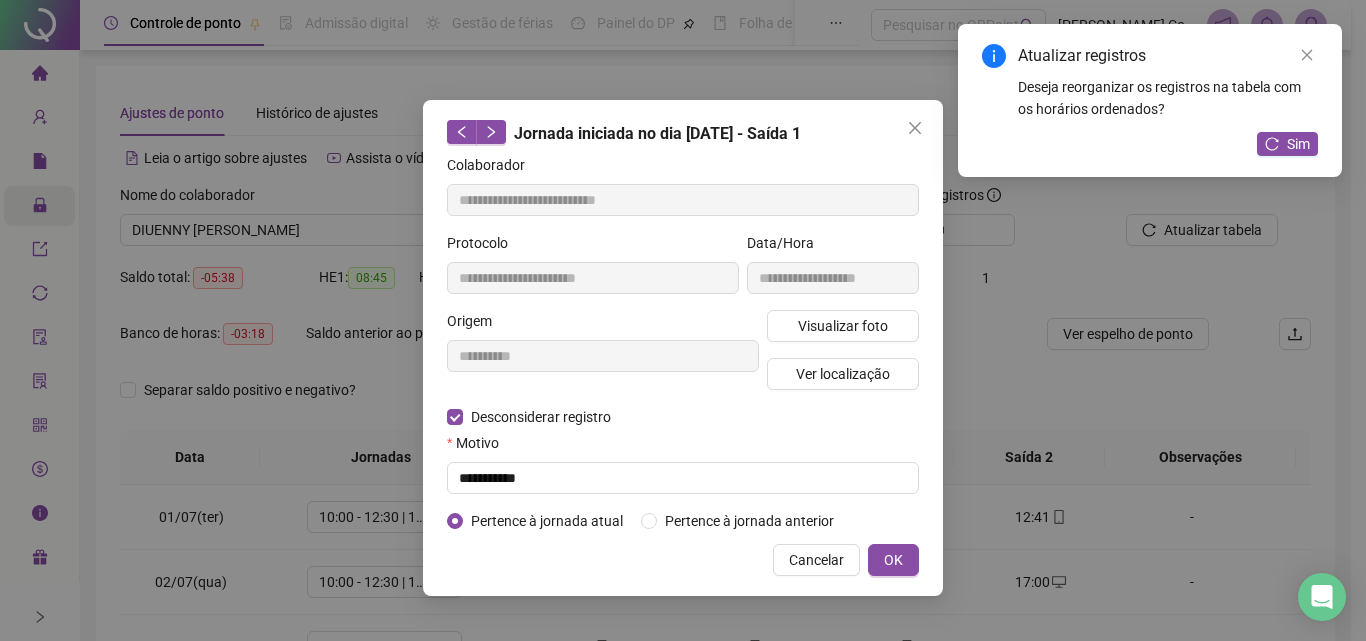 type on "**********" 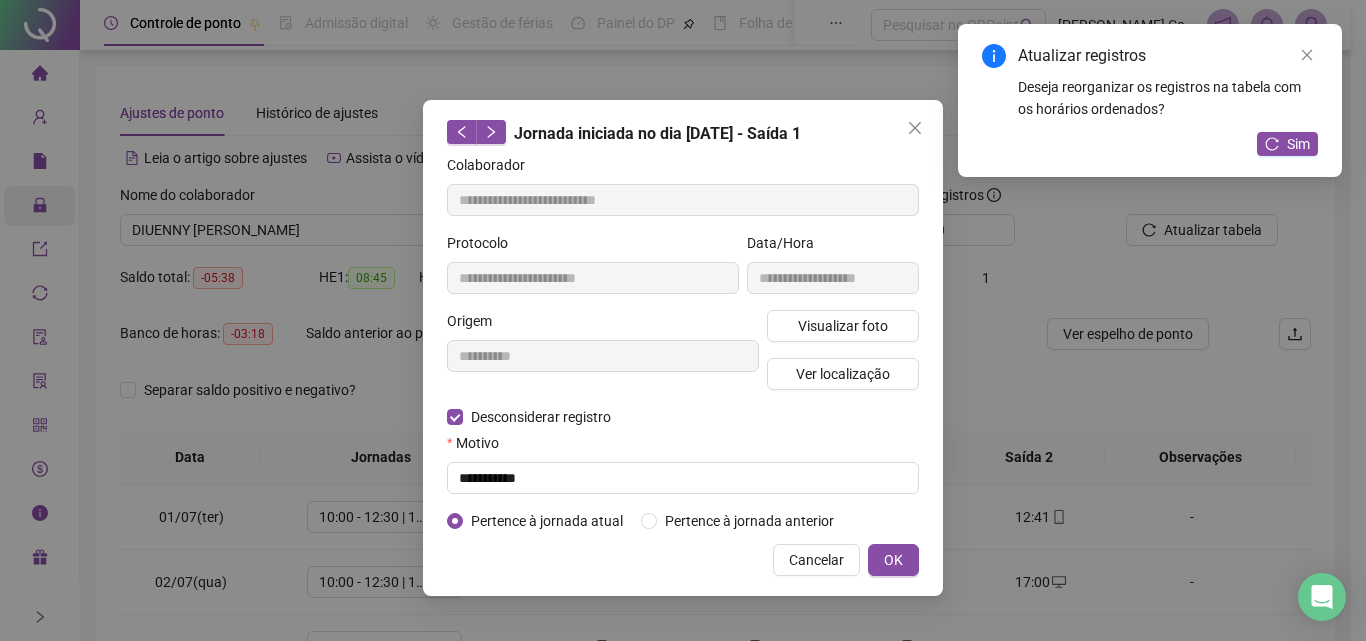 type on "**********" 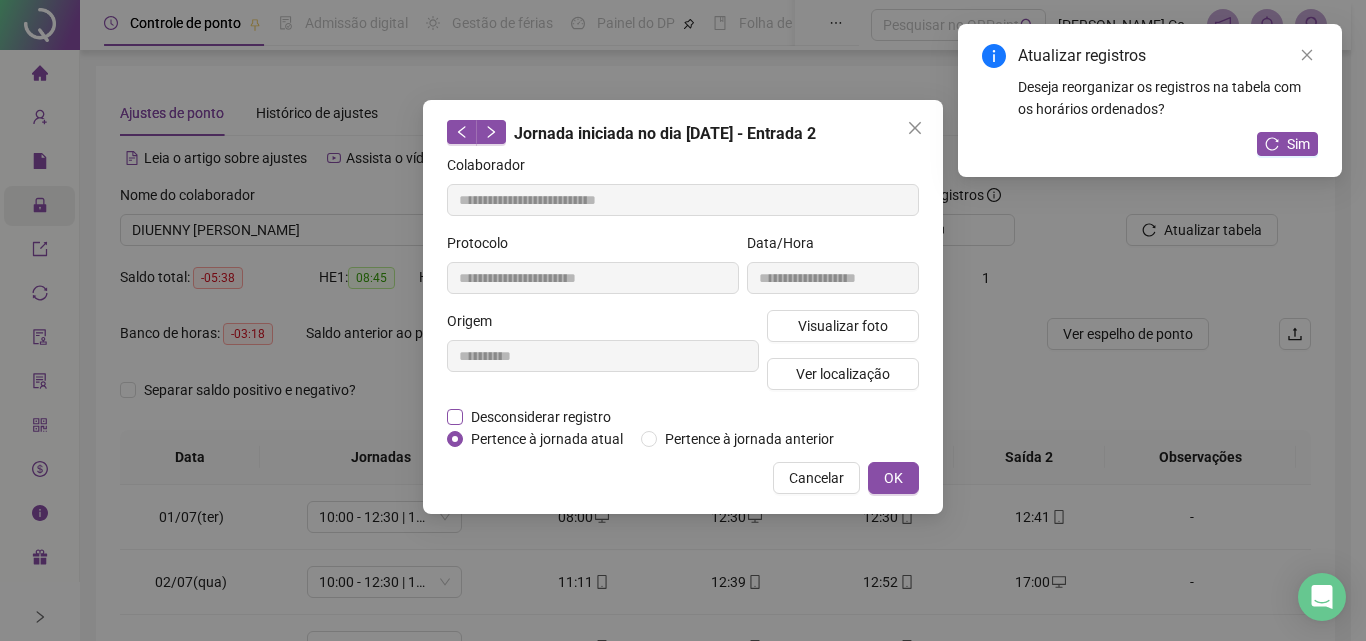 click on "Desconsiderar registro" at bounding box center [541, 417] 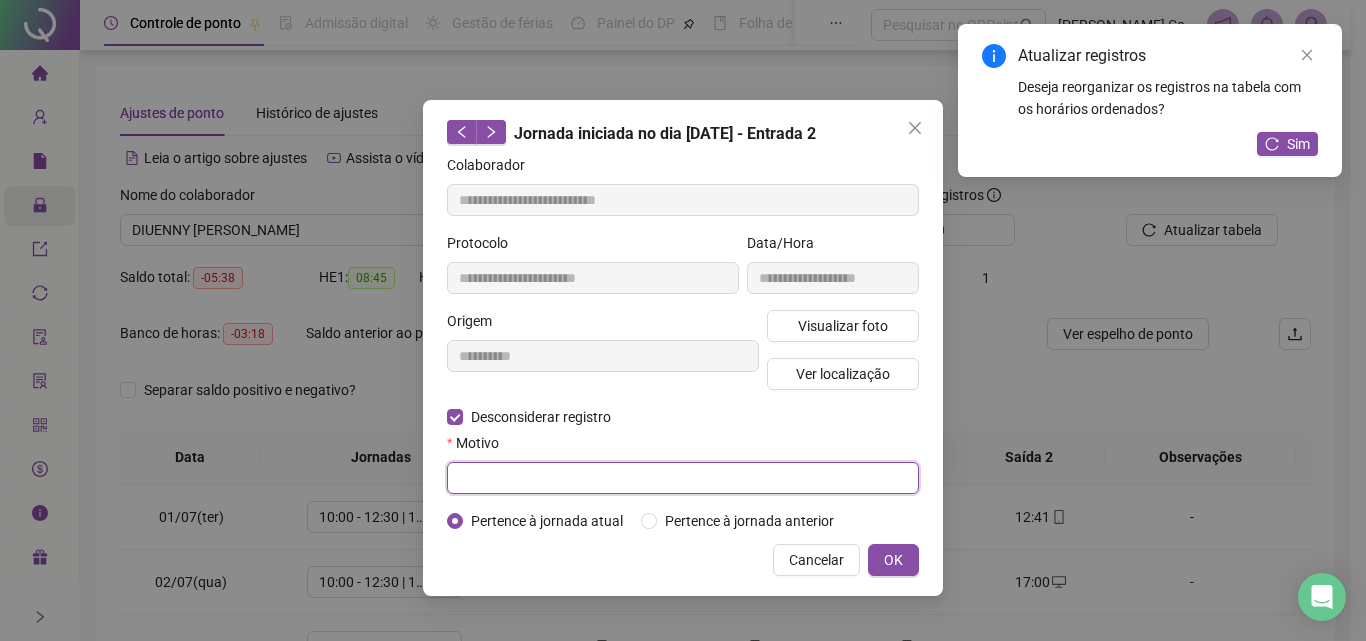 click at bounding box center (683, 478) 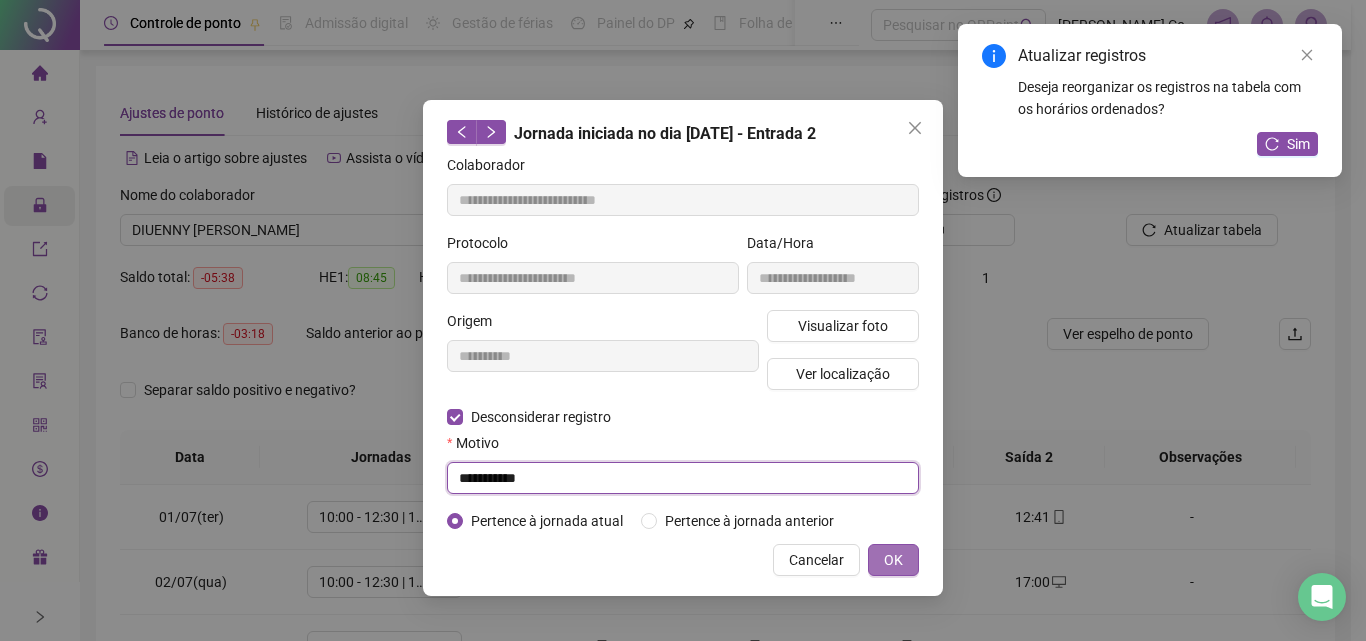 type on "**********" 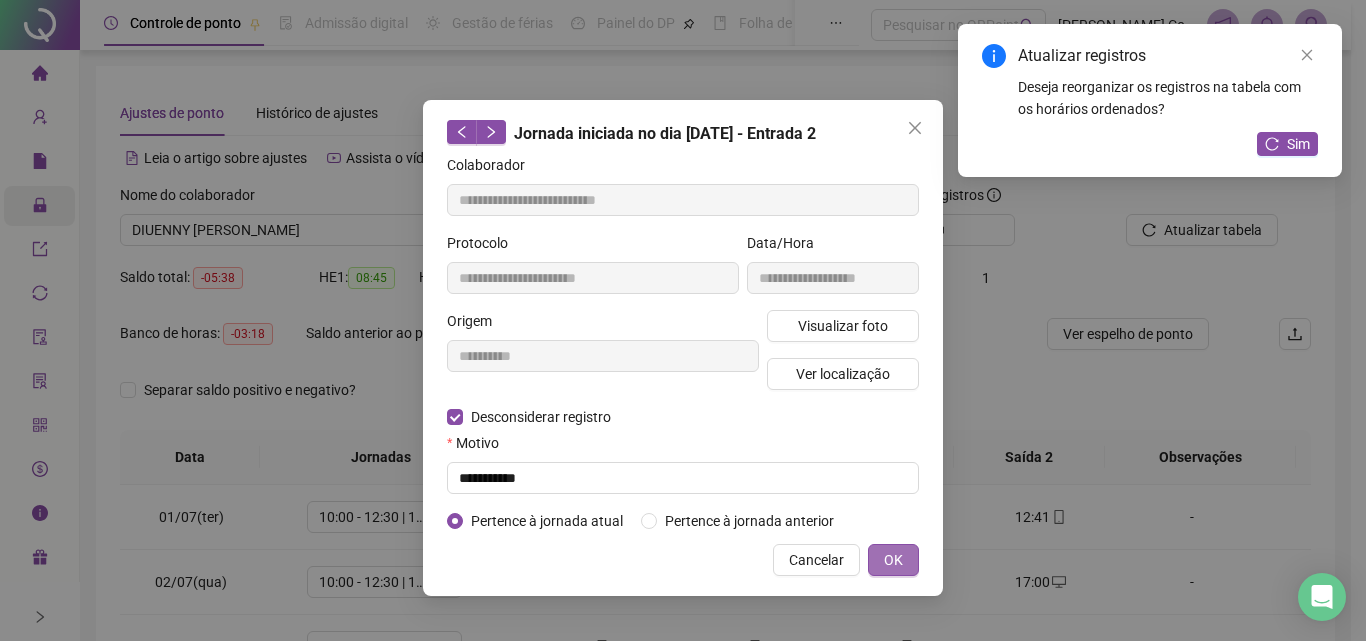 click on "OK" at bounding box center [893, 560] 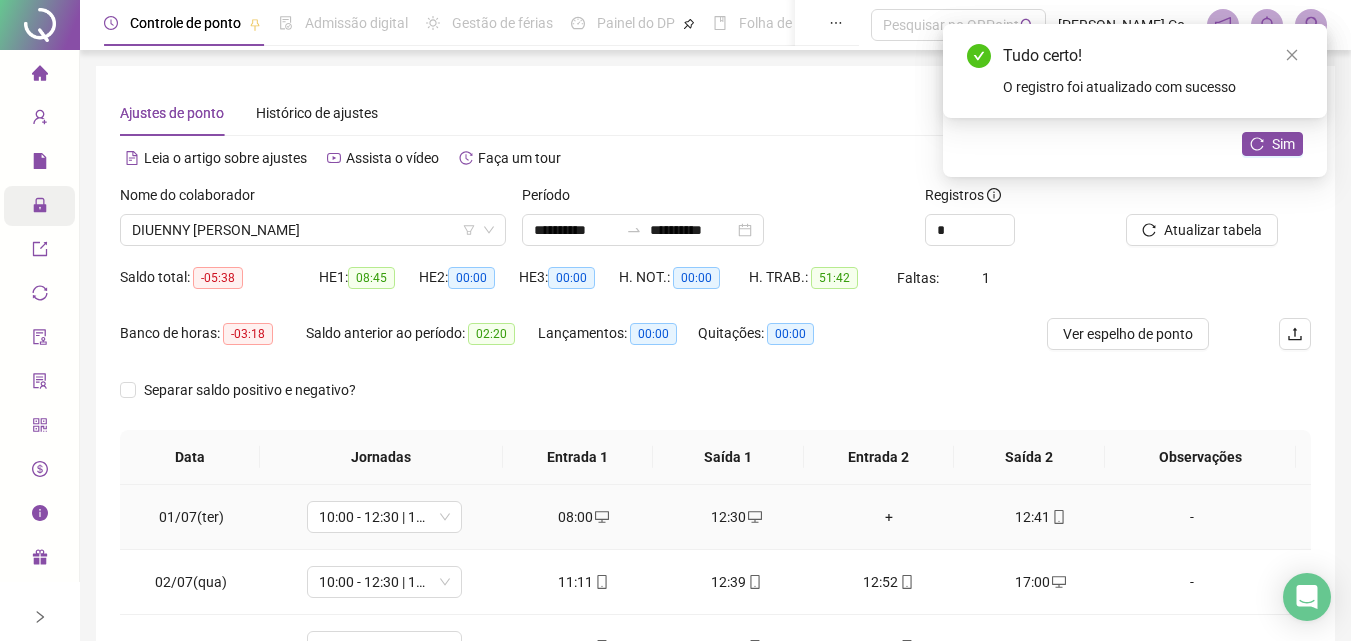 click on "+" at bounding box center [888, 517] 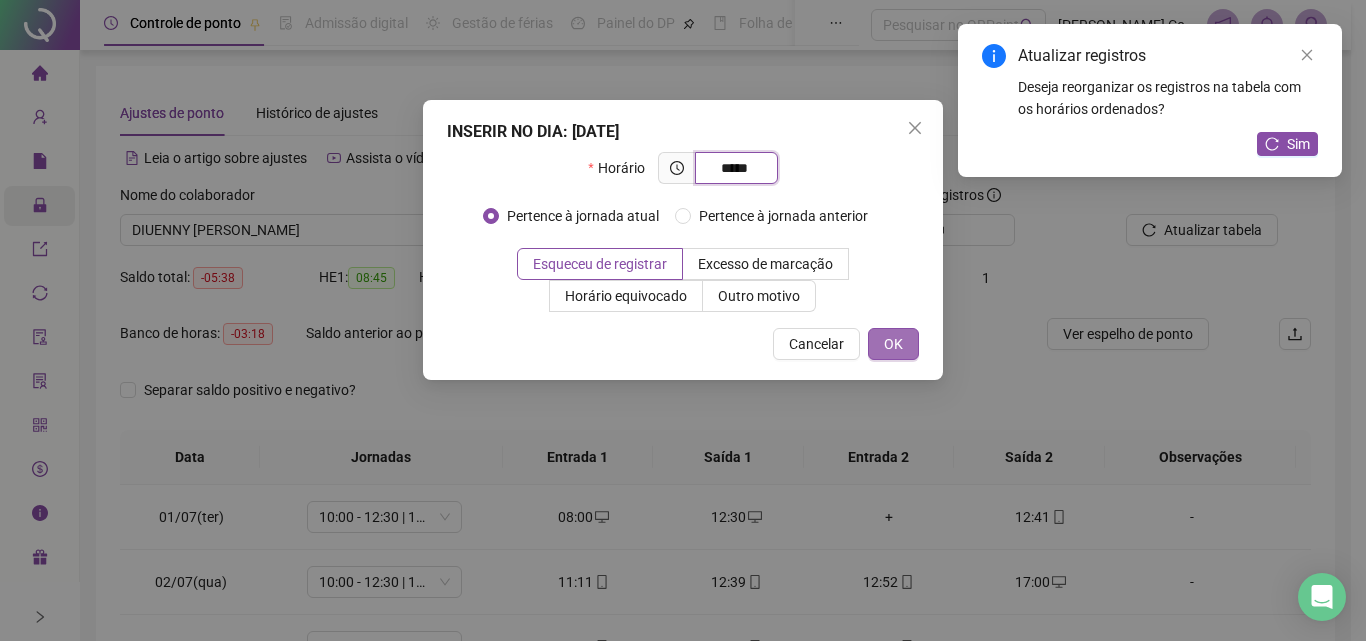 type on "*****" 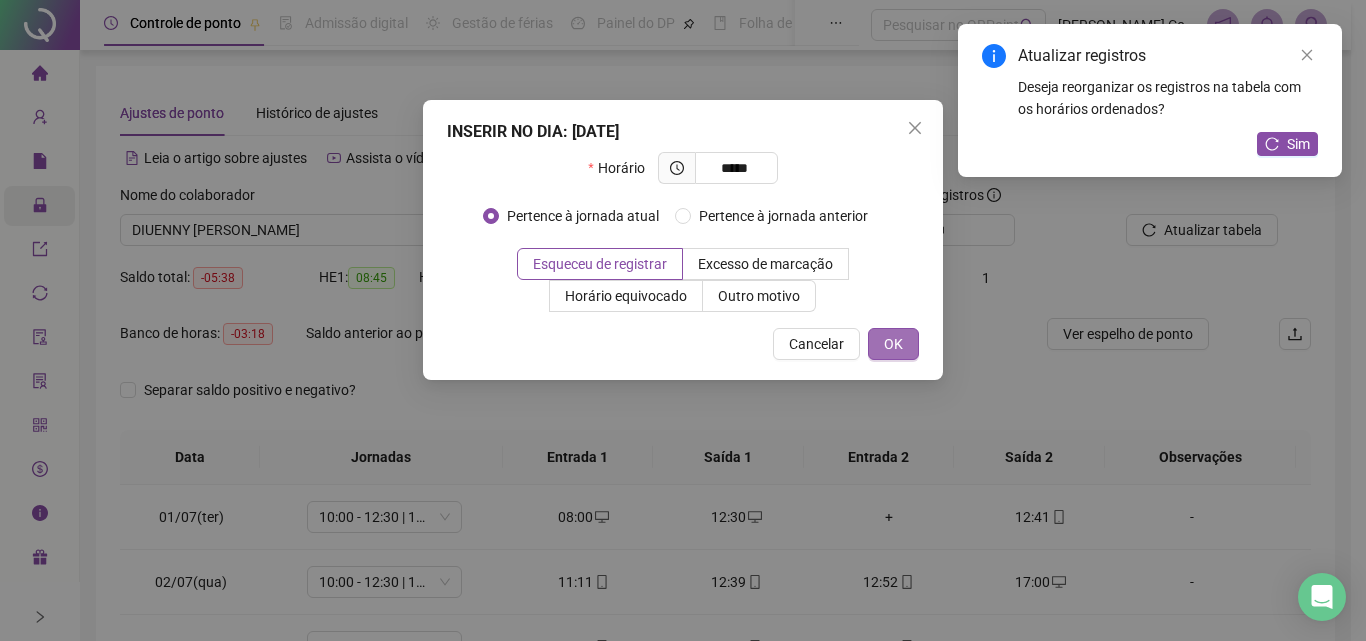 click on "OK" at bounding box center (893, 344) 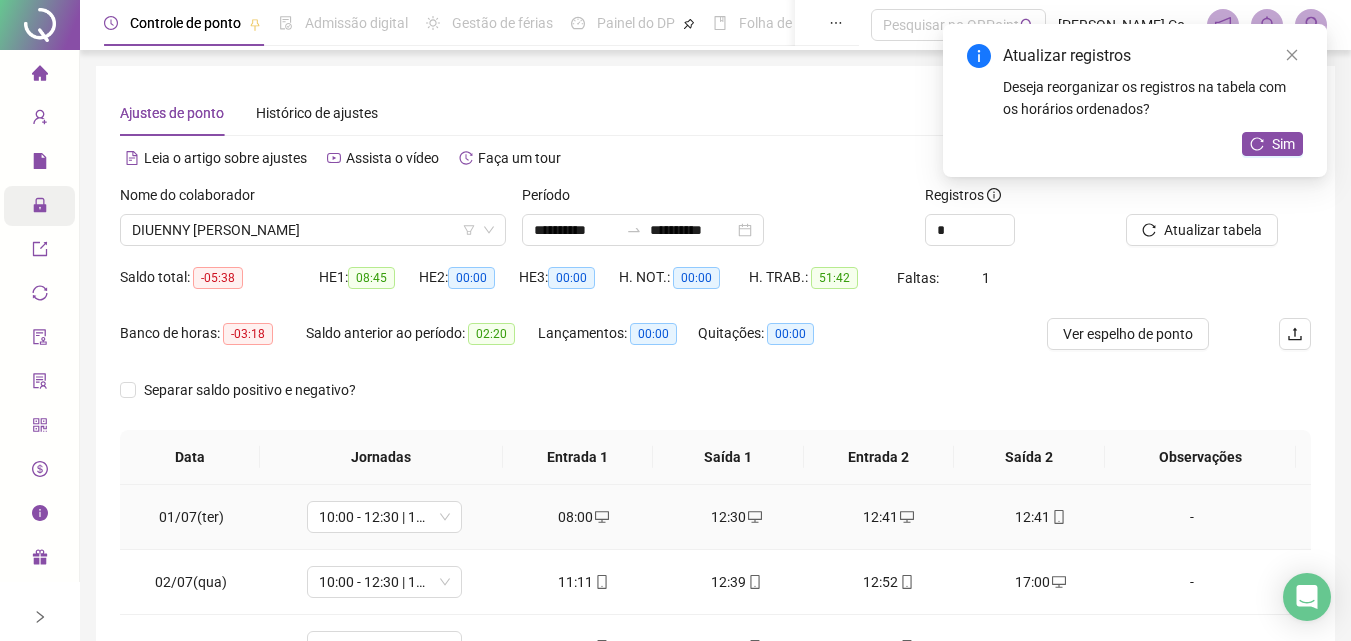 click 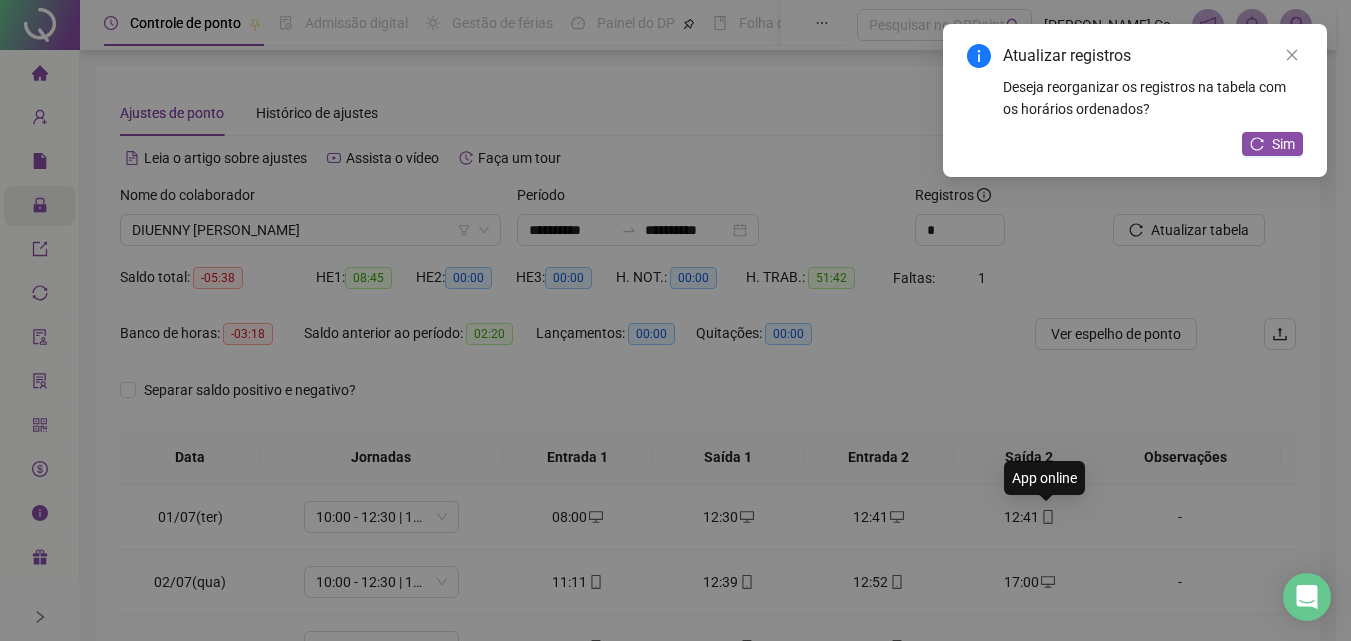 type on "**********" 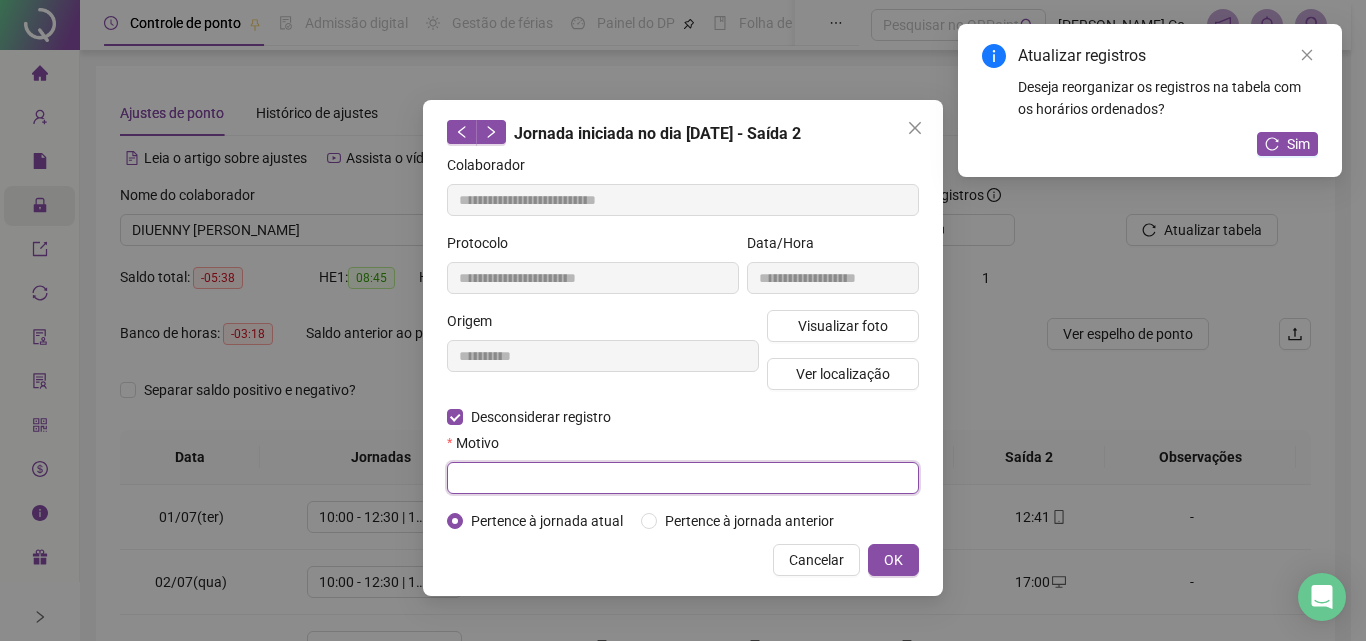 click at bounding box center [683, 478] 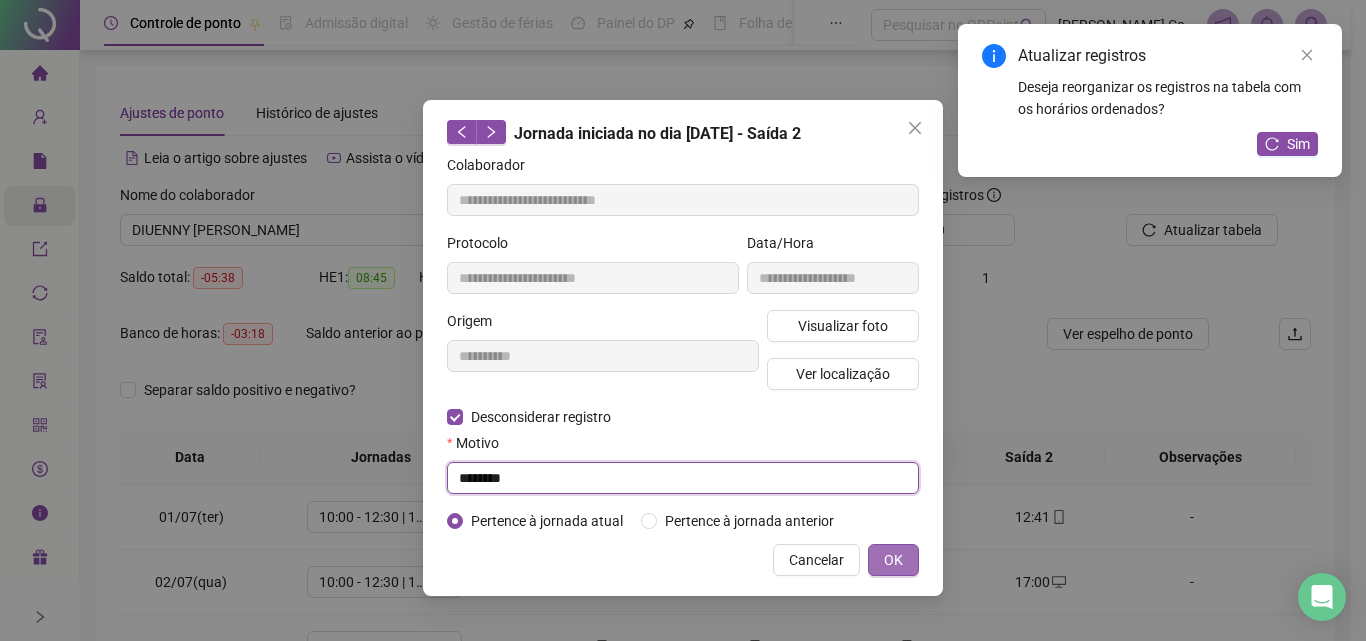 type on "********" 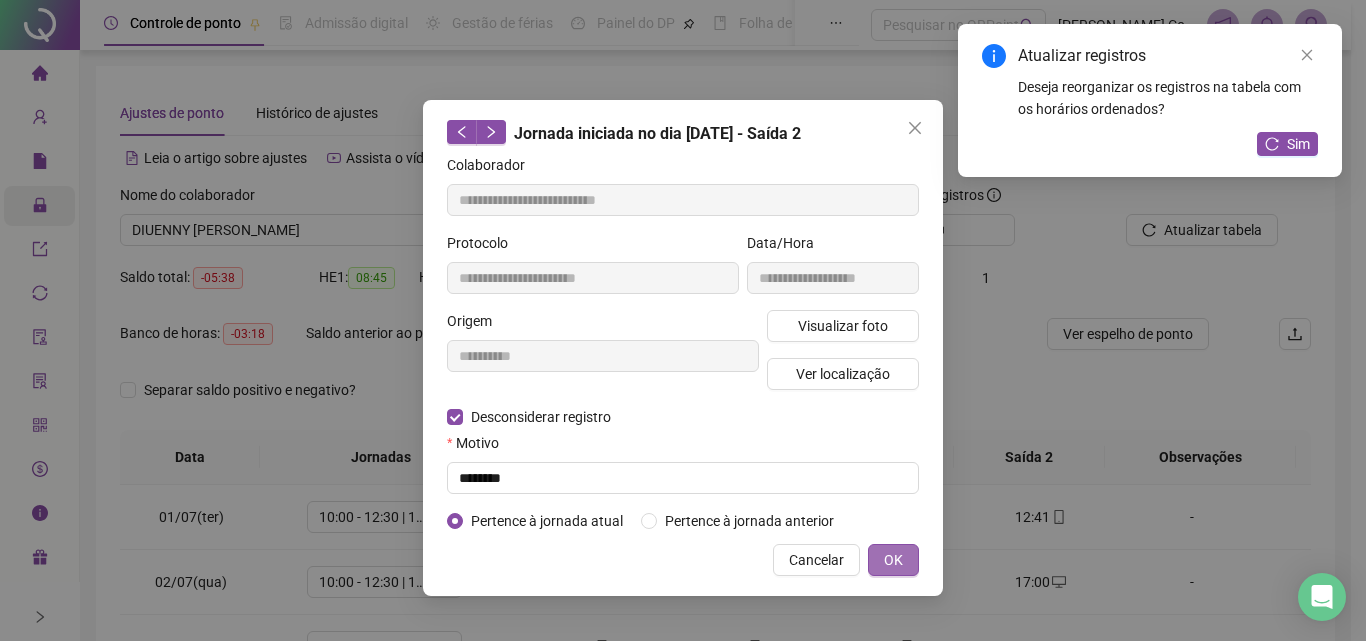 click on "OK" at bounding box center (893, 560) 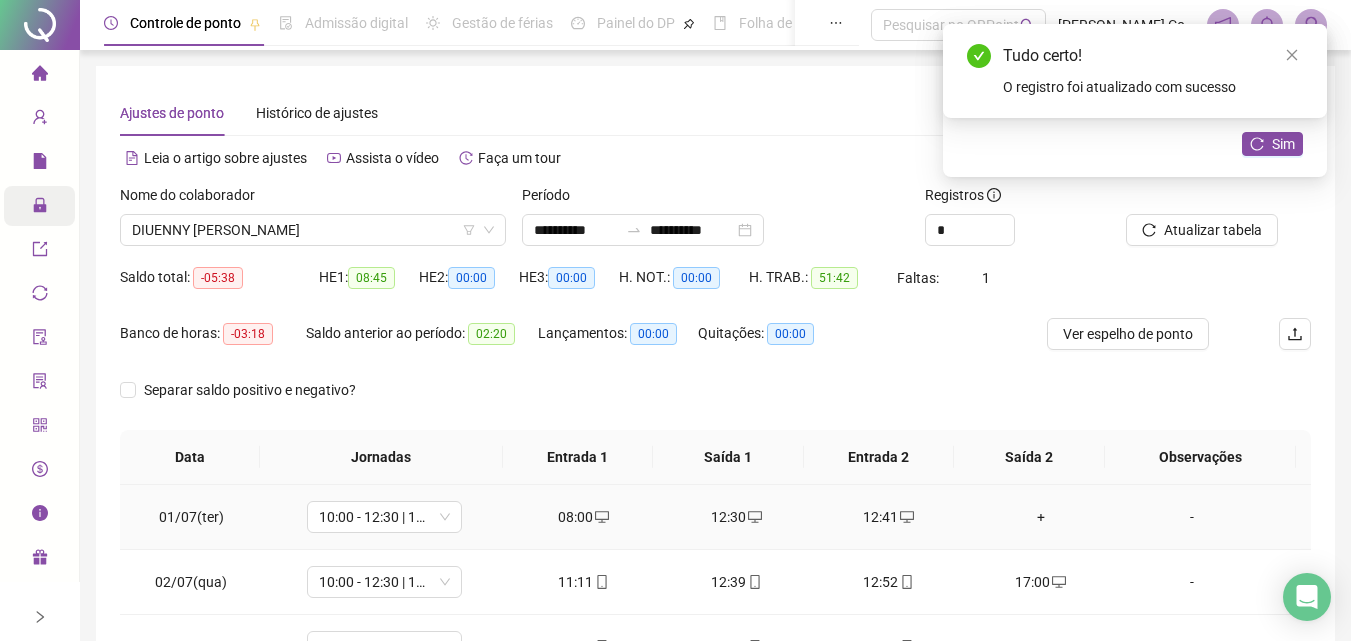 click on "+" at bounding box center [1041, 517] 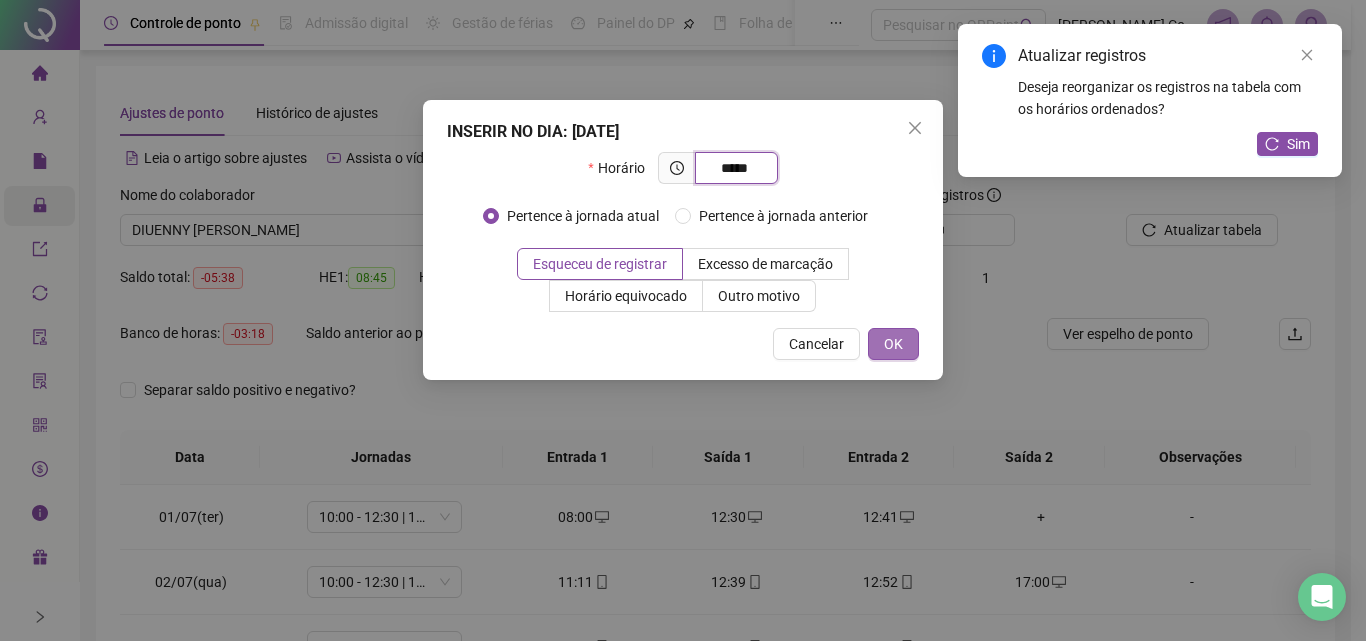 type on "*****" 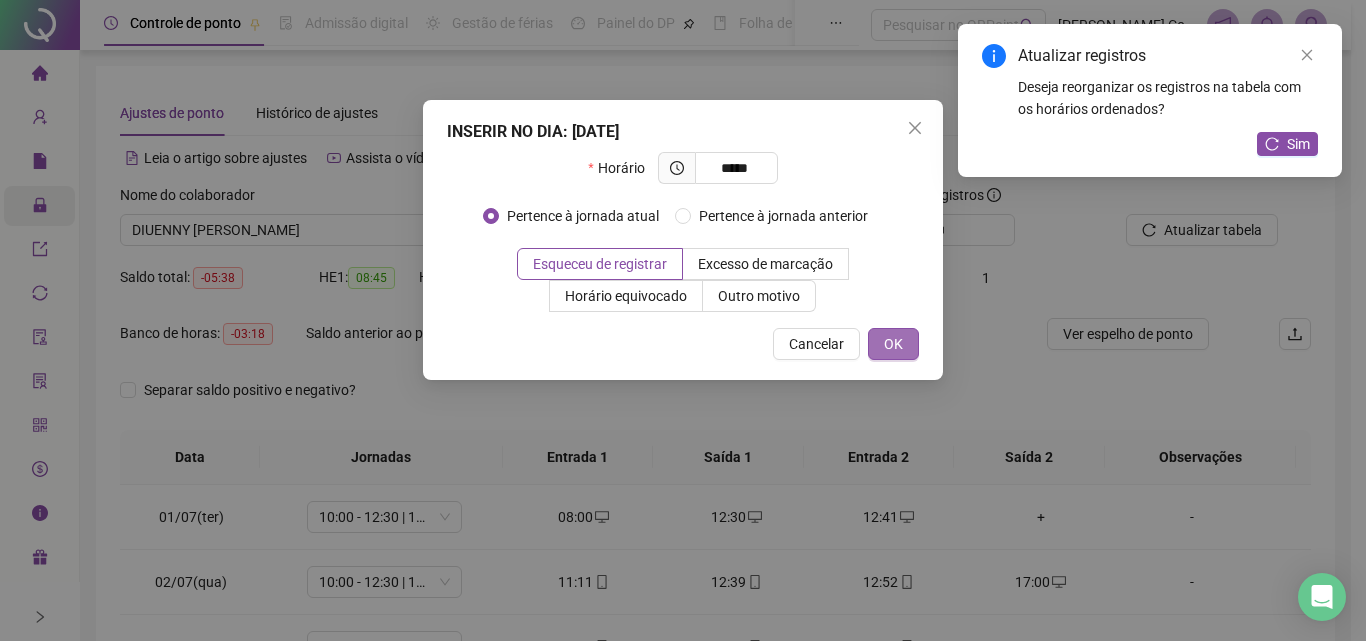 click on "OK" at bounding box center [893, 344] 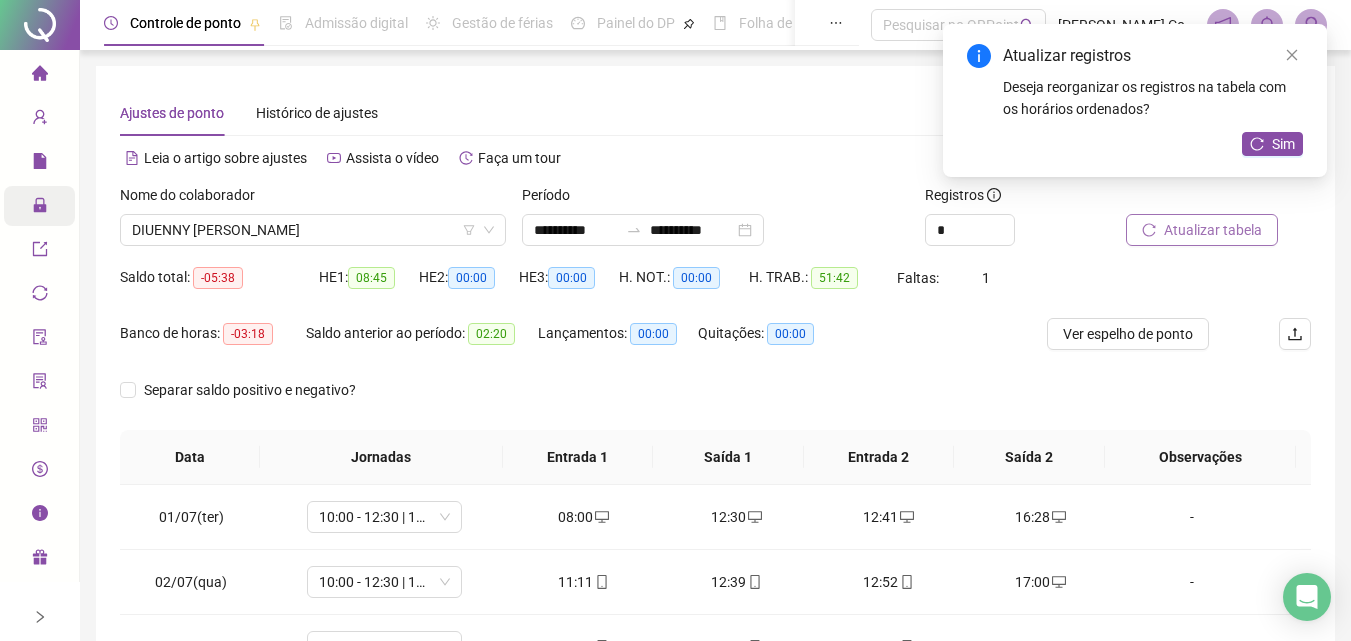 click on "Atualizar tabela" at bounding box center (1213, 230) 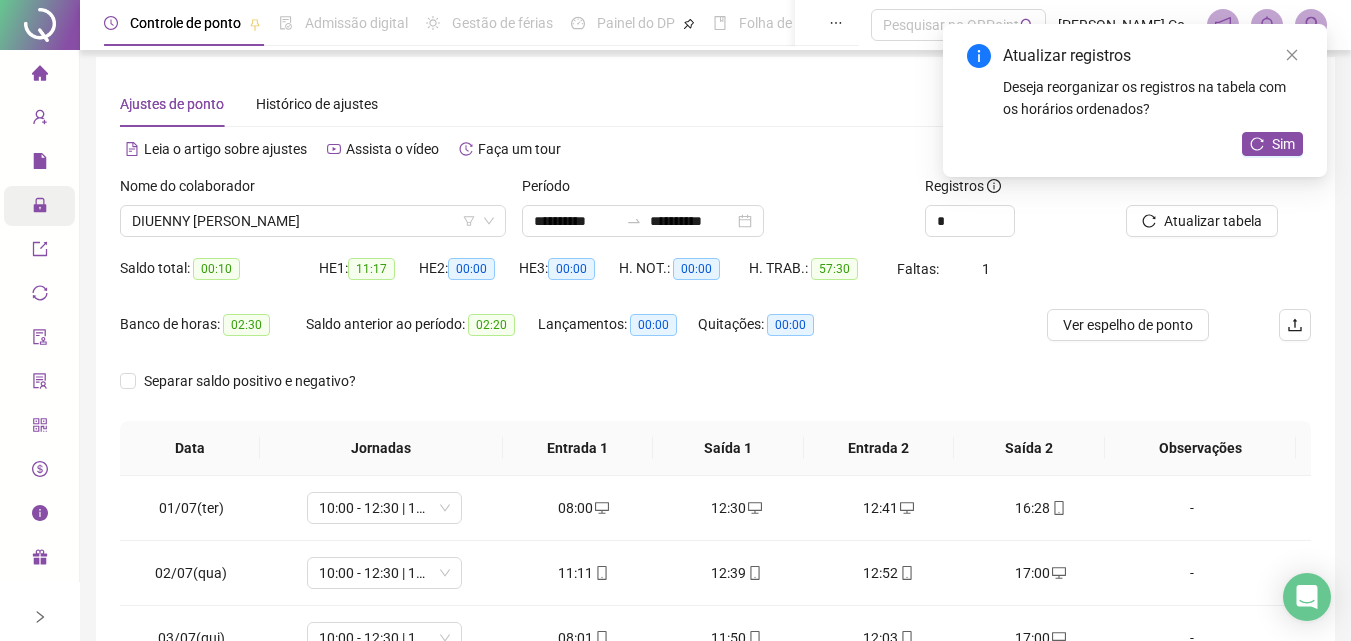 scroll, scrollTop: 0, scrollLeft: 0, axis: both 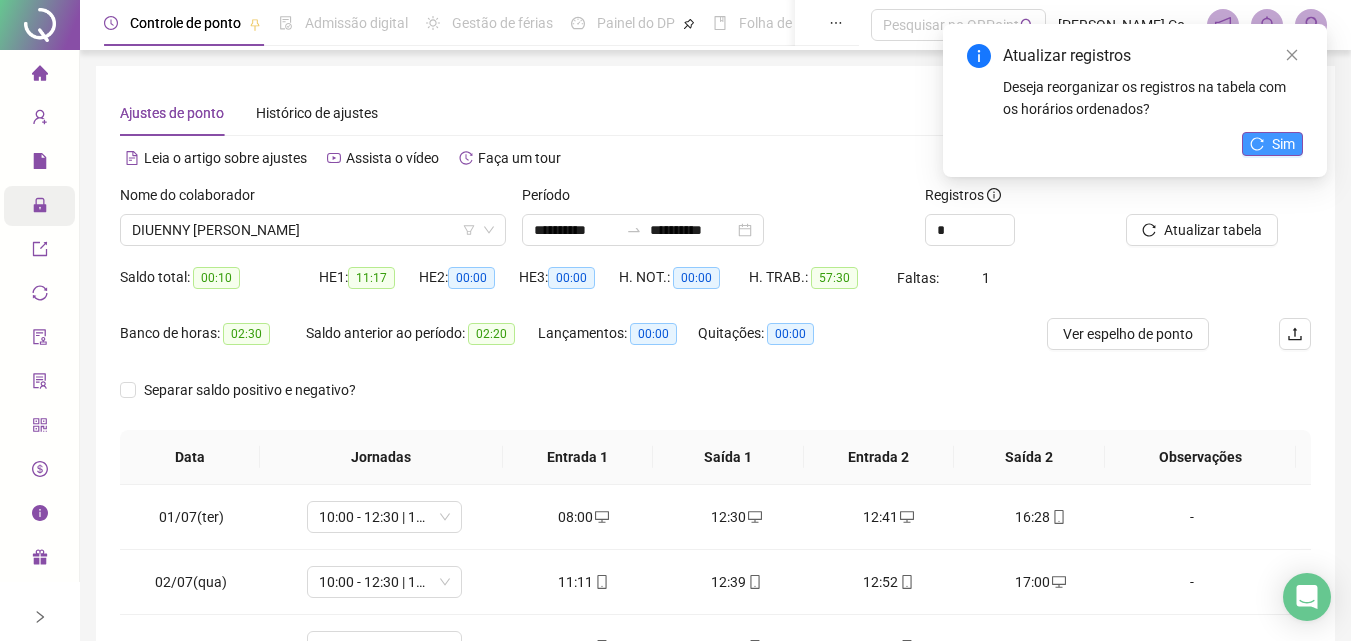 click on "Sim" at bounding box center (1272, 144) 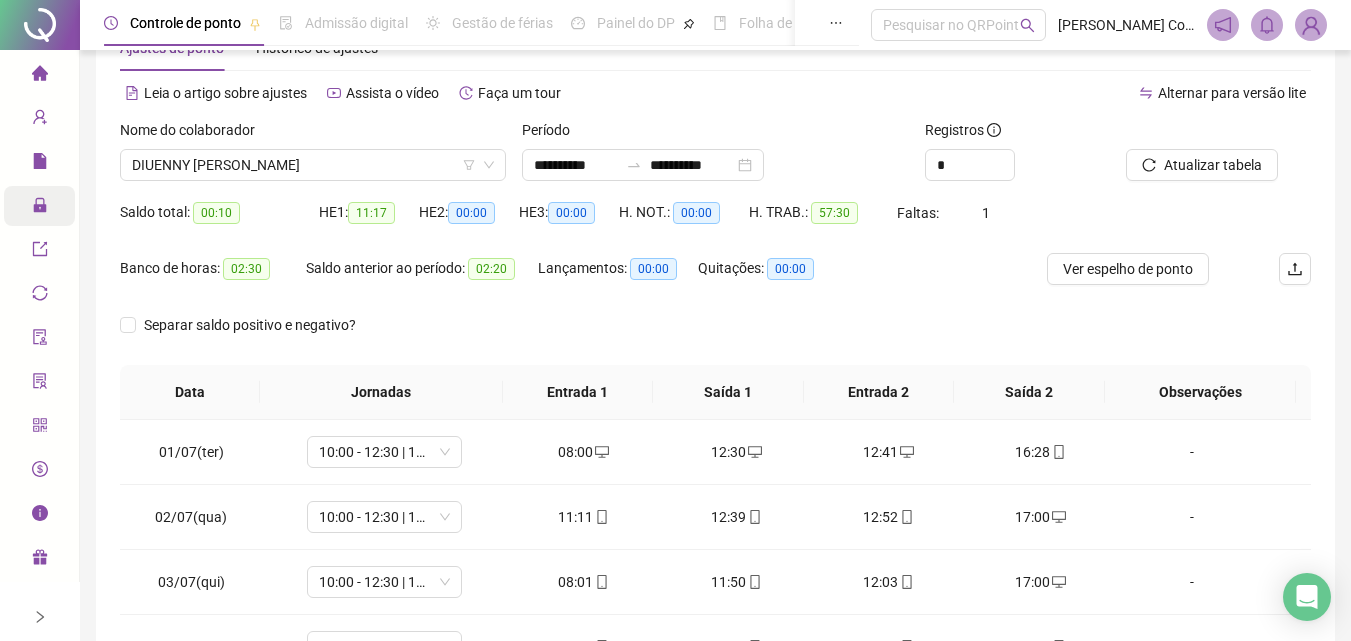 scroll, scrollTop: 381, scrollLeft: 0, axis: vertical 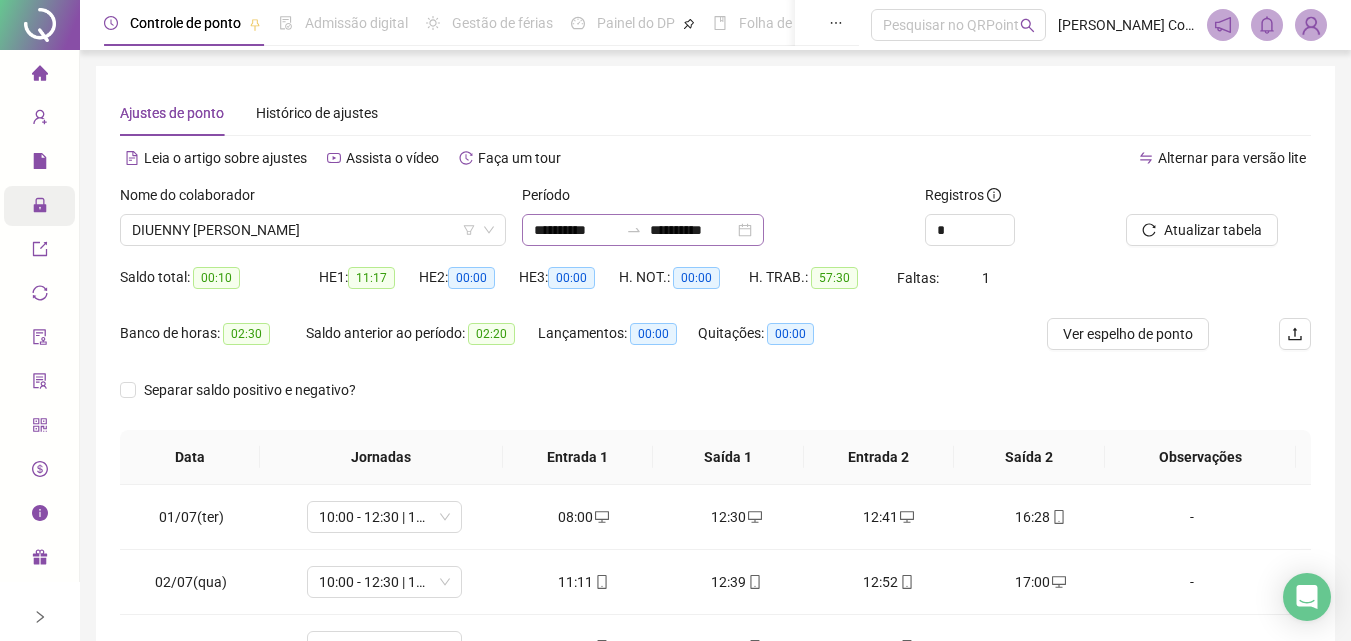 click on "**********" at bounding box center (643, 230) 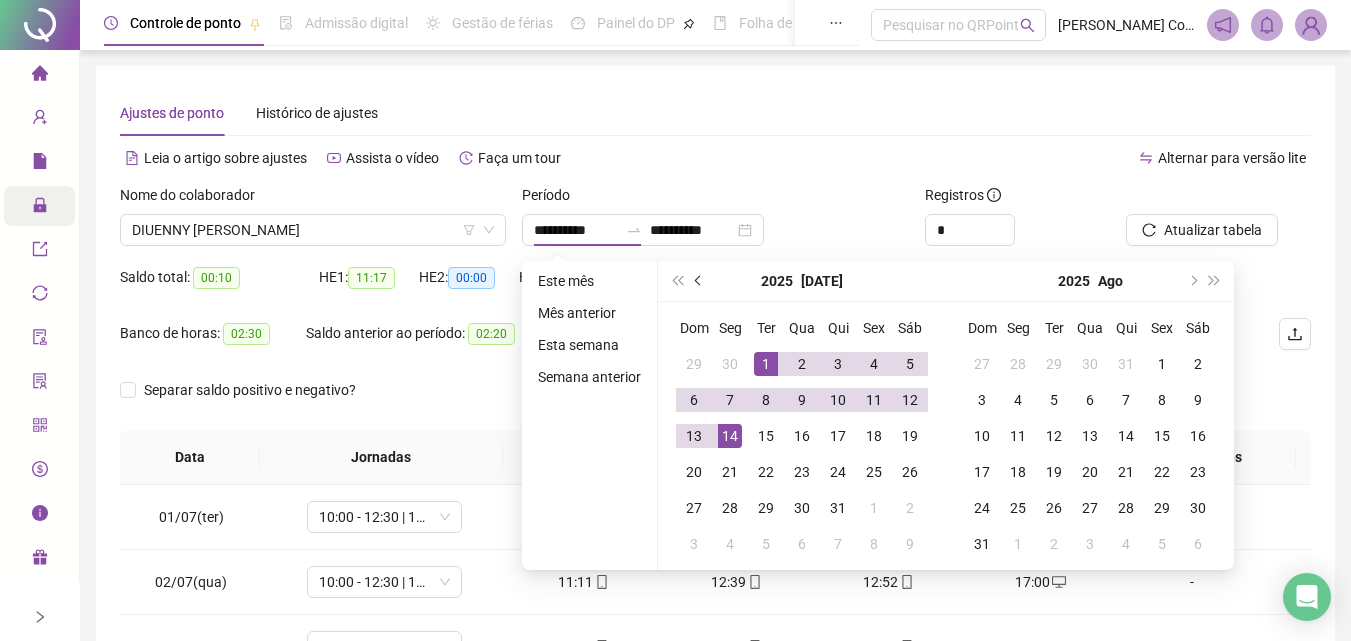 click at bounding box center [700, 281] 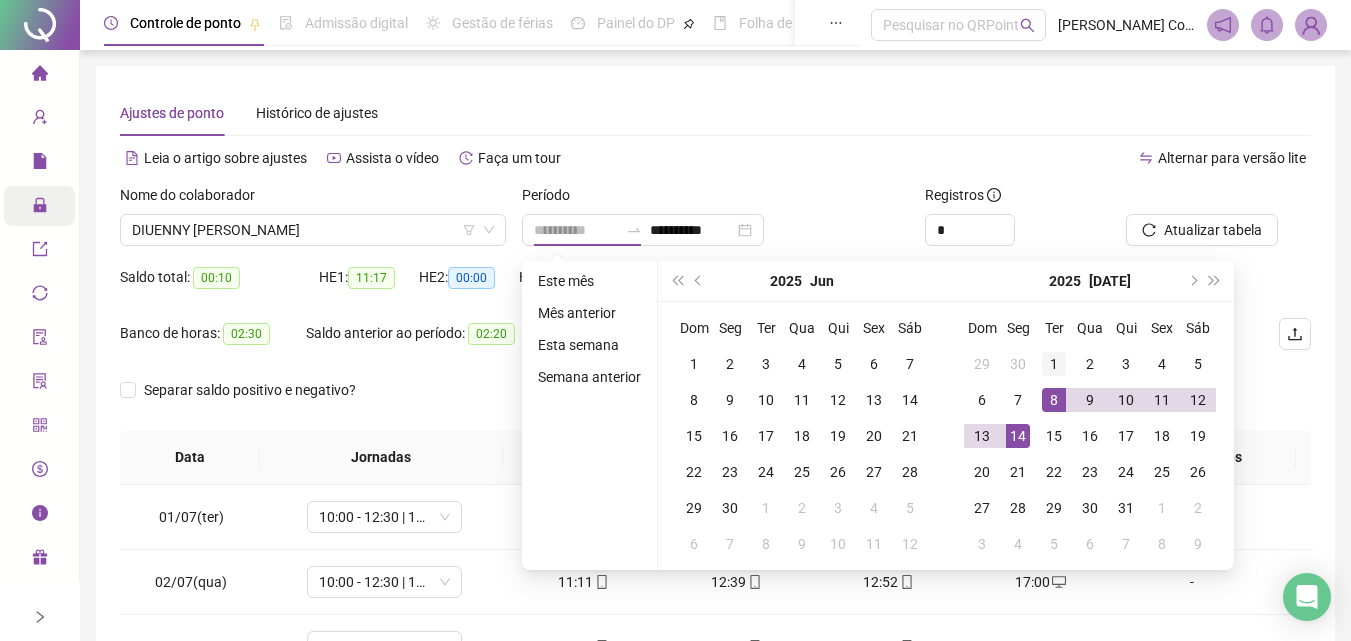 type on "**********" 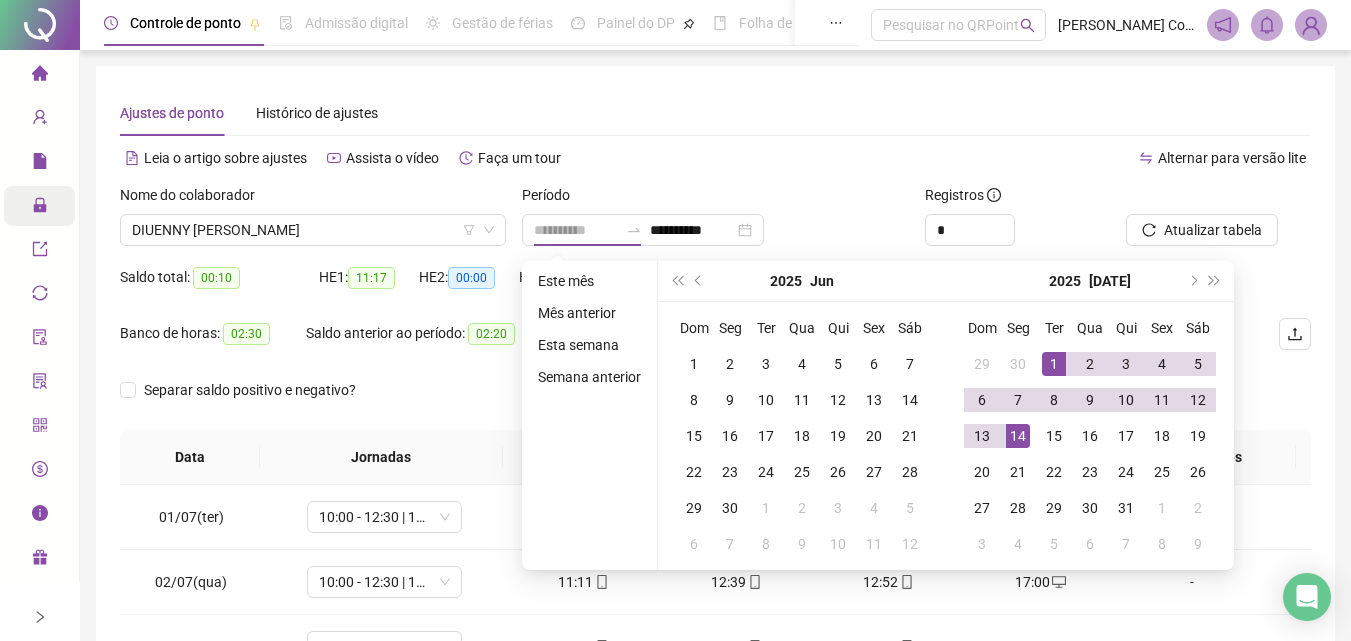 click on "1" at bounding box center [1054, 364] 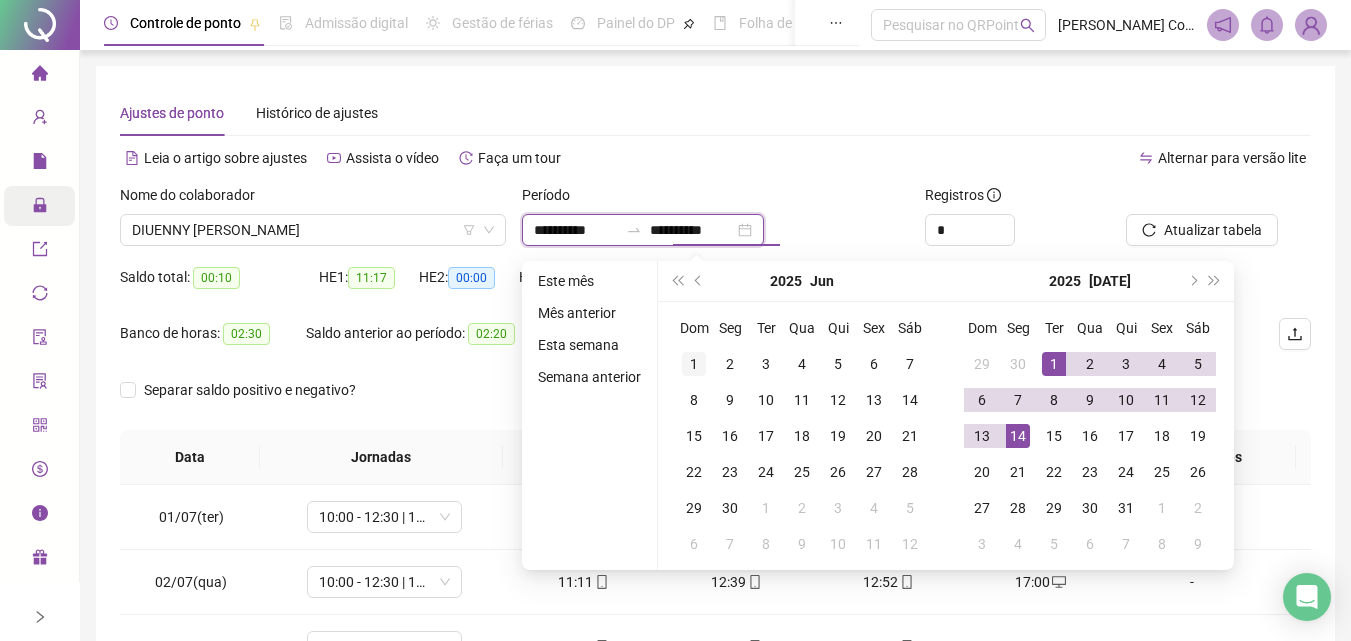 type on "**********" 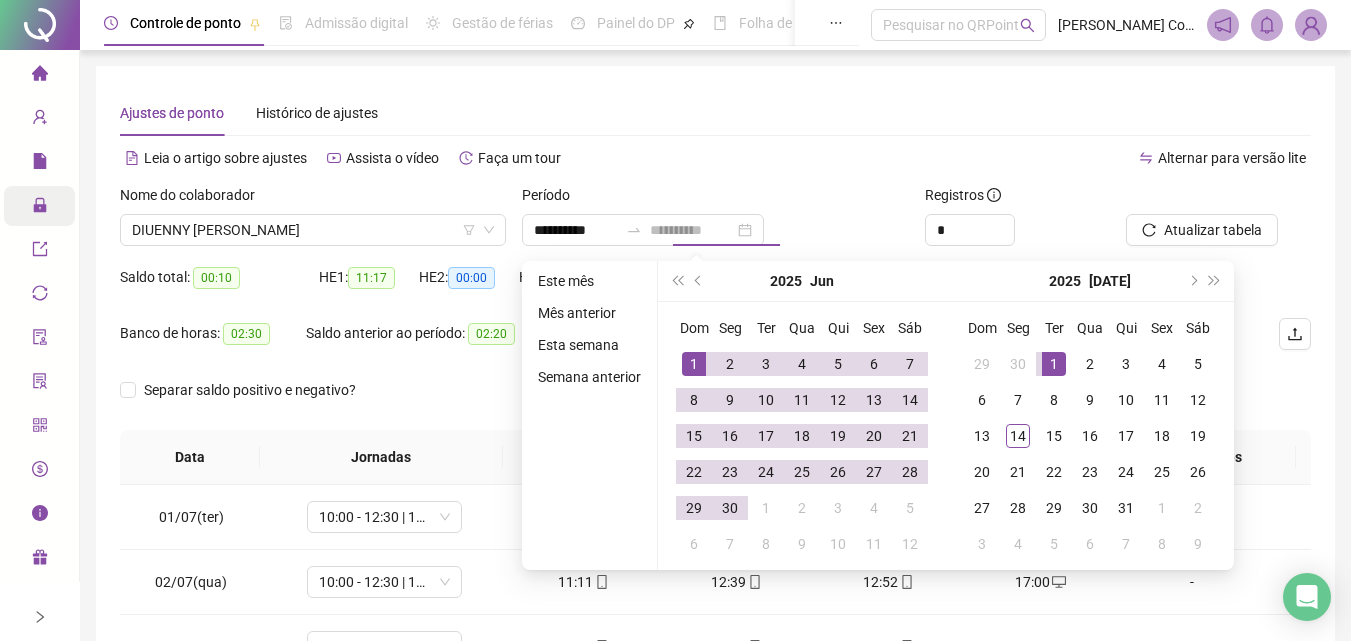 click on "1" at bounding box center (694, 364) 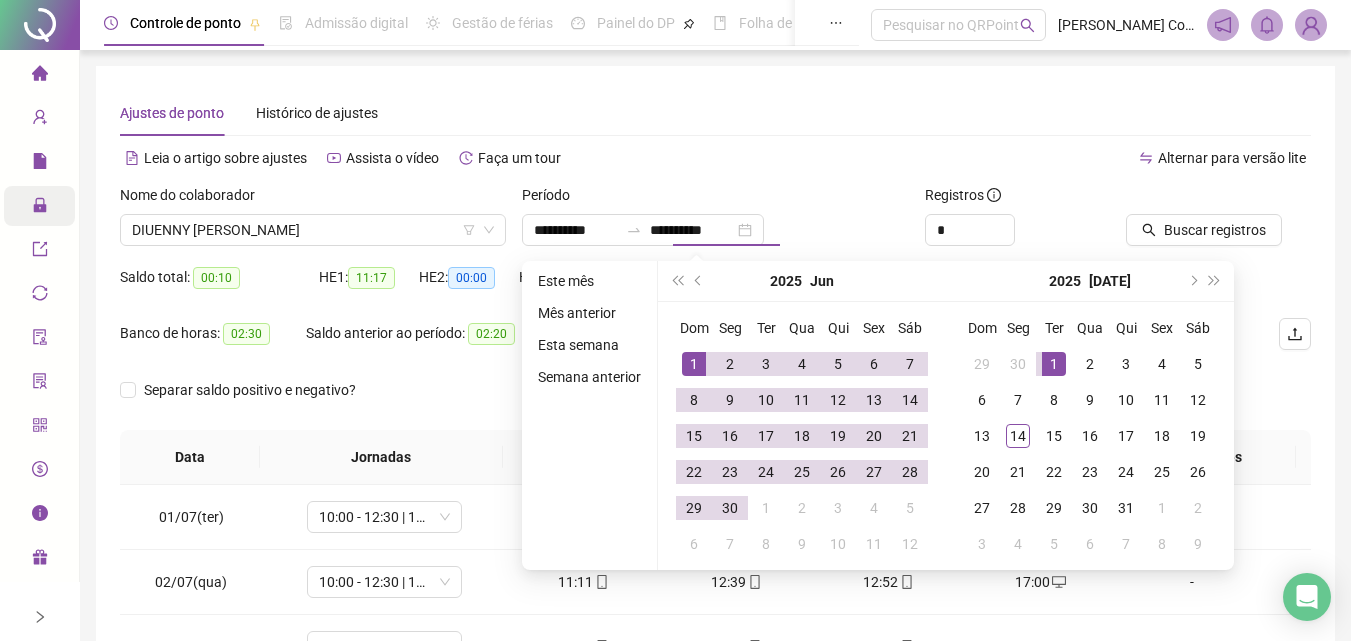 type on "**********" 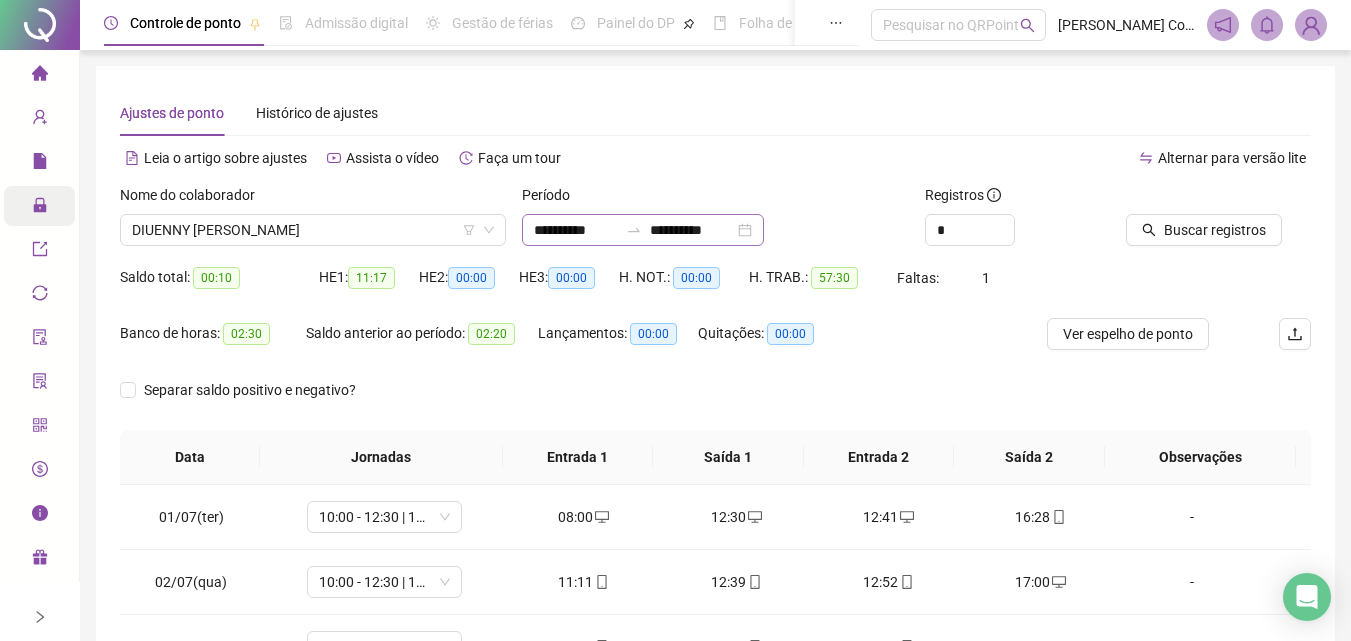 click on "**********" at bounding box center [643, 230] 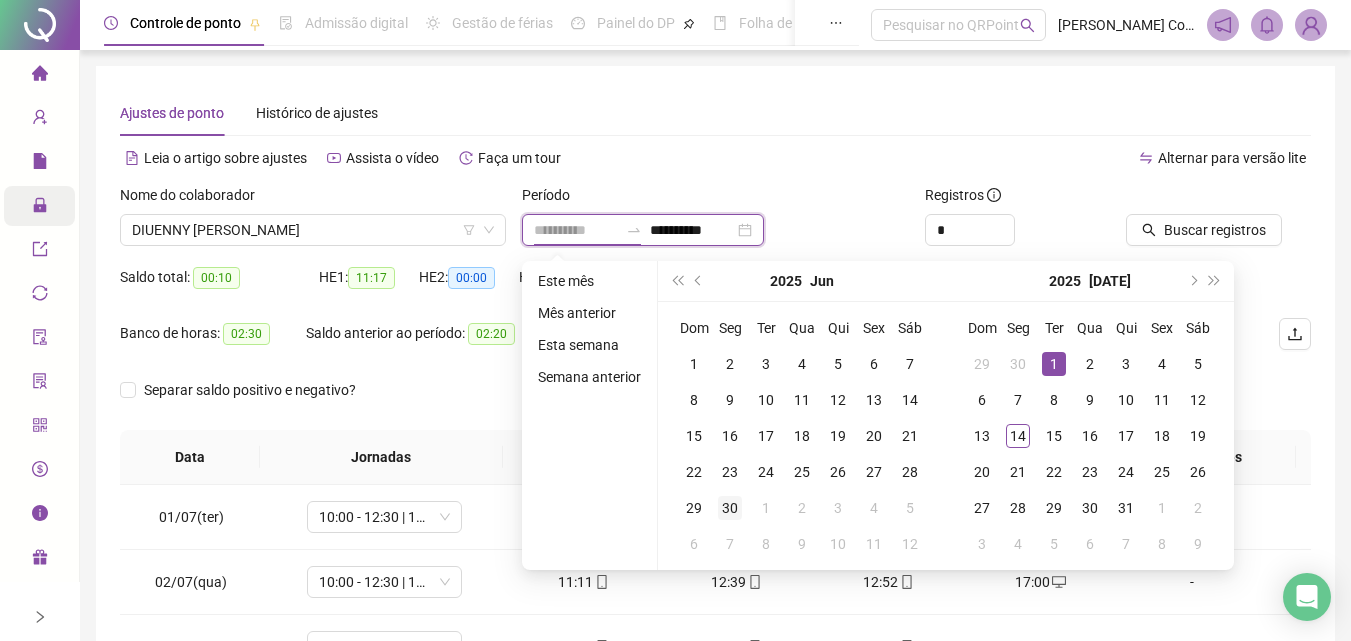 type on "**********" 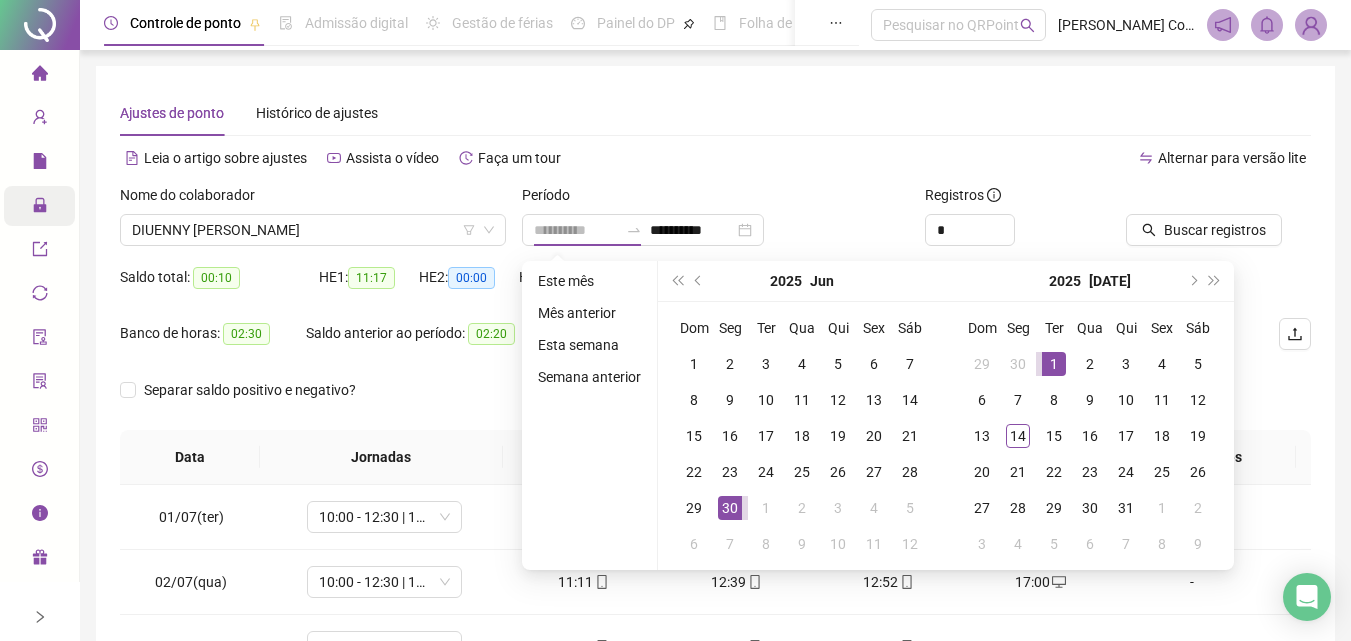 click on "30" at bounding box center (730, 508) 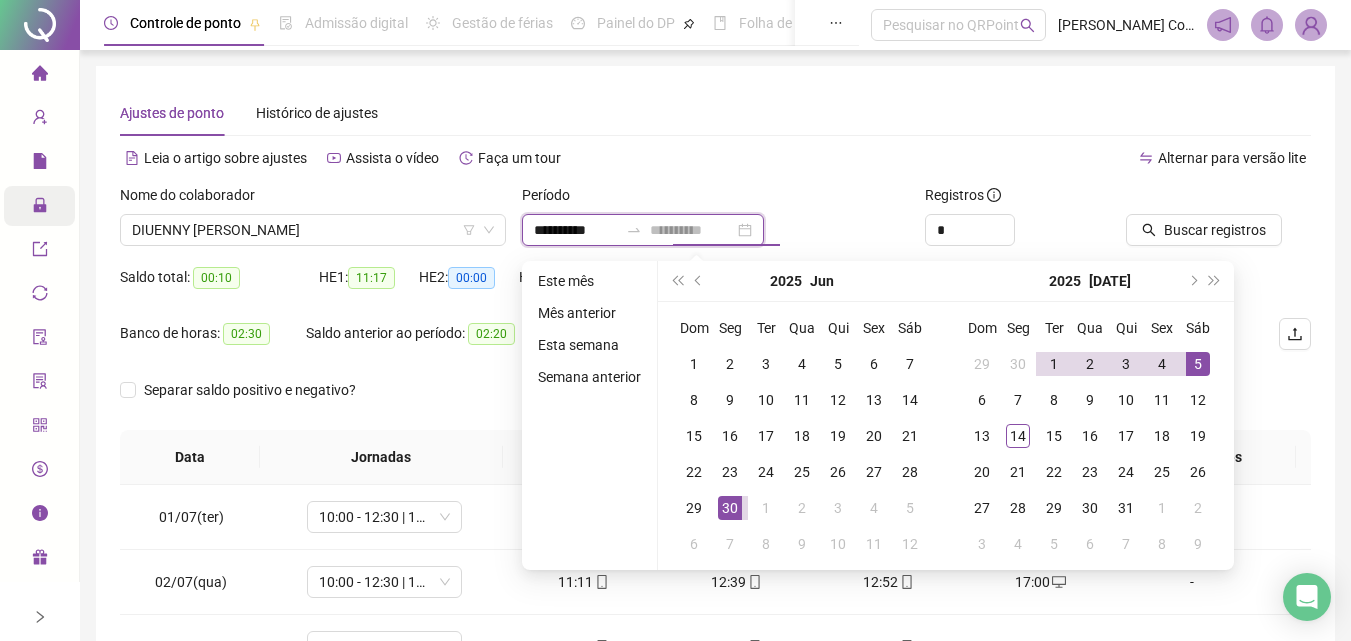 type on "**********" 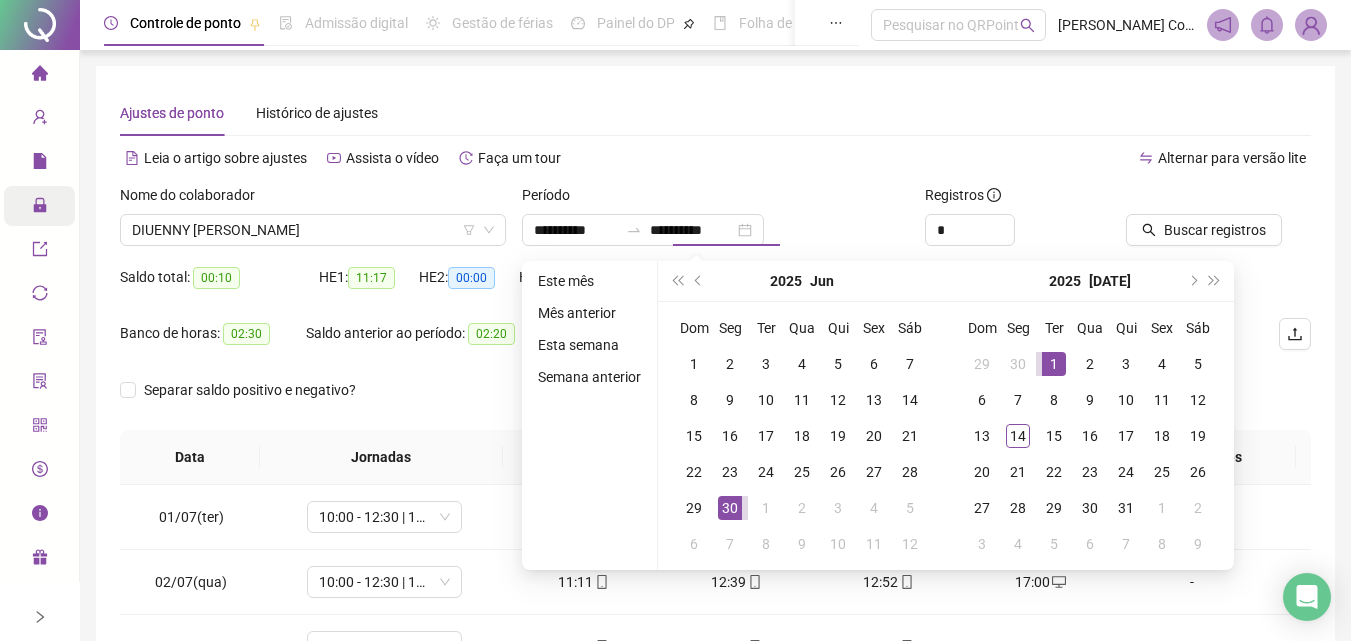 click on "Alternar para versão lite" at bounding box center [1014, 168] 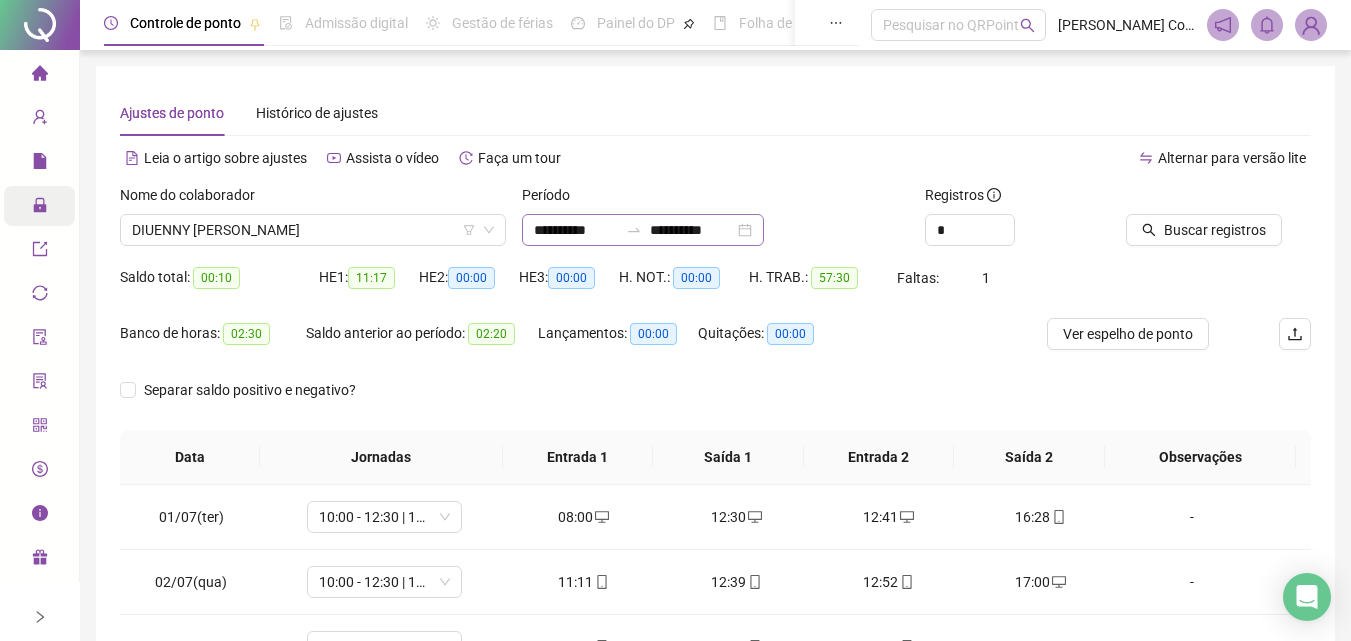 click on "**********" at bounding box center [643, 230] 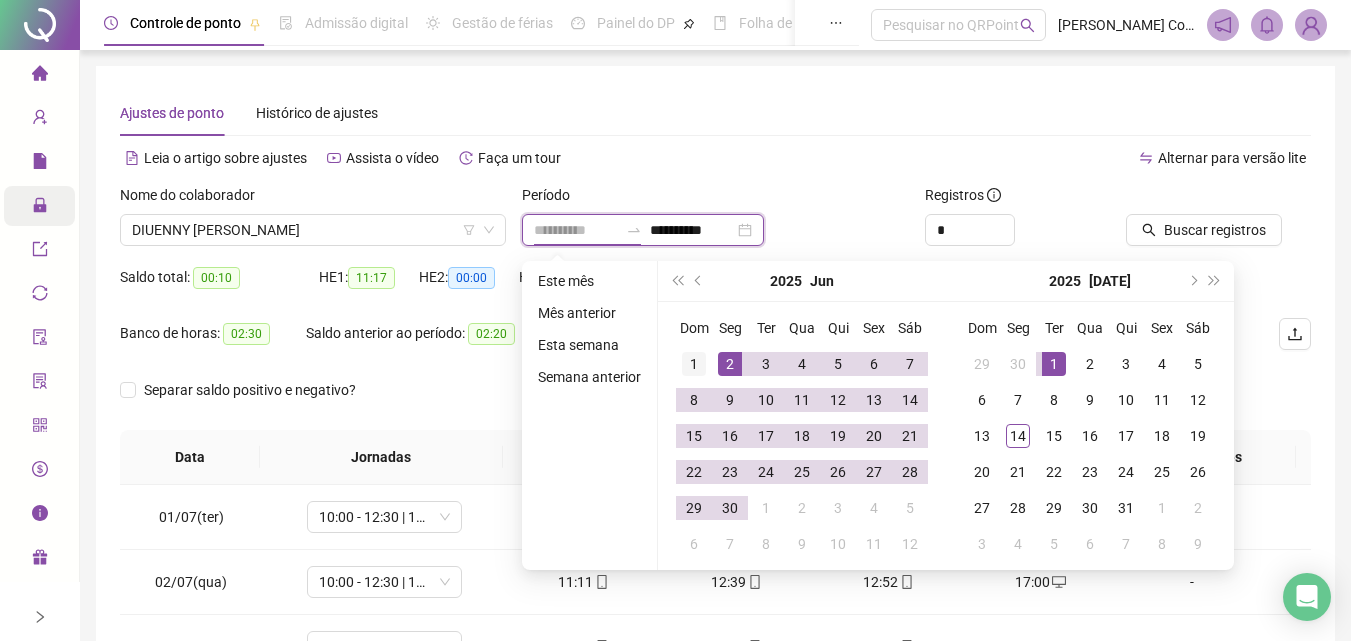 type on "**********" 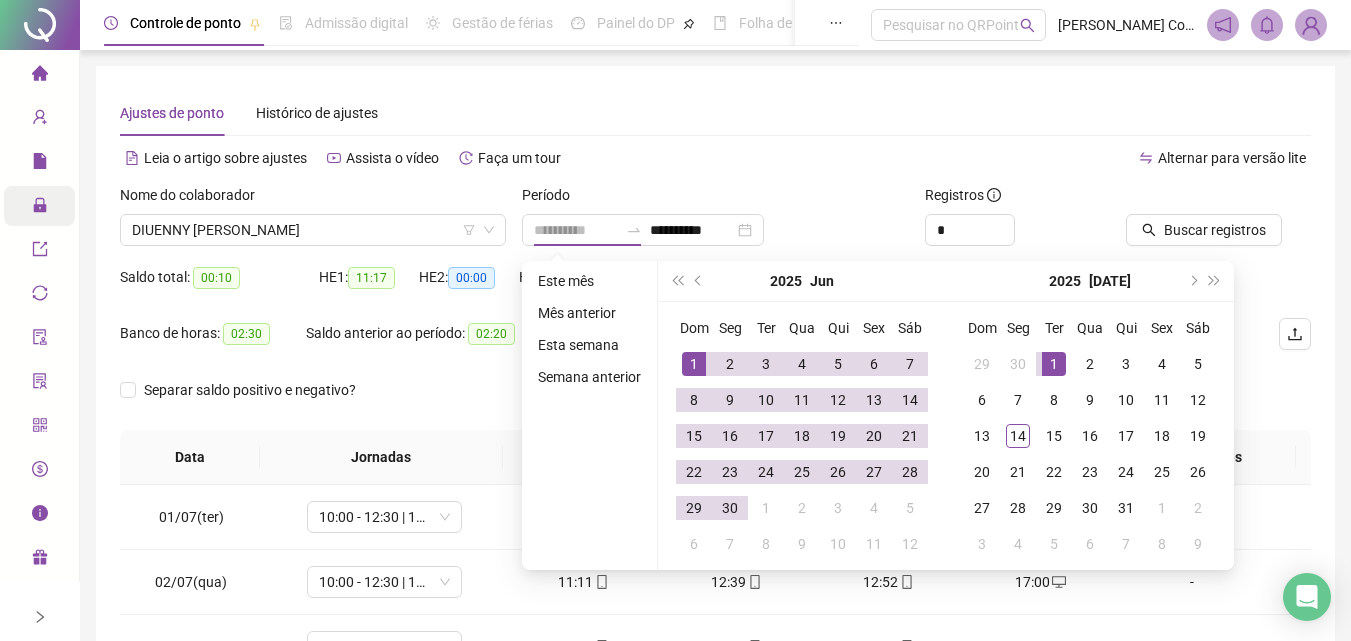 click on "1" at bounding box center (694, 364) 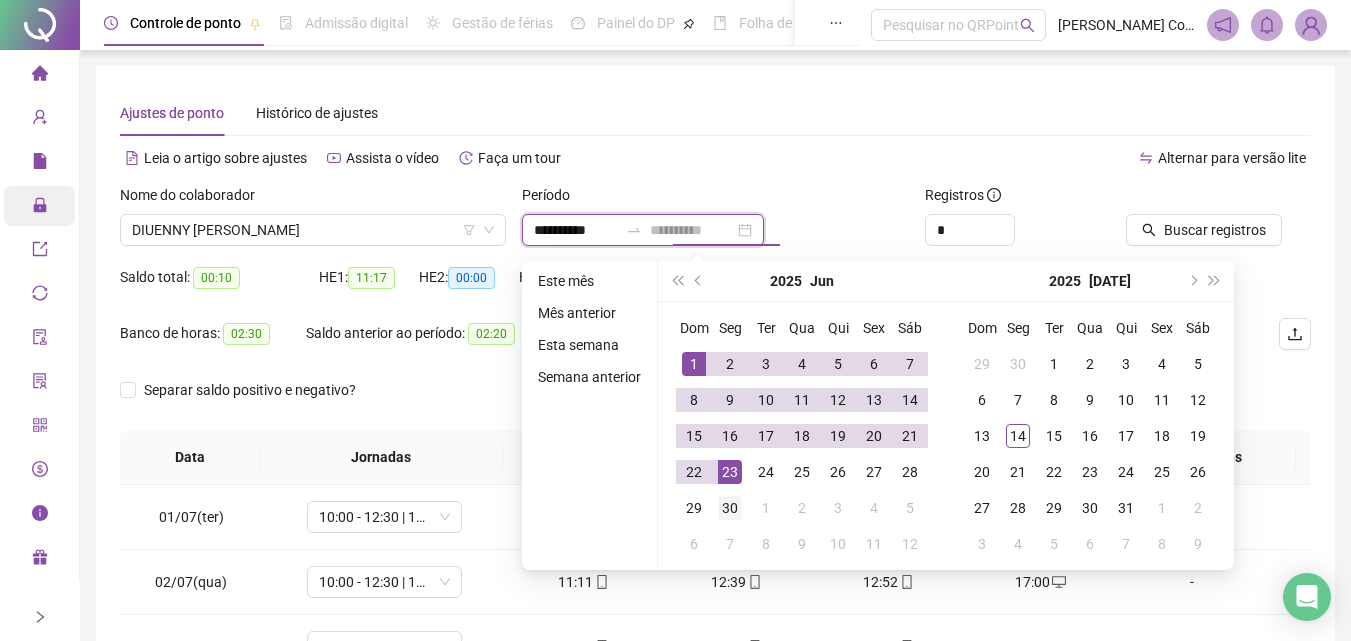type on "**********" 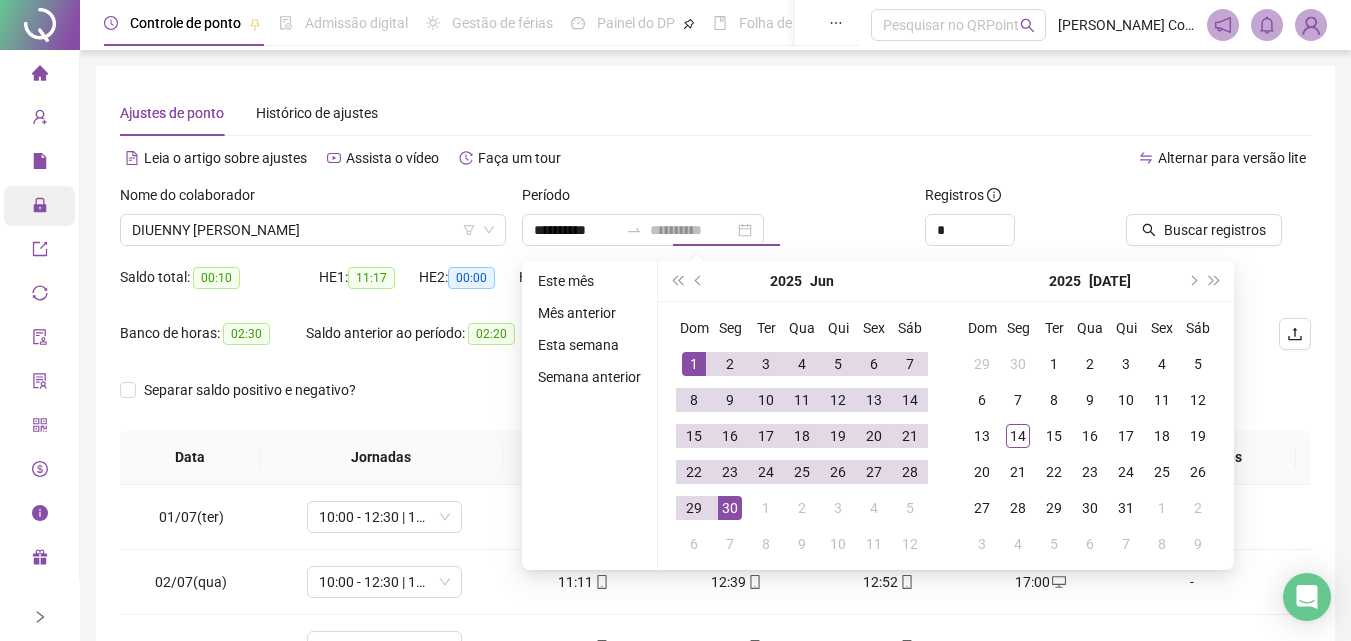 click on "30" at bounding box center [730, 508] 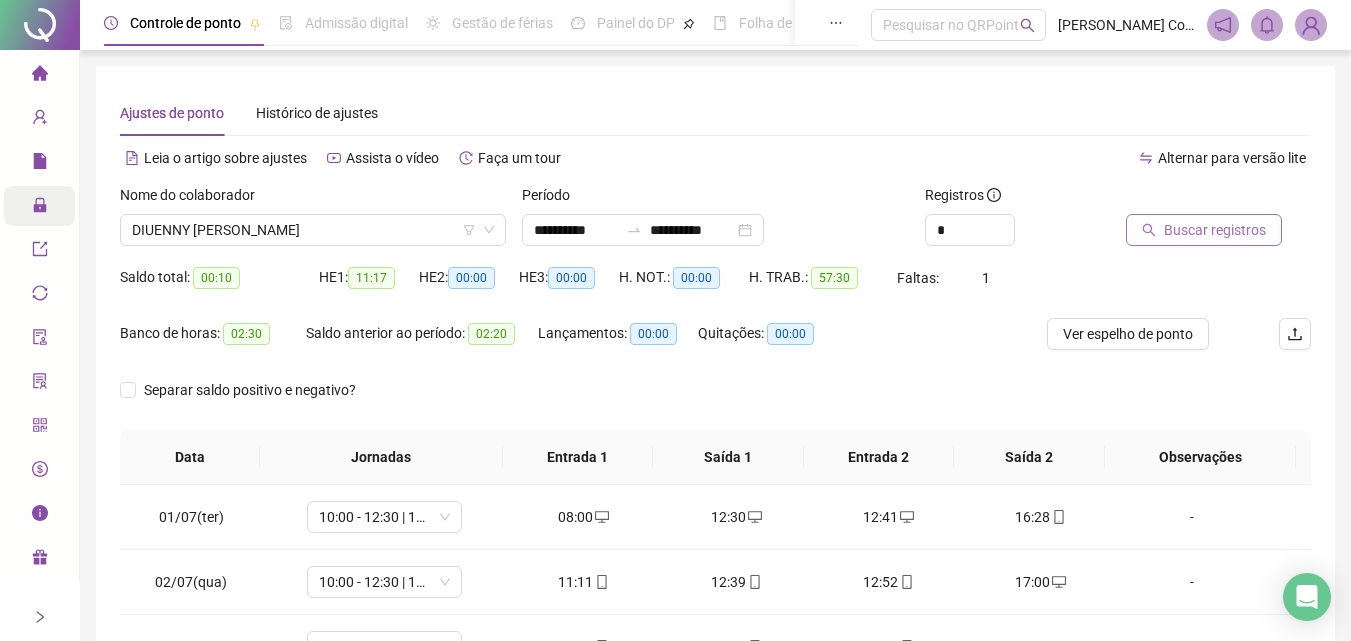 click 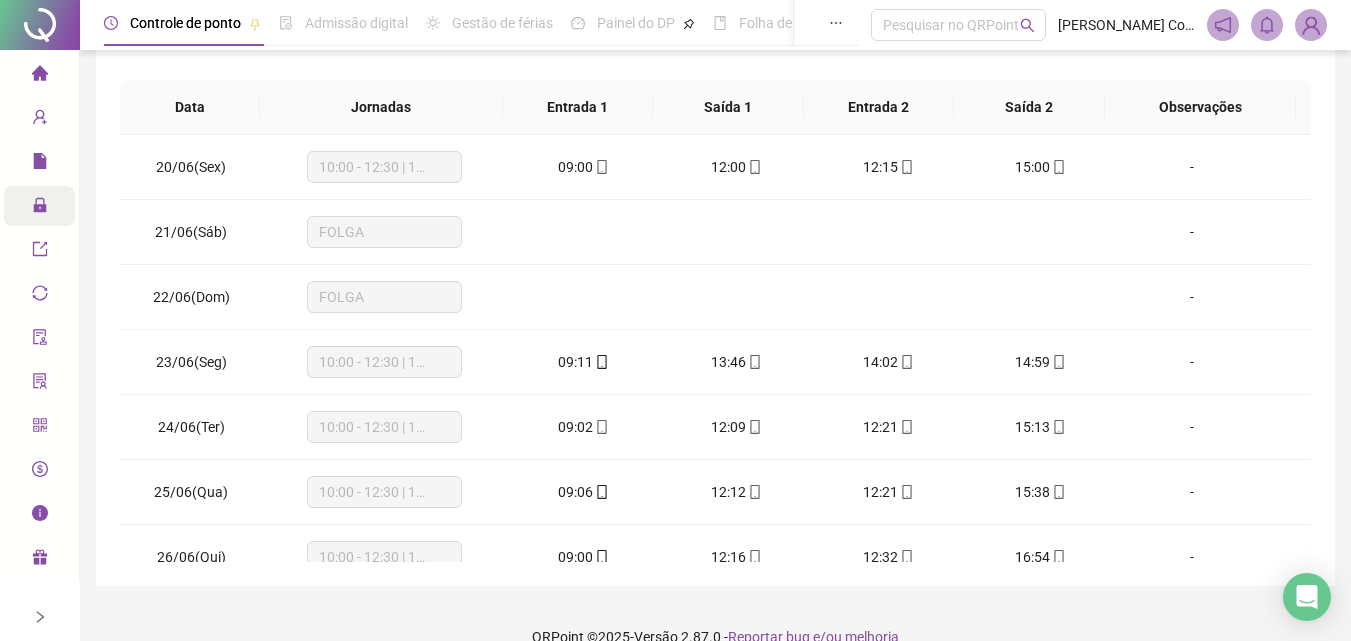 scroll, scrollTop: 381, scrollLeft: 0, axis: vertical 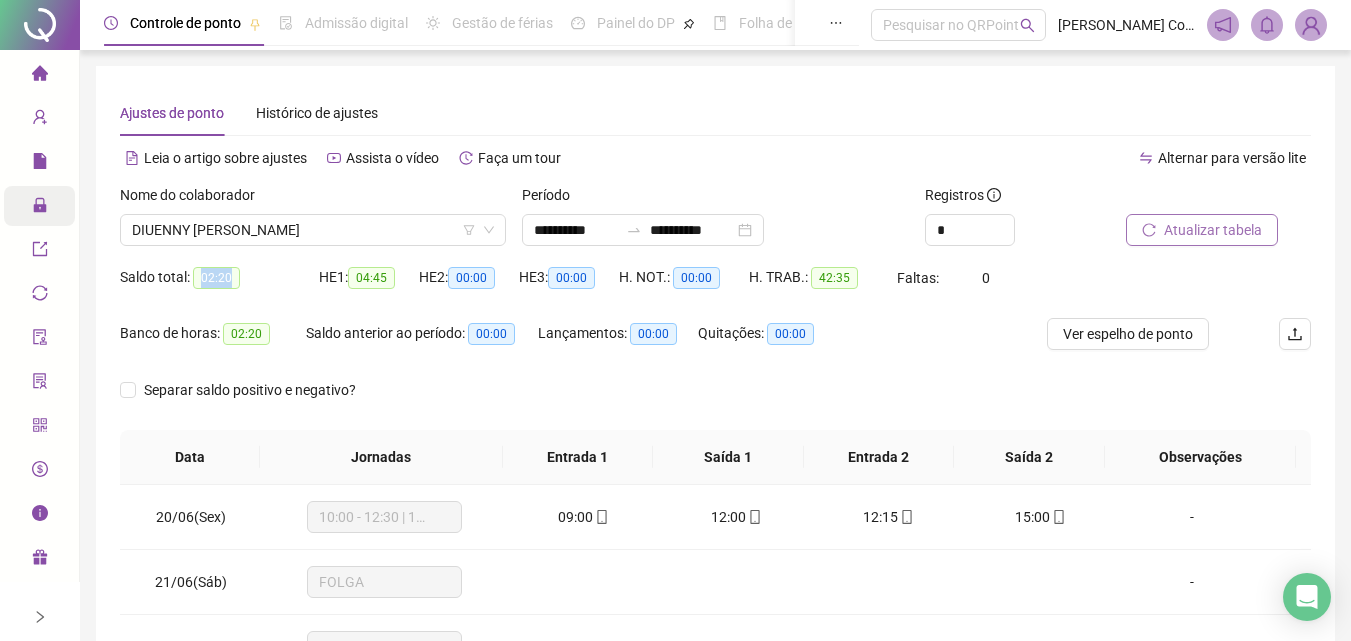 drag, startPoint x: 194, startPoint y: 281, endPoint x: 259, endPoint y: 290, distance: 65.62012 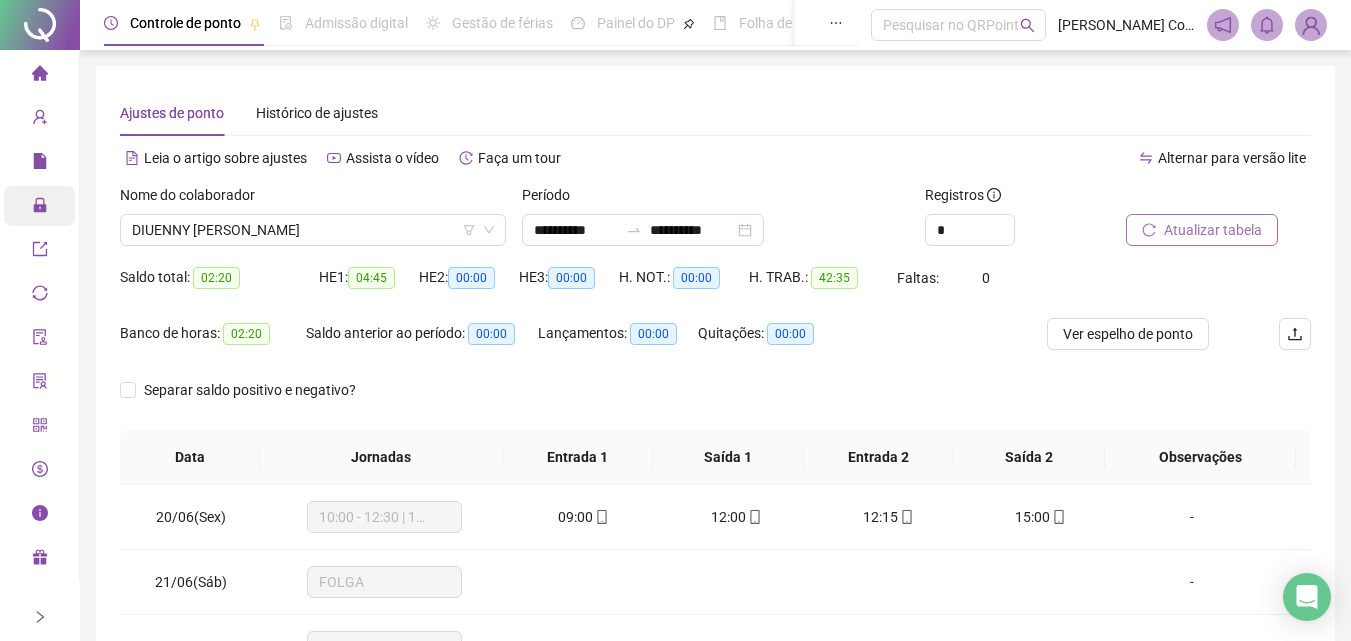 click on "Saldo total:   02:20" at bounding box center (219, 290) 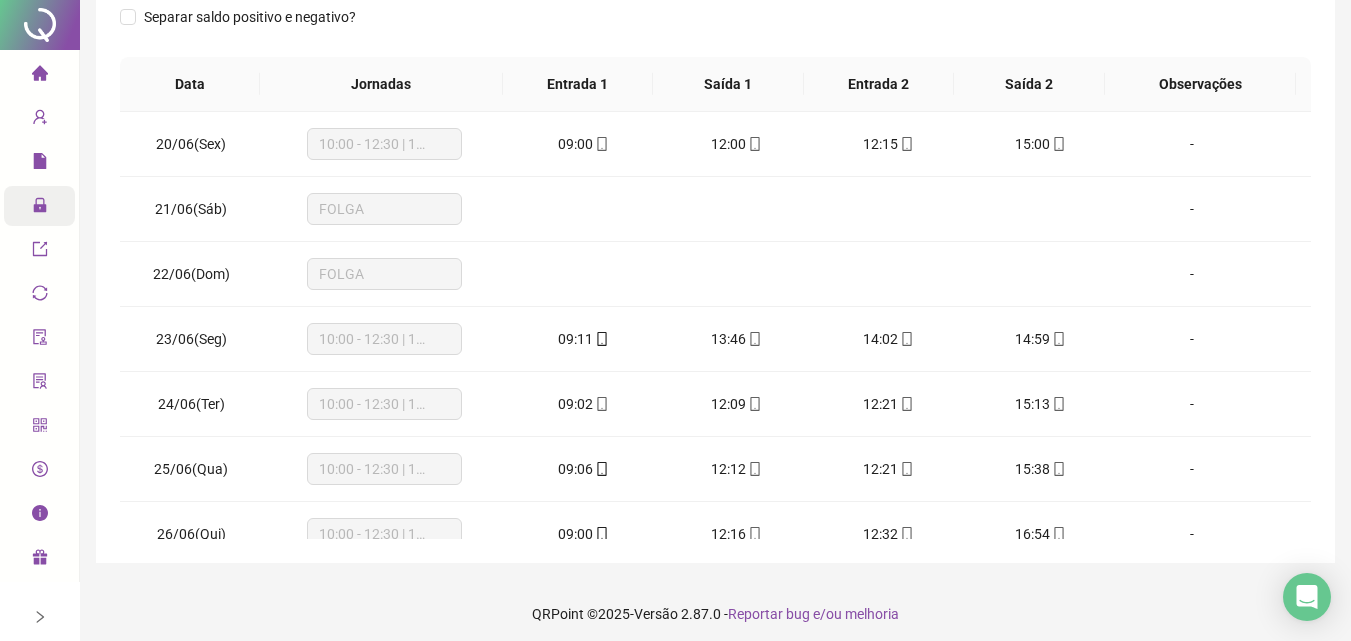 scroll, scrollTop: 0, scrollLeft: 0, axis: both 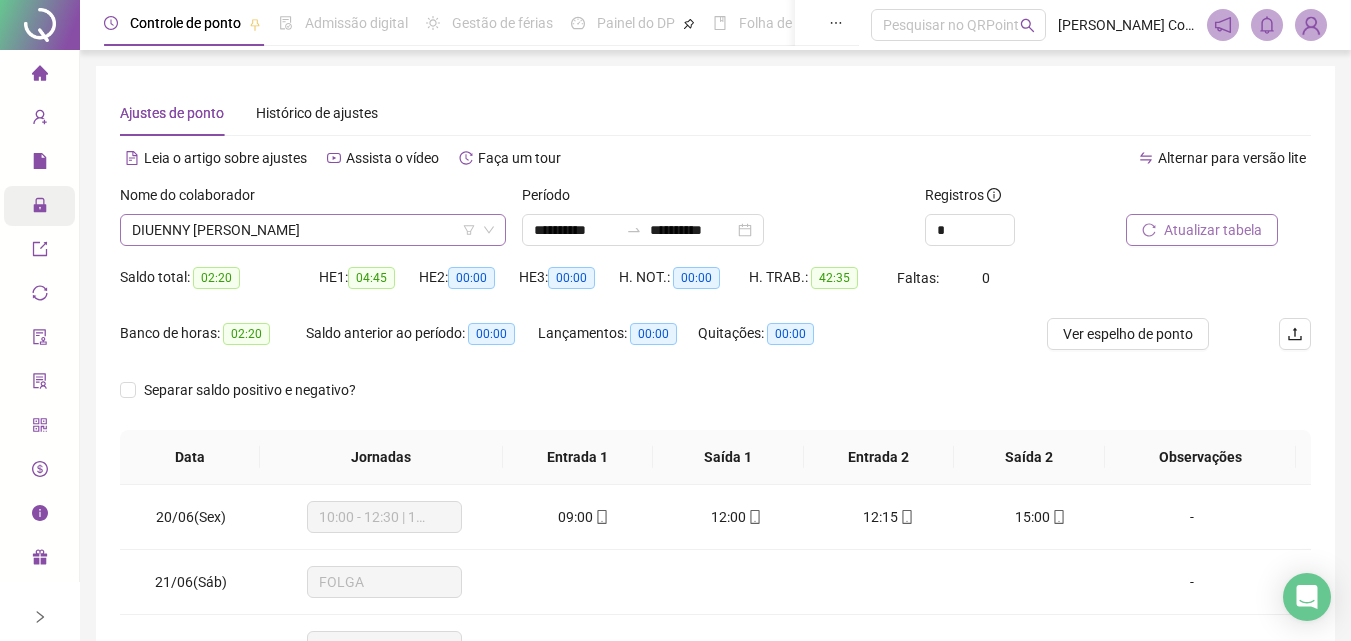 click on "DIUENNY [PERSON_NAME]" at bounding box center (313, 230) 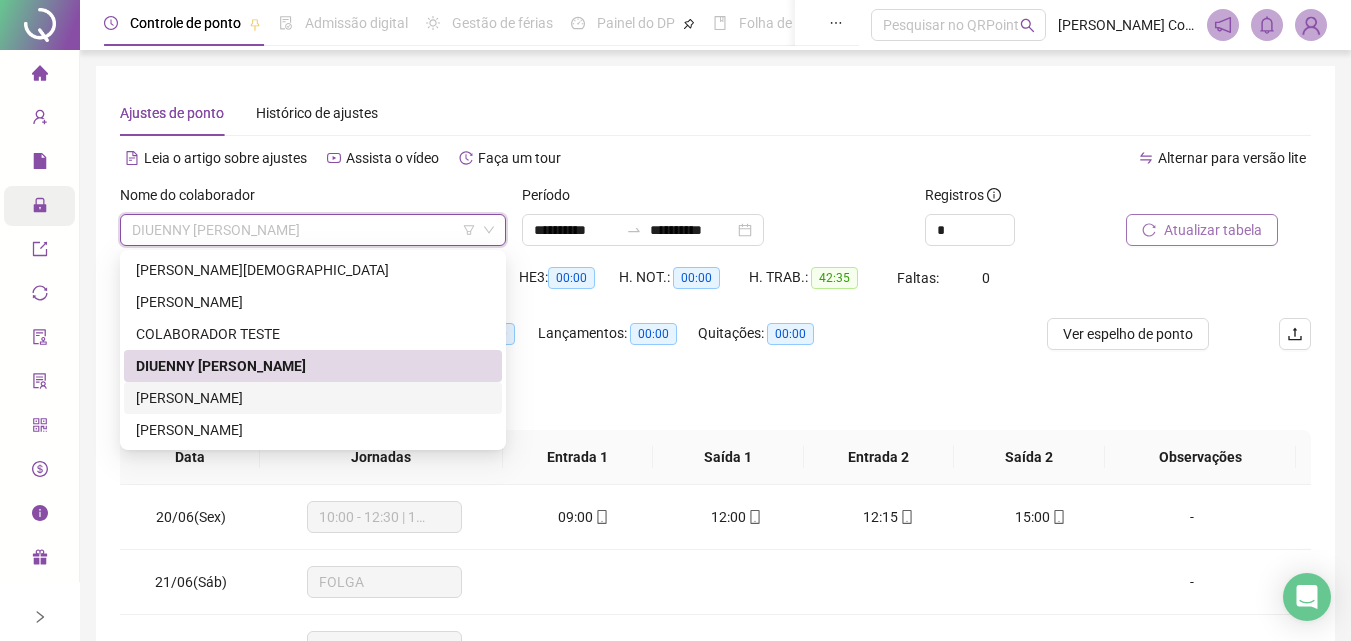 click on "[PERSON_NAME]" at bounding box center [313, 398] 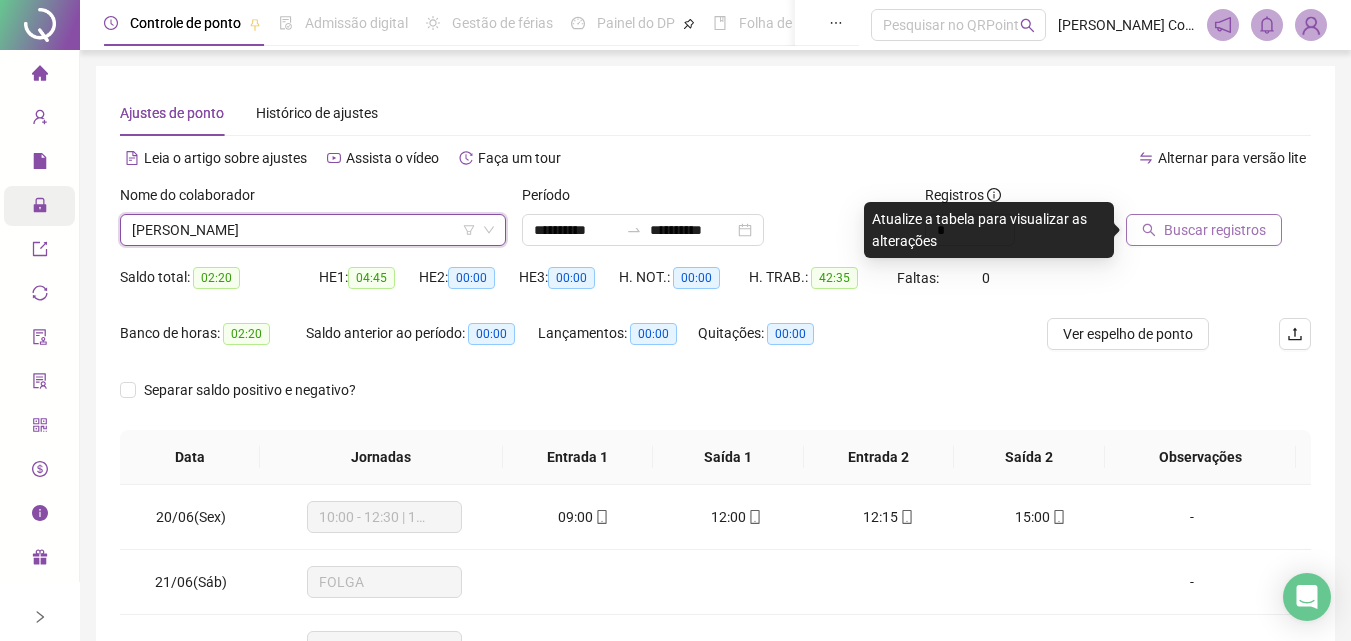 click on "Buscar registros" at bounding box center [1215, 230] 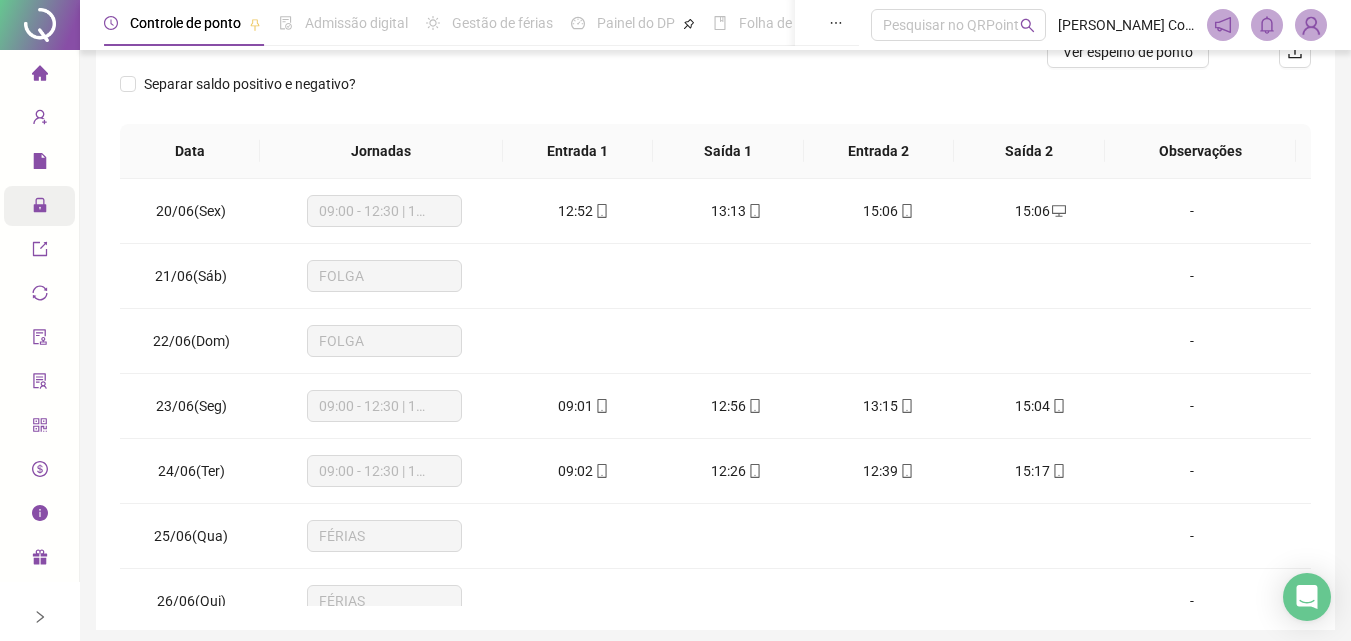 scroll, scrollTop: 300, scrollLeft: 0, axis: vertical 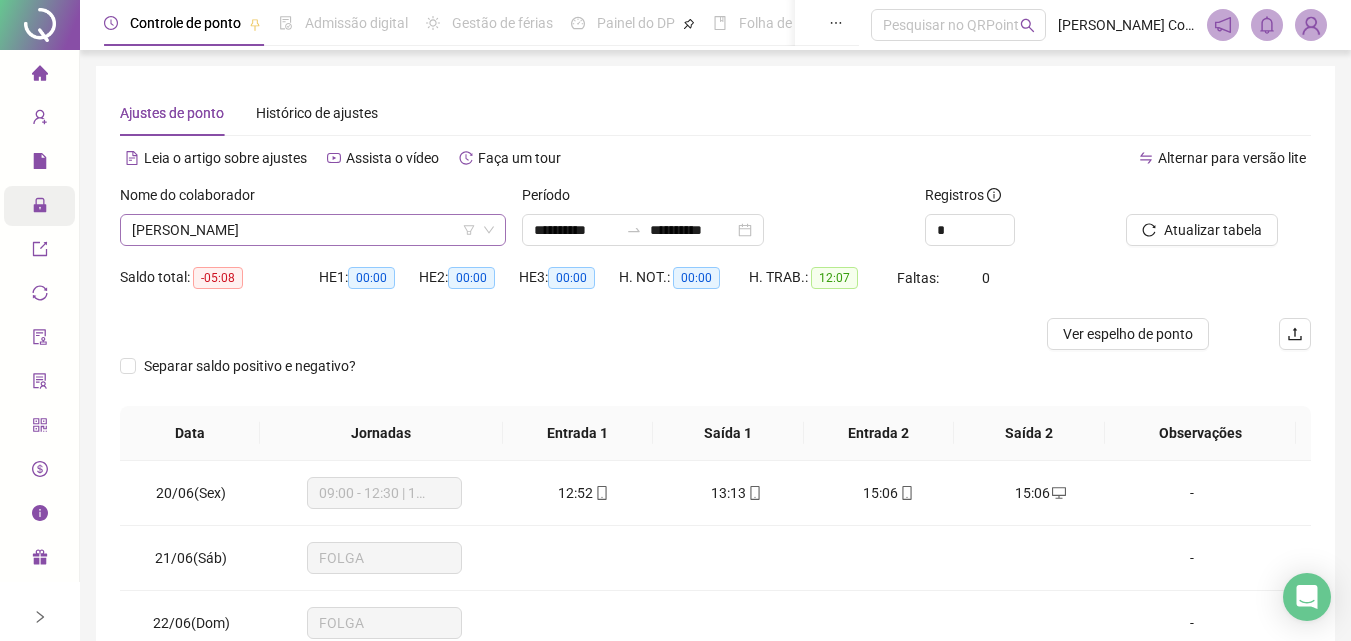 click 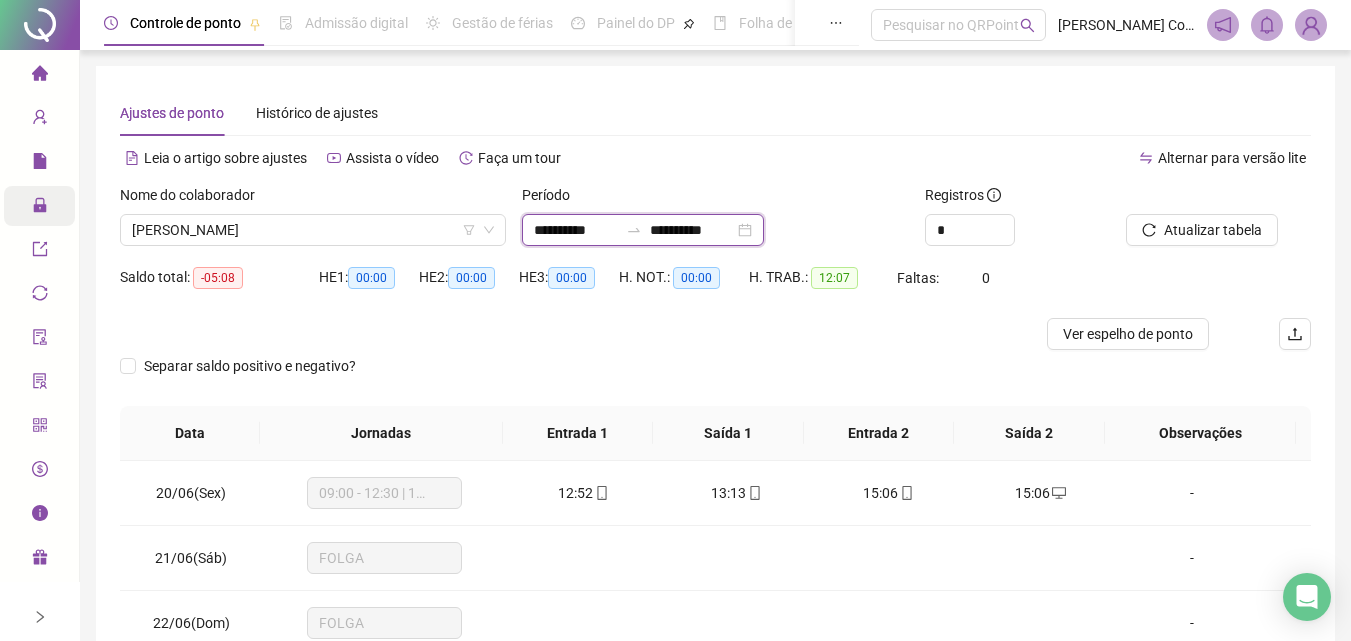 click on "**********" at bounding box center (576, 230) 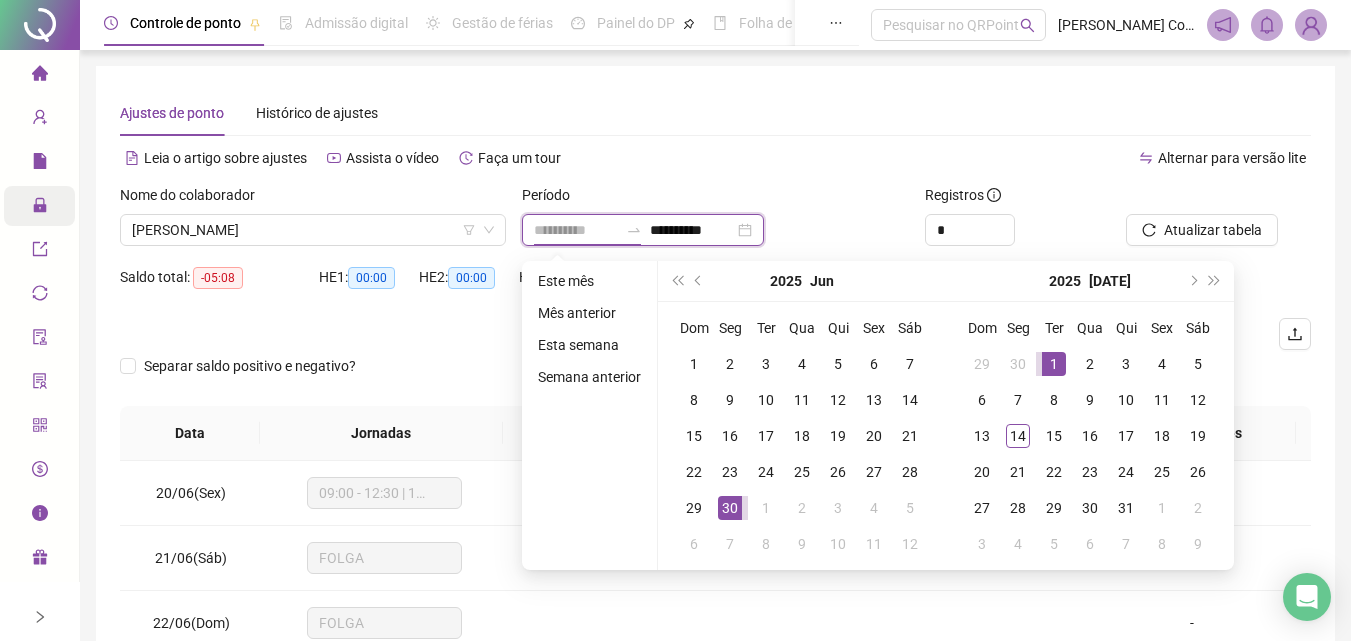 type on "**********" 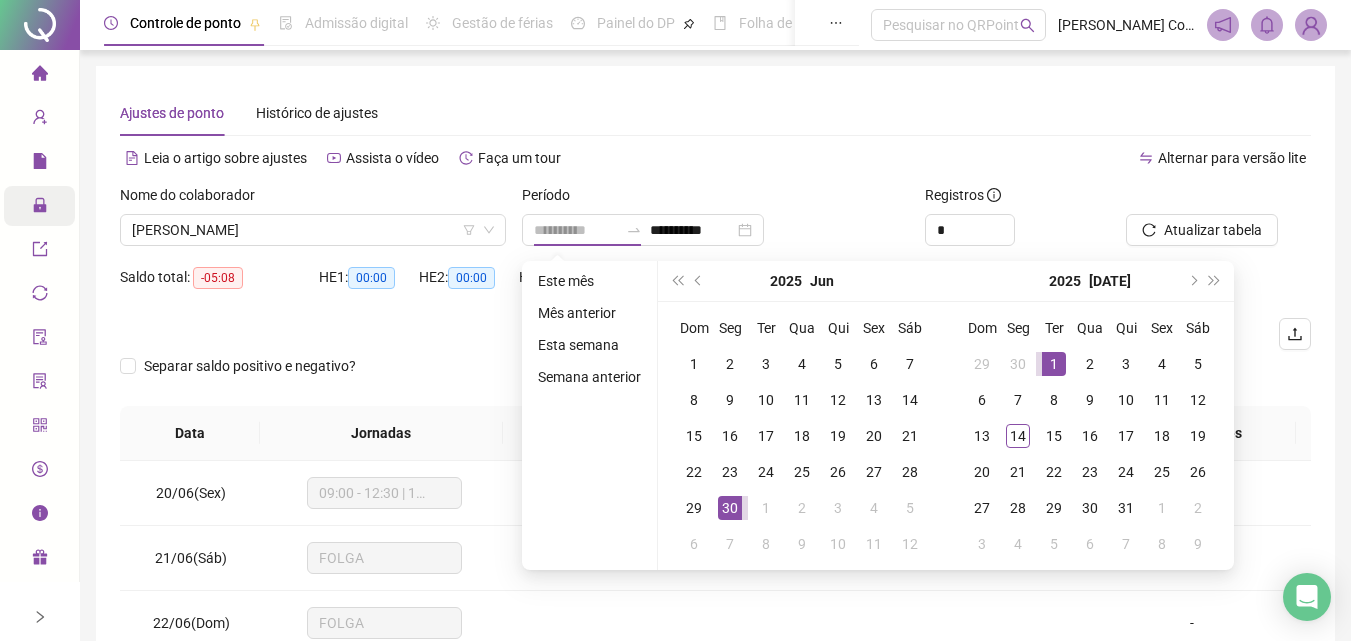 click on "1" at bounding box center (1054, 364) 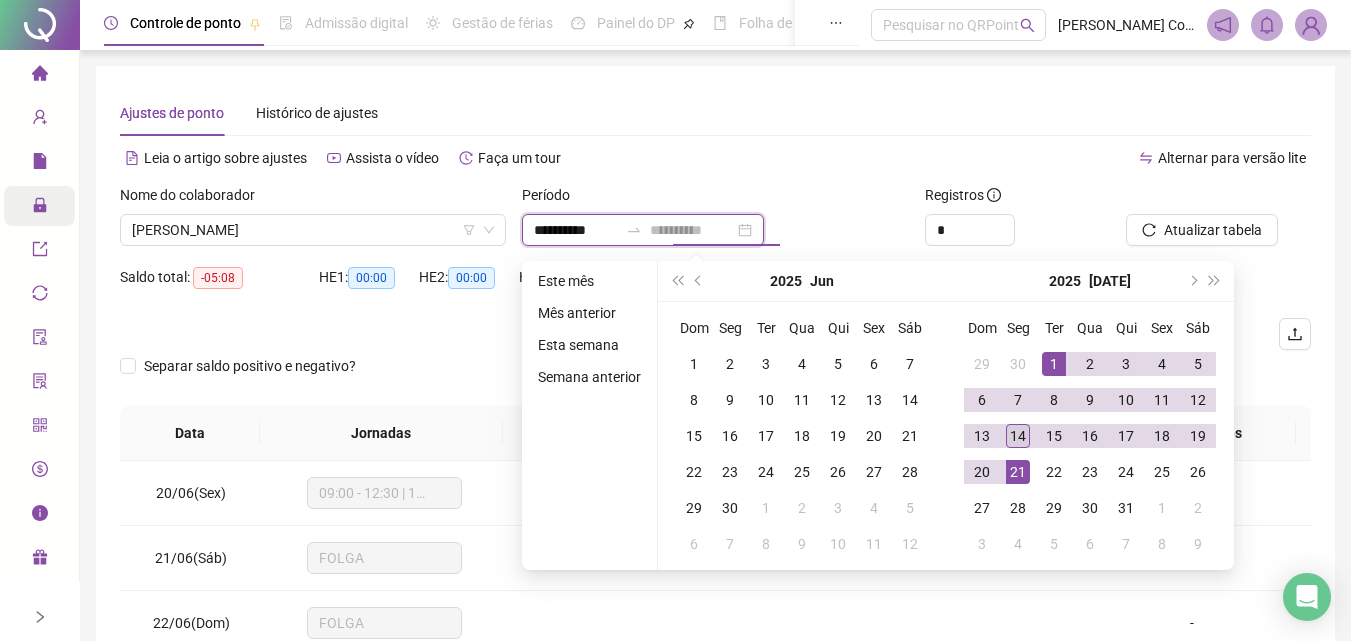 type on "**********" 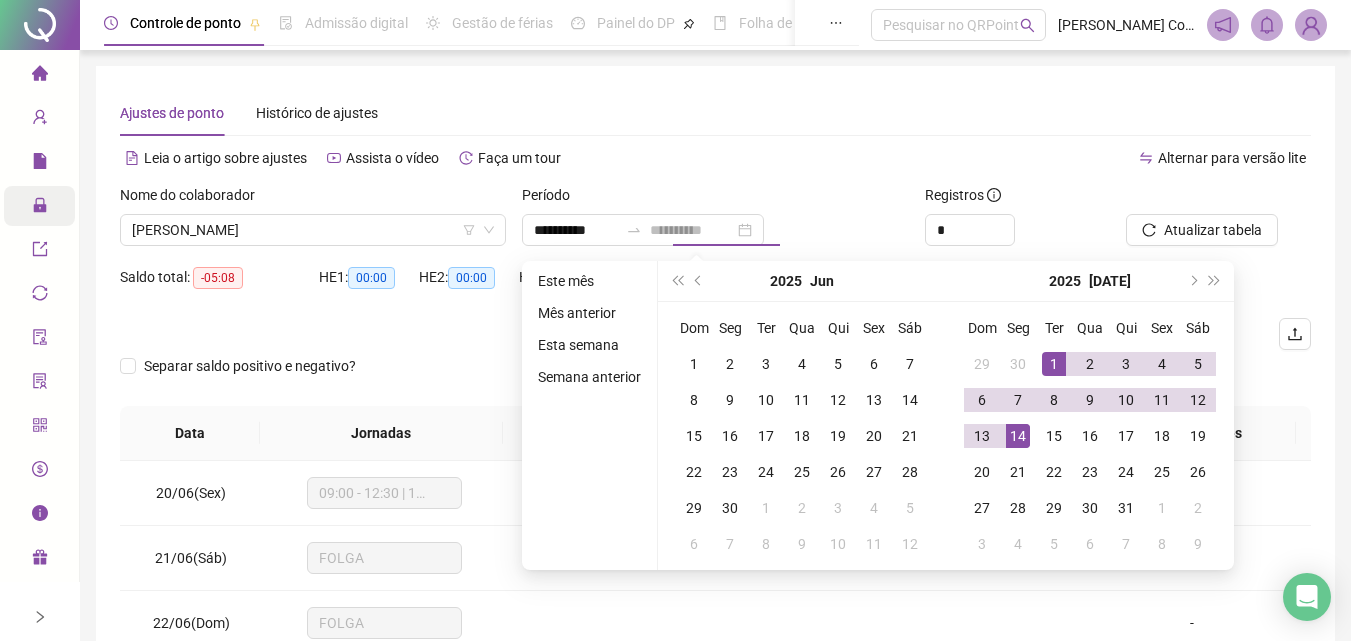 click on "14" at bounding box center [1018, 436] 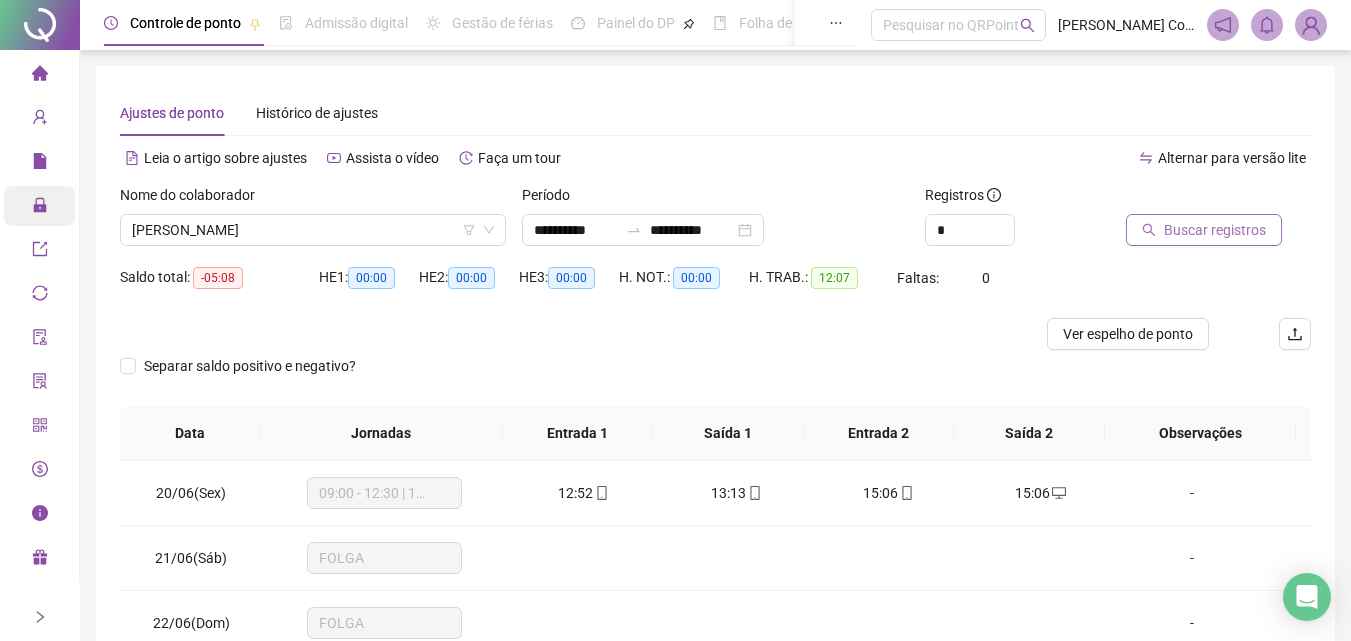 click on "Buscar registros" at bounding box center (1215, 230) 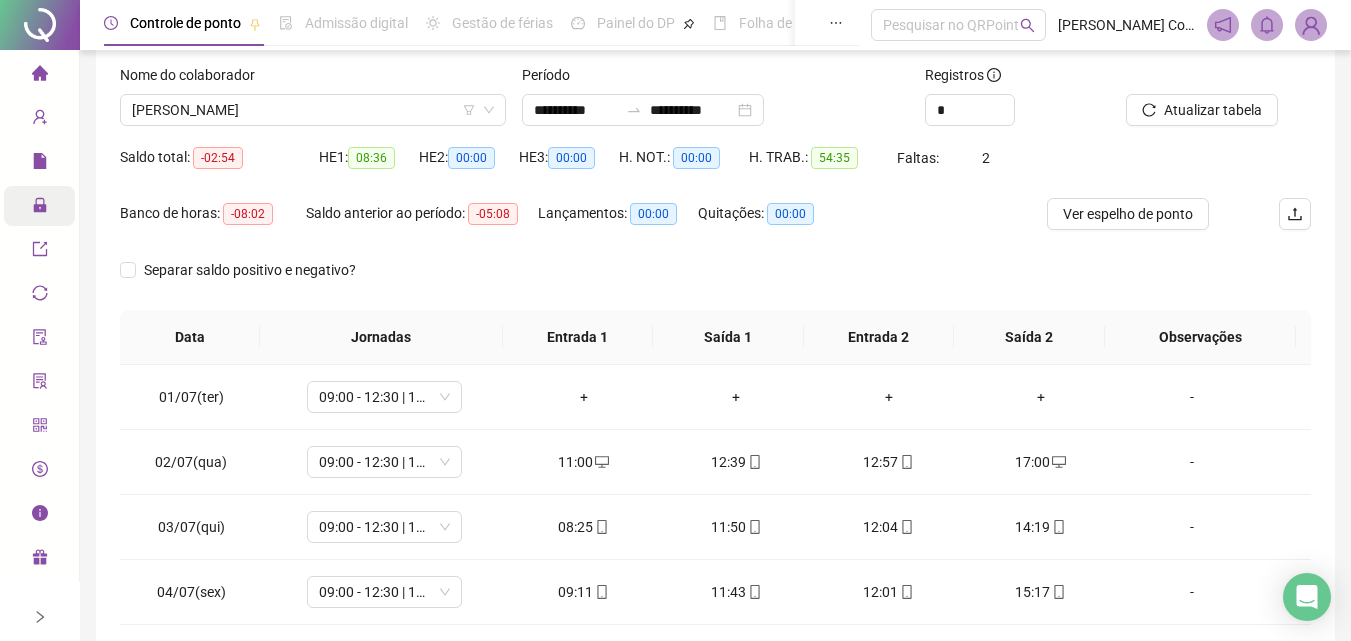 scroll, scrollTop: 200, scrollLeft: 0, axis: vertical 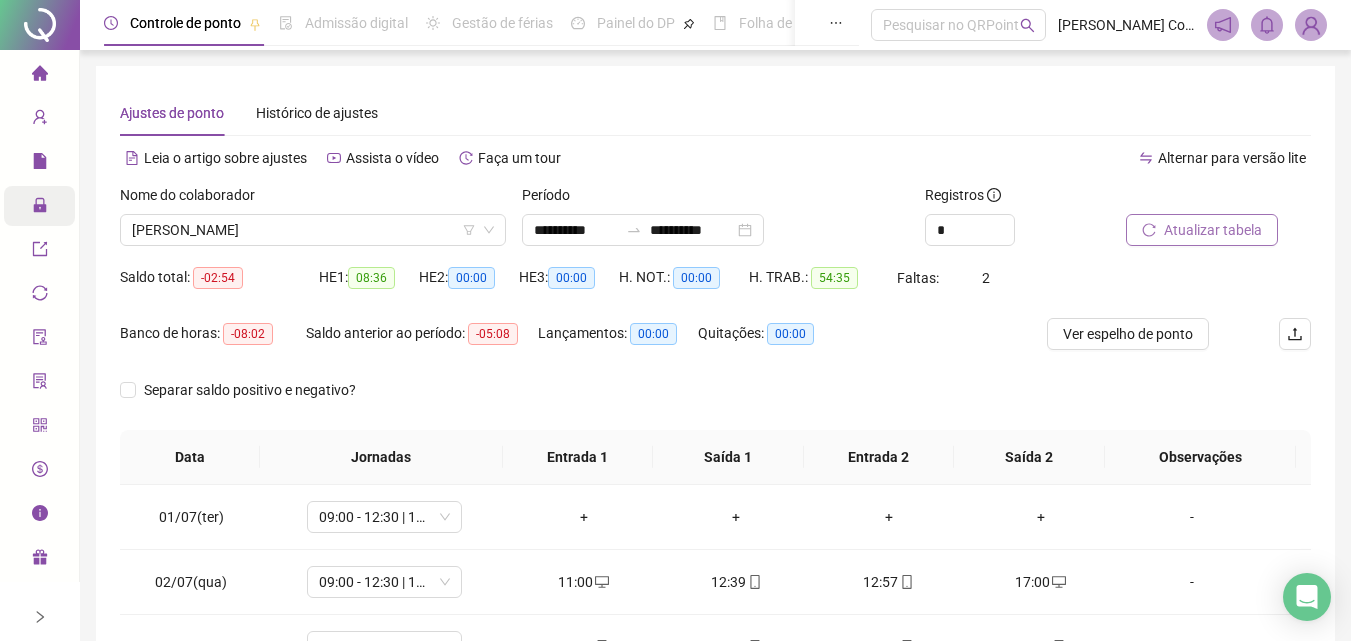 click on "Atualizar tabela" at bounding box center [1213, 230] 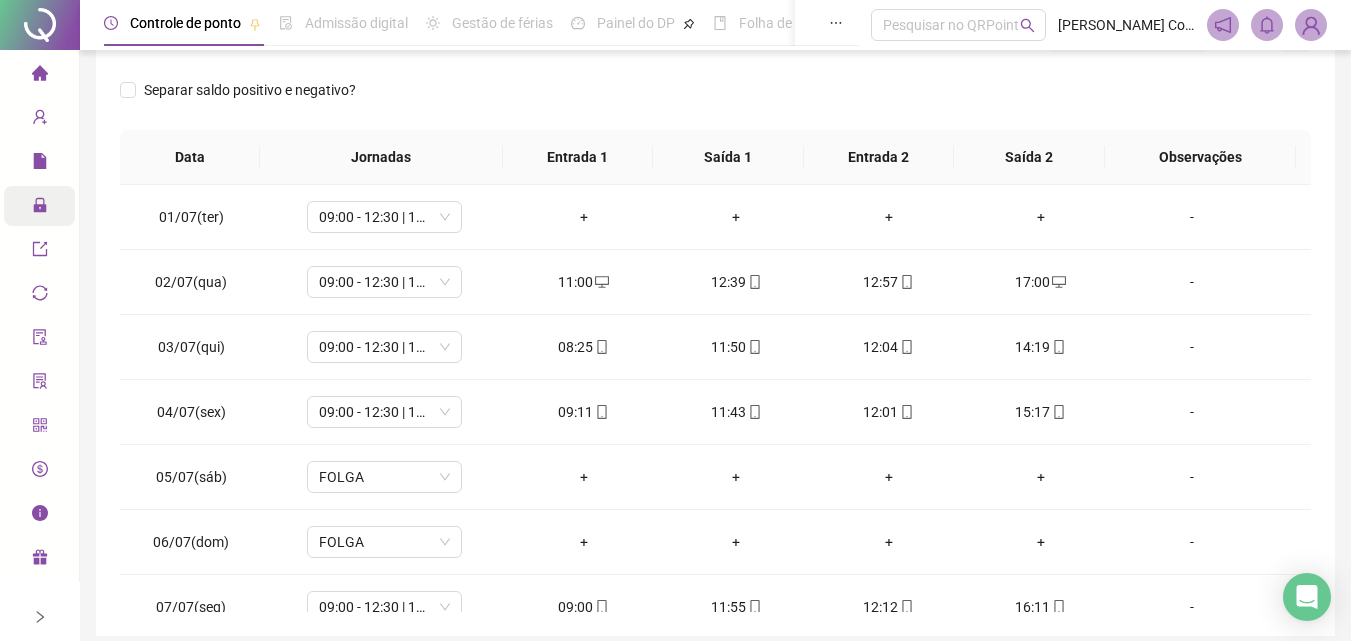 scroll, scrollTop: 381, scrollLeft: 0, axis: vertical 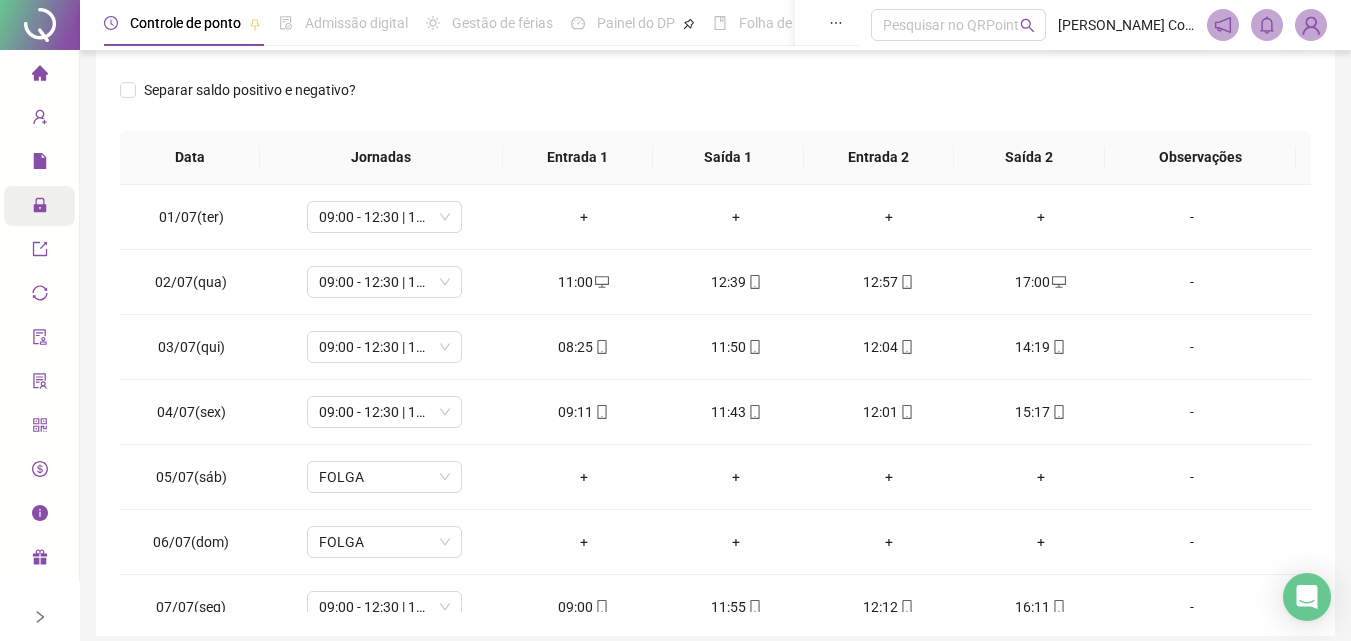 click on "Separar saldo positivo e negativo?" at bounding box center (715, 102) 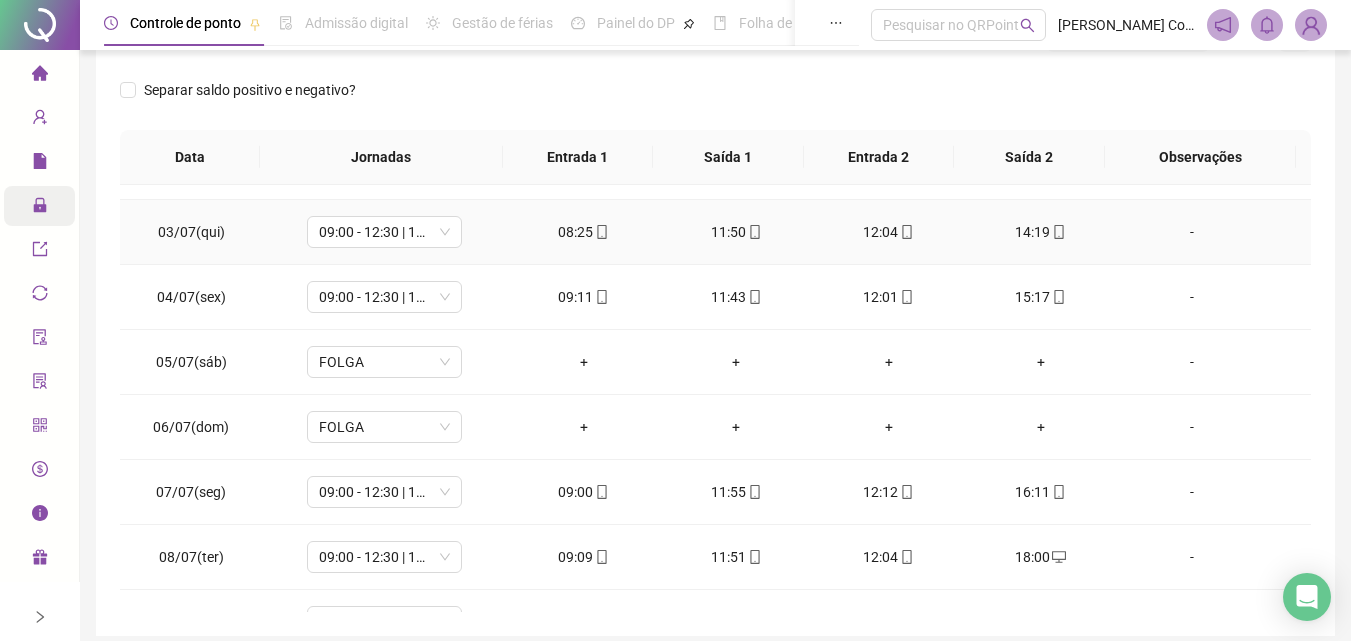 scroll, scrollTop: 0, scrollLeft: 0, axis: both 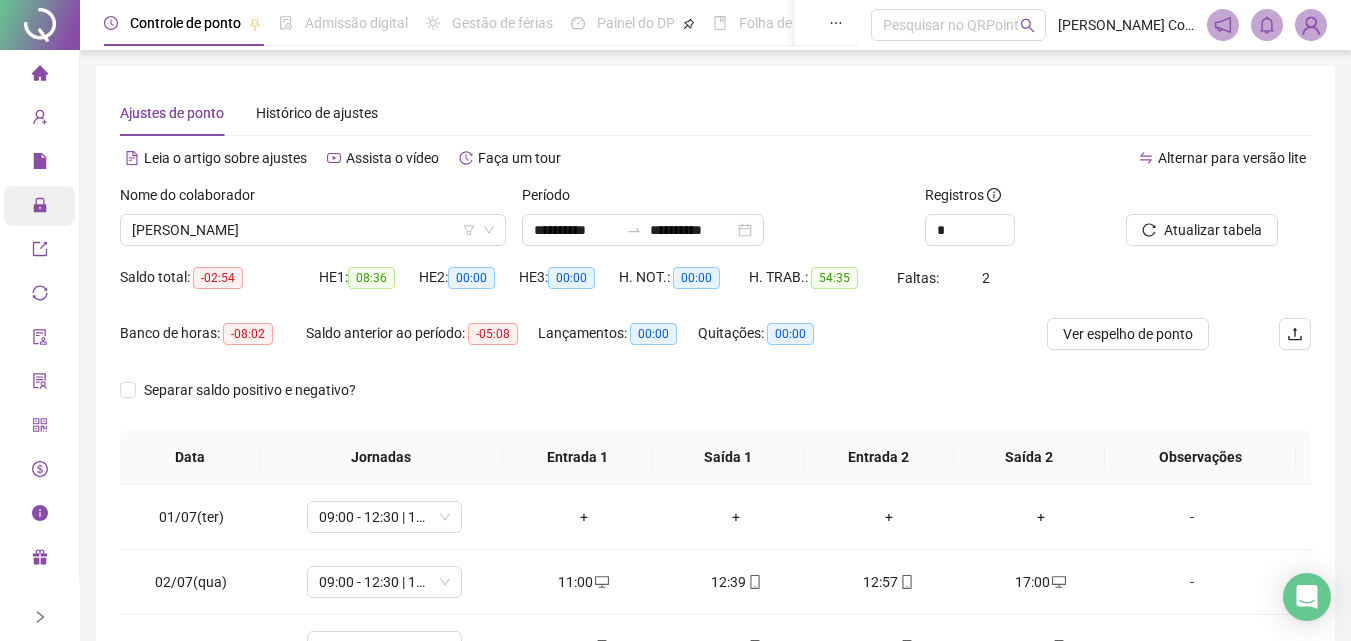 click at bounding box center [40, 25] 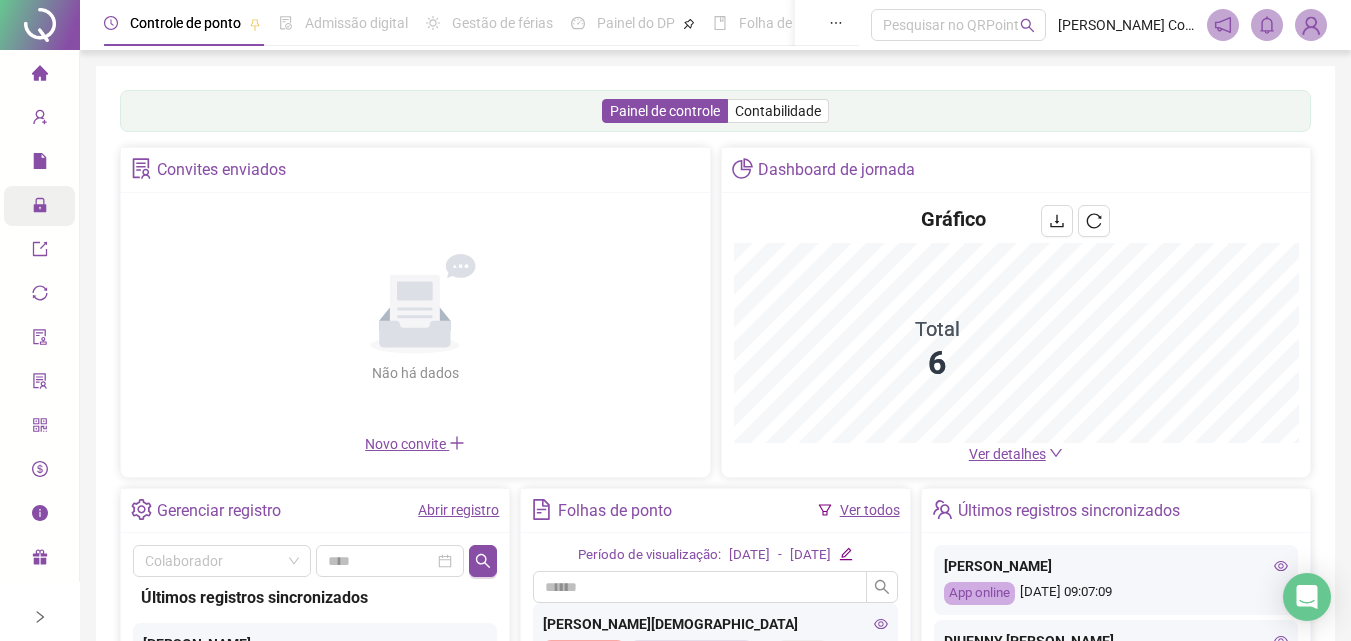 scroll, scrollTop: 300, scrollLeft: 0, axis: vertical 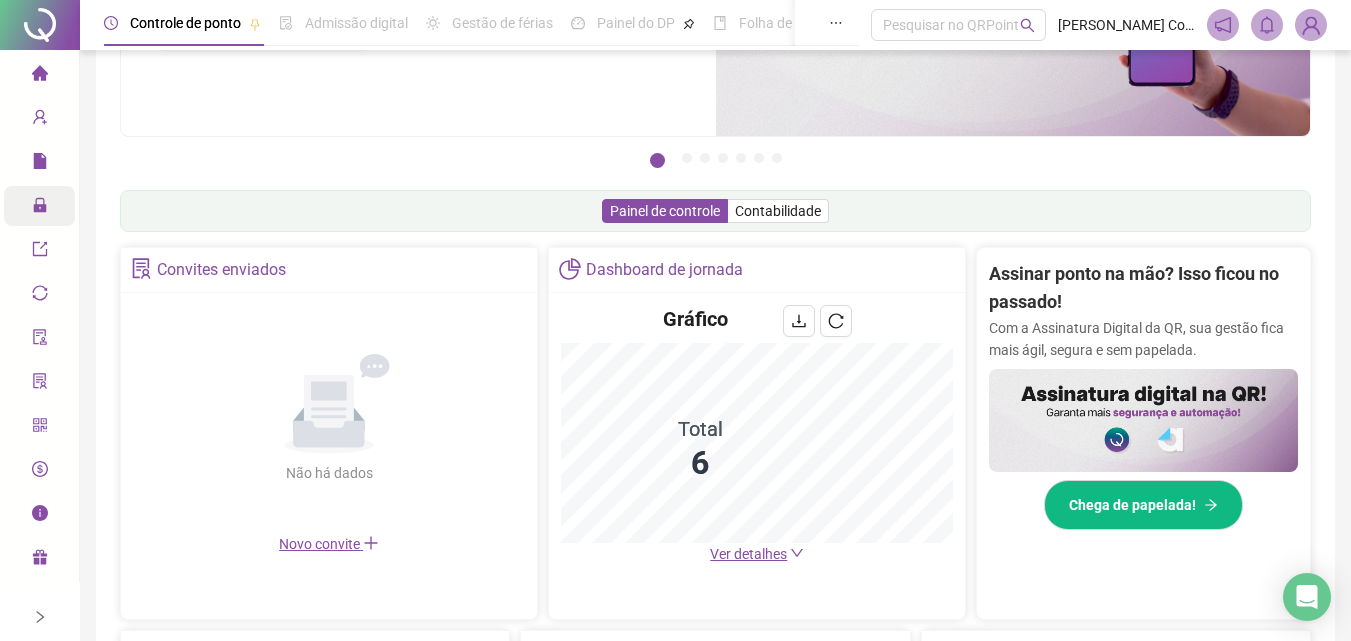 click 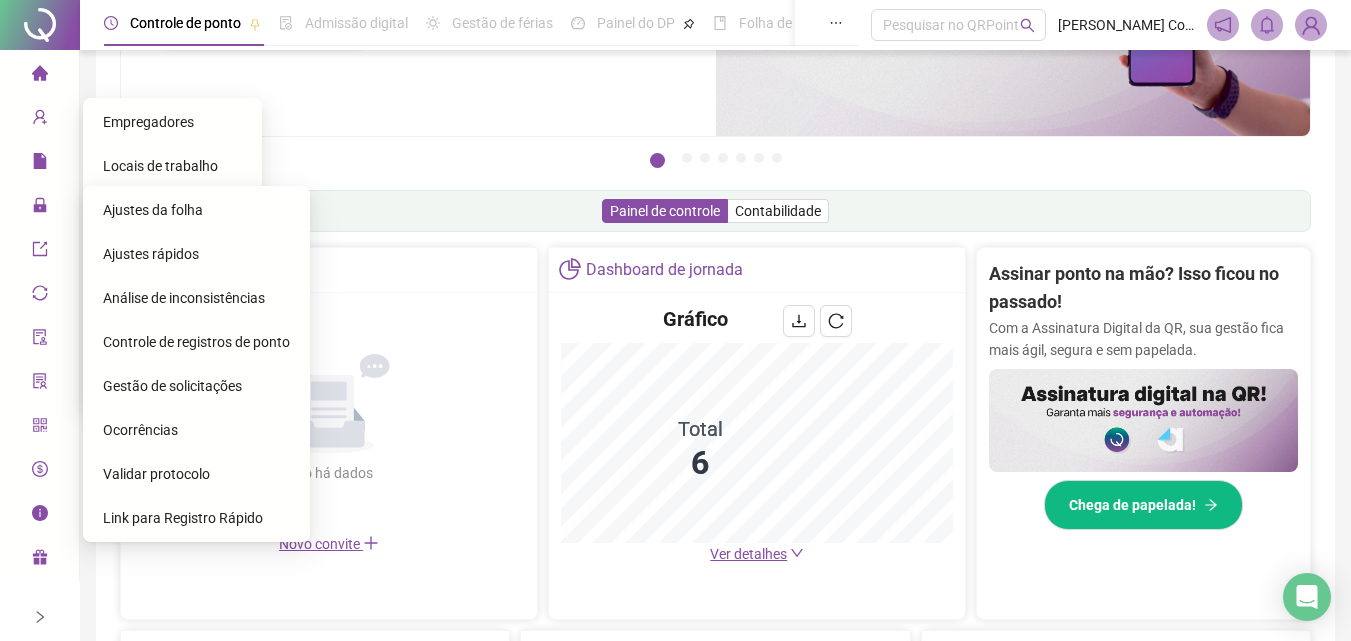 click on "Ajustes da folha" at bounding box center [153, 210] 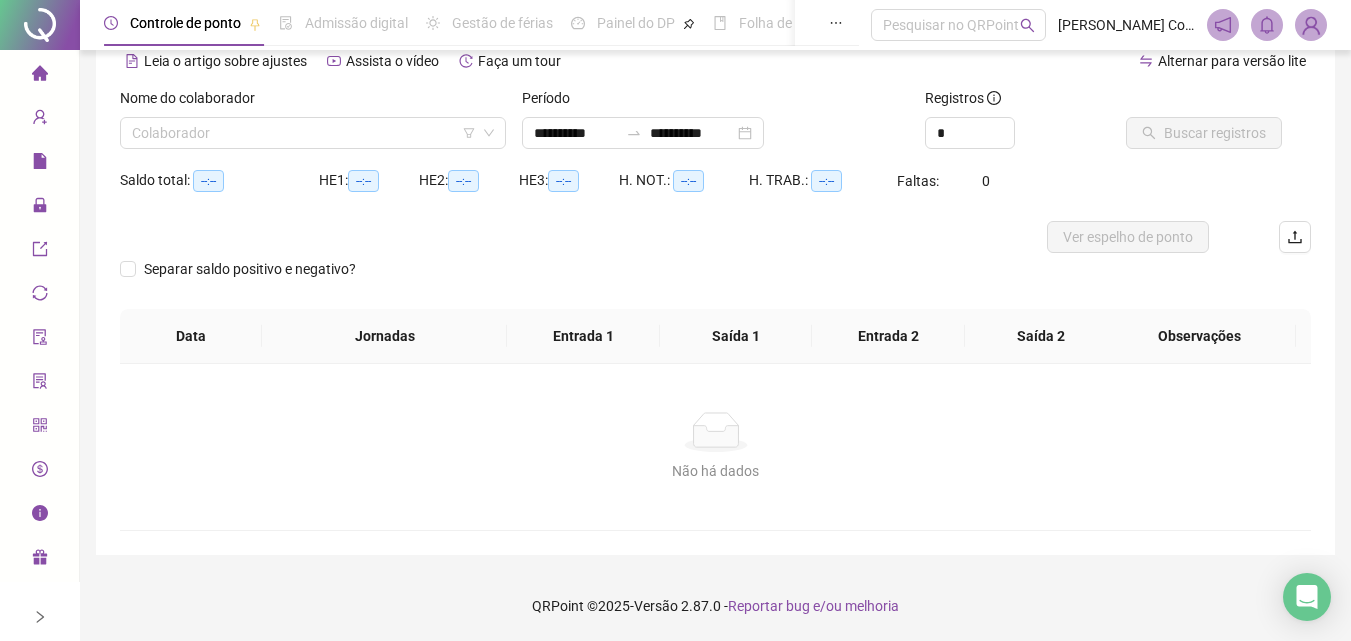 scroll, scrollTop: 97, scrollLeft: 0, axis: vertical 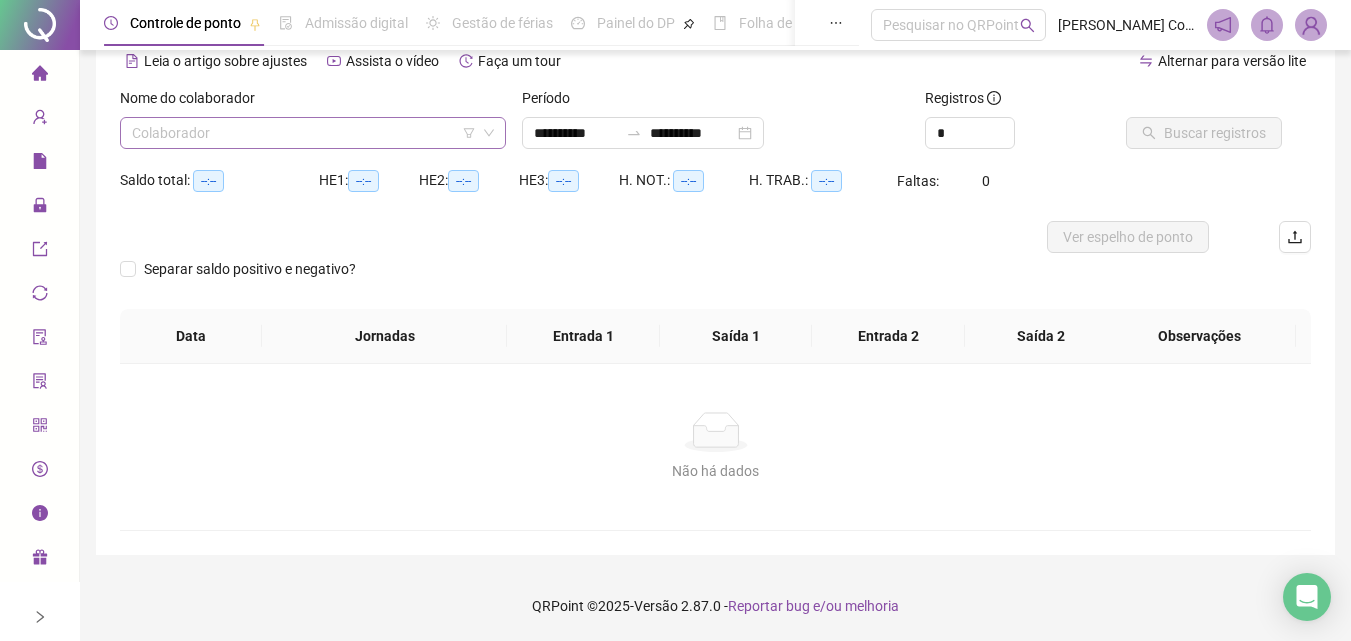 click at bounding box center (307, 133) 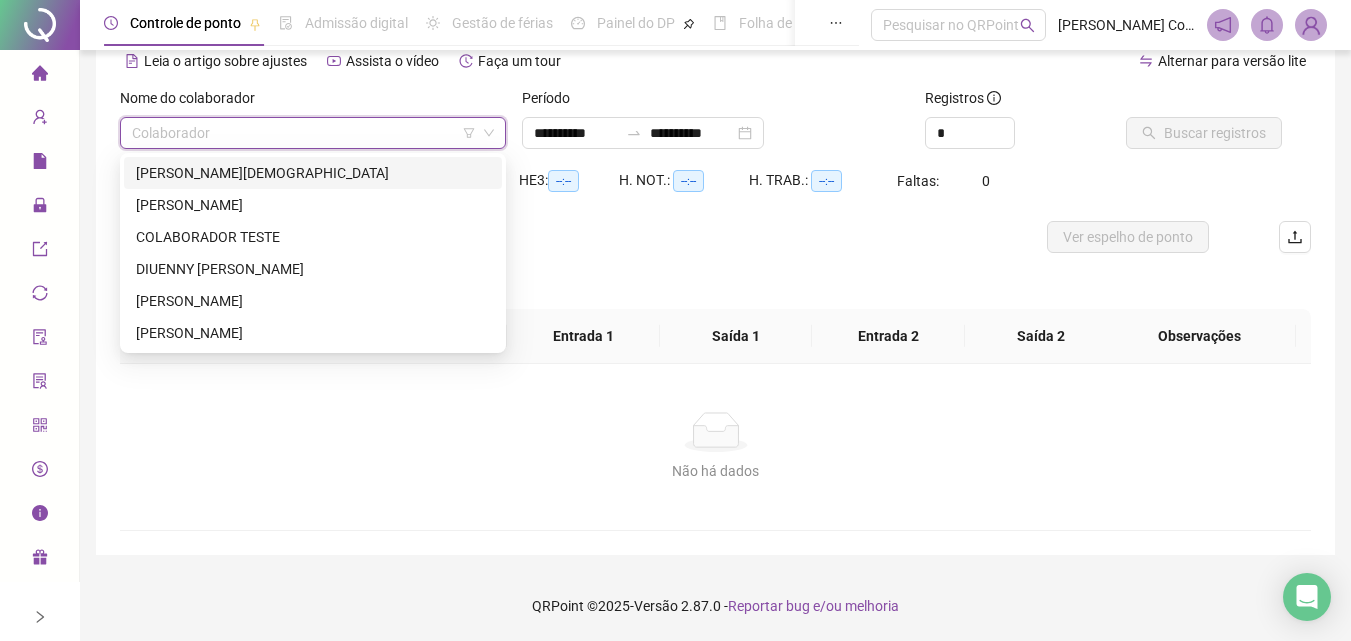 click on "[PERSON_NAME][DEMOGRAPHIC_DATA]" at bounding box center [313, 173] 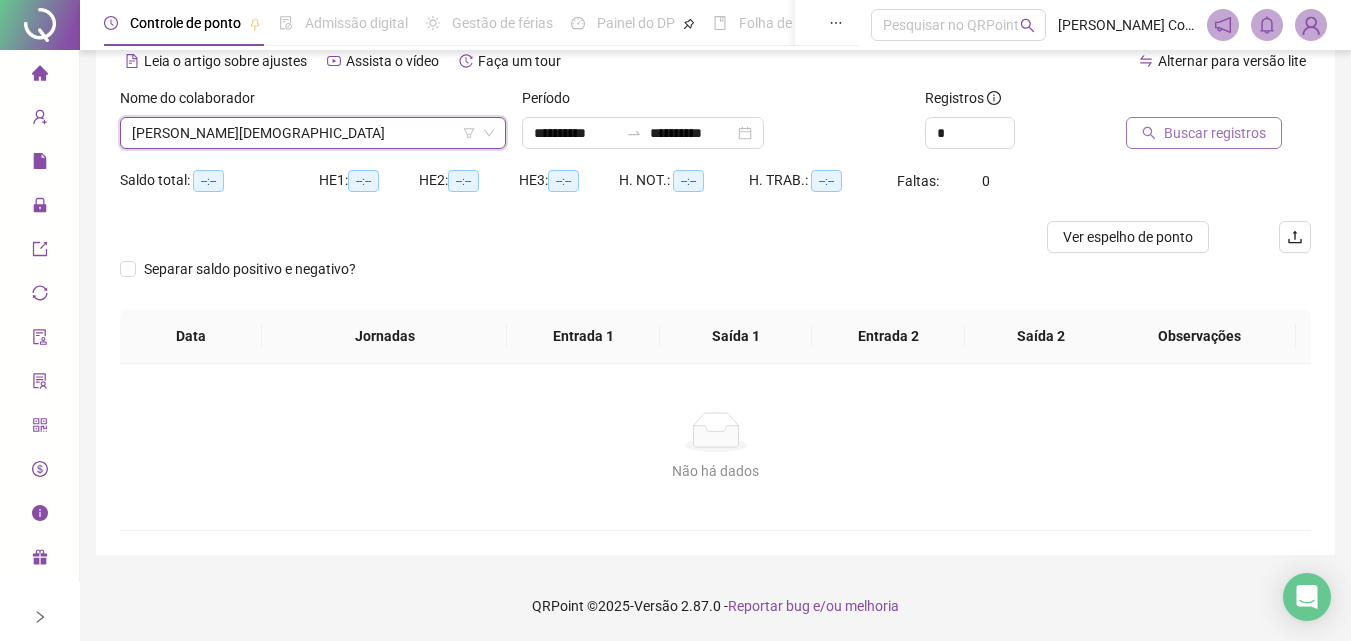 click on "Buscar registros" at bounding box center [1215, 133] 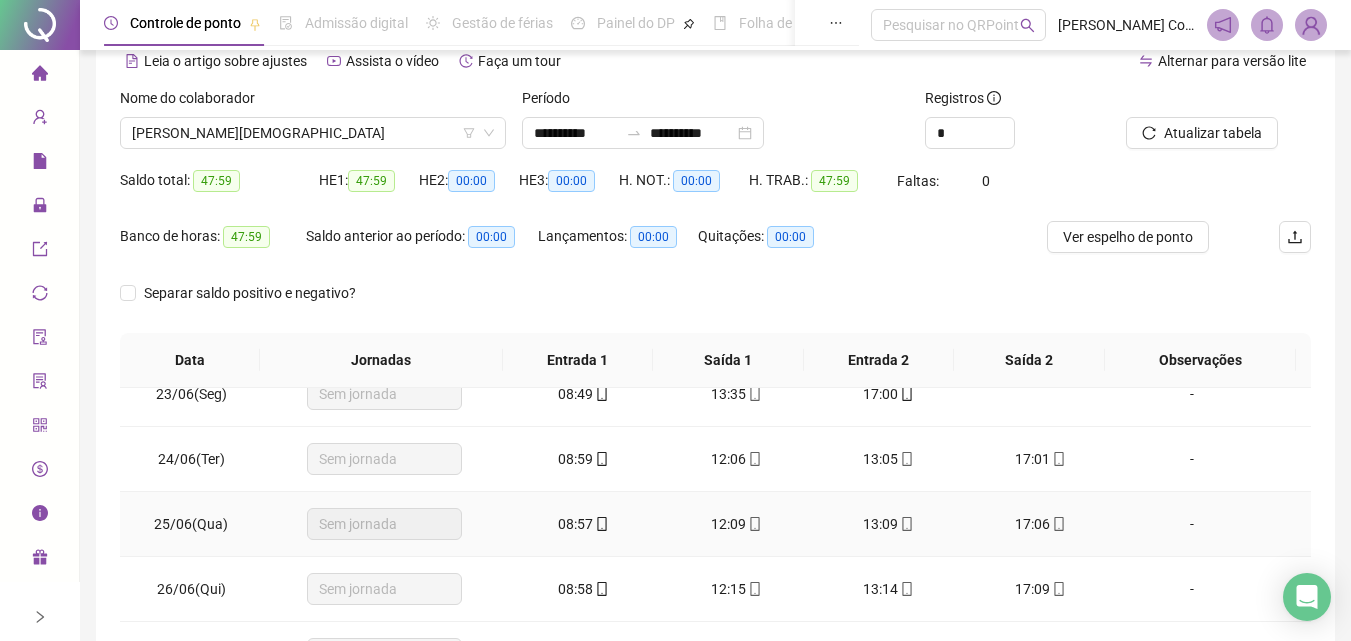 scroll, scrollTop: 0, scrollLeft: 0, axis: both 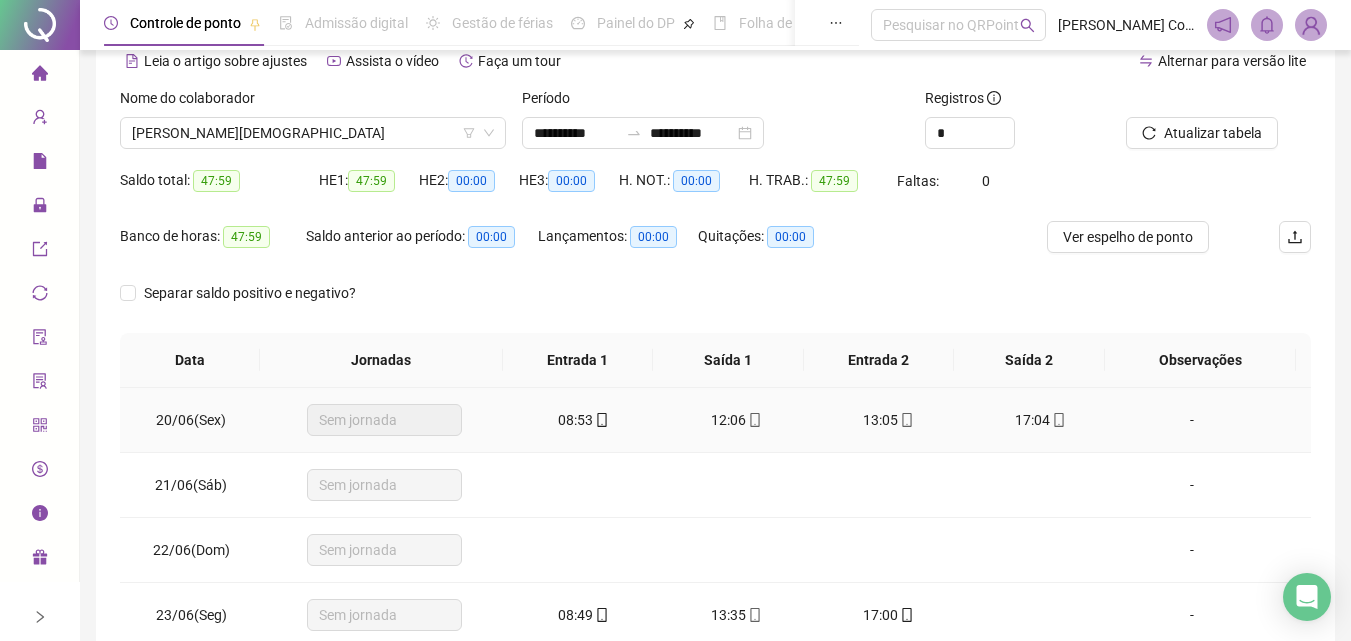 click on "Sem jornada" at bounding box center (384, 420) 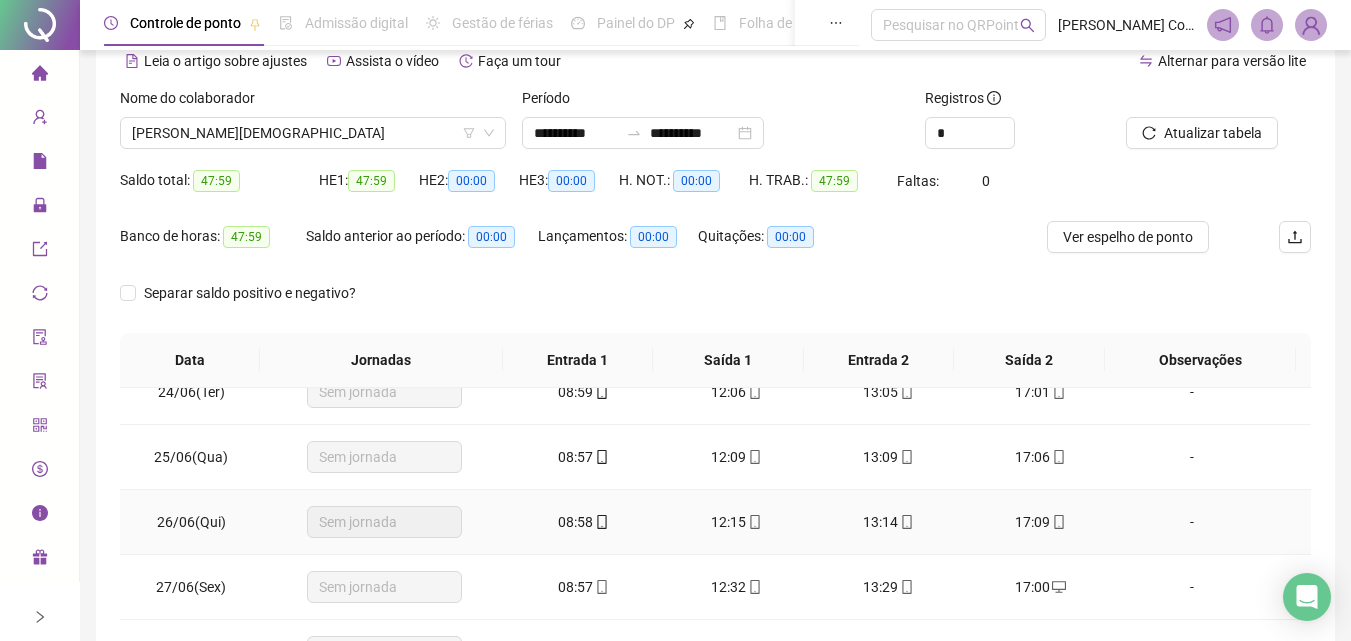 scroll, scrollTop: 0, scrollLeft: 0, axis: both 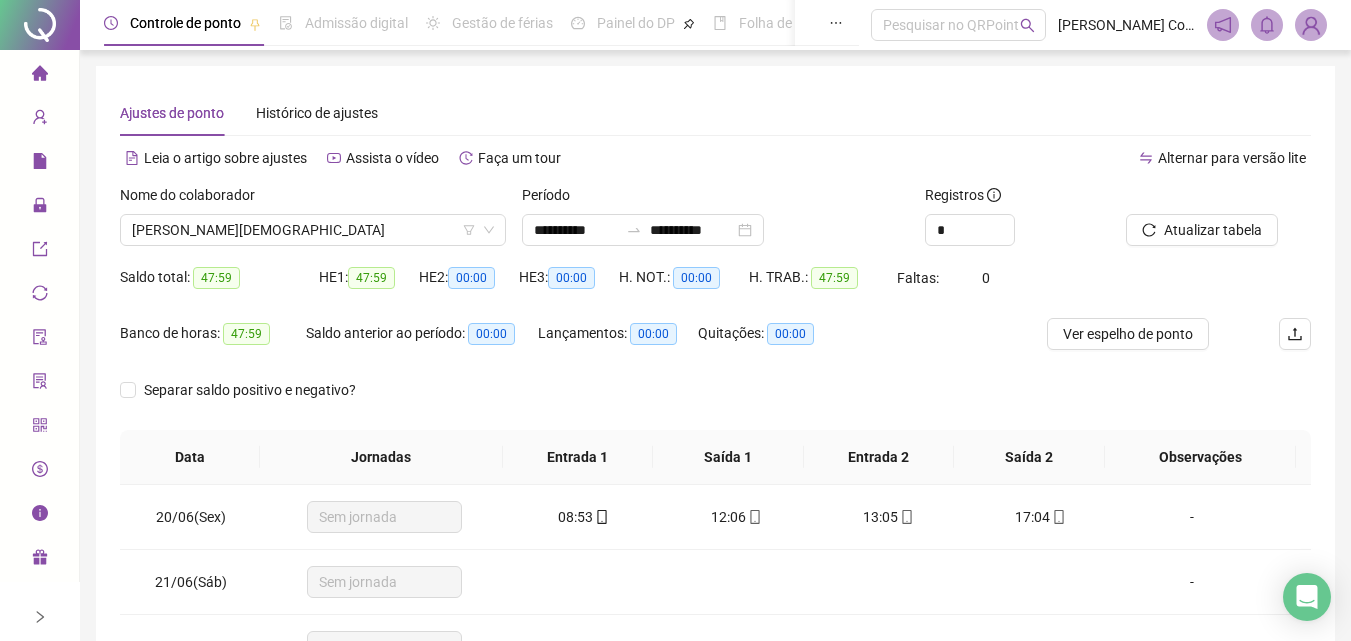click on "47:59" at bounding box center (216, 278) 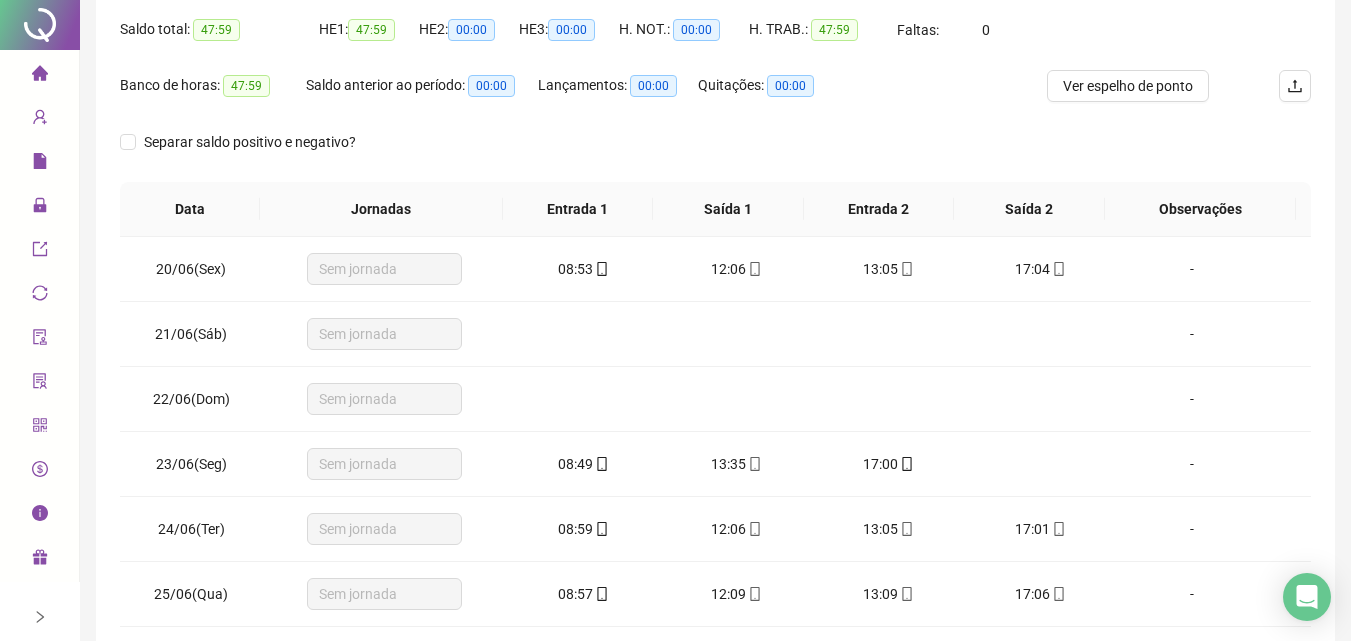 scroll, scrollTop: 0, scrollLeft: 0, axis: both 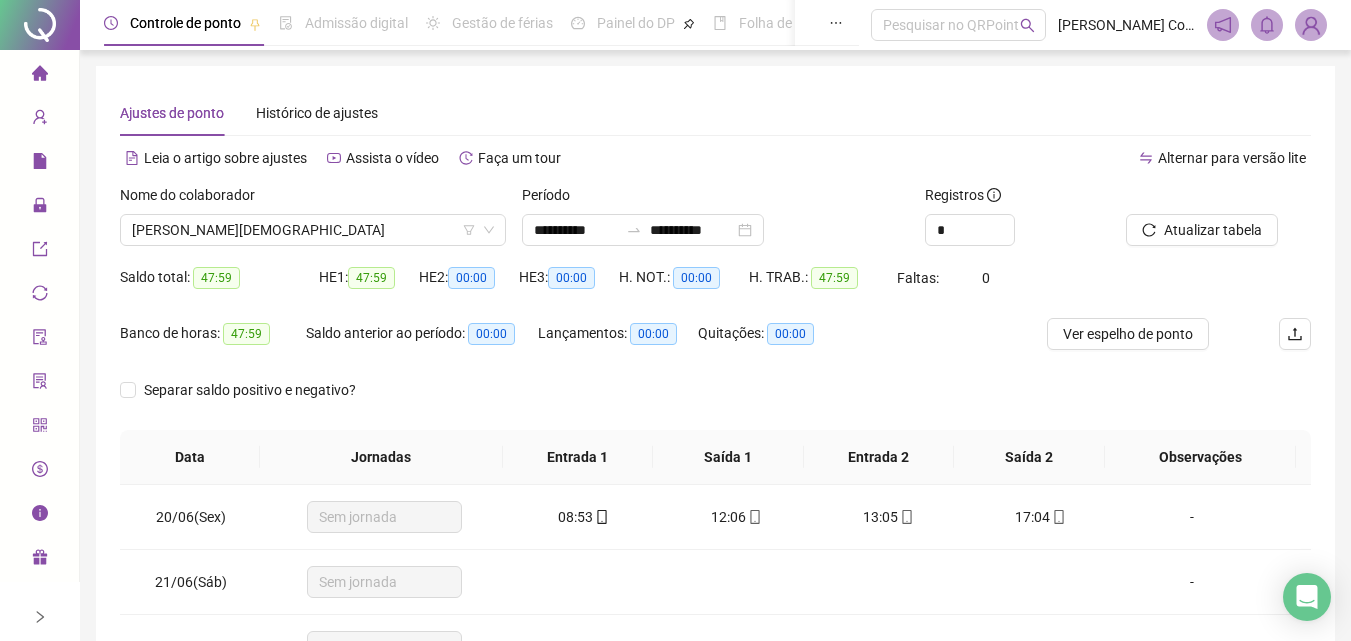 click on "Banco de horas:   47:59 Saldo anterior ao período:   00:00 Lançamentos:   00:00 Quitações:   00:00" at bounding box center [566, 346] 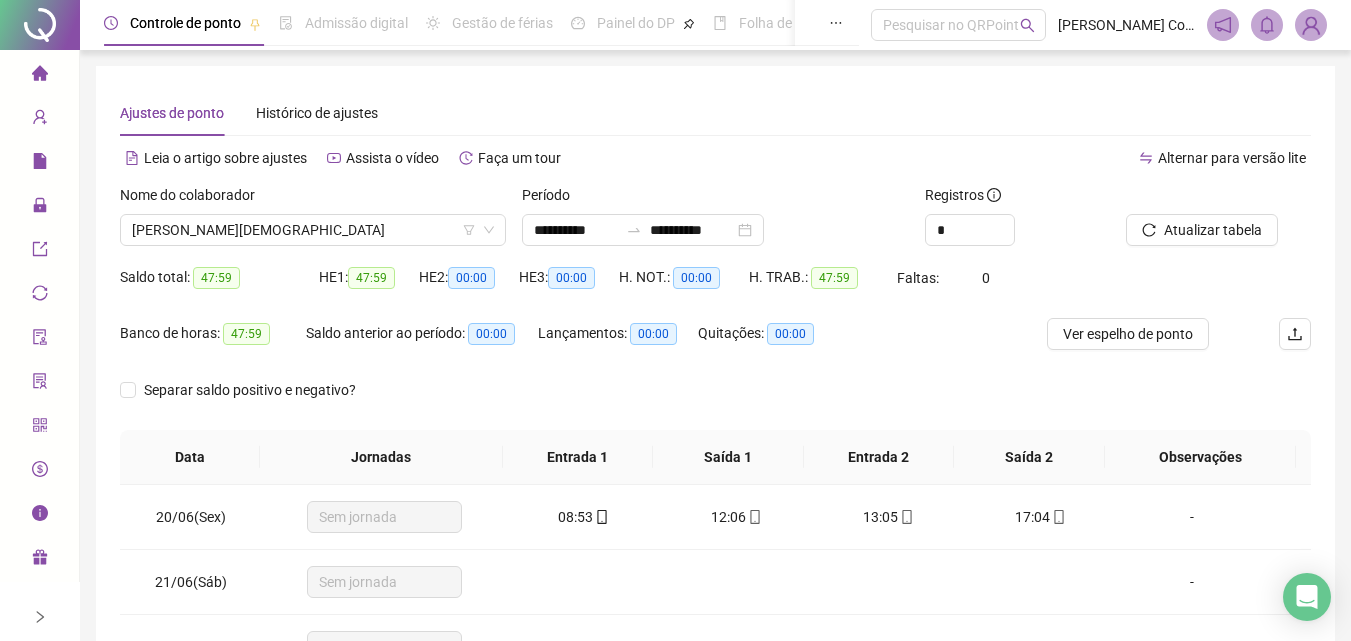 click at bounding box center (40, 25) 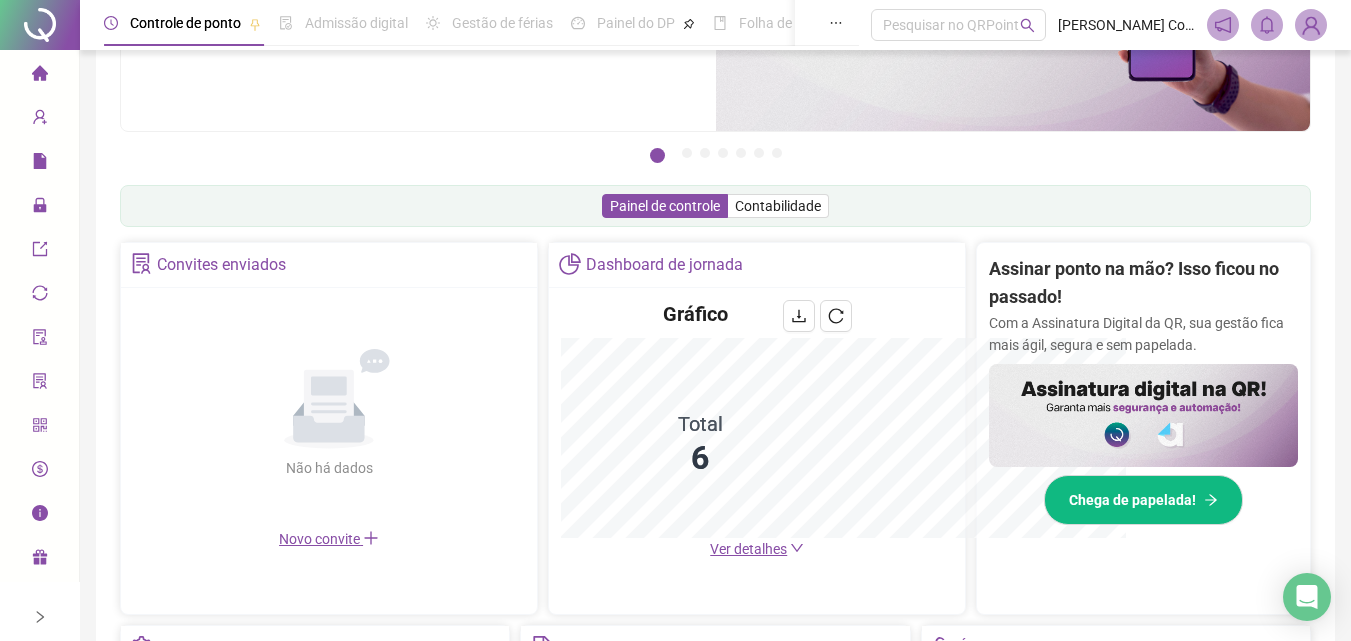 scroll, scrollTop: 495, scrollLeft: 0, axis: vertical 